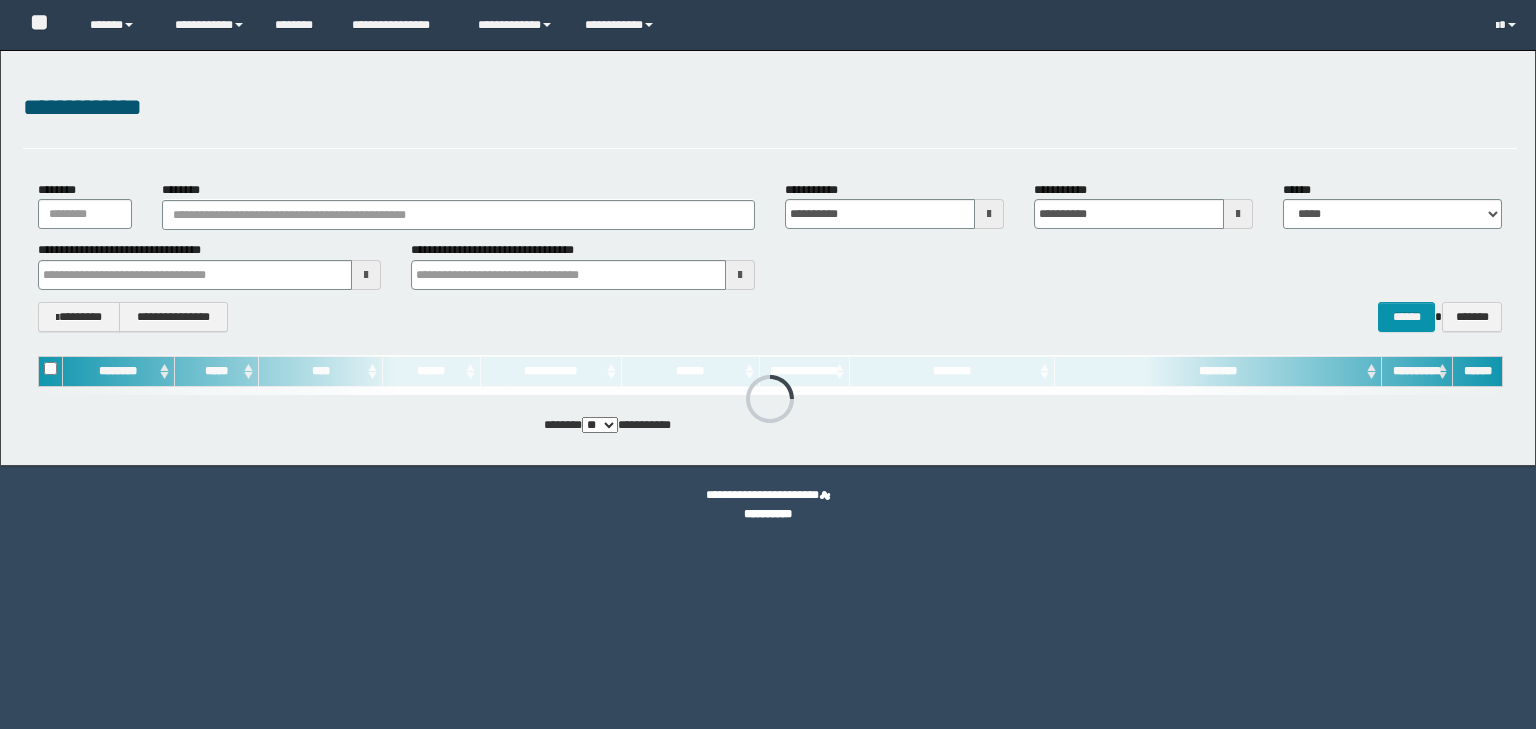 scroll, scrollTop: 0, scrollLeft: 0, axis: both 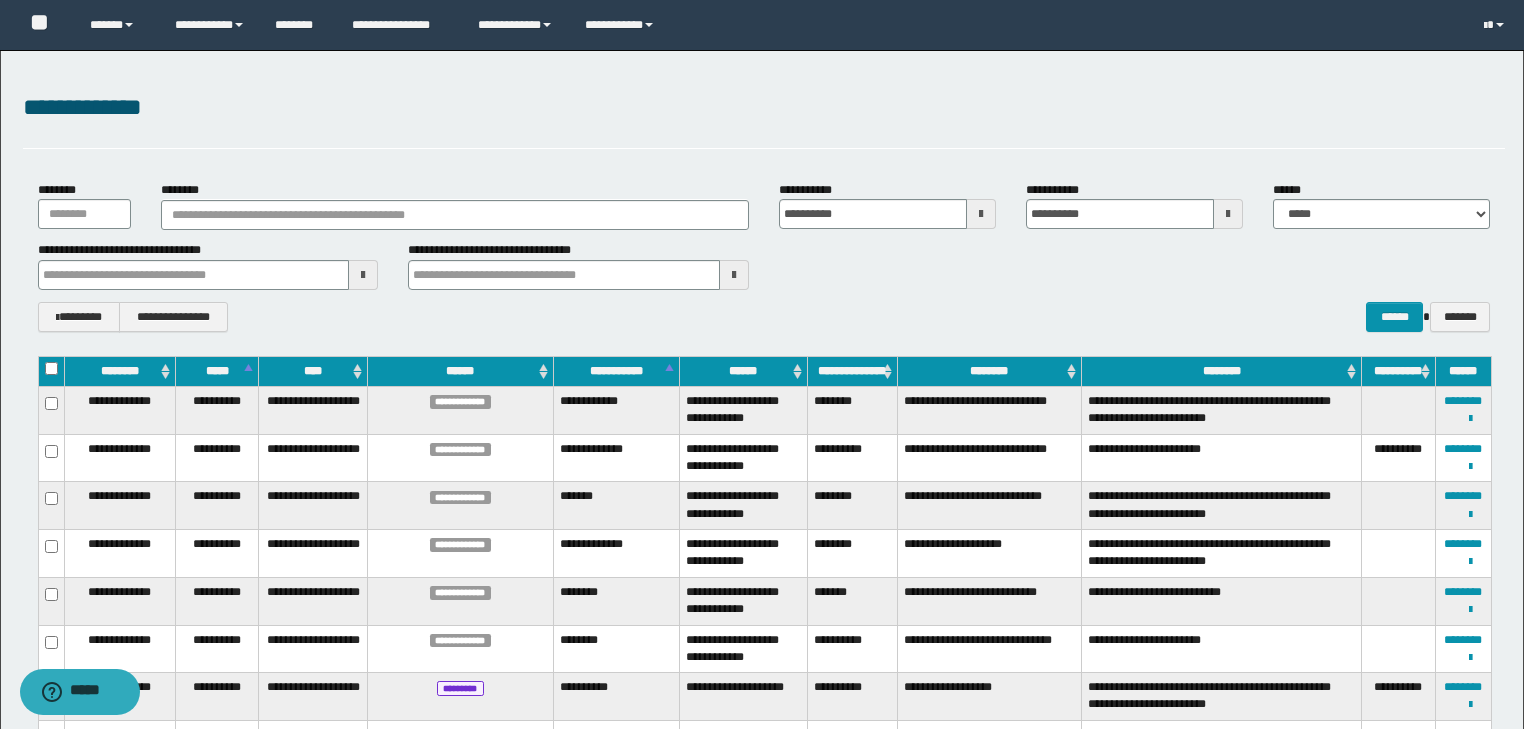click on "**********" at bounding box center [764, 256] 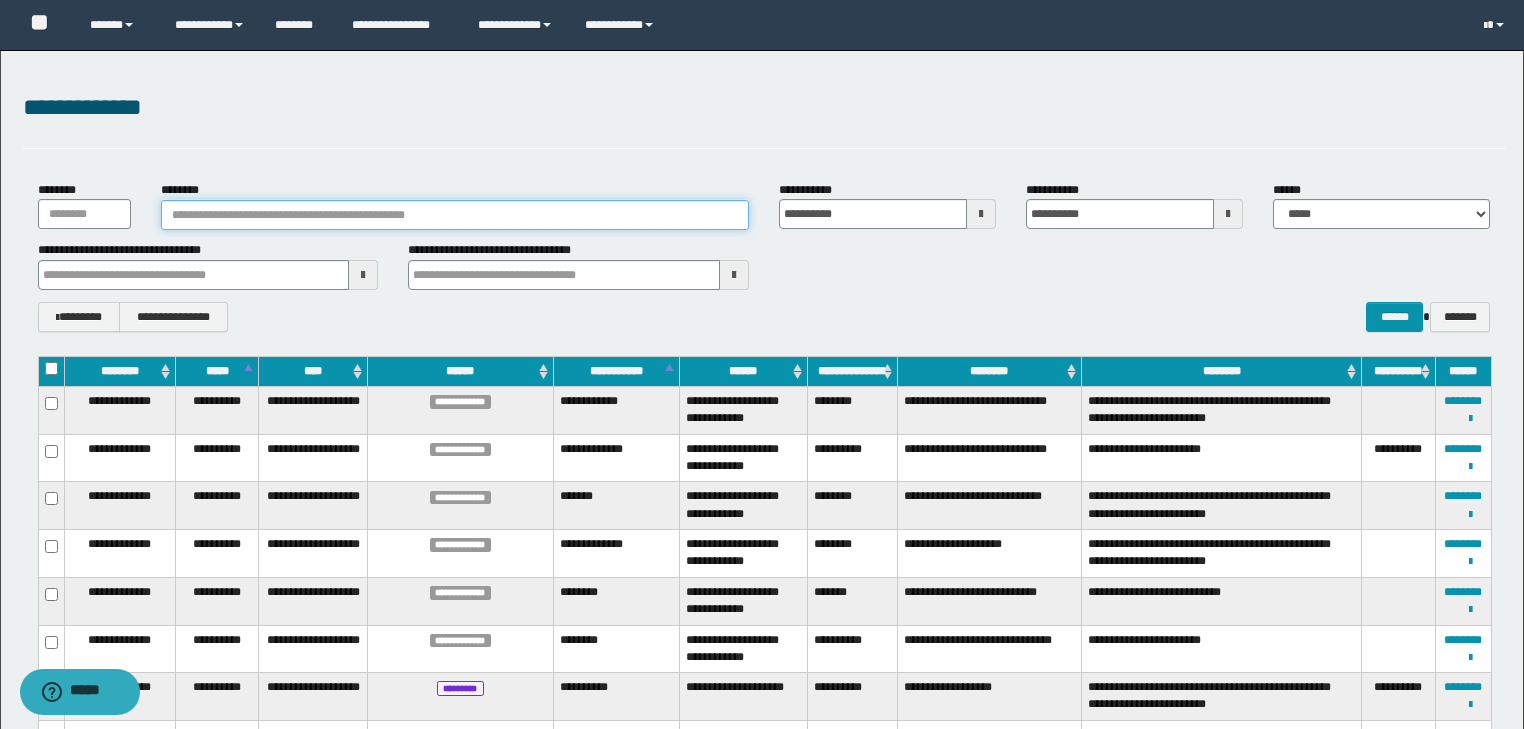 click on "********" at bounding box center (455, 215) 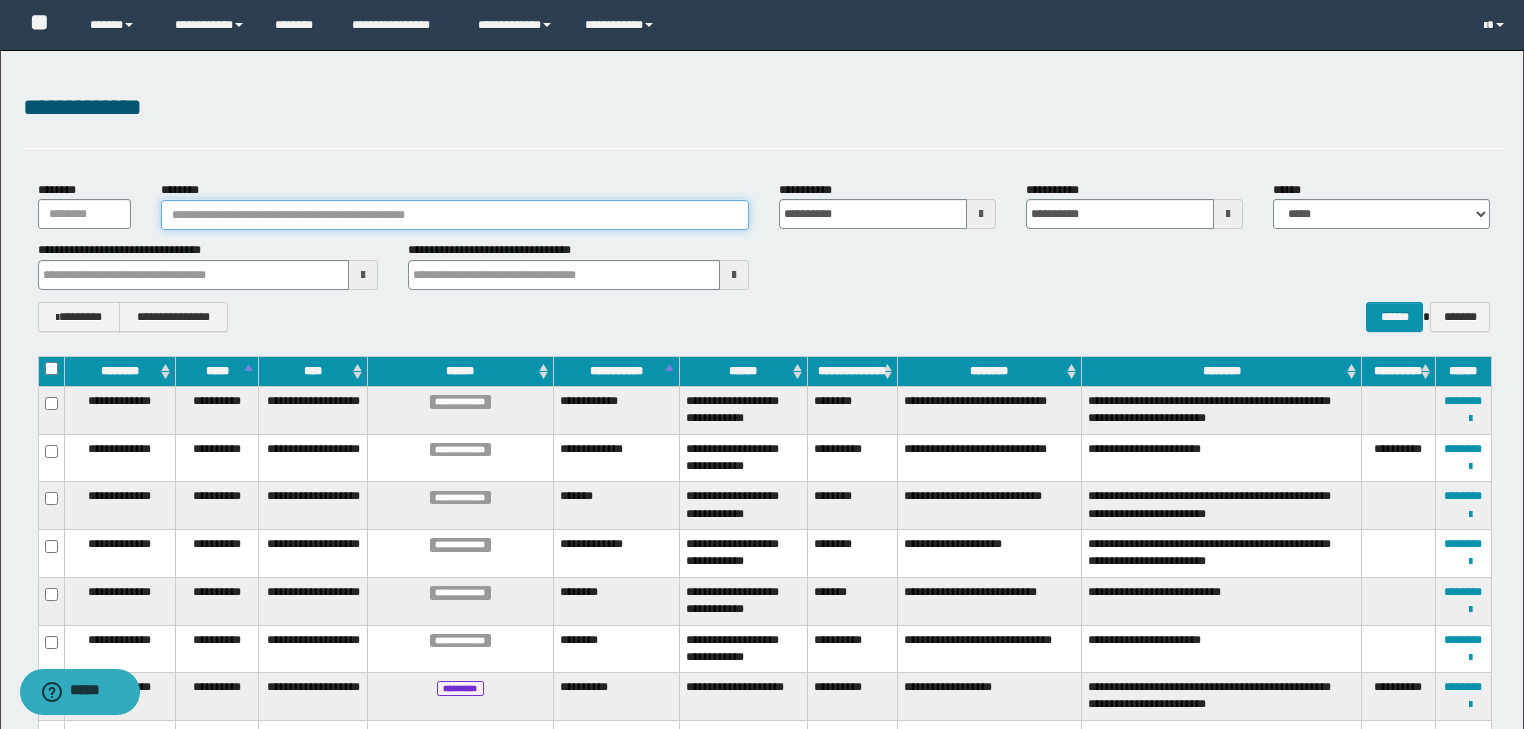 paste on "********" 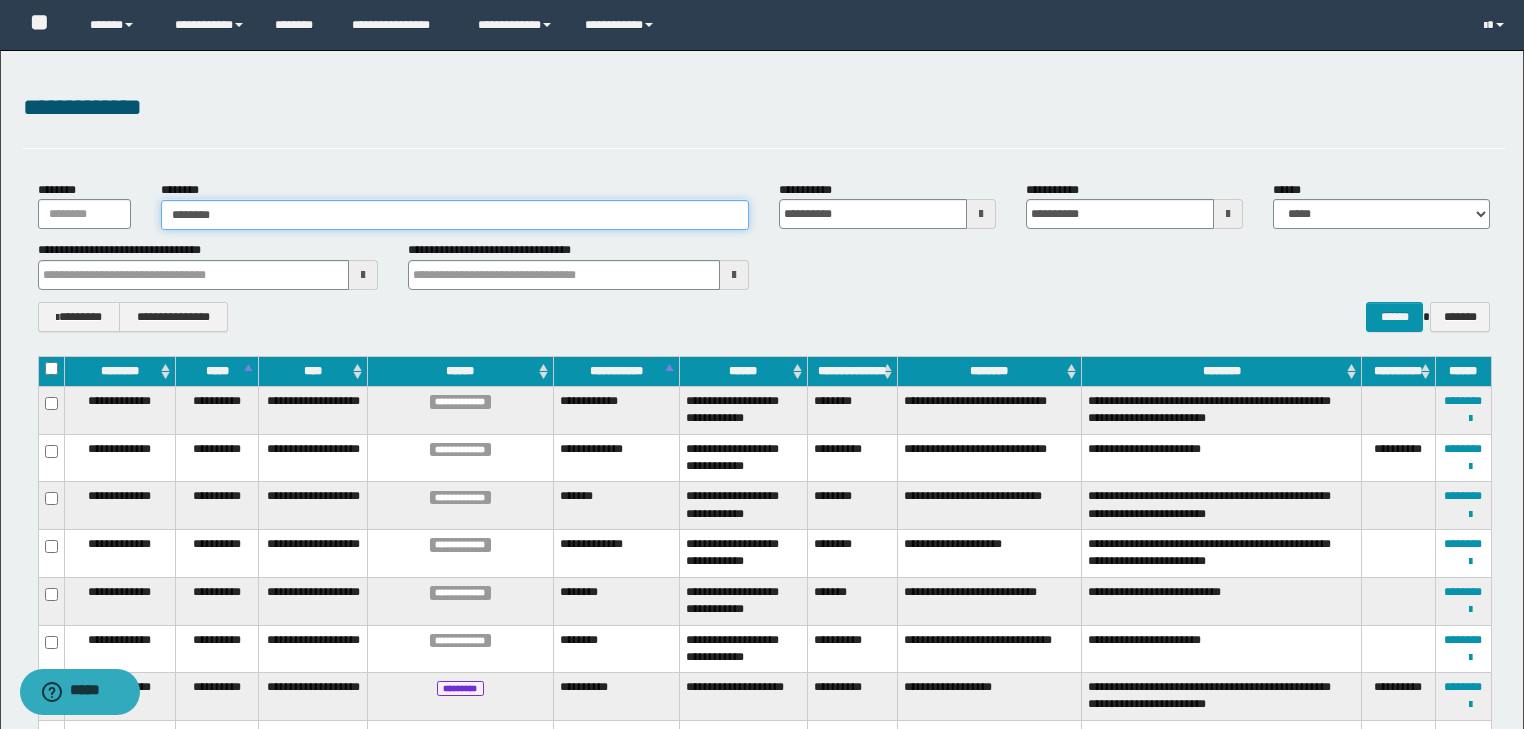 type on "********" 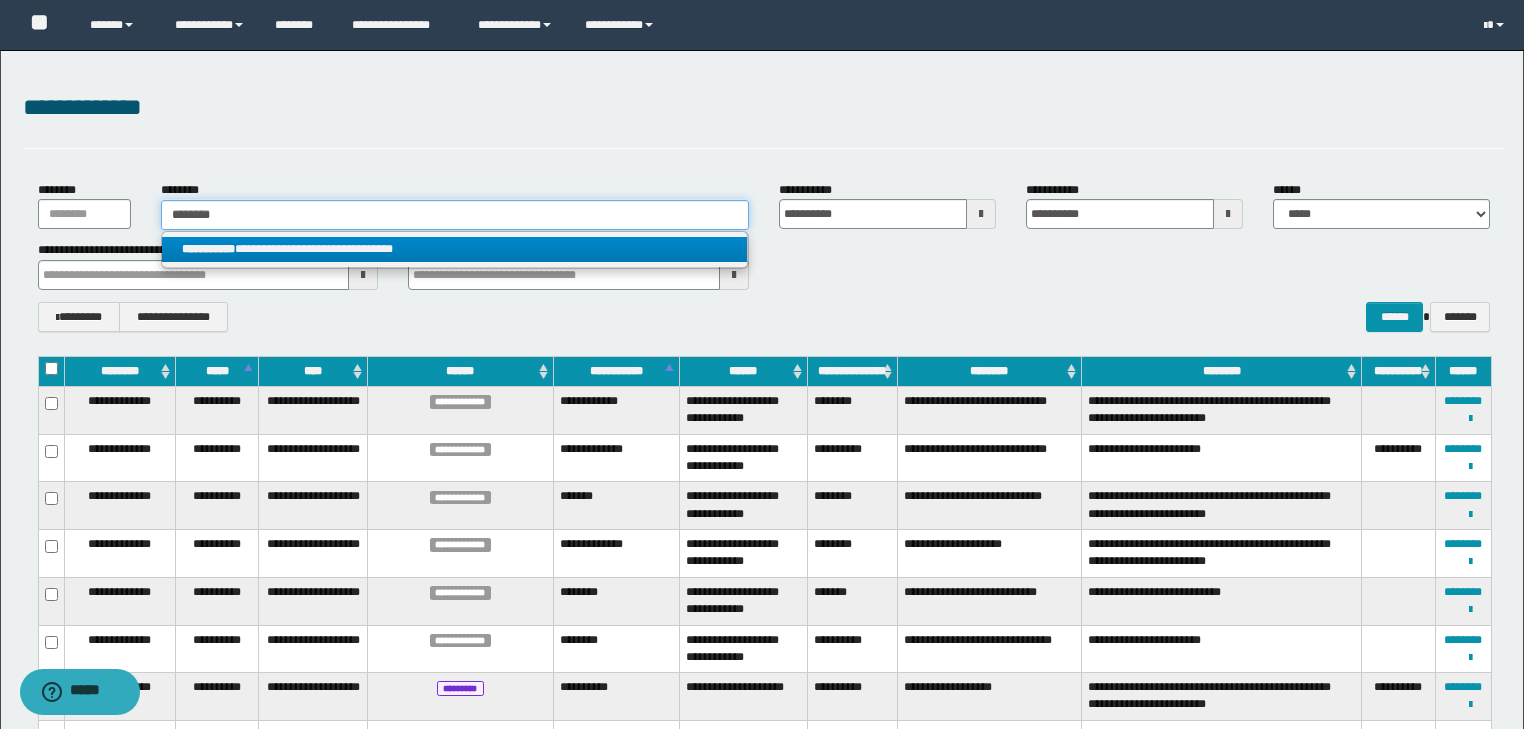 type on "********" 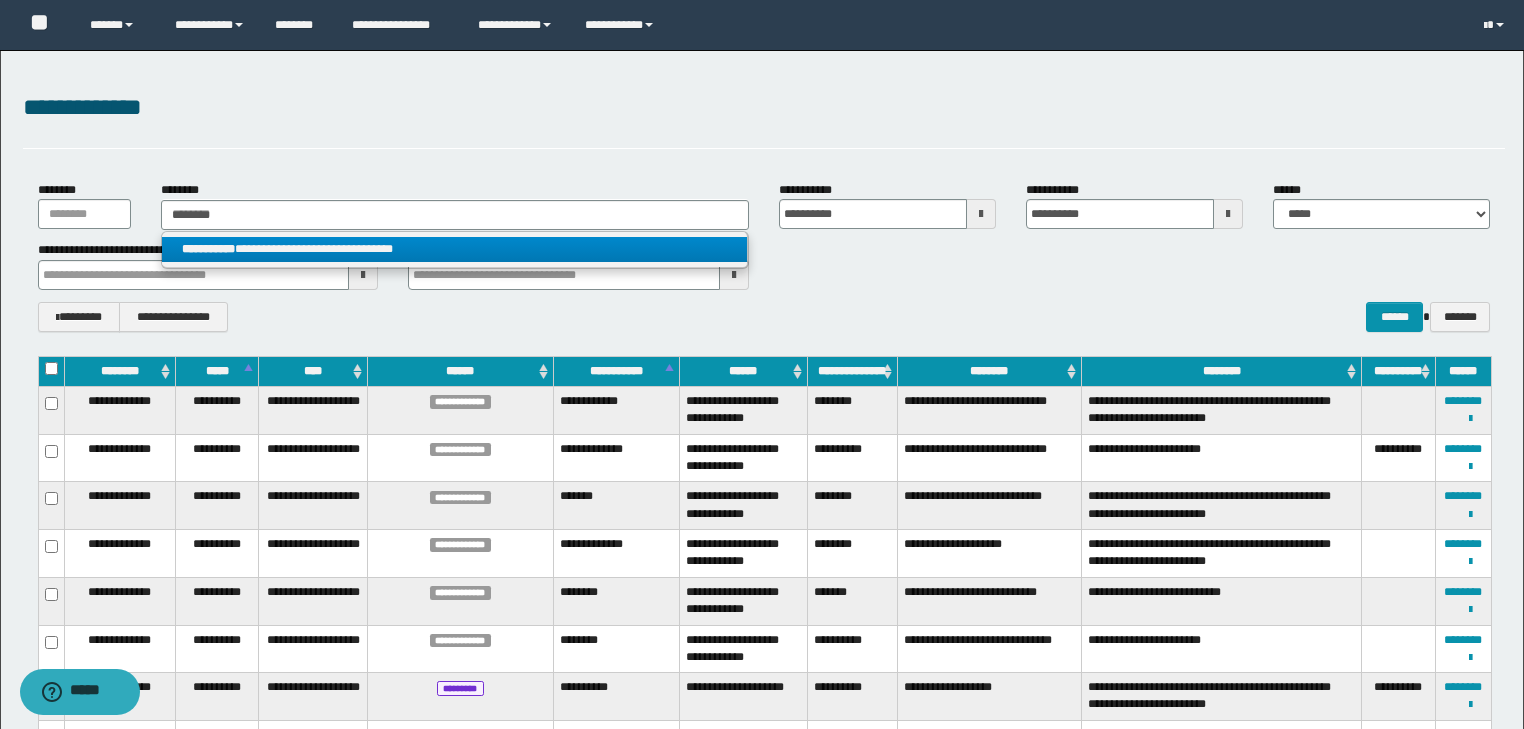 click on "**********" at bounding box center (454, 249) 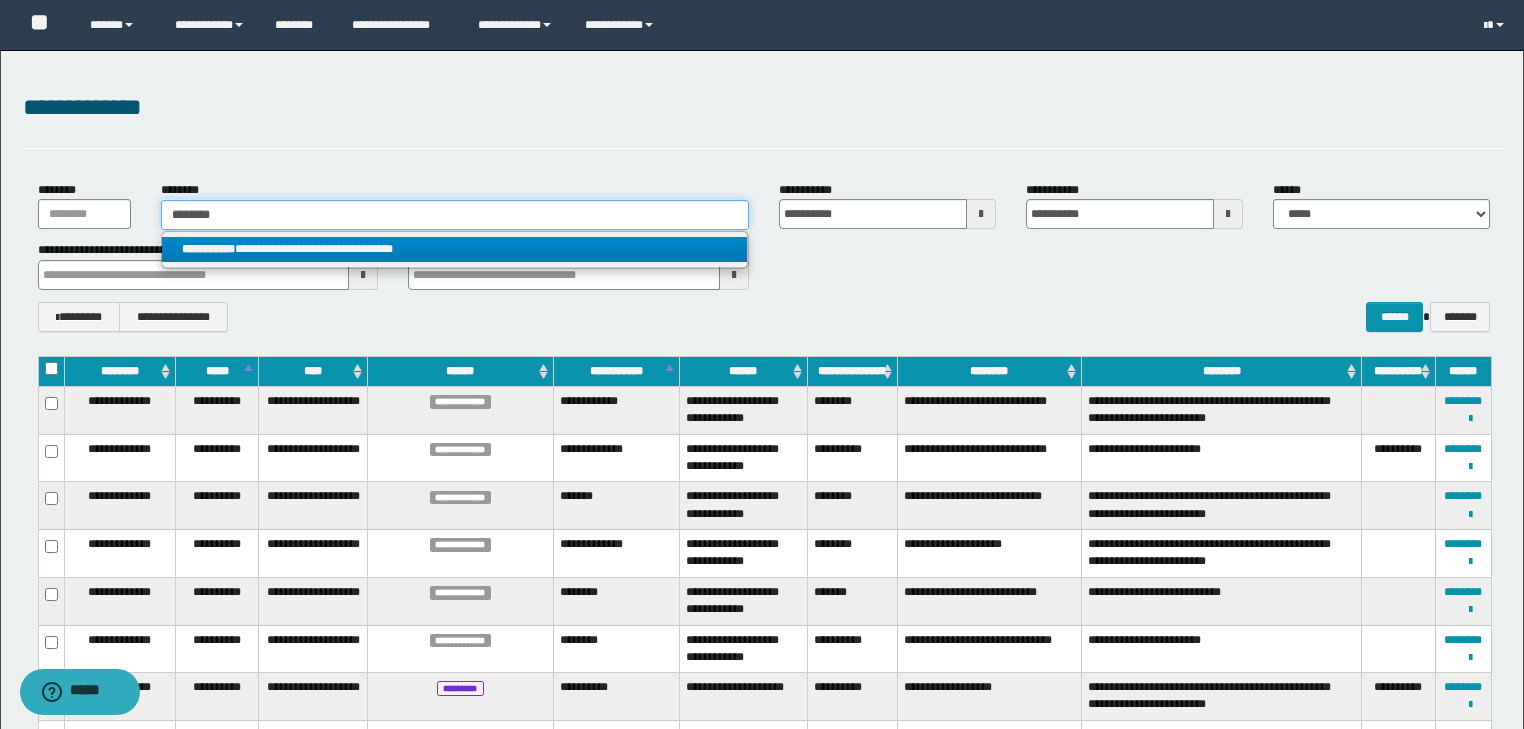type 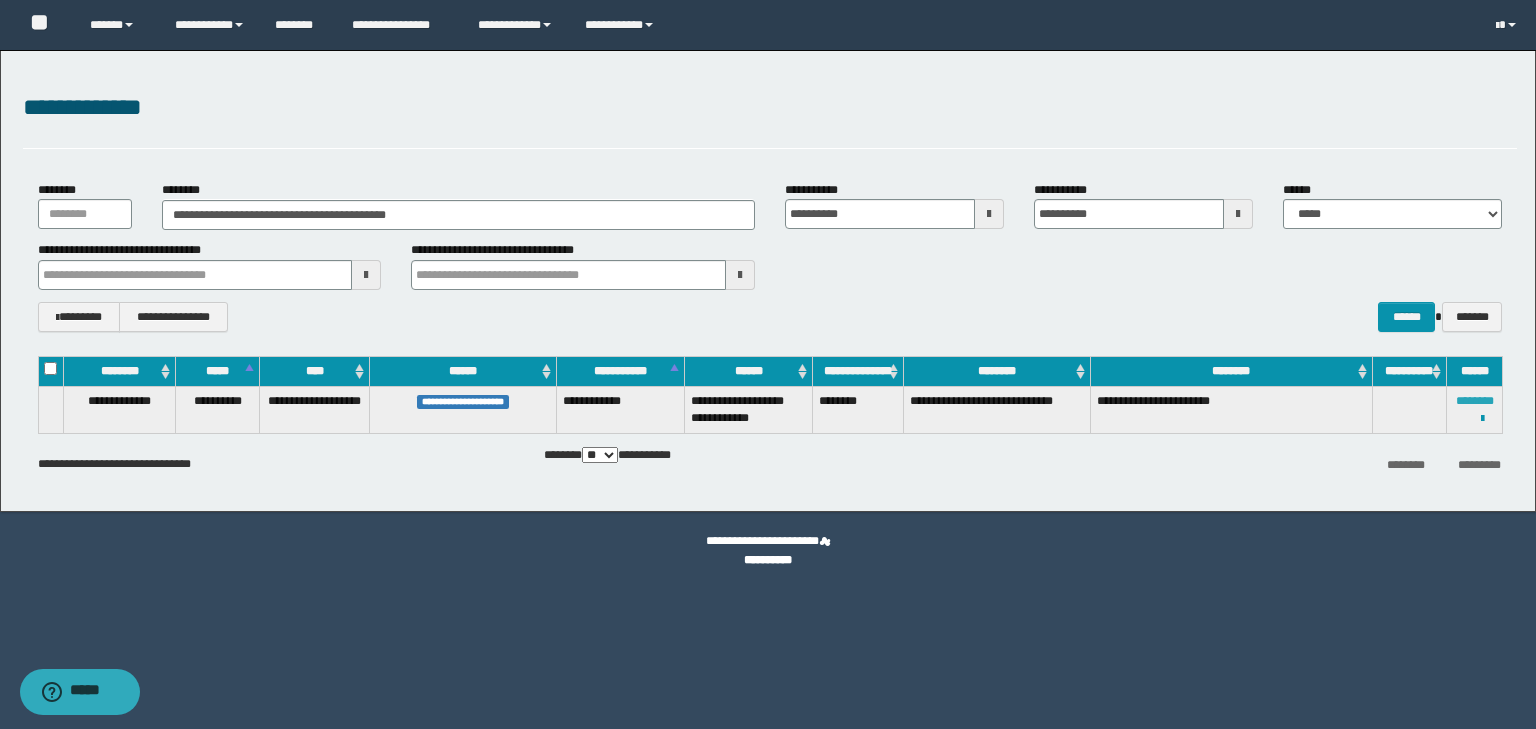 click on "********" at bounding box center [1475, 401] 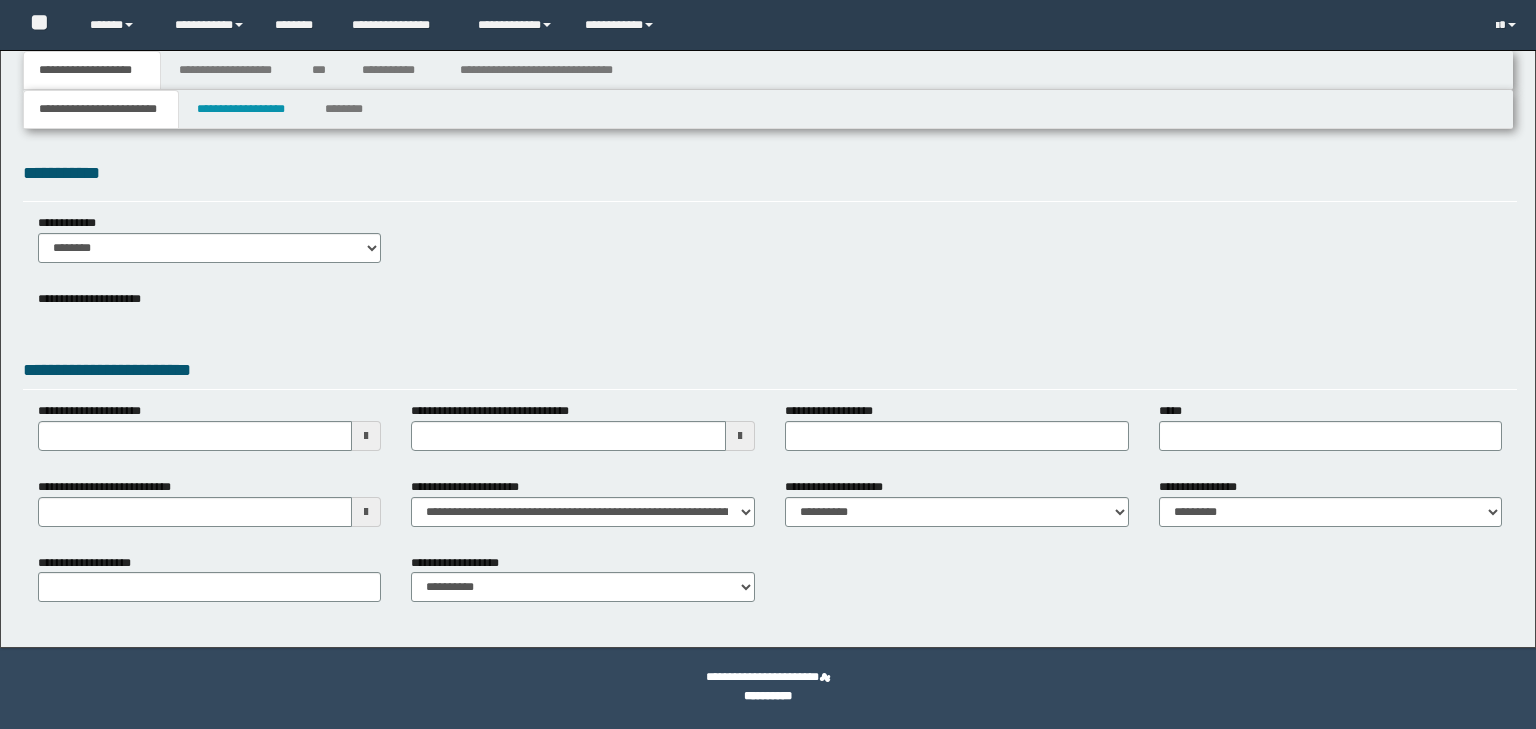 scroll, scrollTop: 0, scrollLeft: 0, axis: both 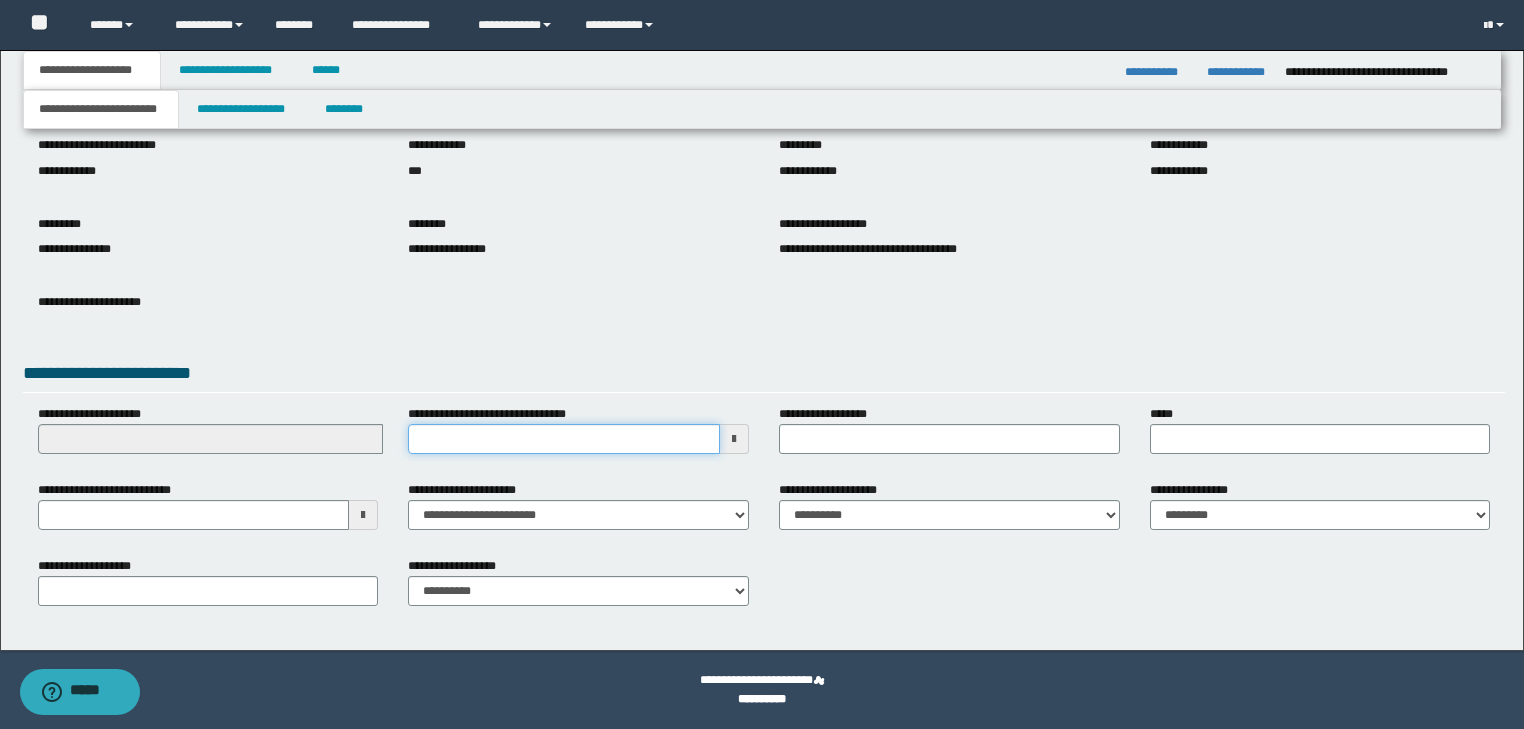 click on "**********" at bounding box center (564, 439) 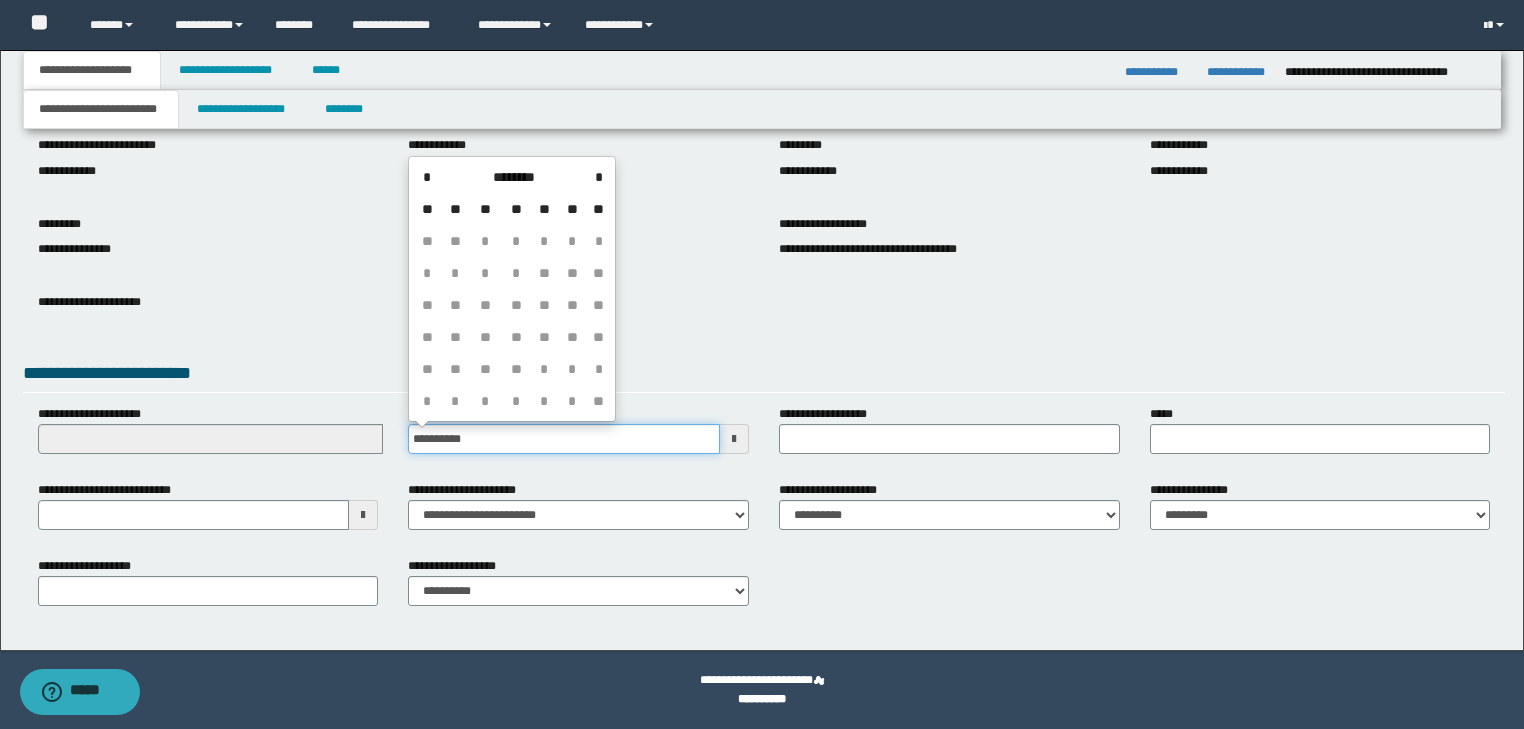 type on "**********" 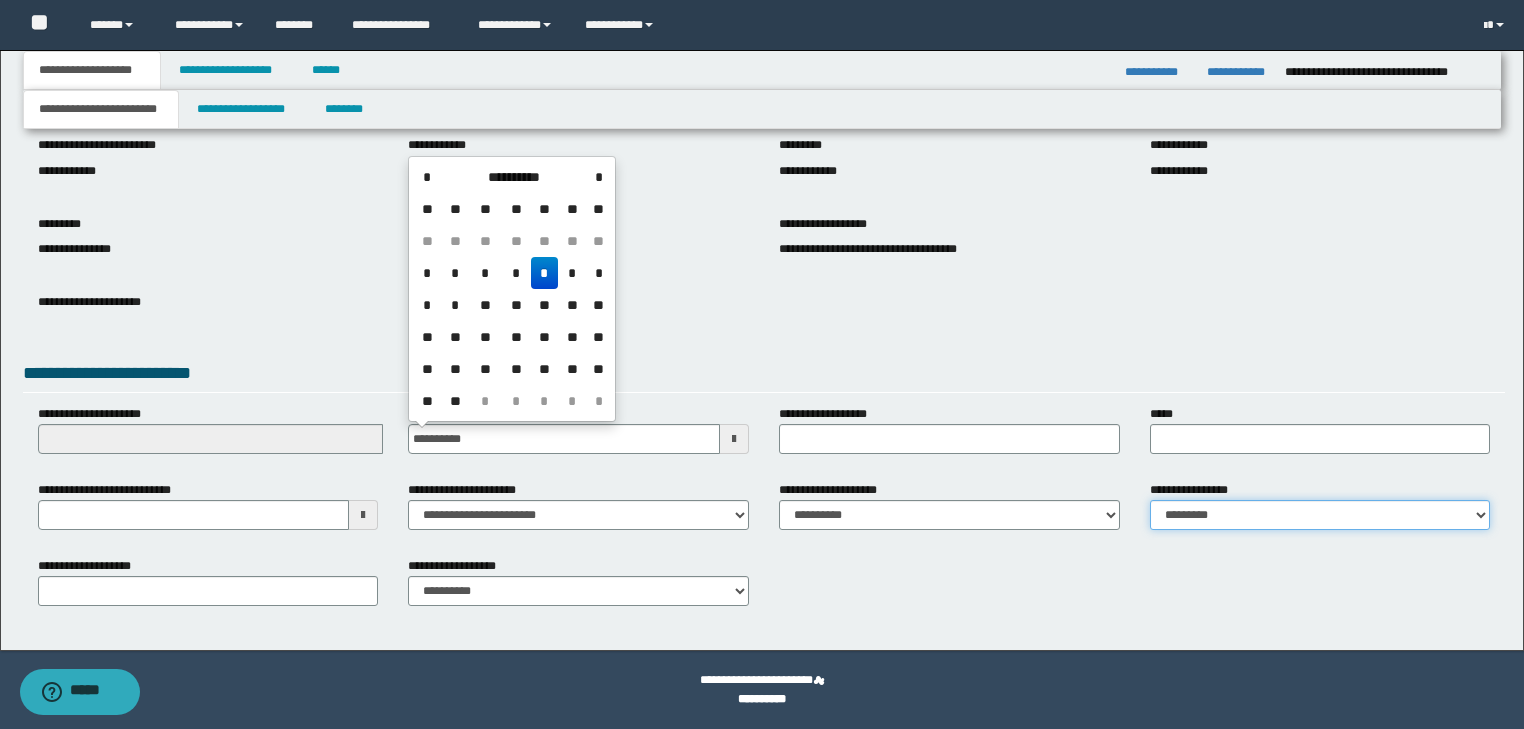 click on "**********" at bounding box center [1320, 515] 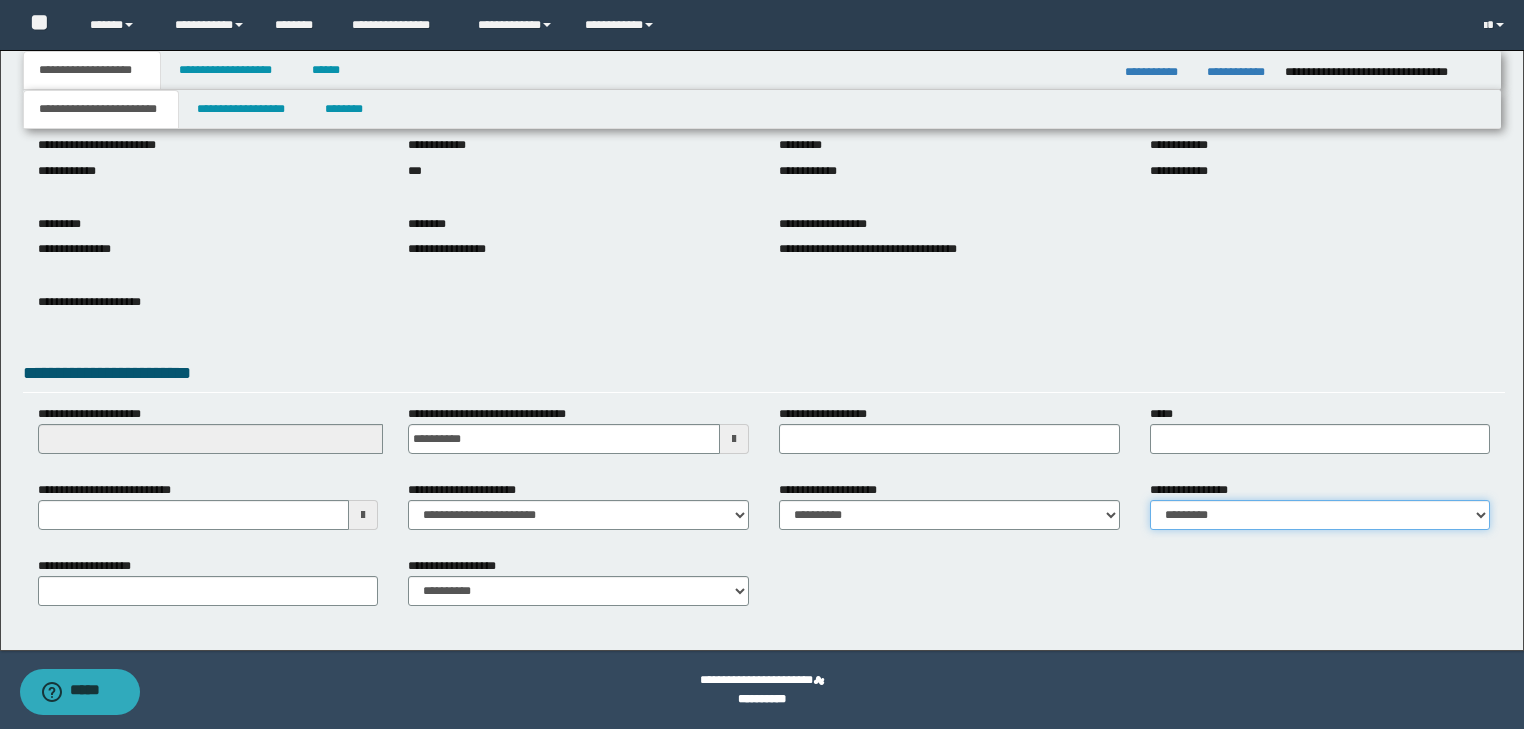 select on "*" 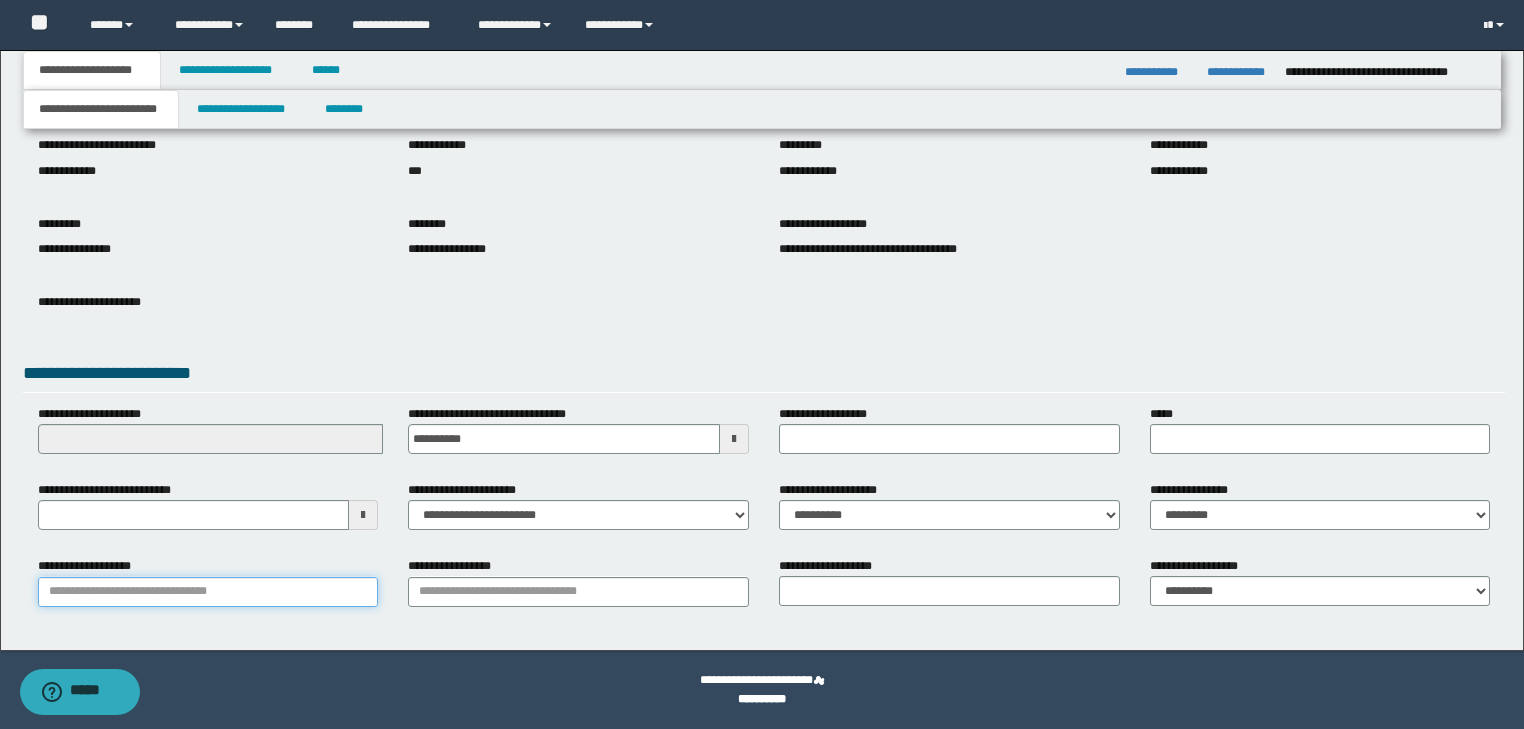 click on "**********" at bounding box center (208, 592) 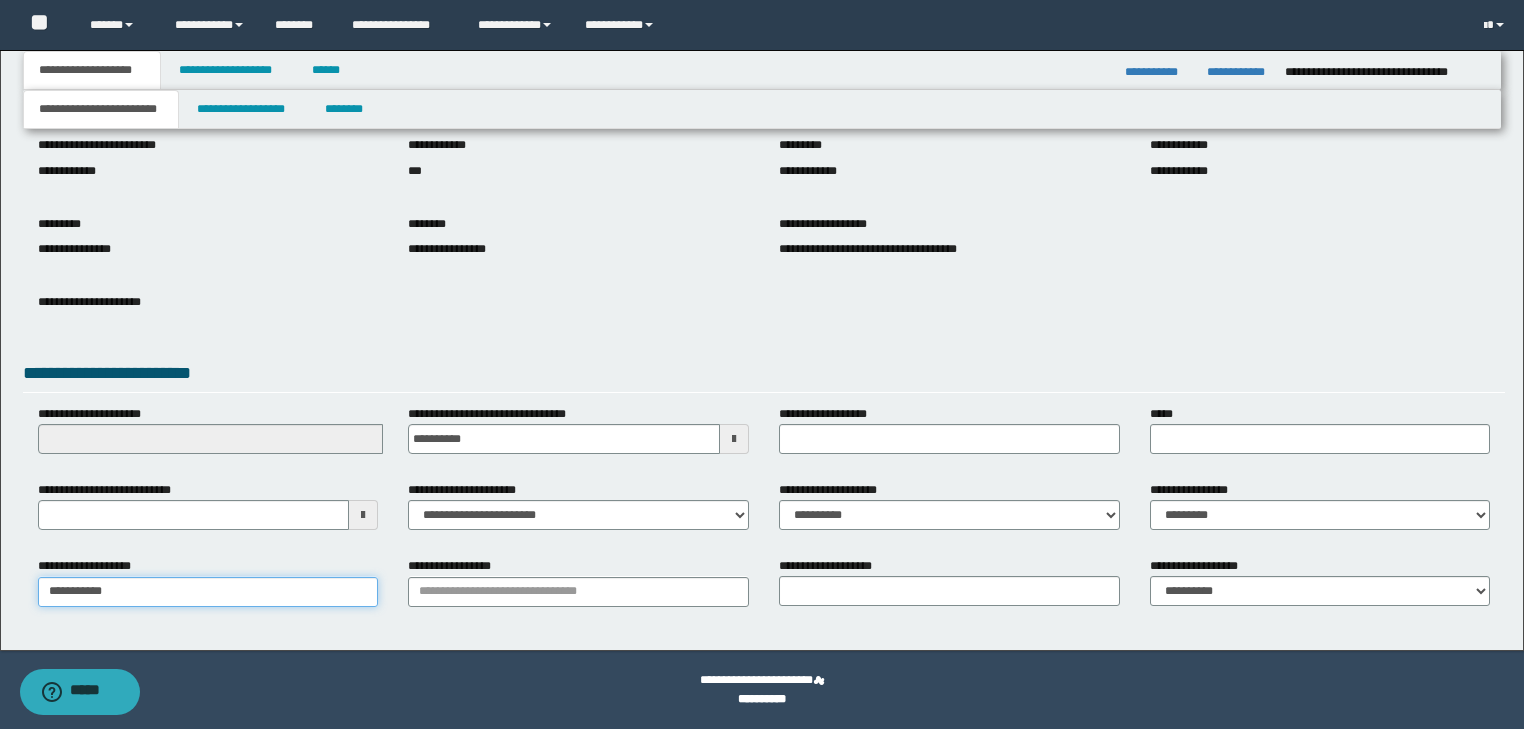 type on "**********" 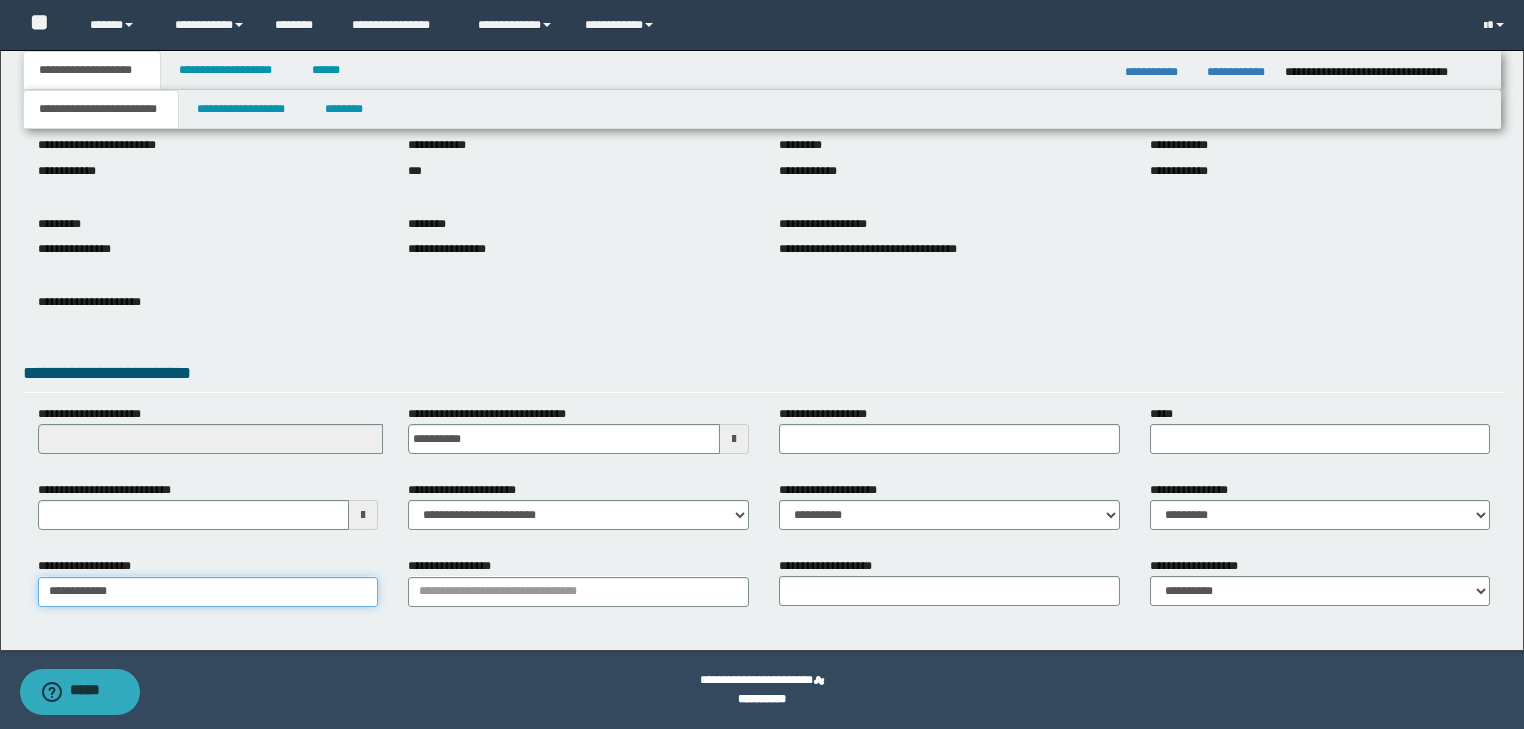 type on "**********" 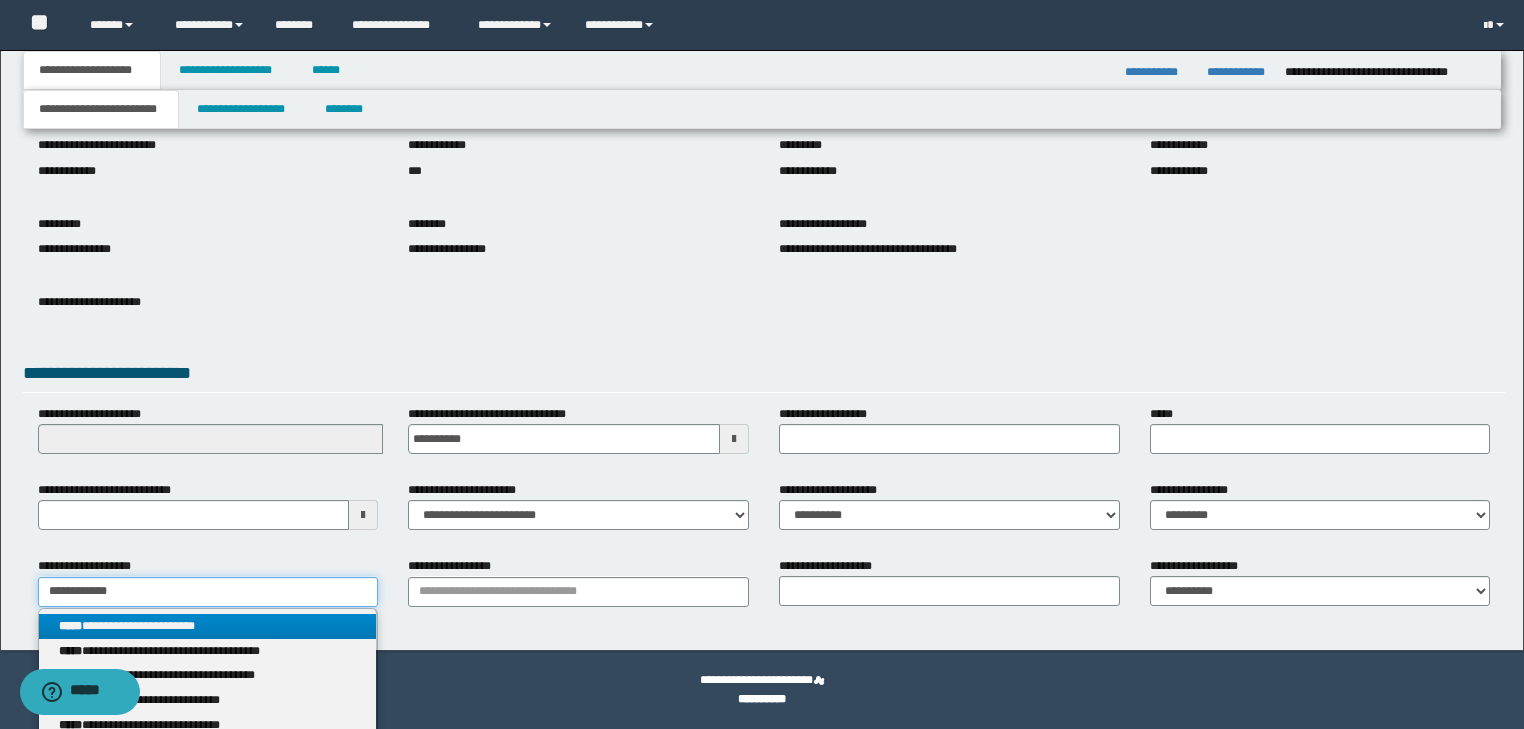 type on "**********" 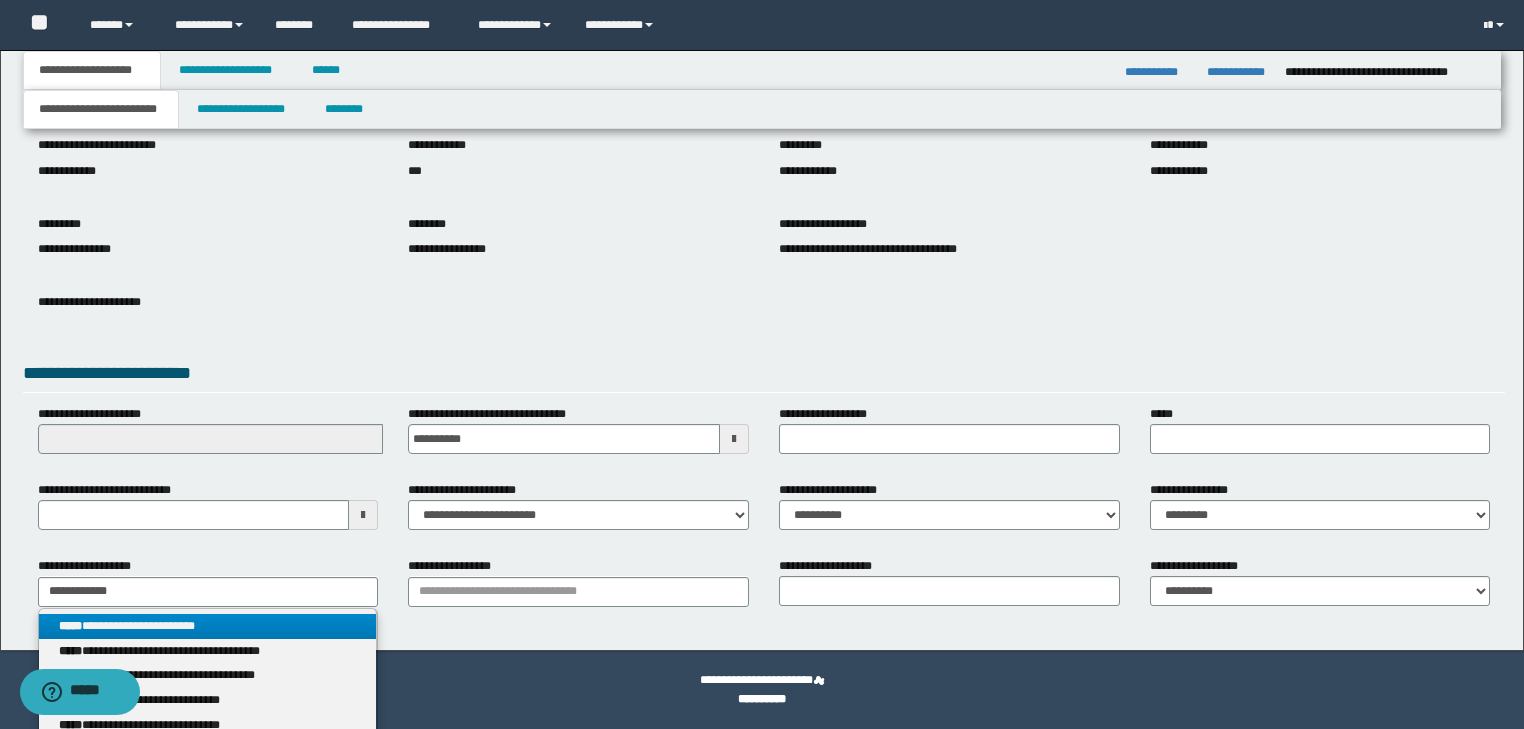 click on "**********" at bounding box center (208, 626) 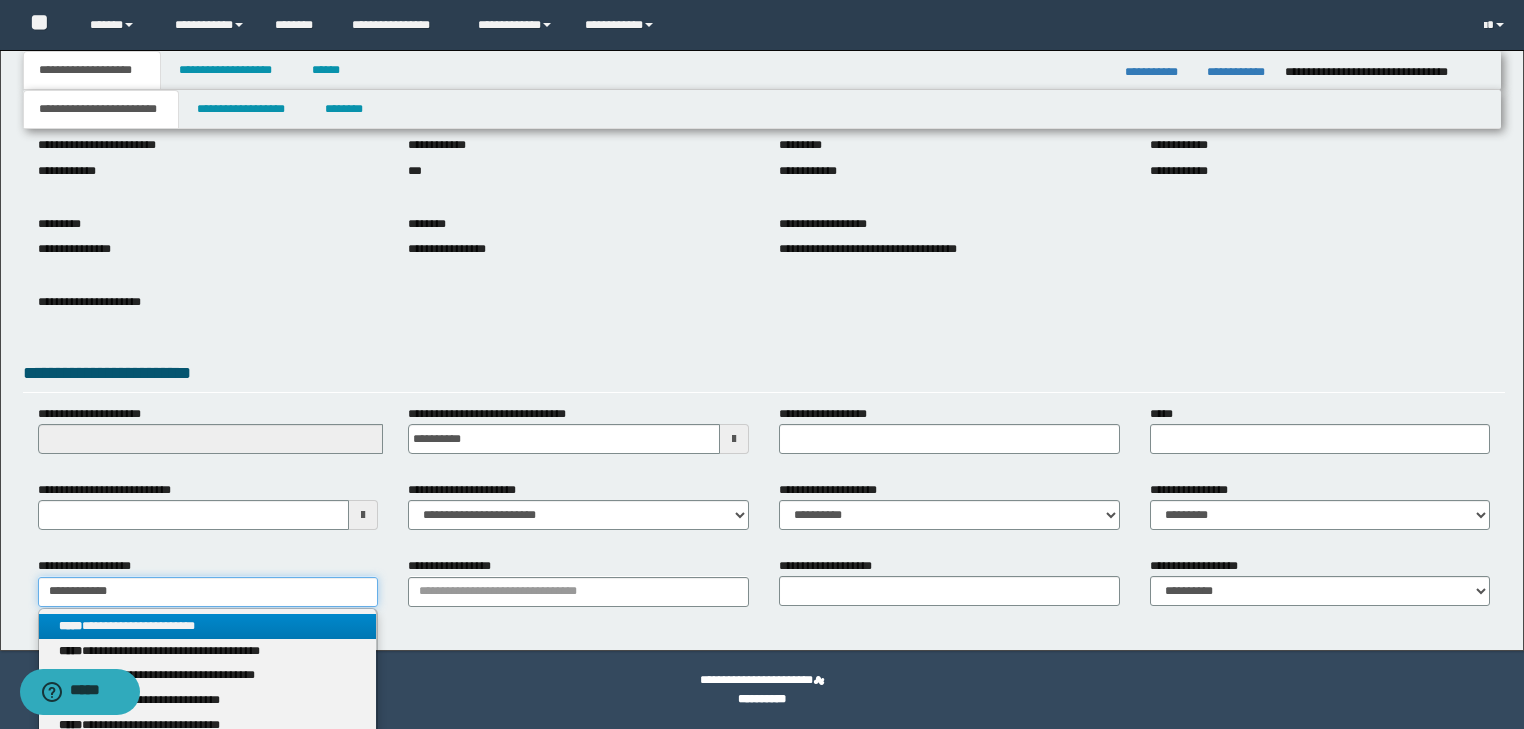 type 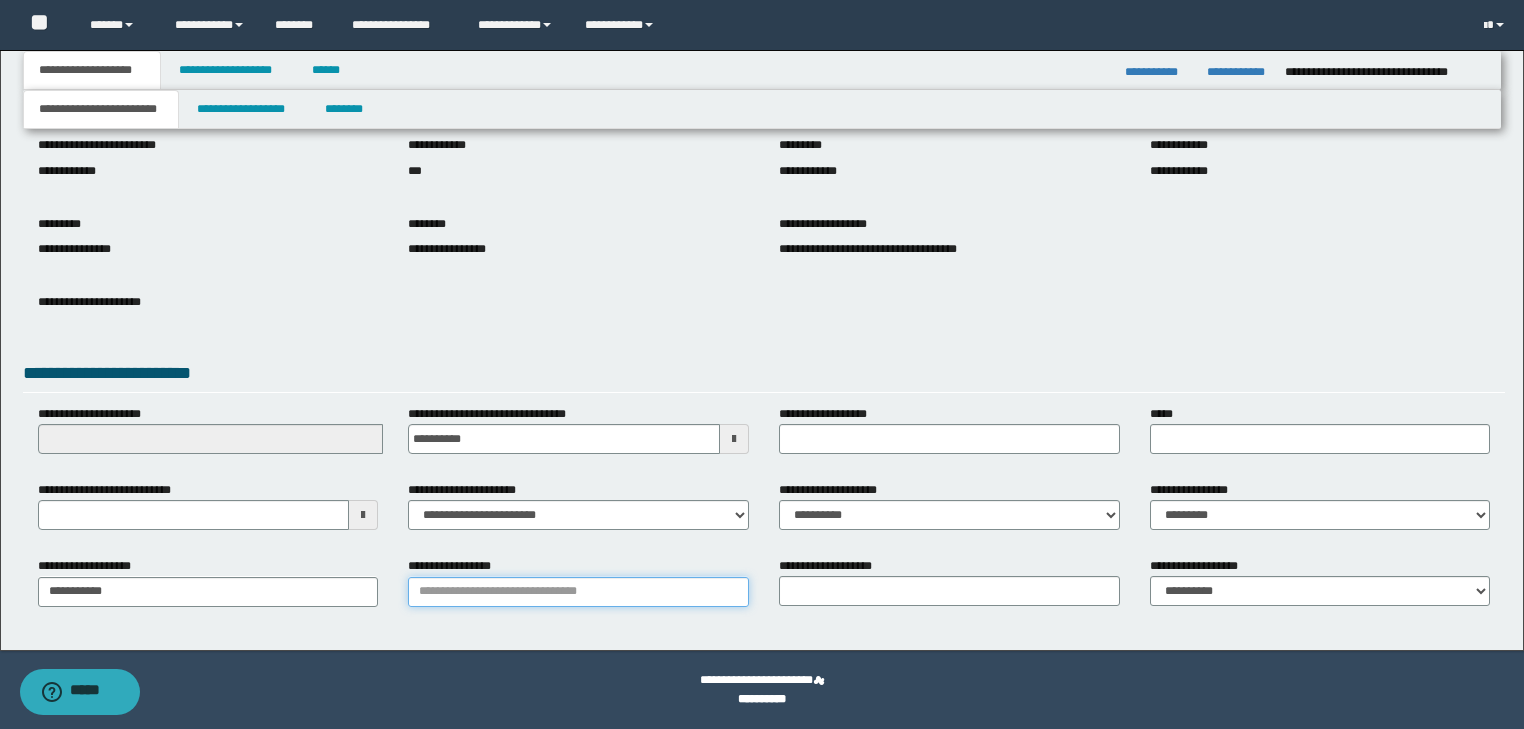 click on "**********" at bounding box center [578, 592] 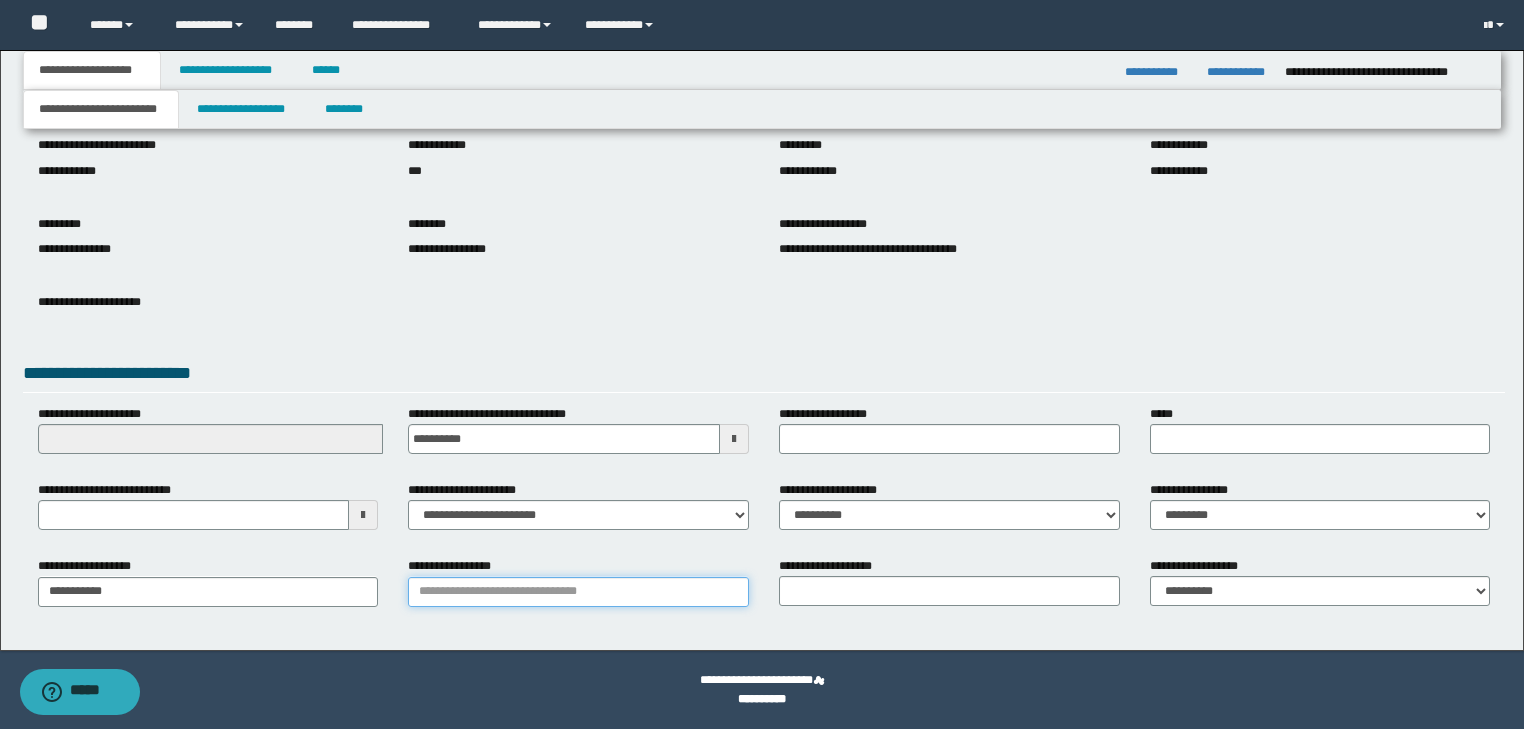 click on "**********" at bounding box center (578, 592) 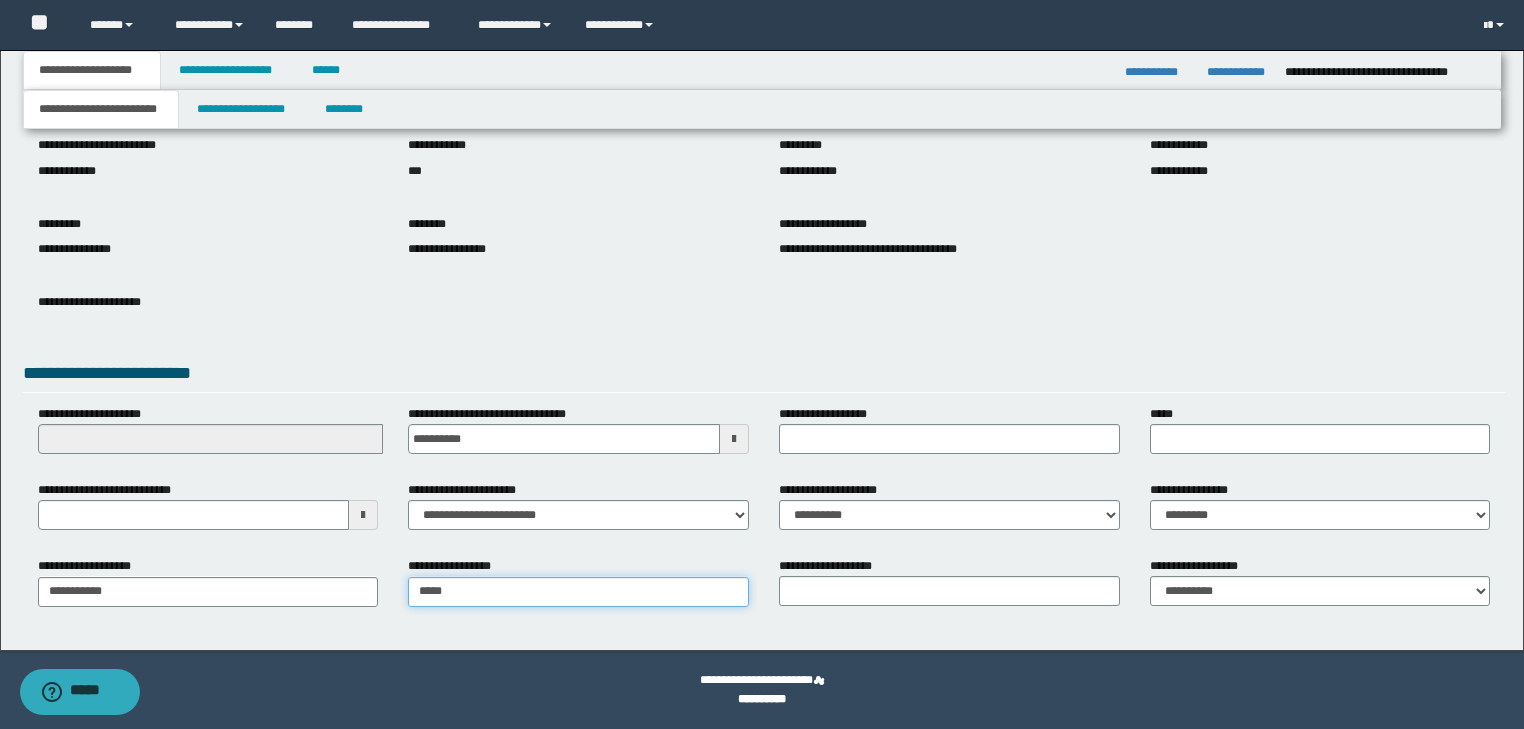 type on "****" 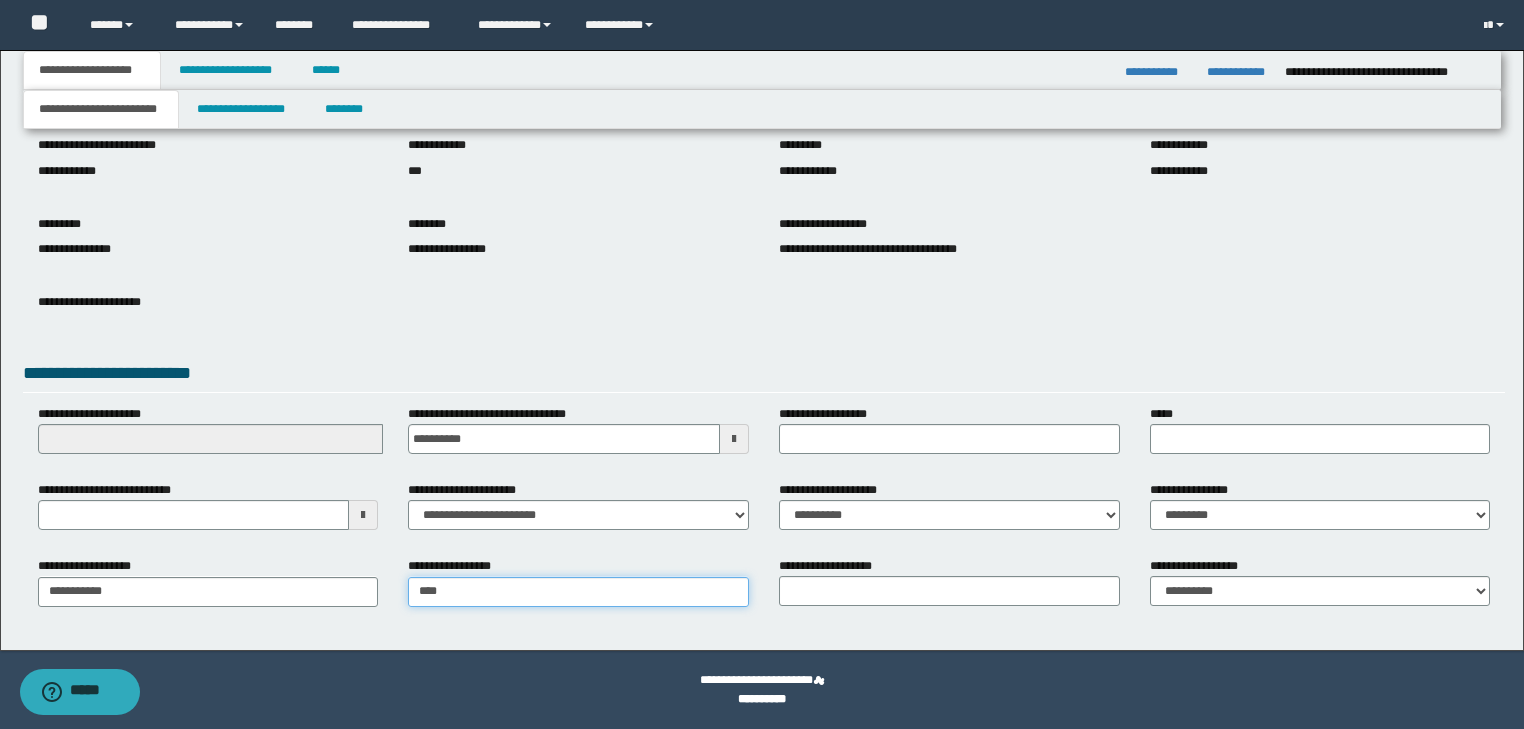 type on "**********" 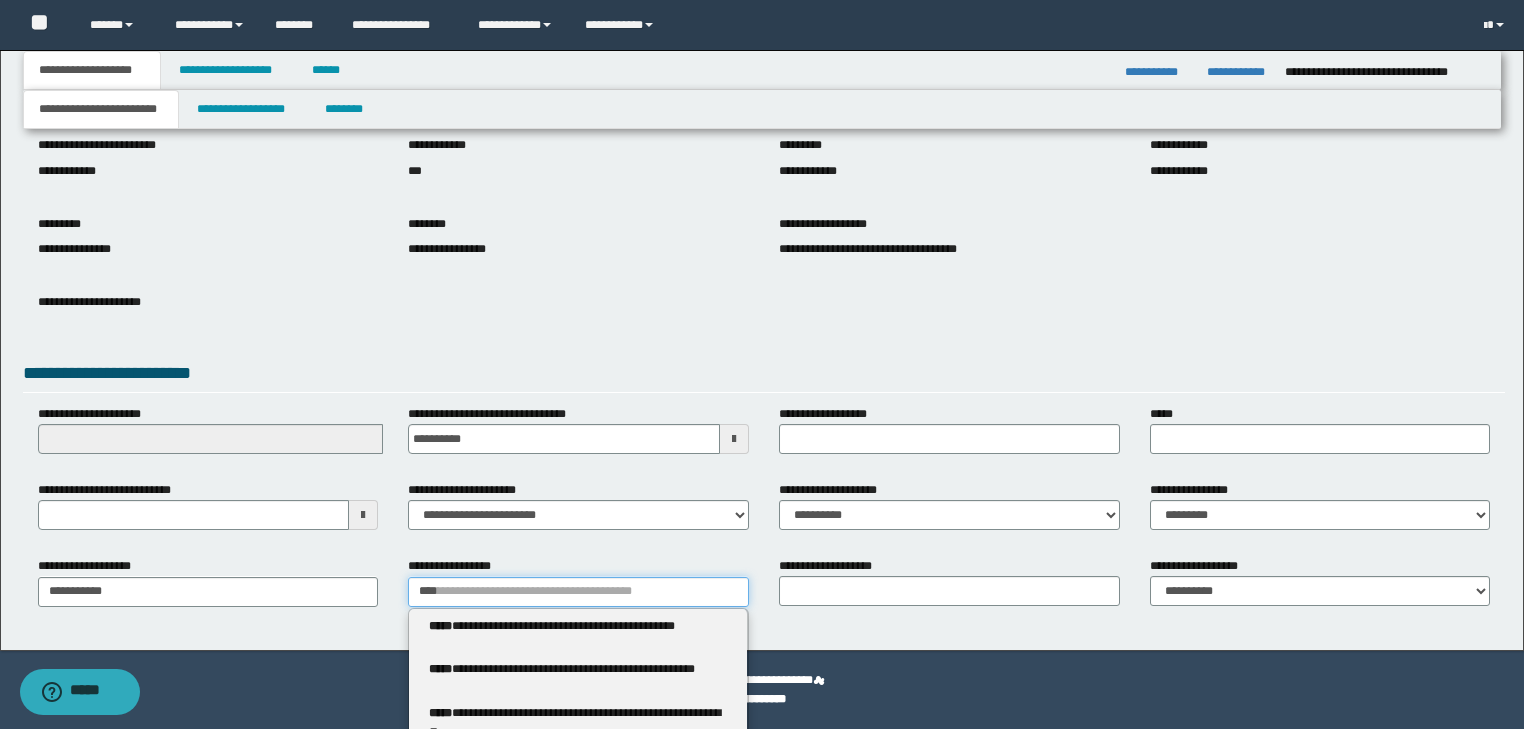 type 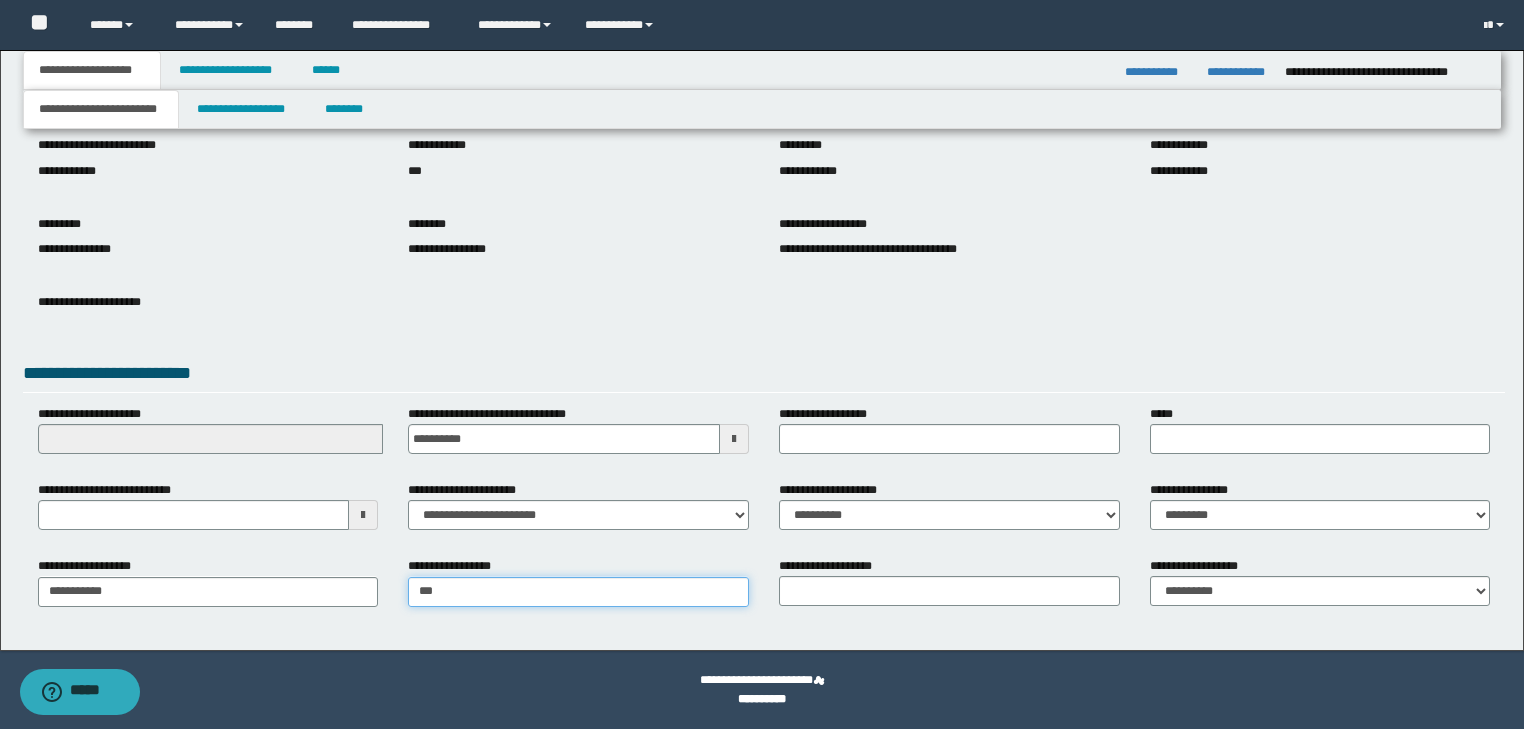 type on "*********" 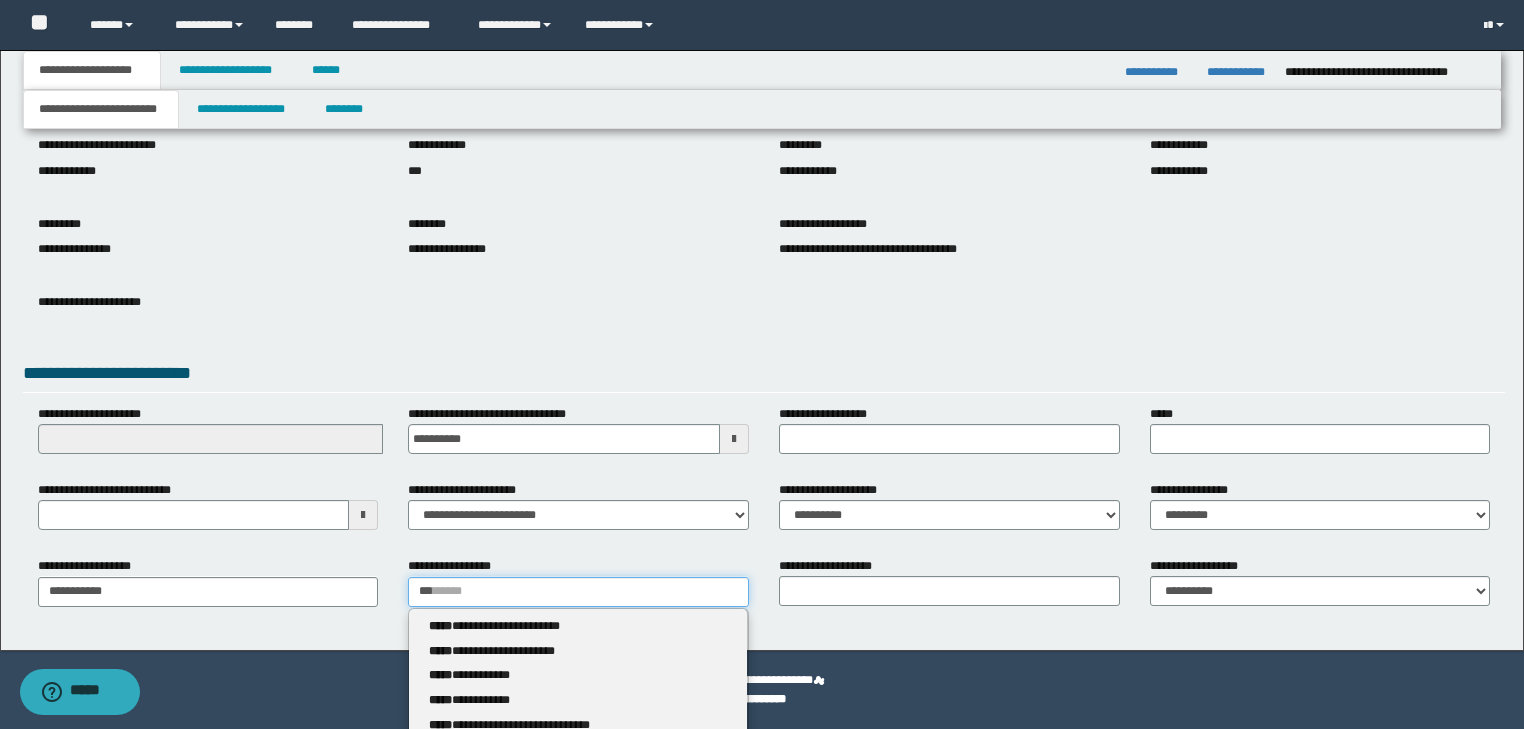 type 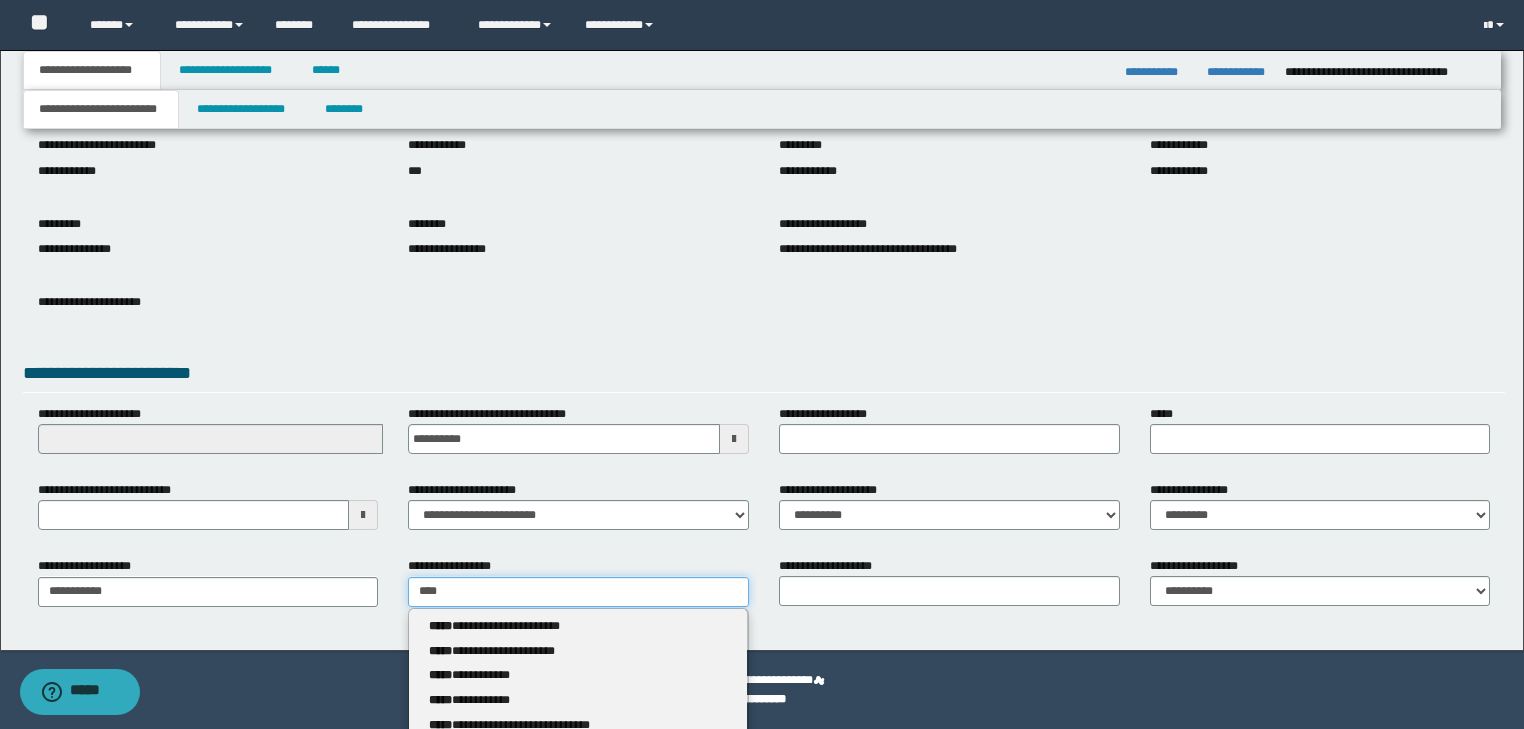 type on "**********" 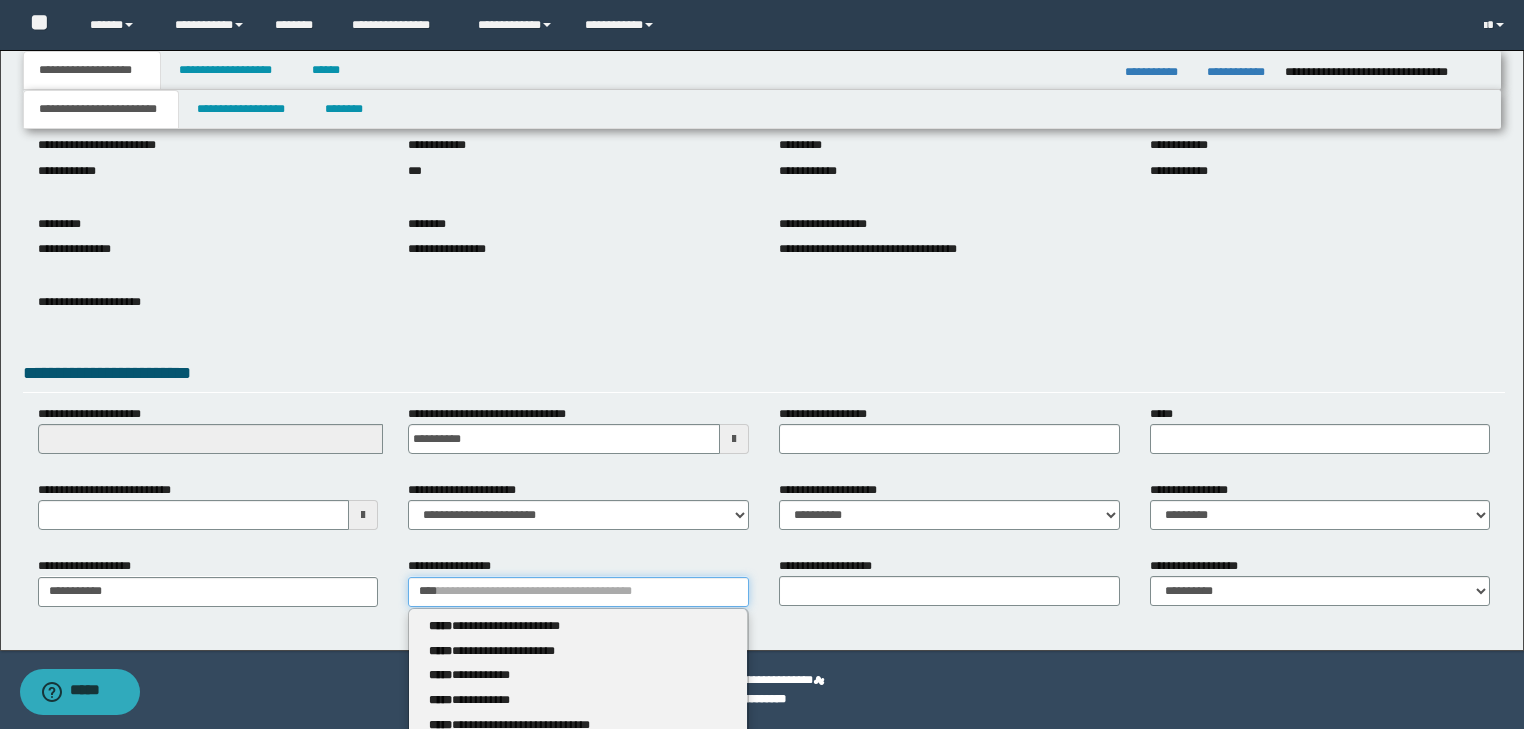 type 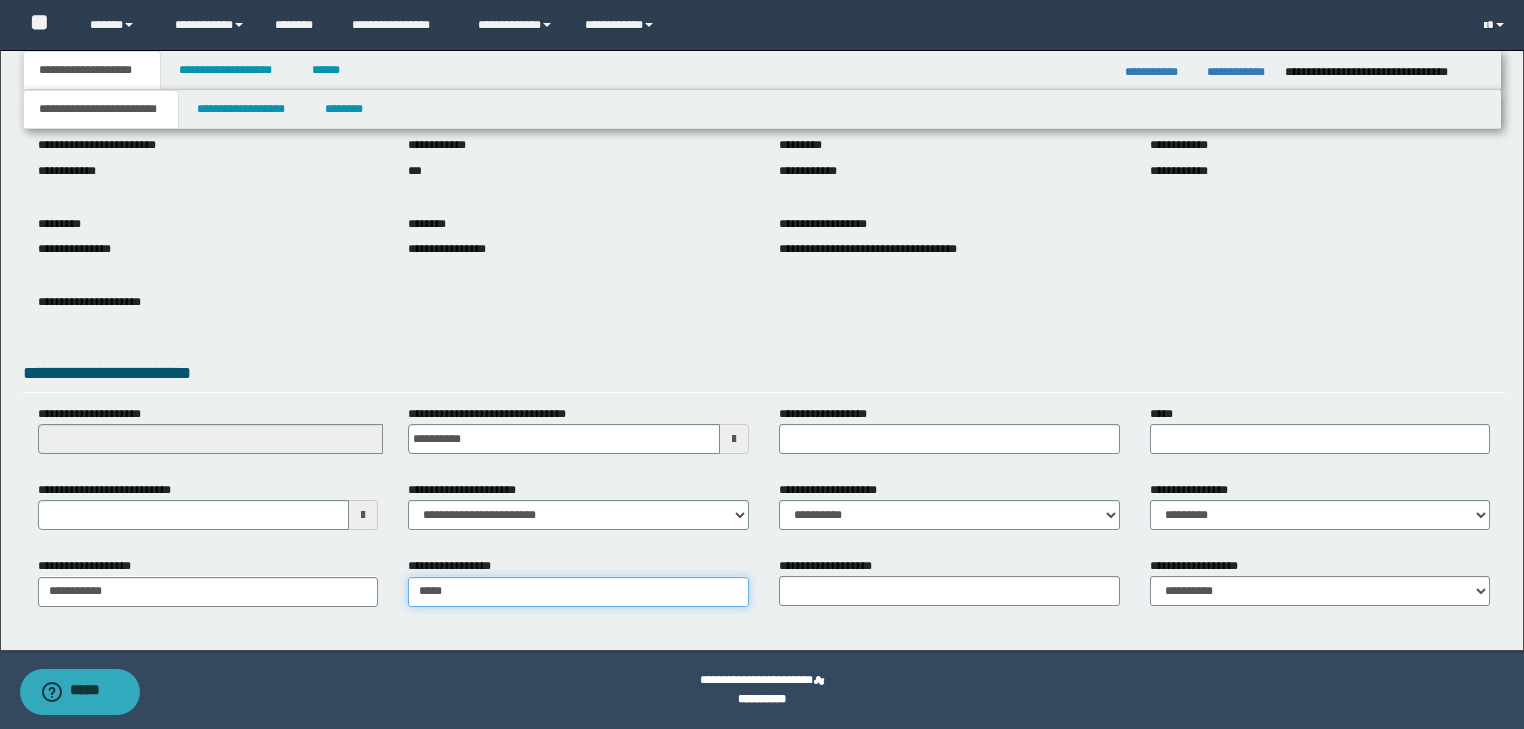 type on "****" 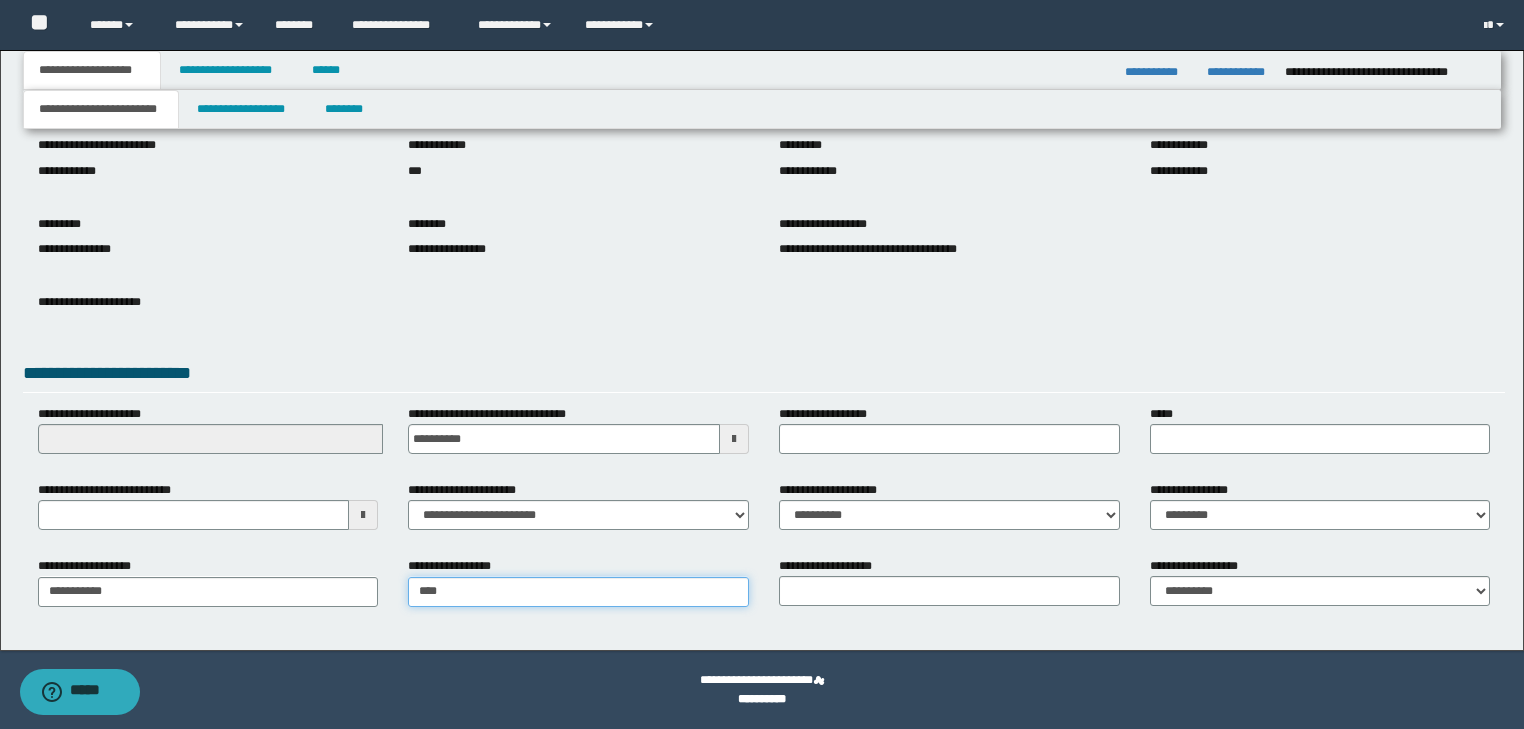 type on "**********" 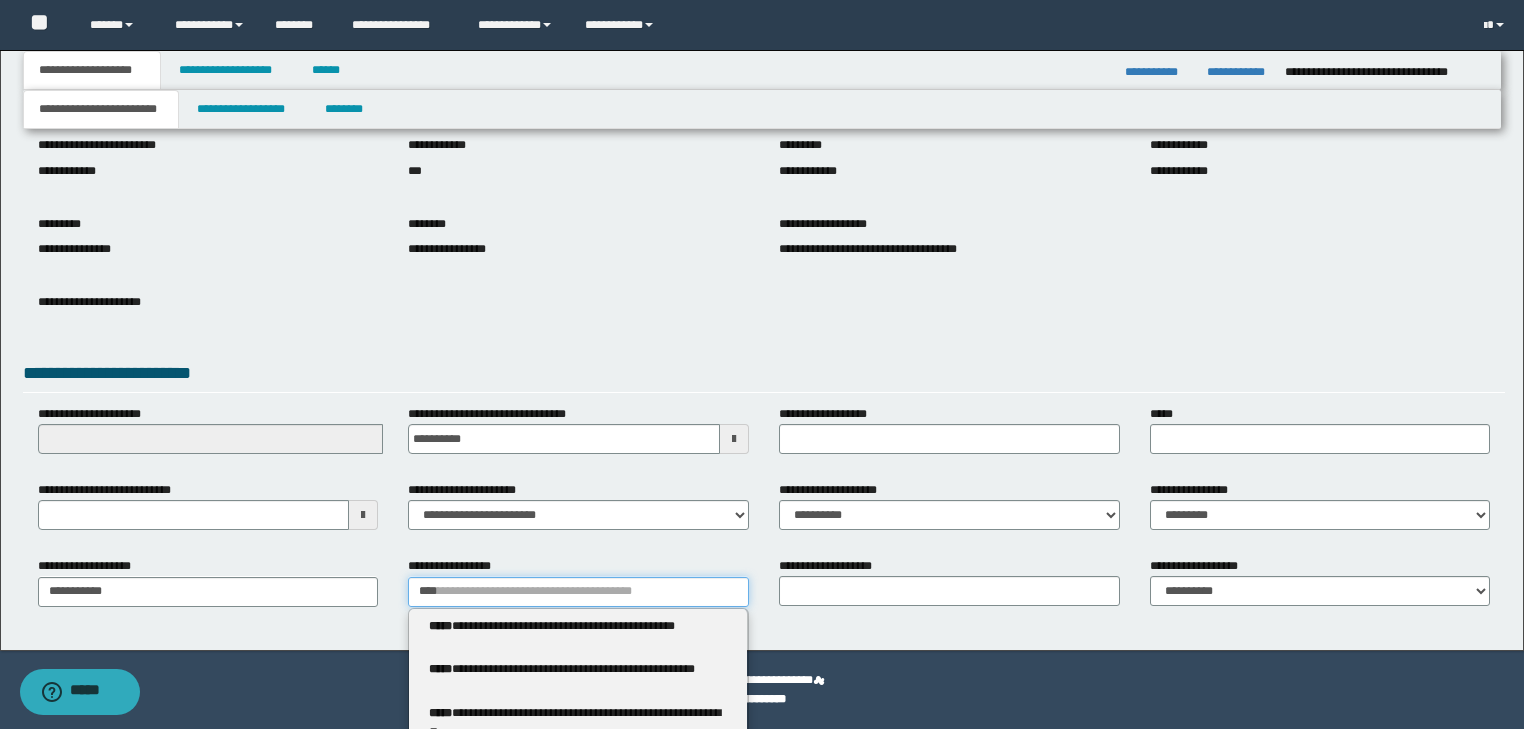 type 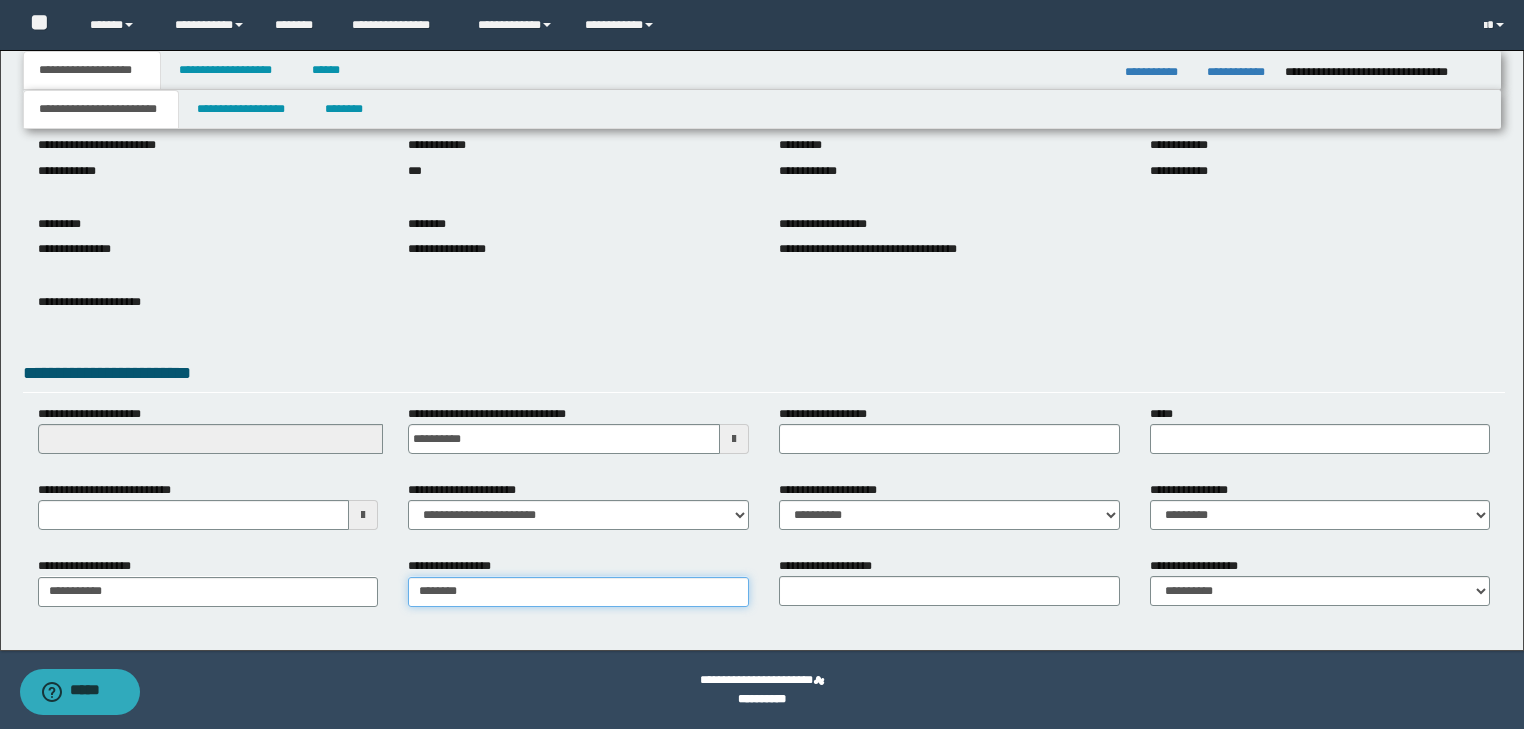 type on "*********" 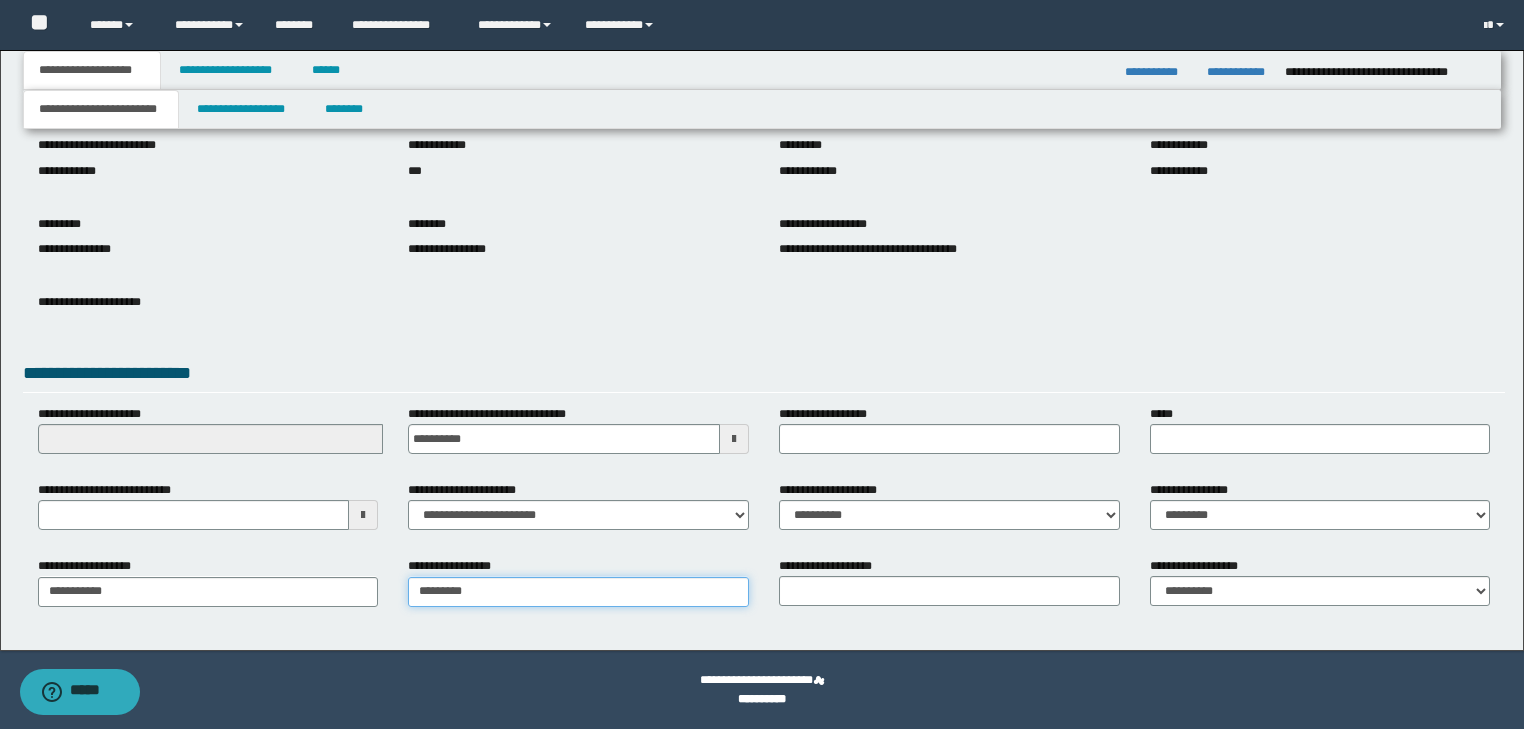 type on "*********" 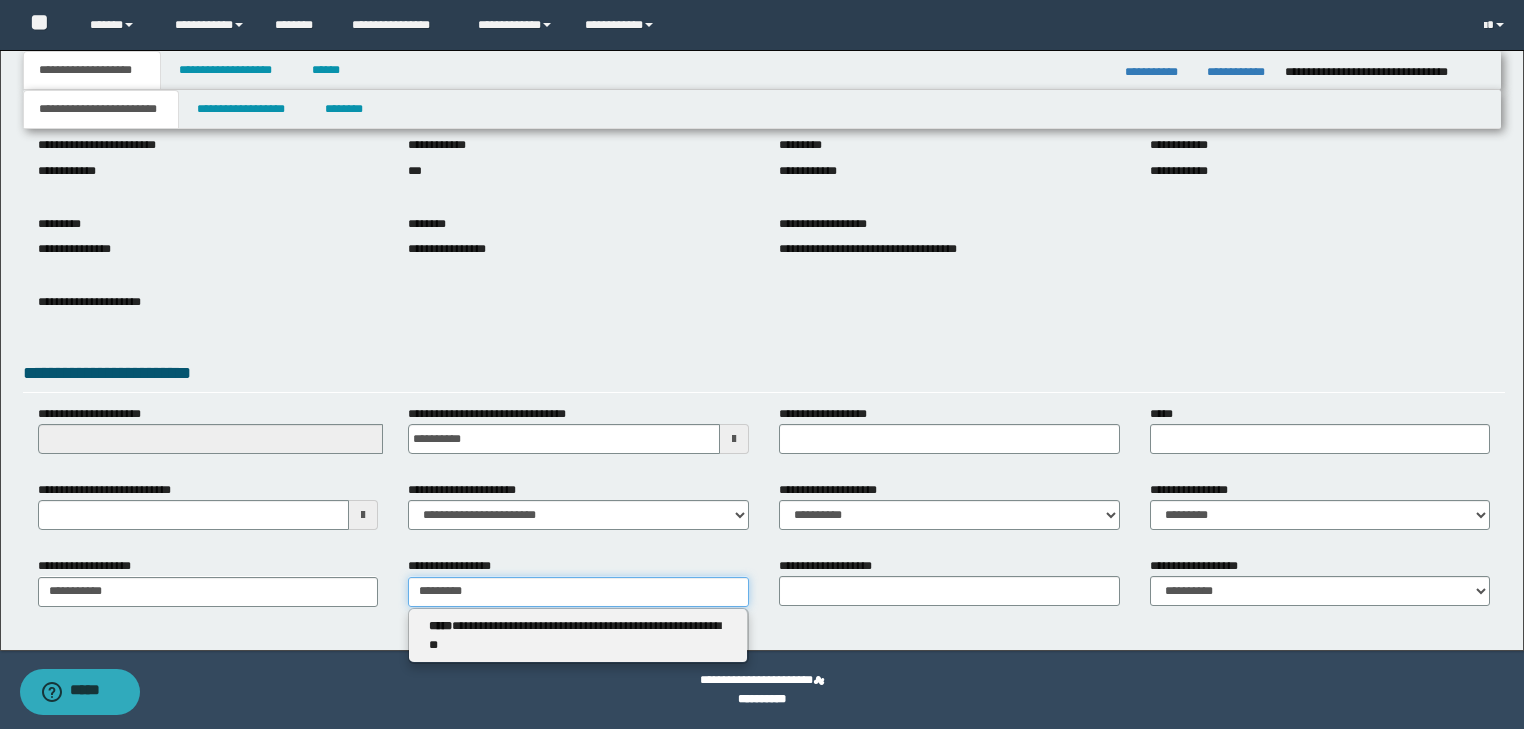 type 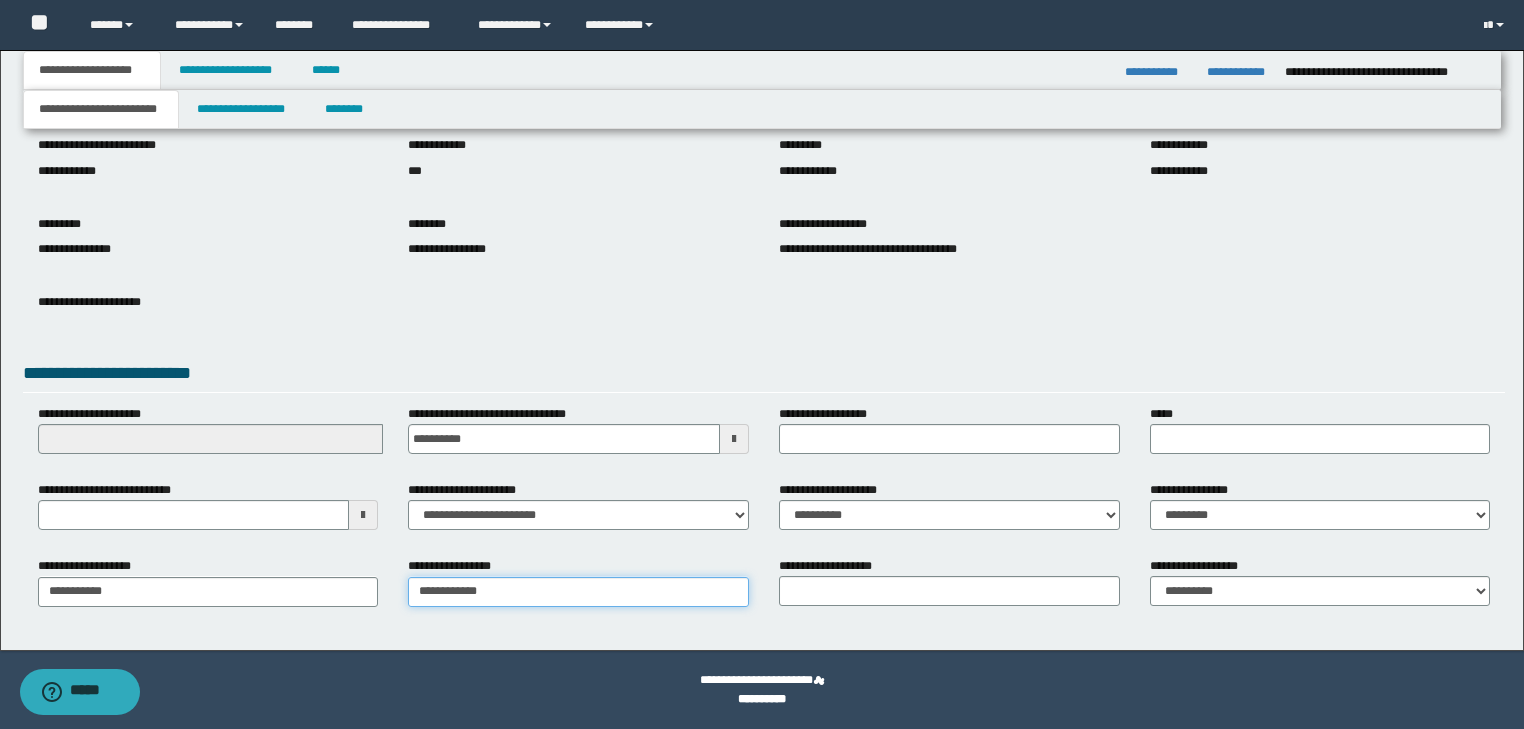 type on "**********" 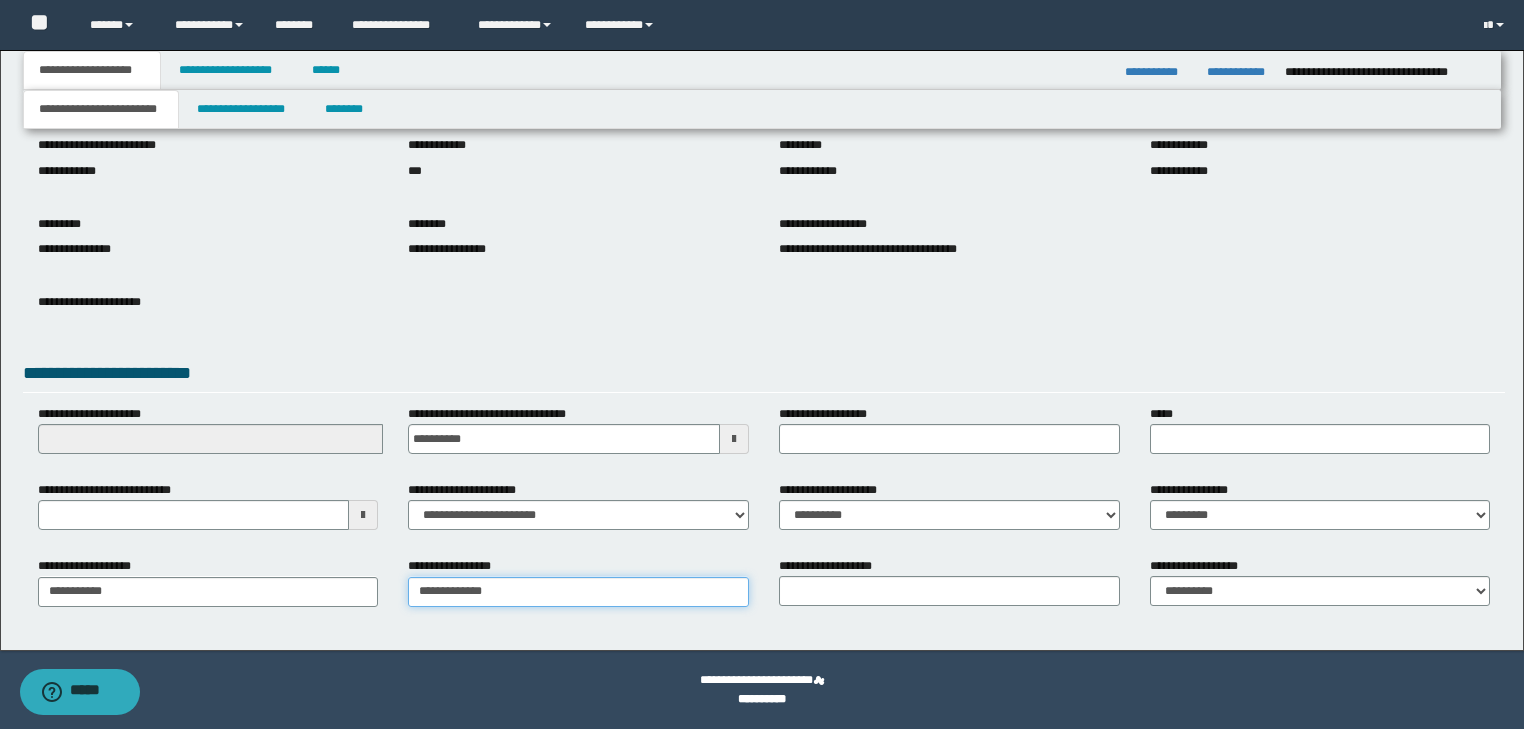 type on "**********" 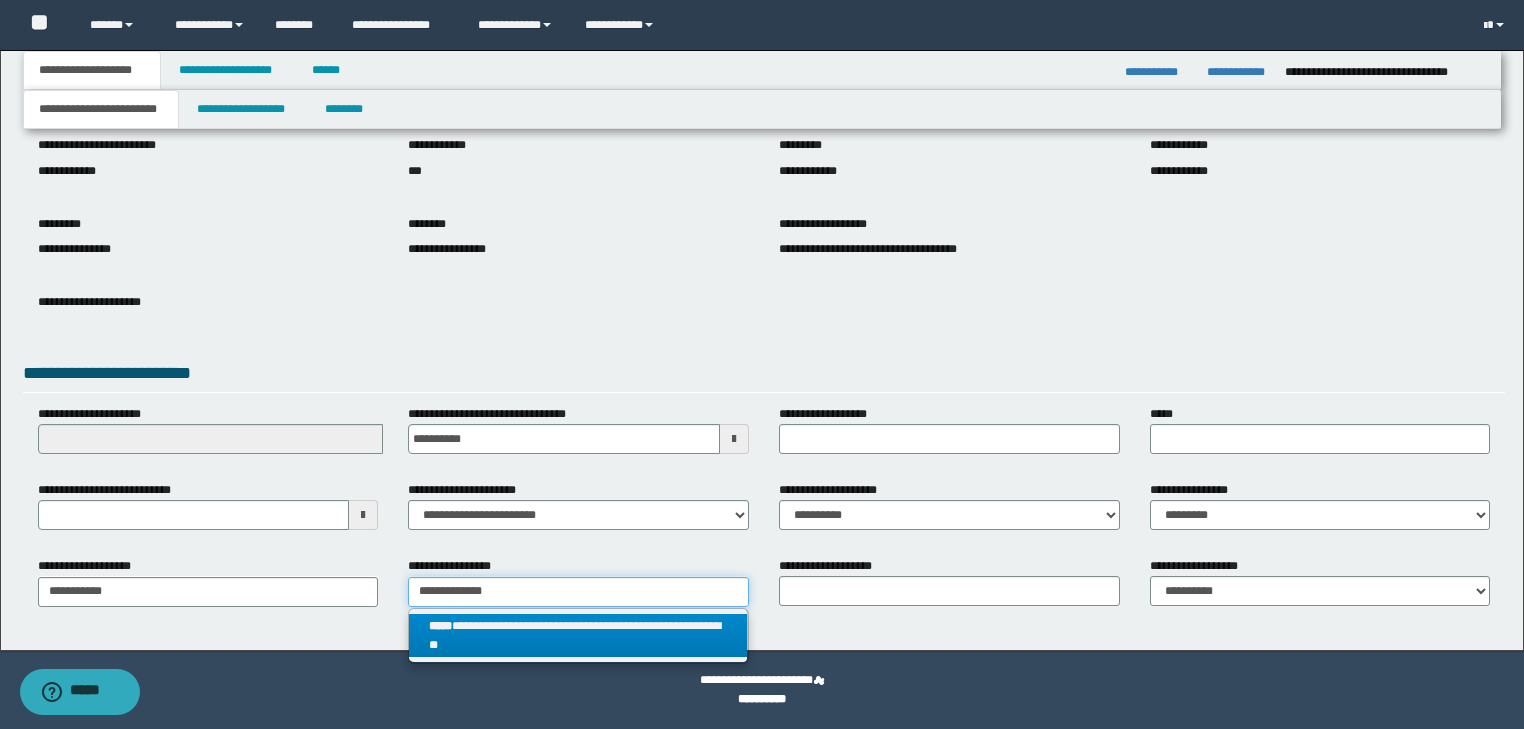 type on "**********" 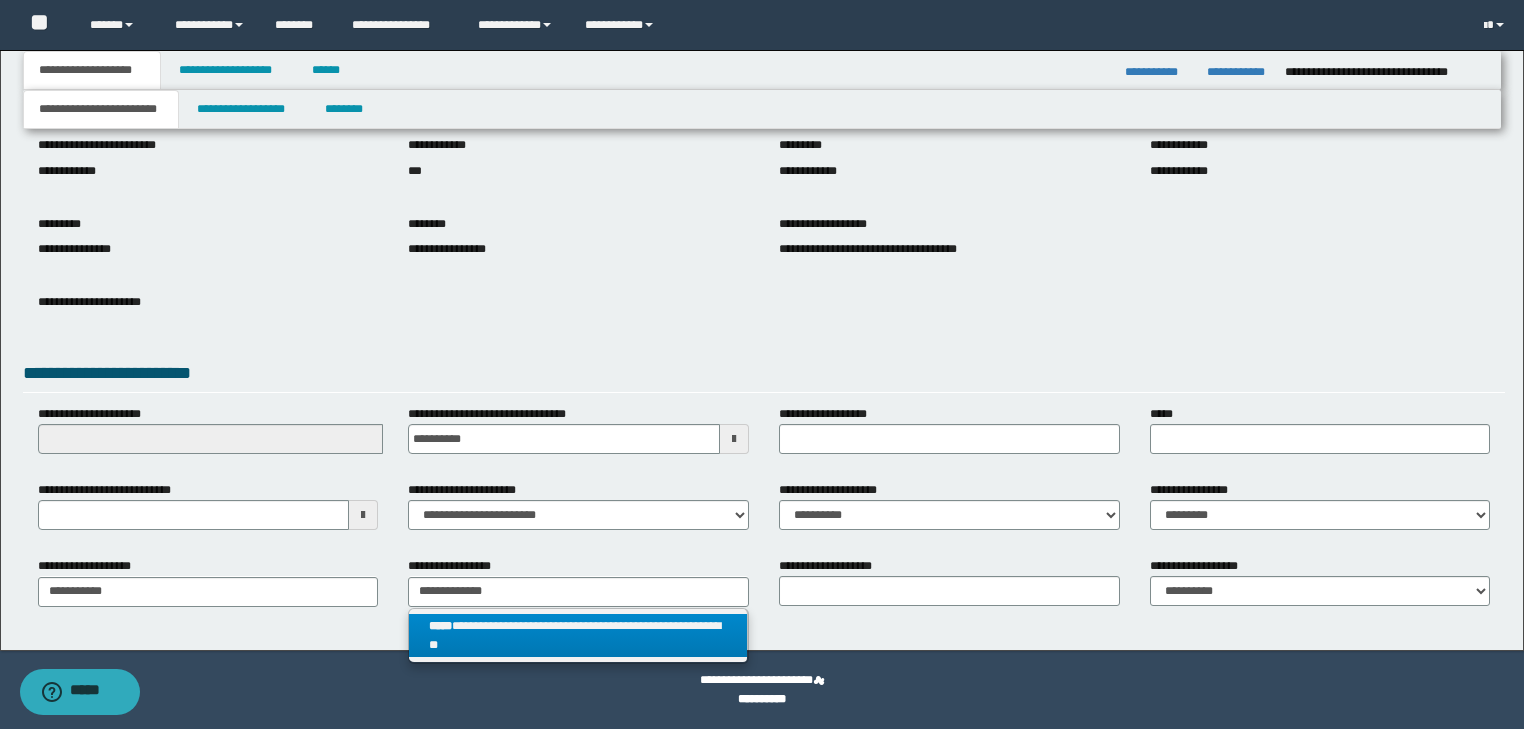 click on "**********" at bounding box center [578, 636] 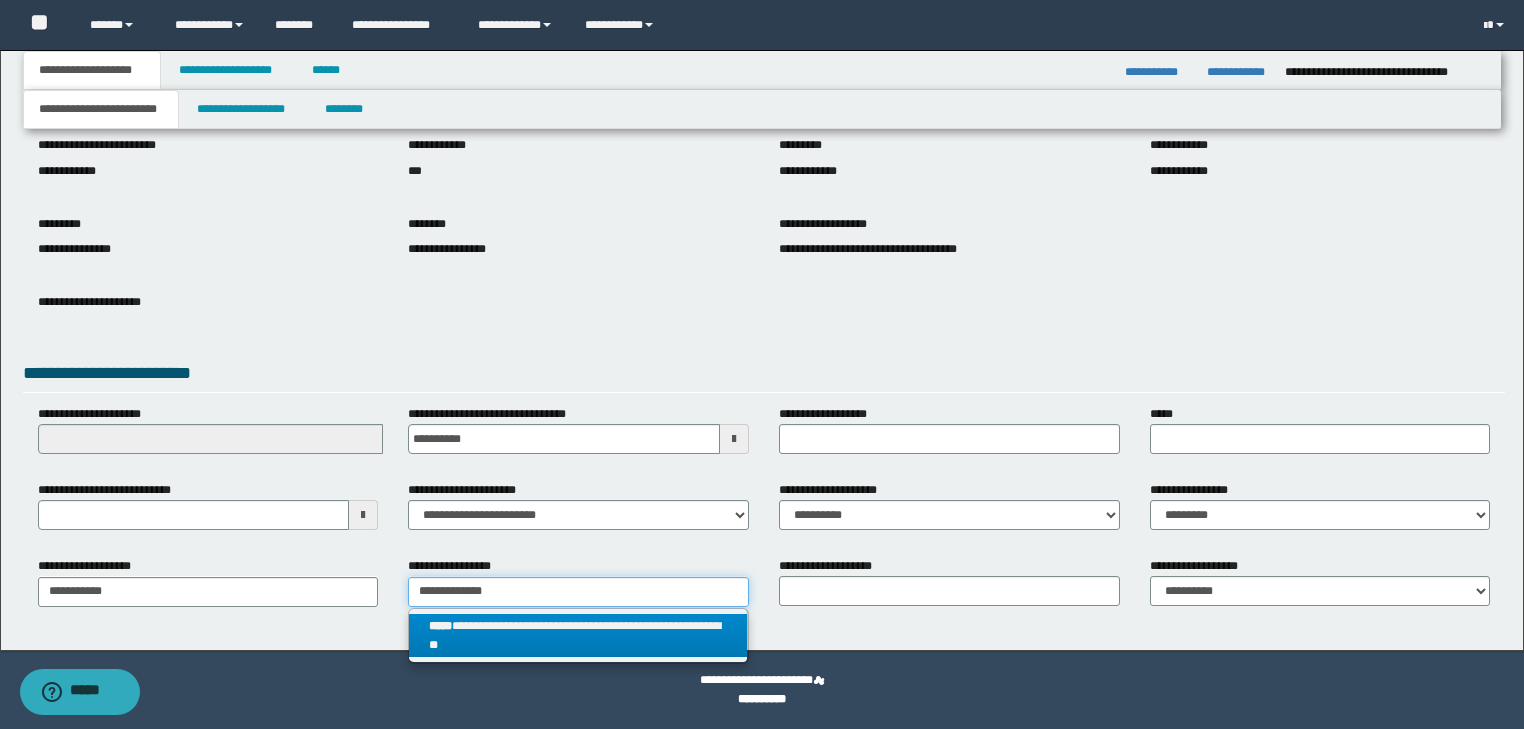 type 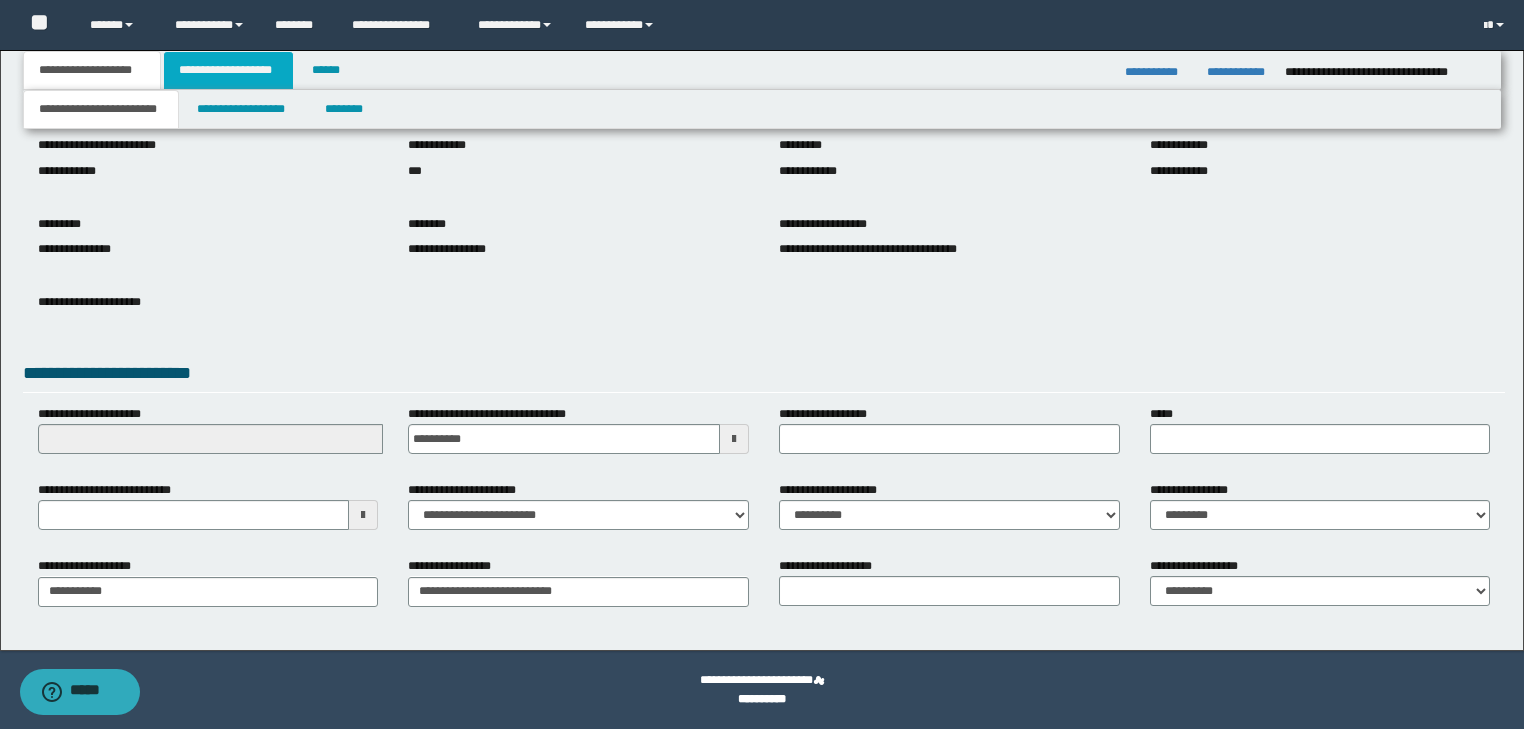 click on "**********" at bounding box center [228, 70] 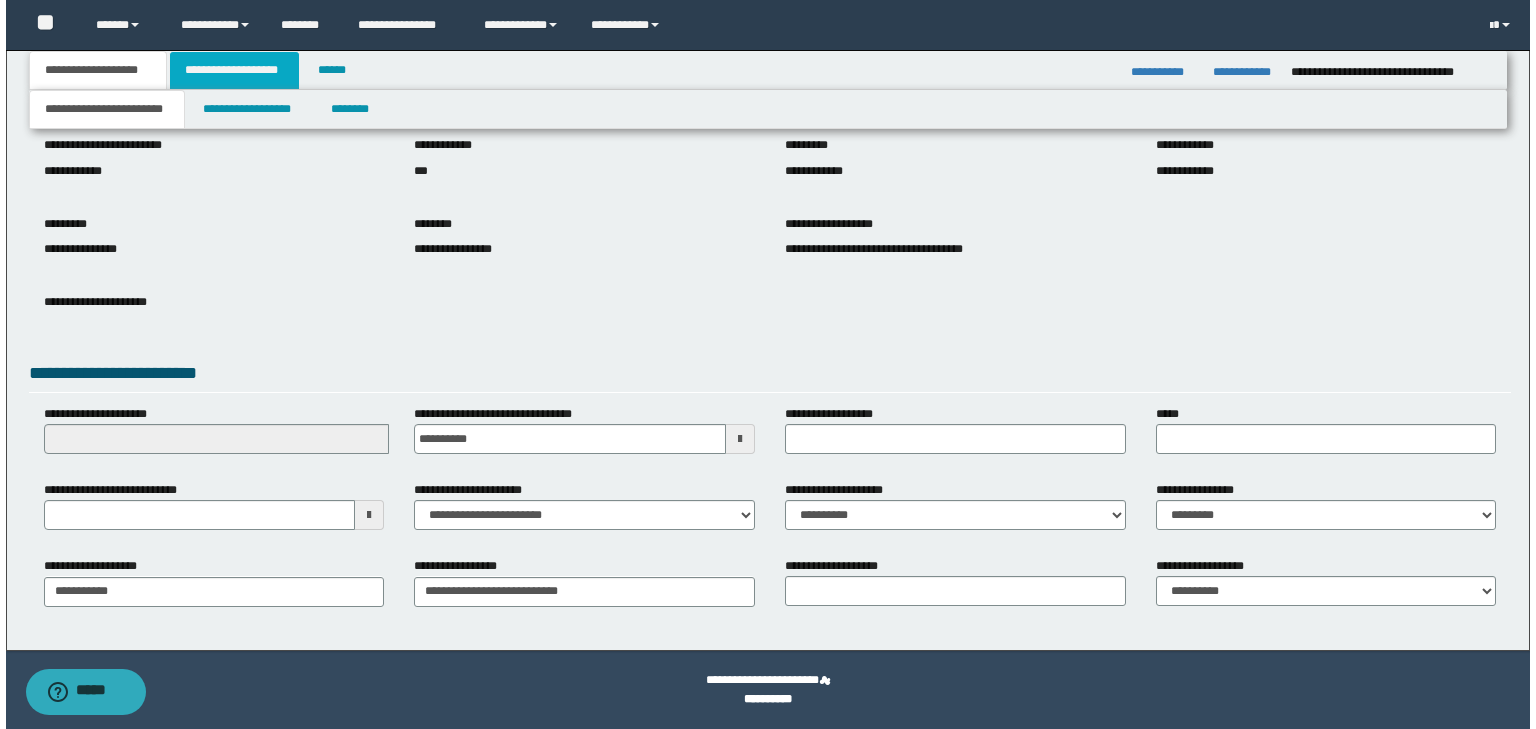 scroll, scrollTop: 0, scrollLeft: 0, axis: both 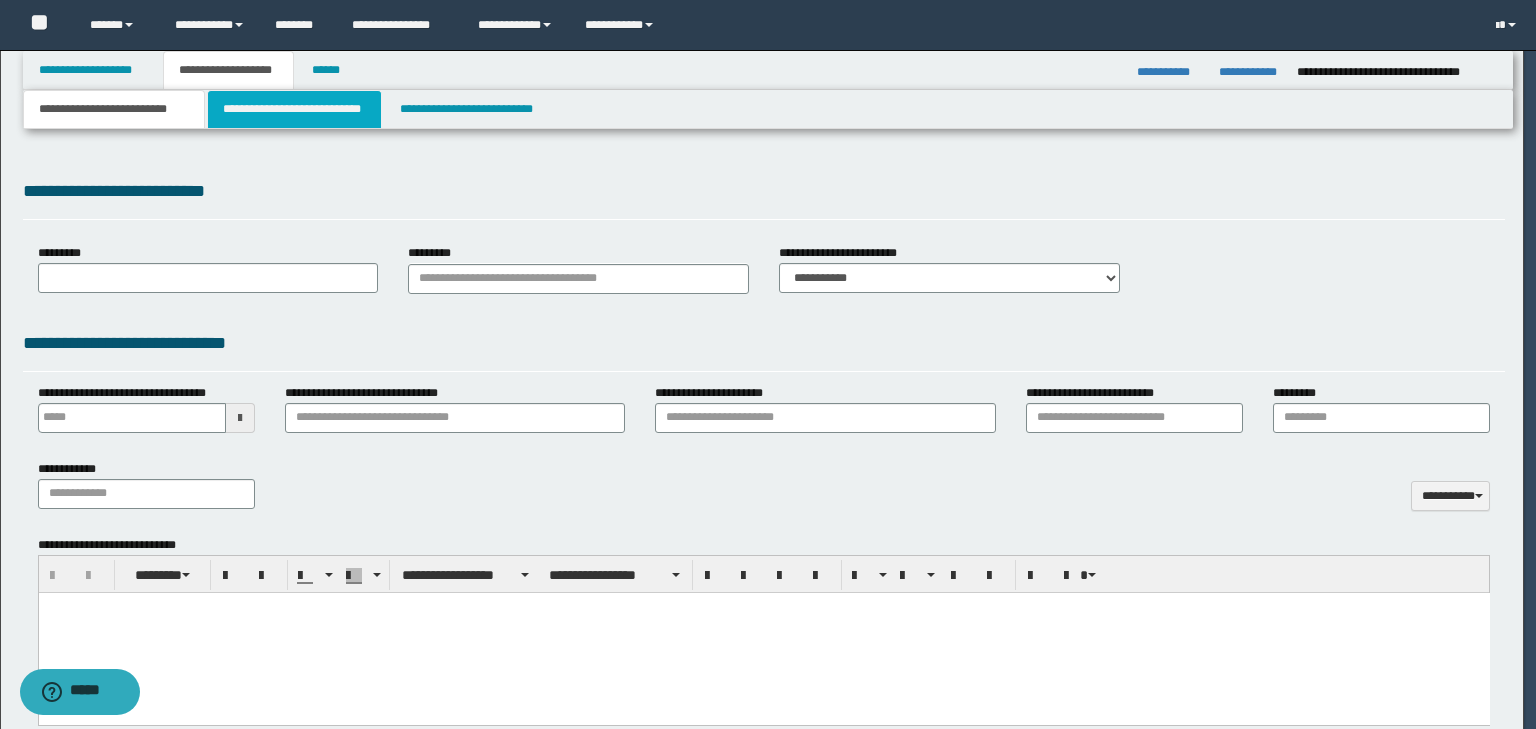 select on "*" 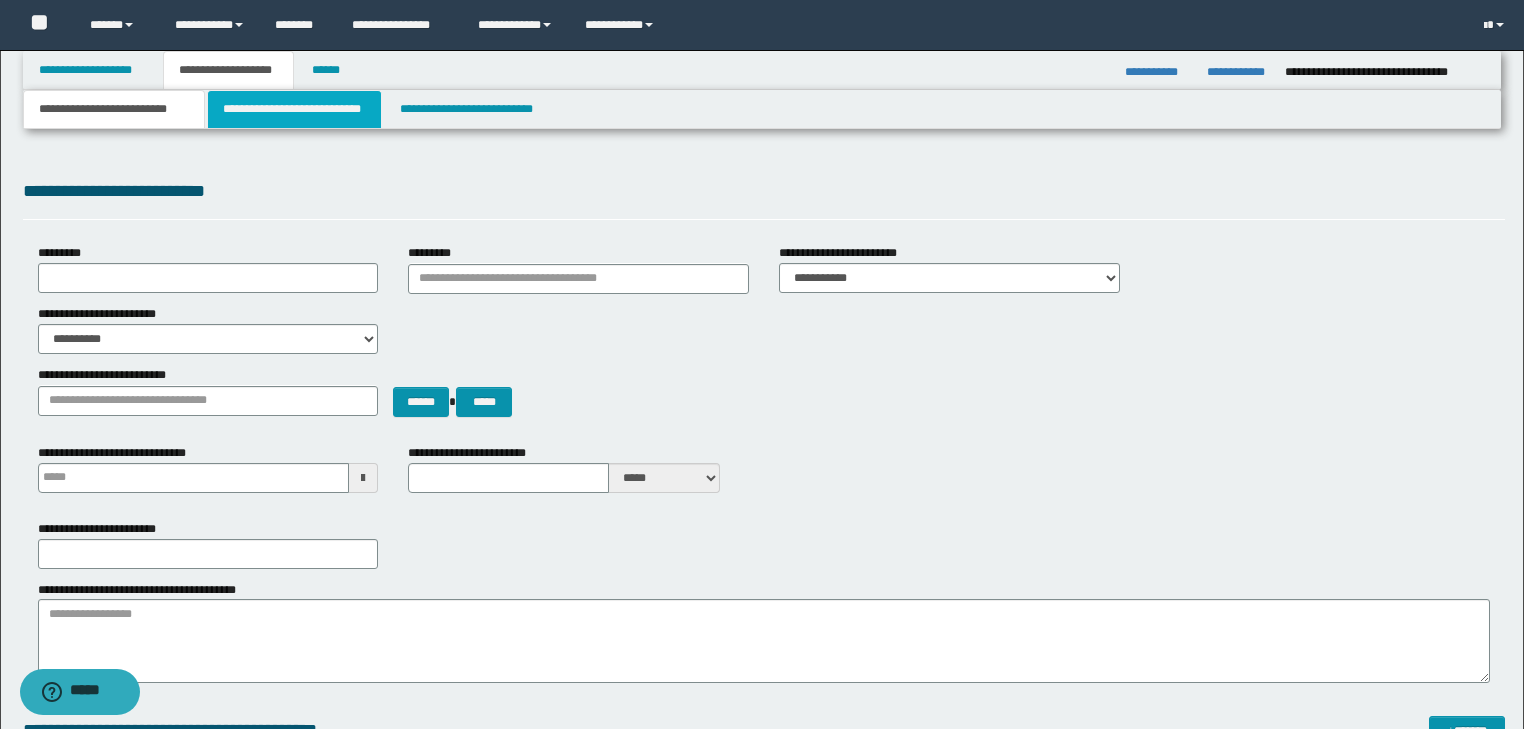 click on "**********" at bounding box center [294, 109] 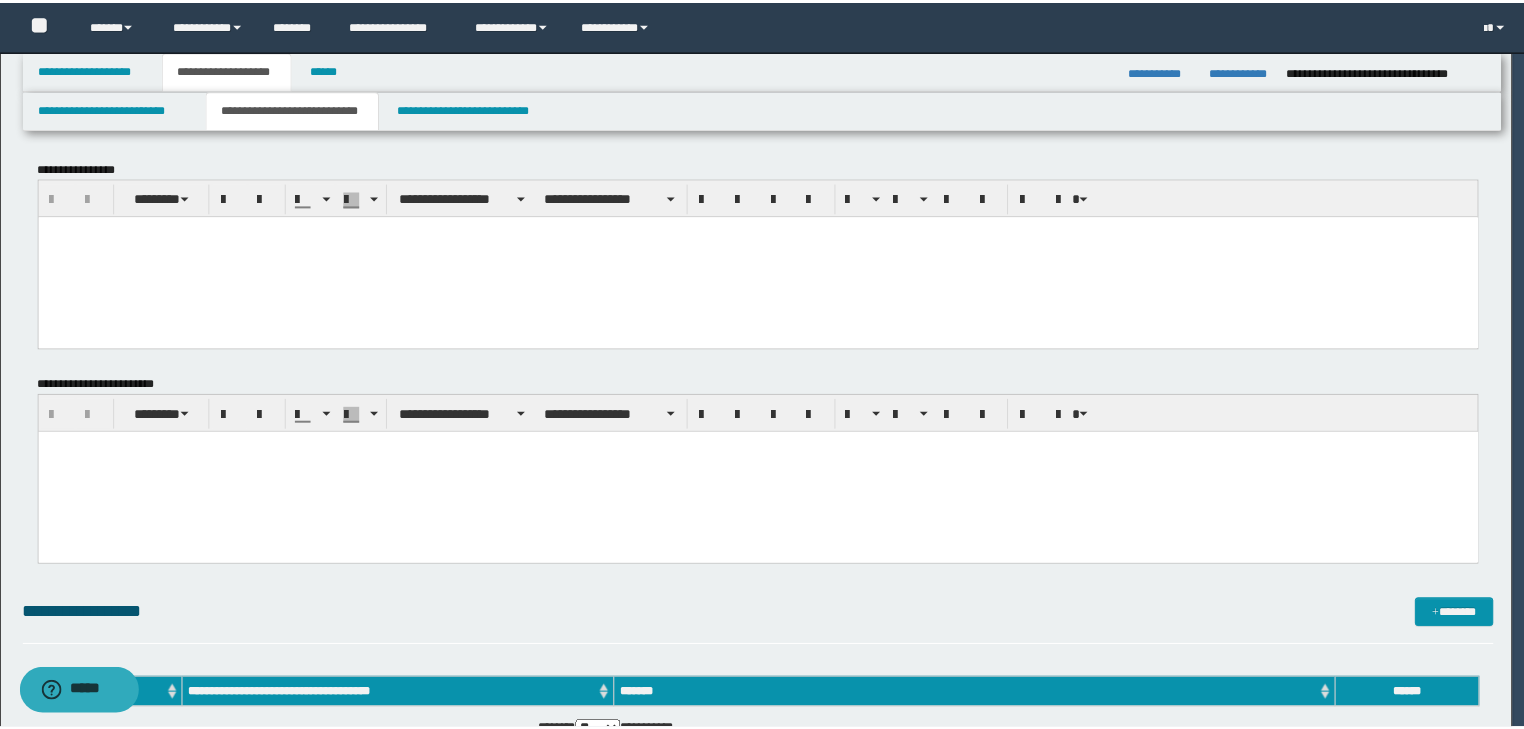 scroll, scrollTop: 0, scrollLeft: 0, axis: both 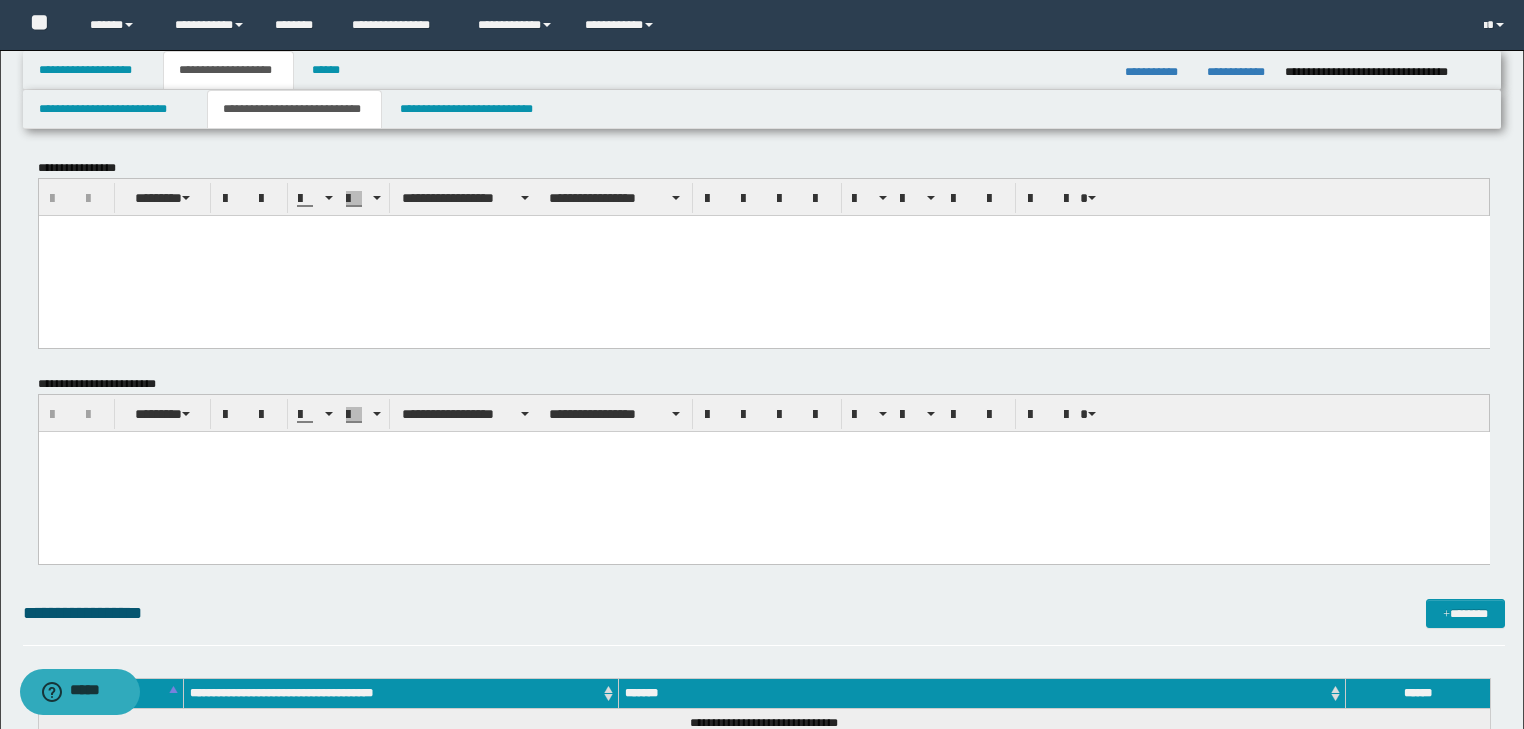 click at bounding box center [763, 230] 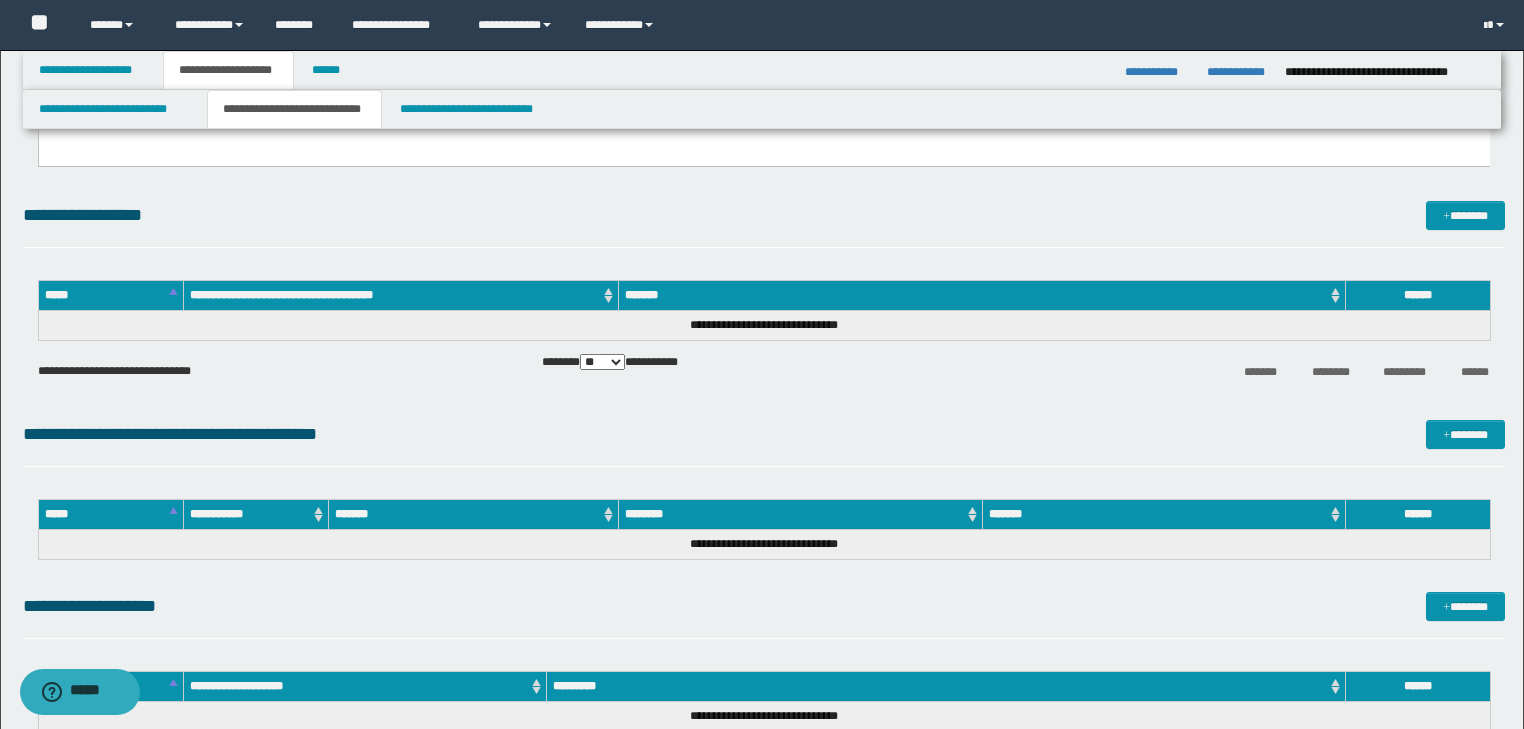 drag, startPoint x: 47, startPoint y: -1524, endPoint x: 543, endPoint y: 692, distance: 2270.8306 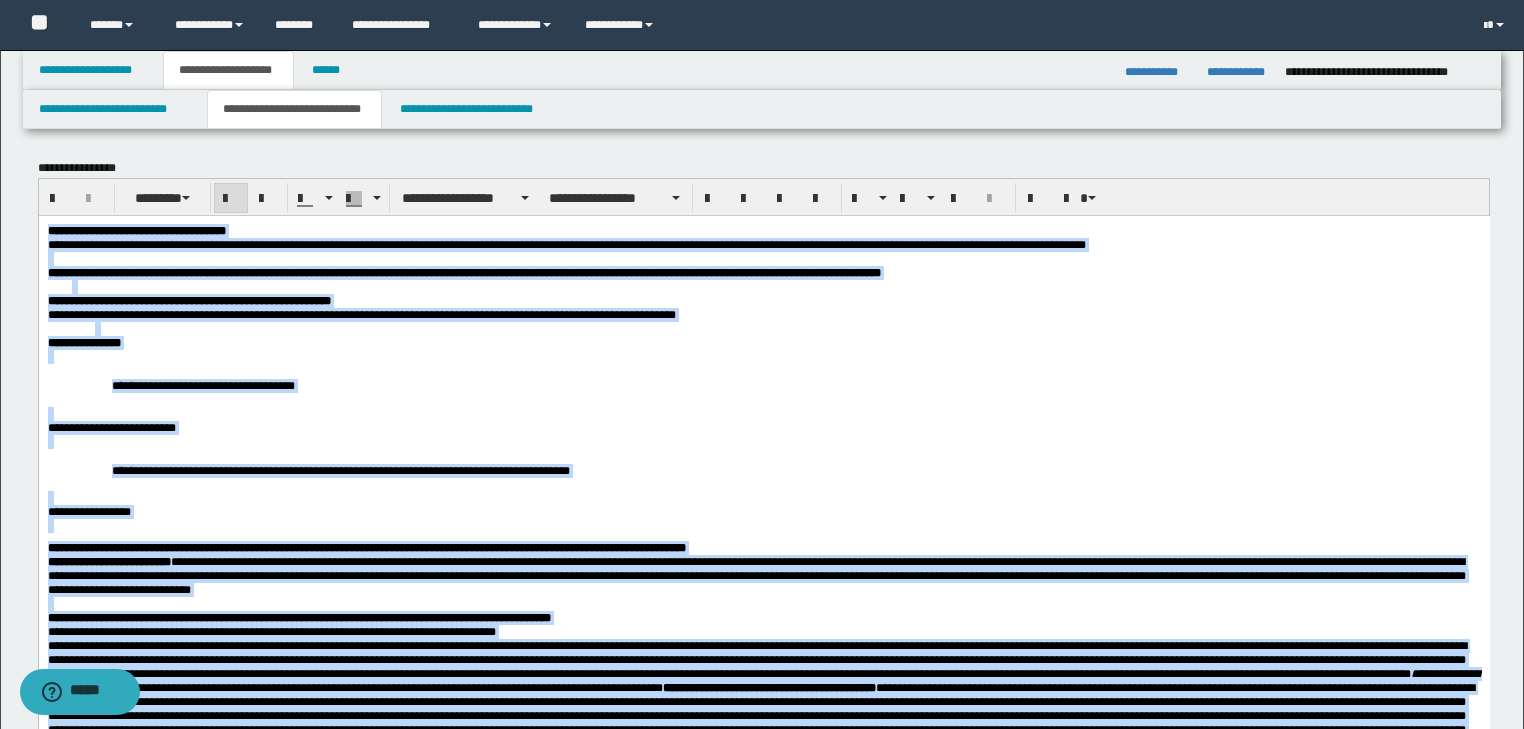 scroll, scrollTop: 0, scrollLeft: 0, axis: both 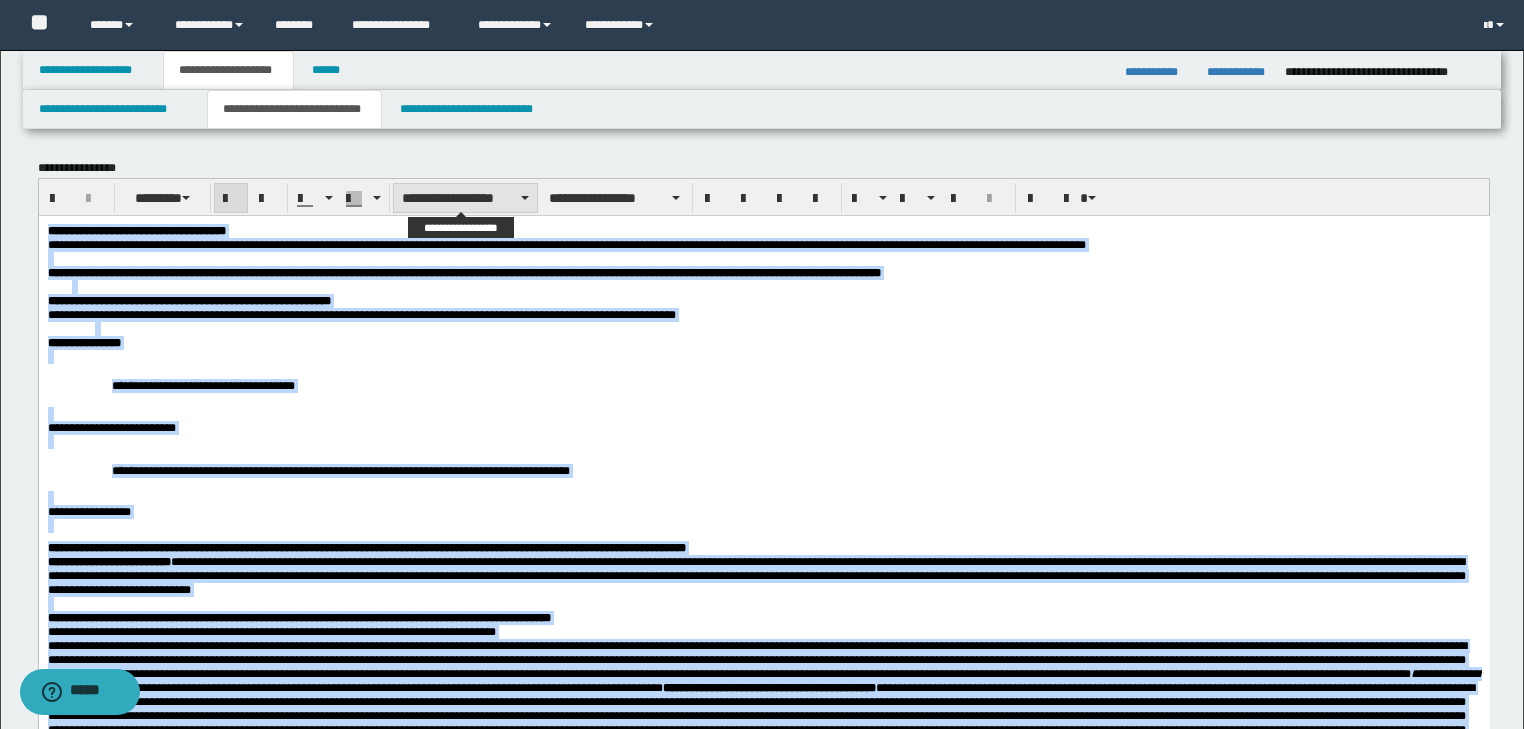 click on "**********" at bounding box center [465, 198] 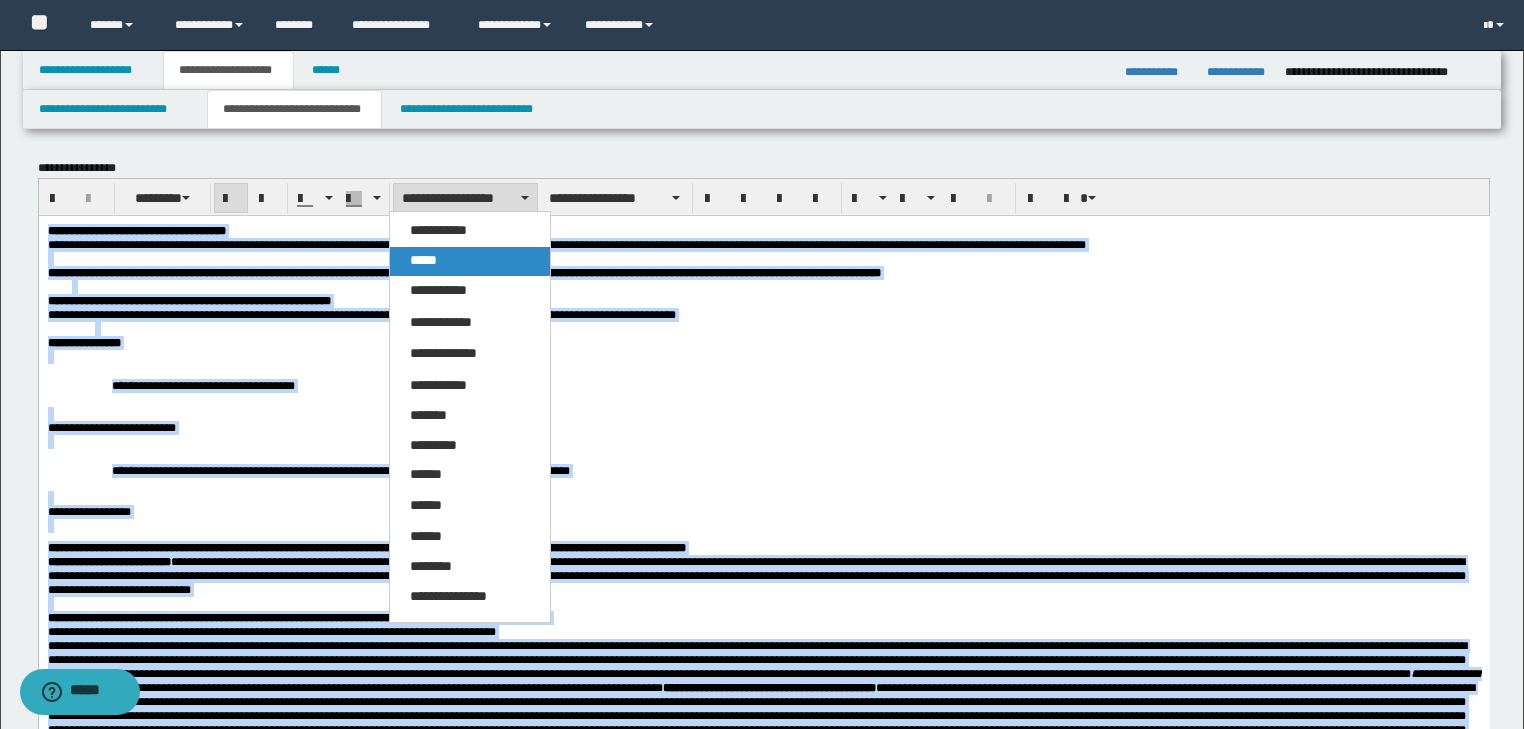 click on "*****" at bounding box center (470, 261) 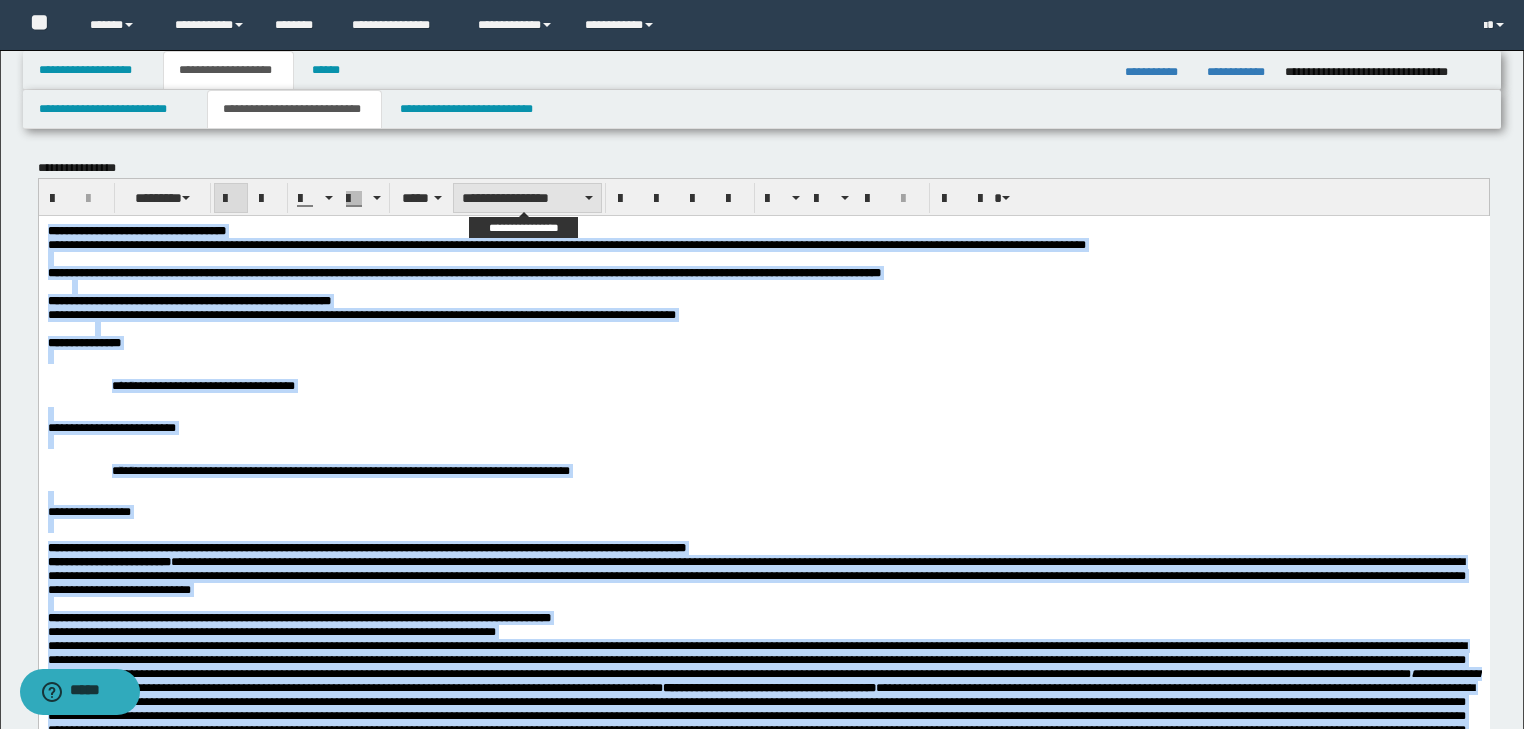 click on "**********" at bounding box center [527, 198] 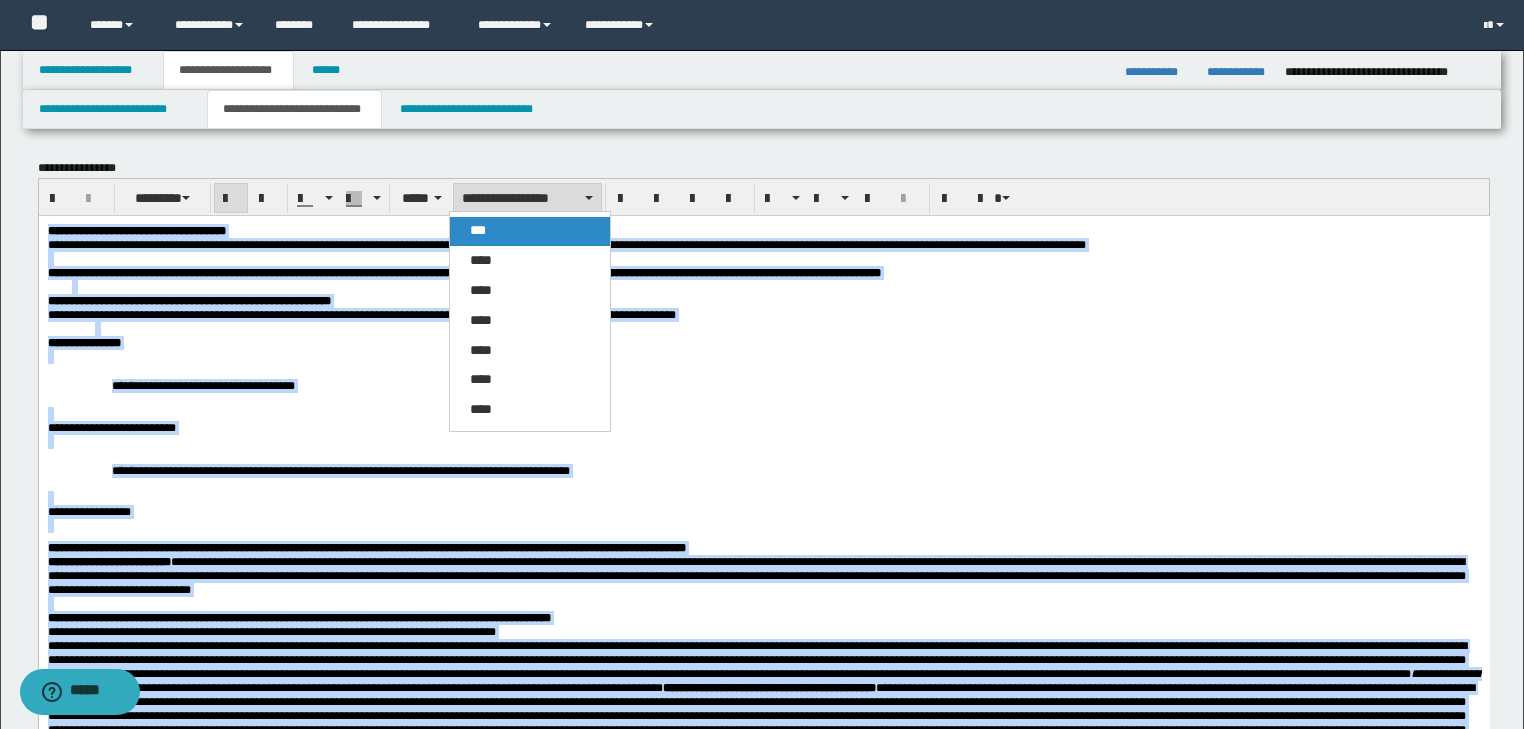 click on "***" at bounding box center [530, 231] 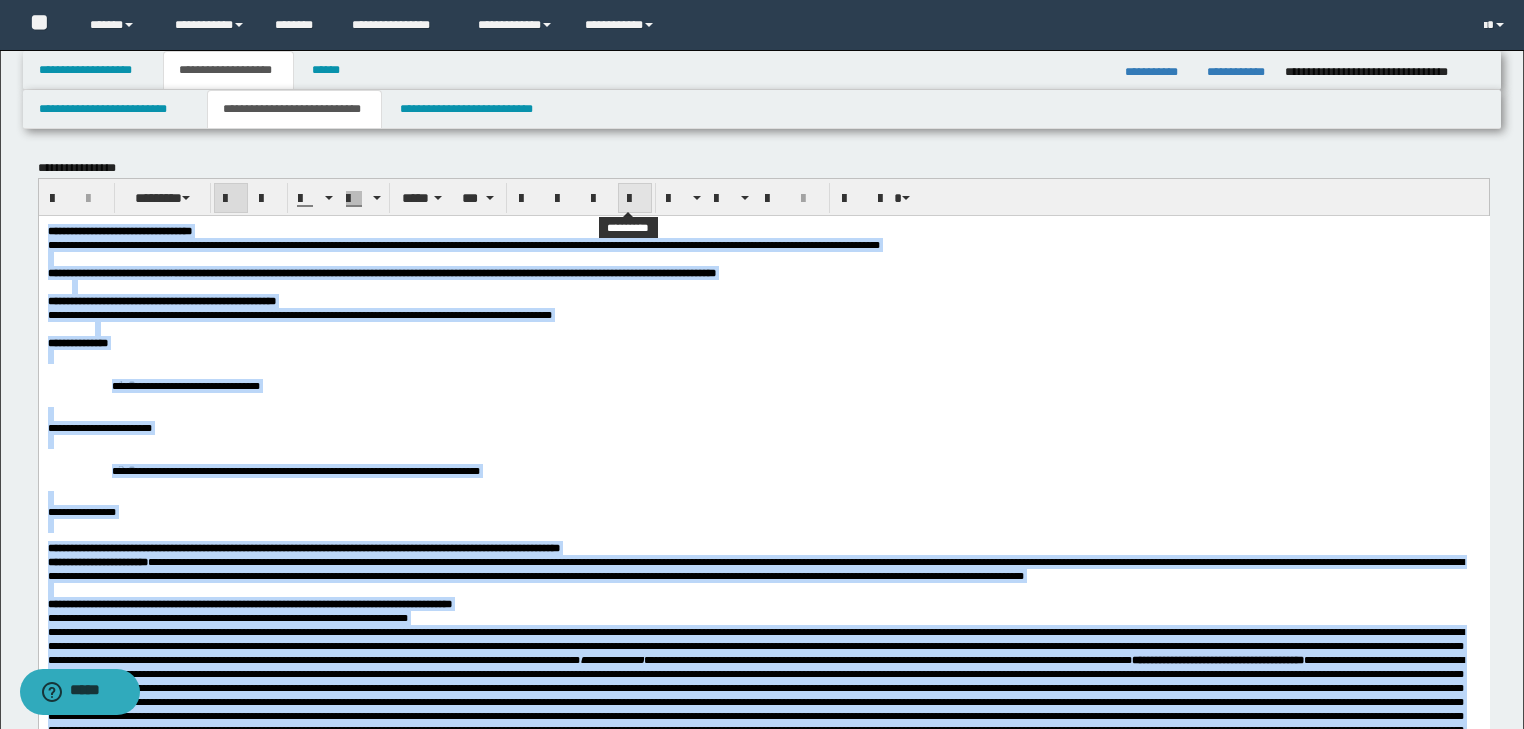 click at bounding box center [635, 199] 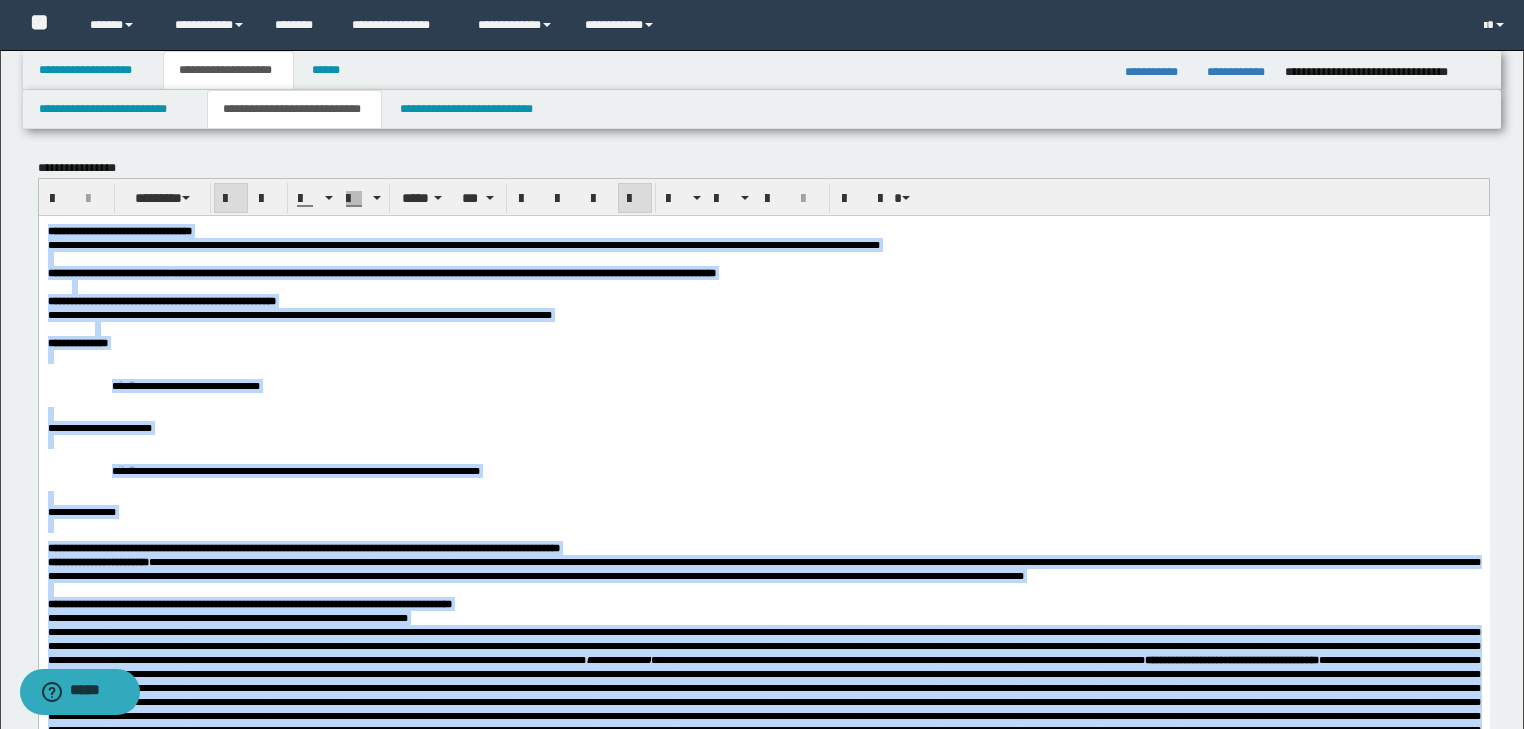 click on "**********" at bounding box center [807, 384] 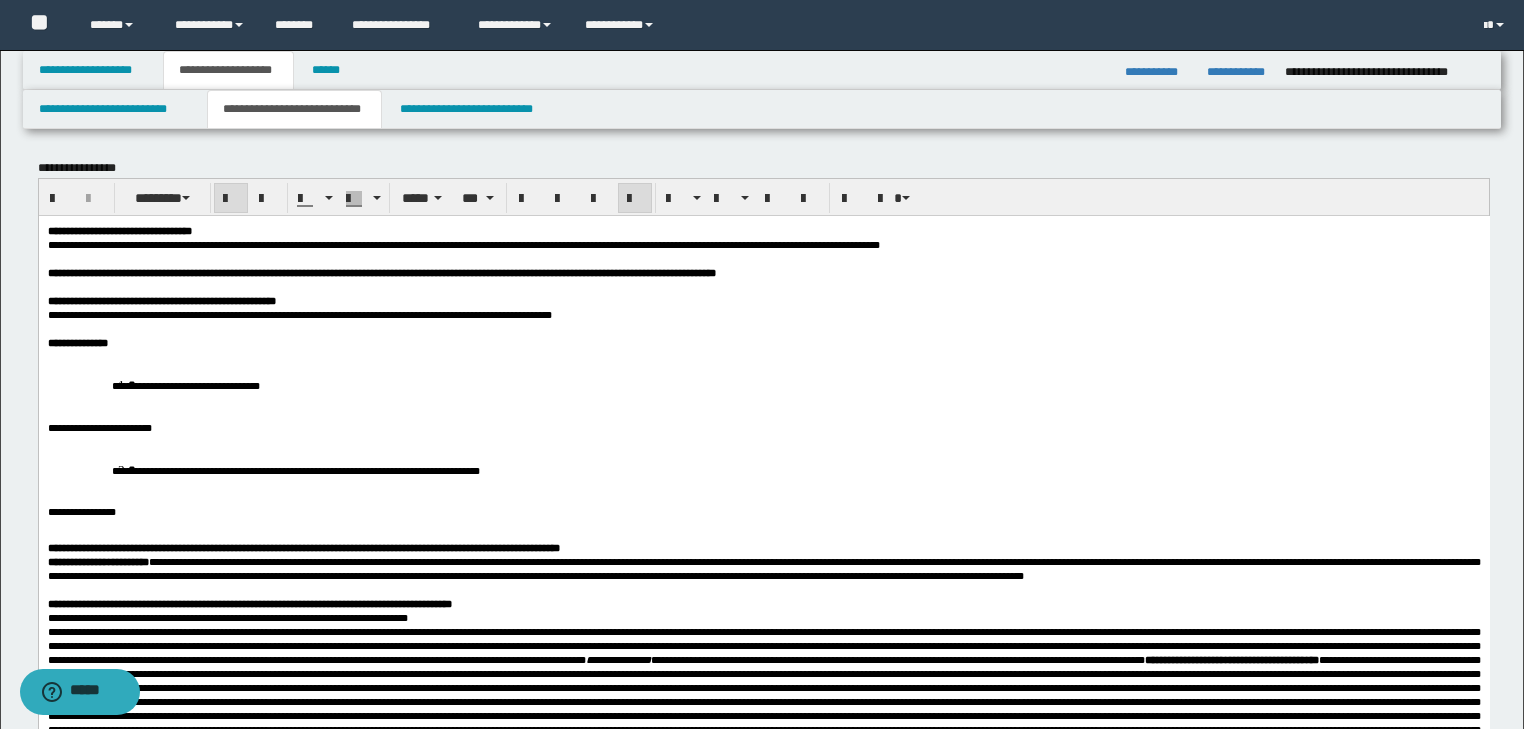 click on "**********" at bounding box center (763, 342) 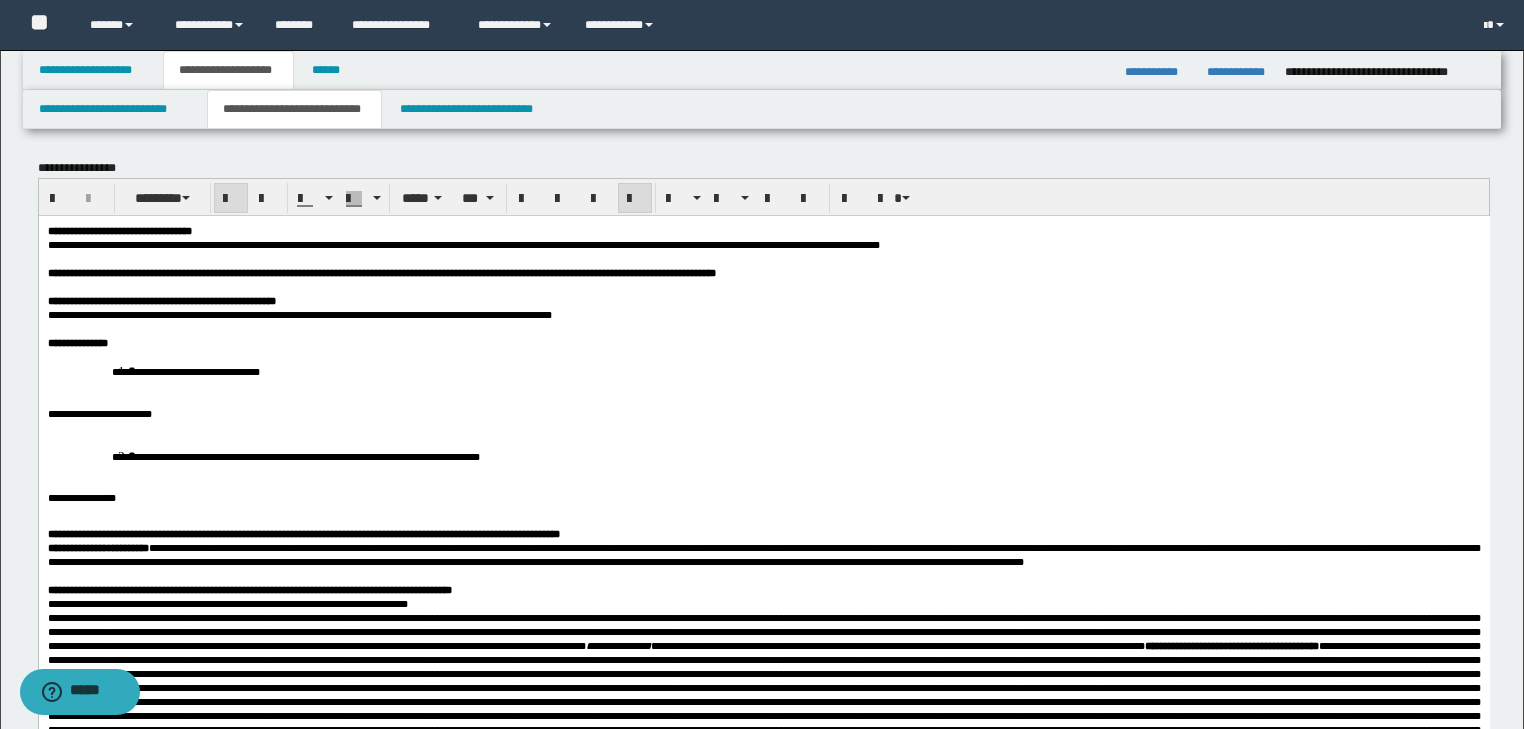 click on "**********" at bounding box center (763, 370) 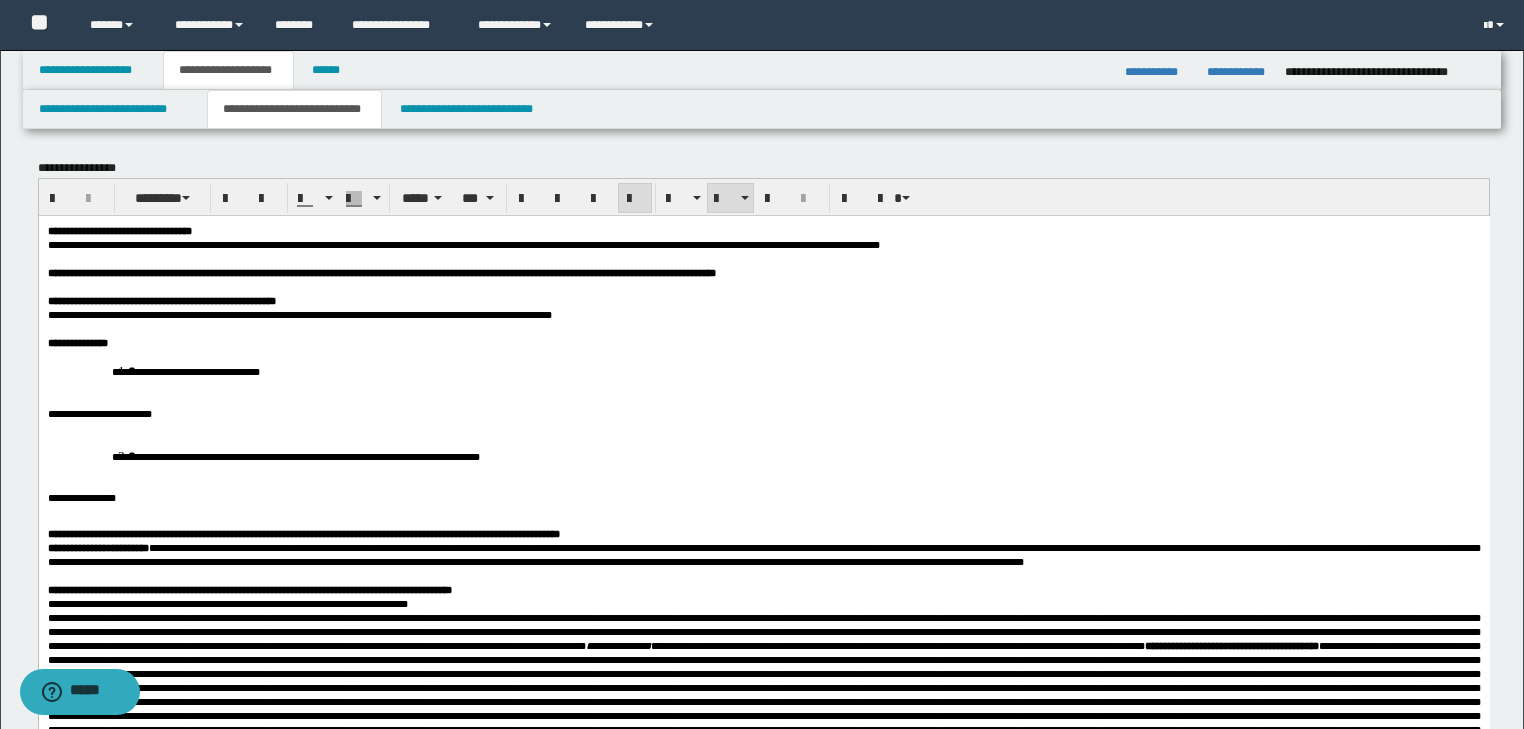 click on "**********" at bounding box center [807, 370] 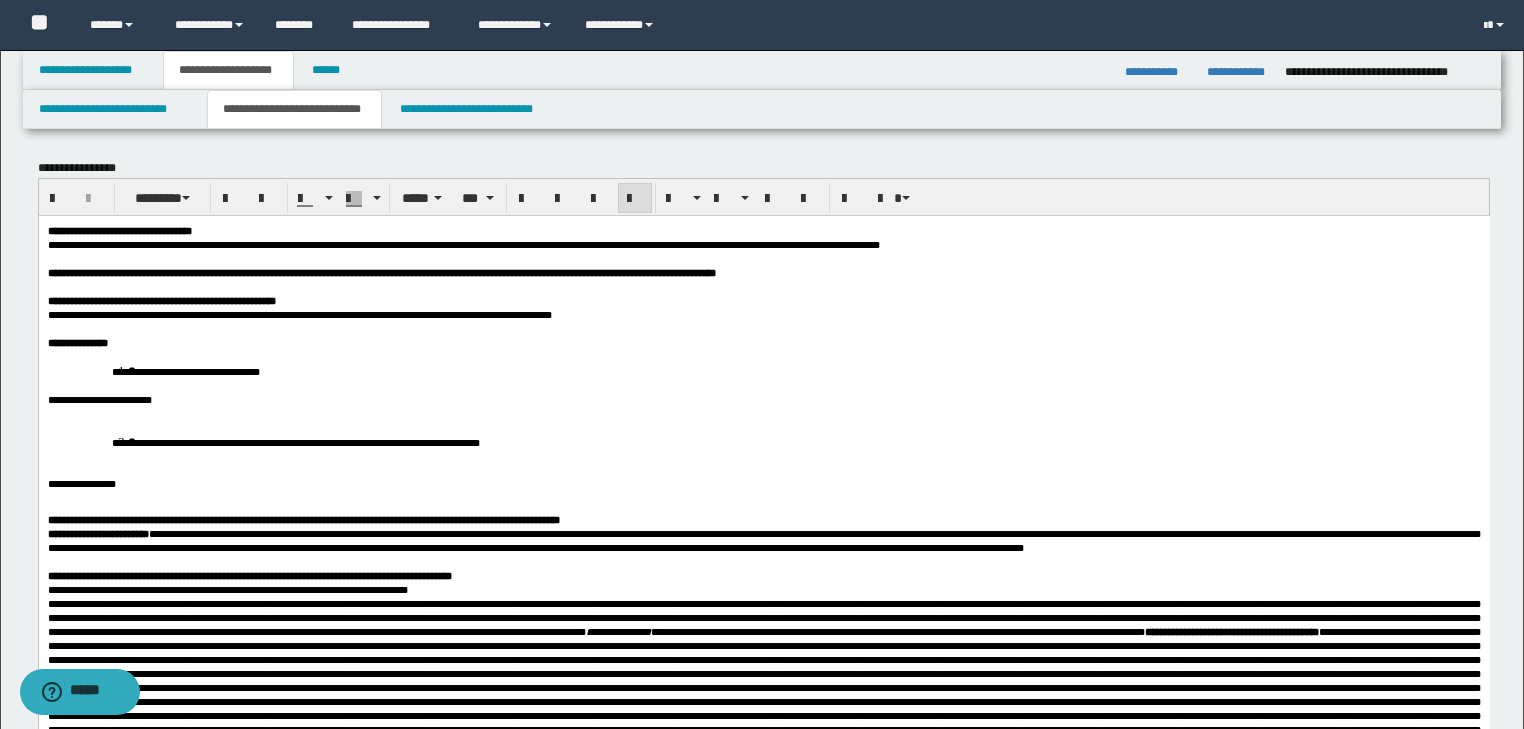 click on "**********" at bounding box center [763, 399] 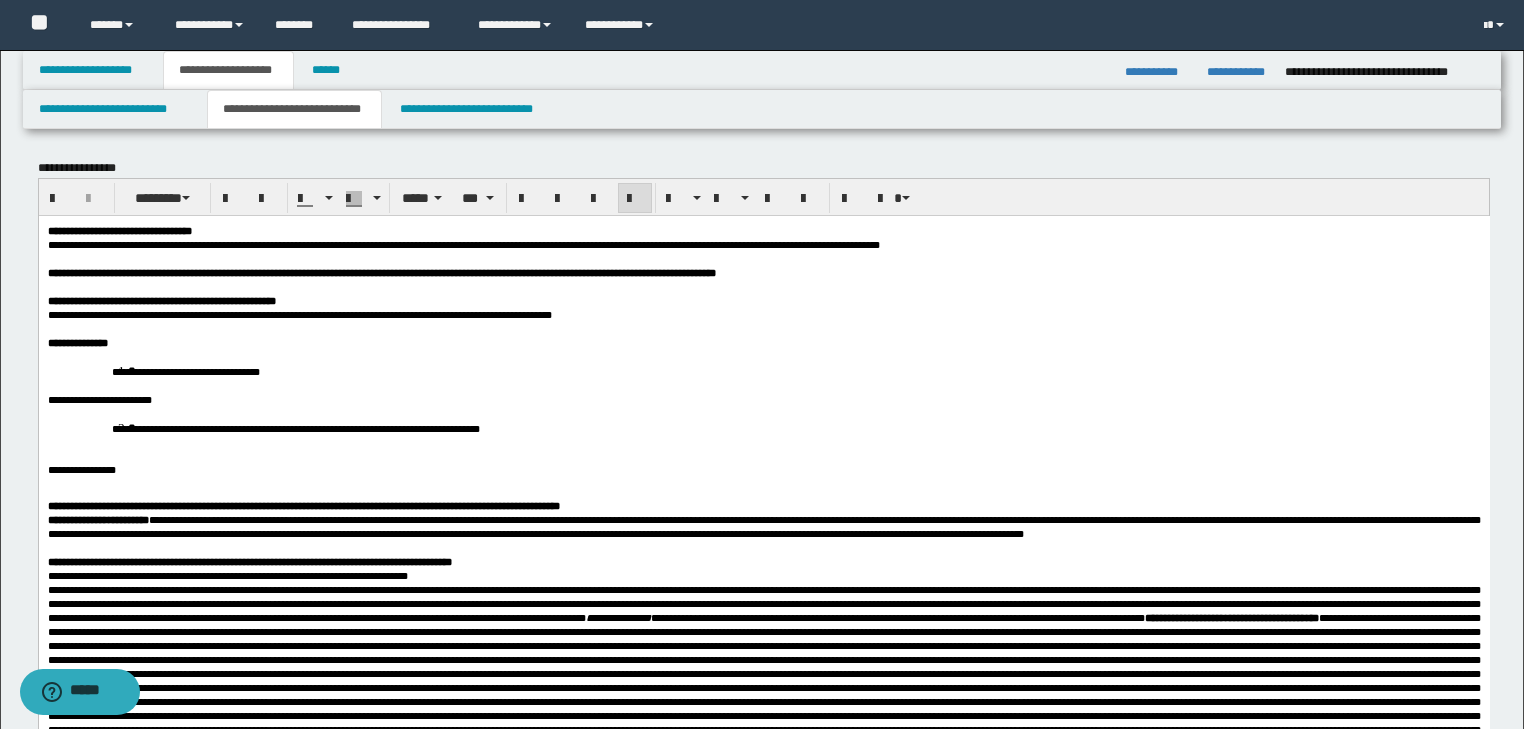 click on "**********" at bounding box center (763, 427) 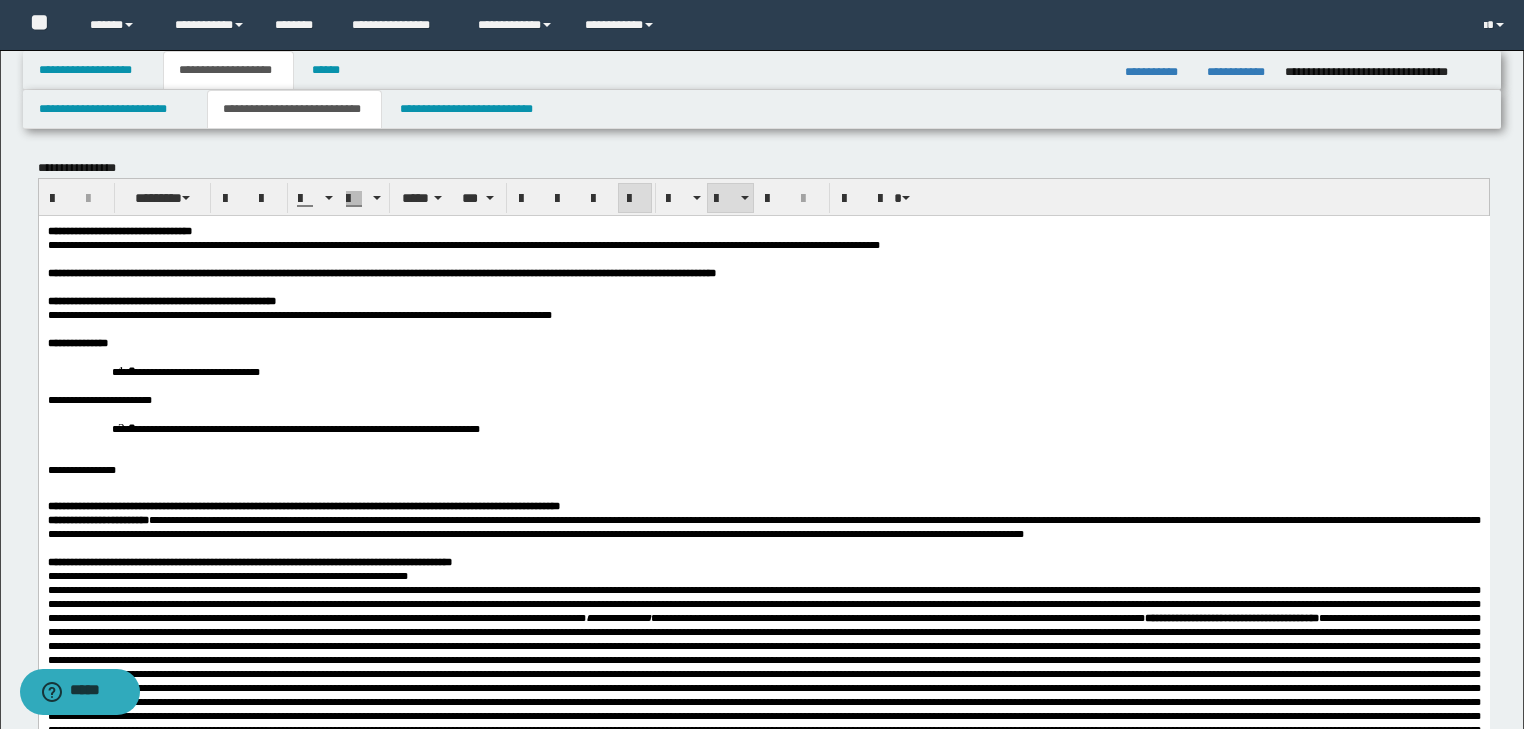 click on "**********" at bounding box center [763, 469] 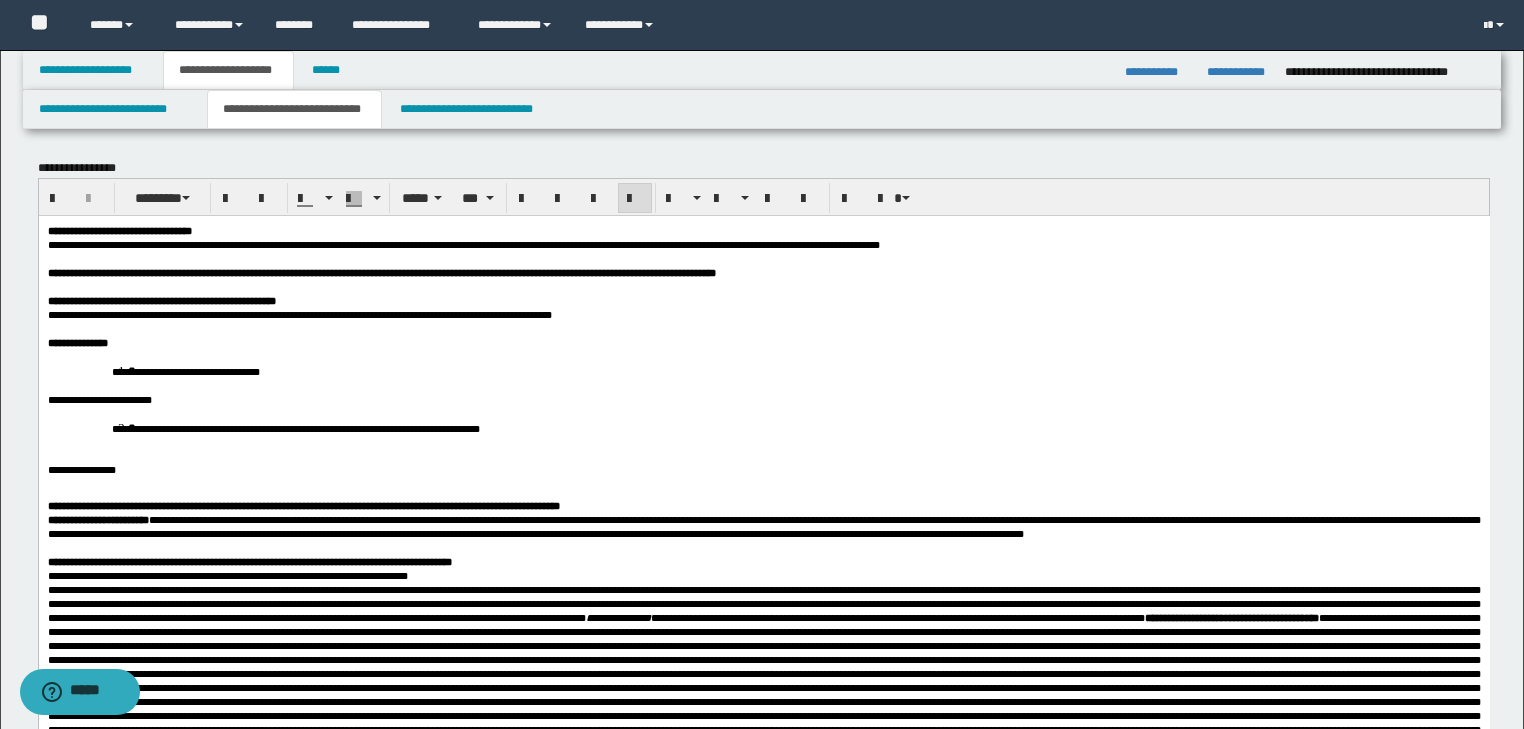 click on "**********" at bounding box center (763, 763) 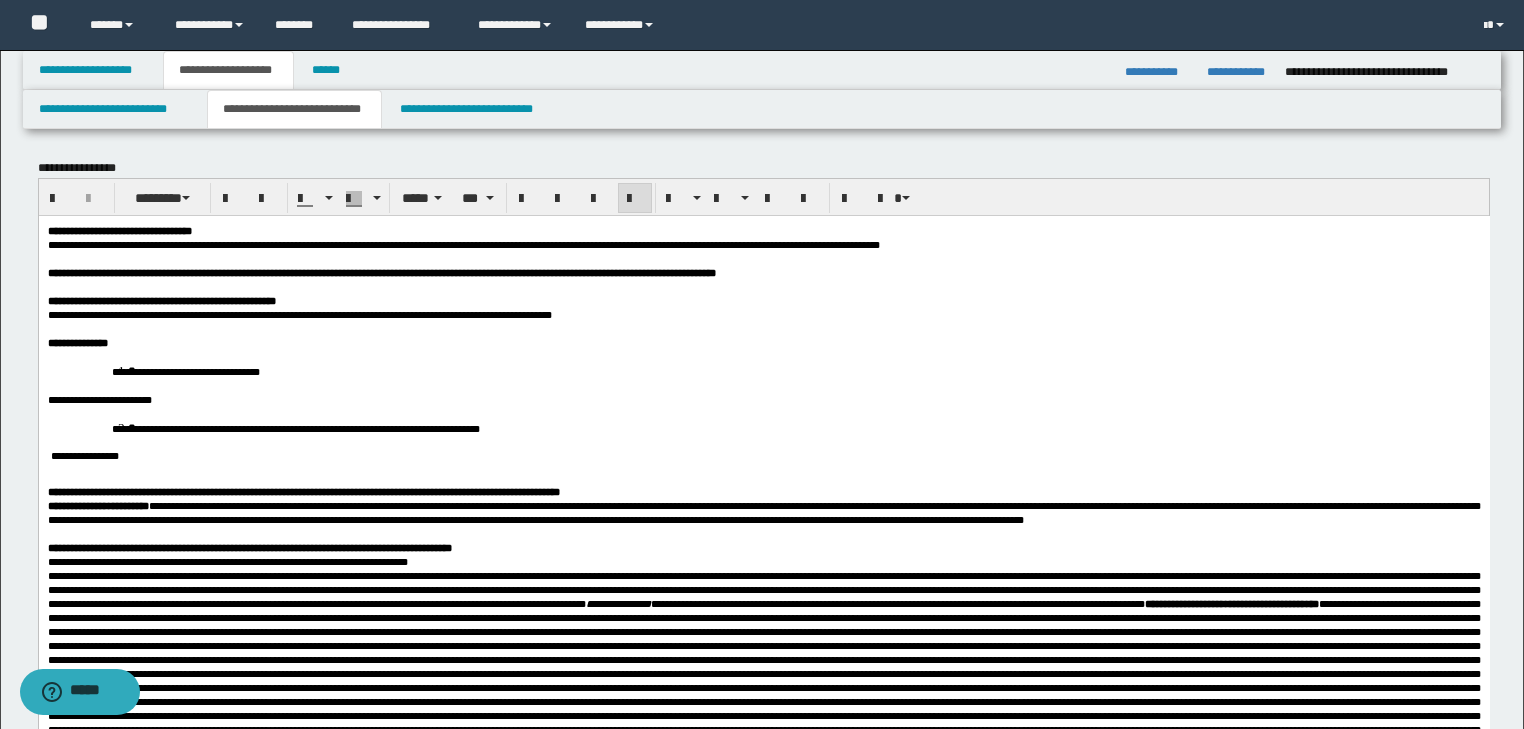 click on "**********" at bounding box center [763, 455] 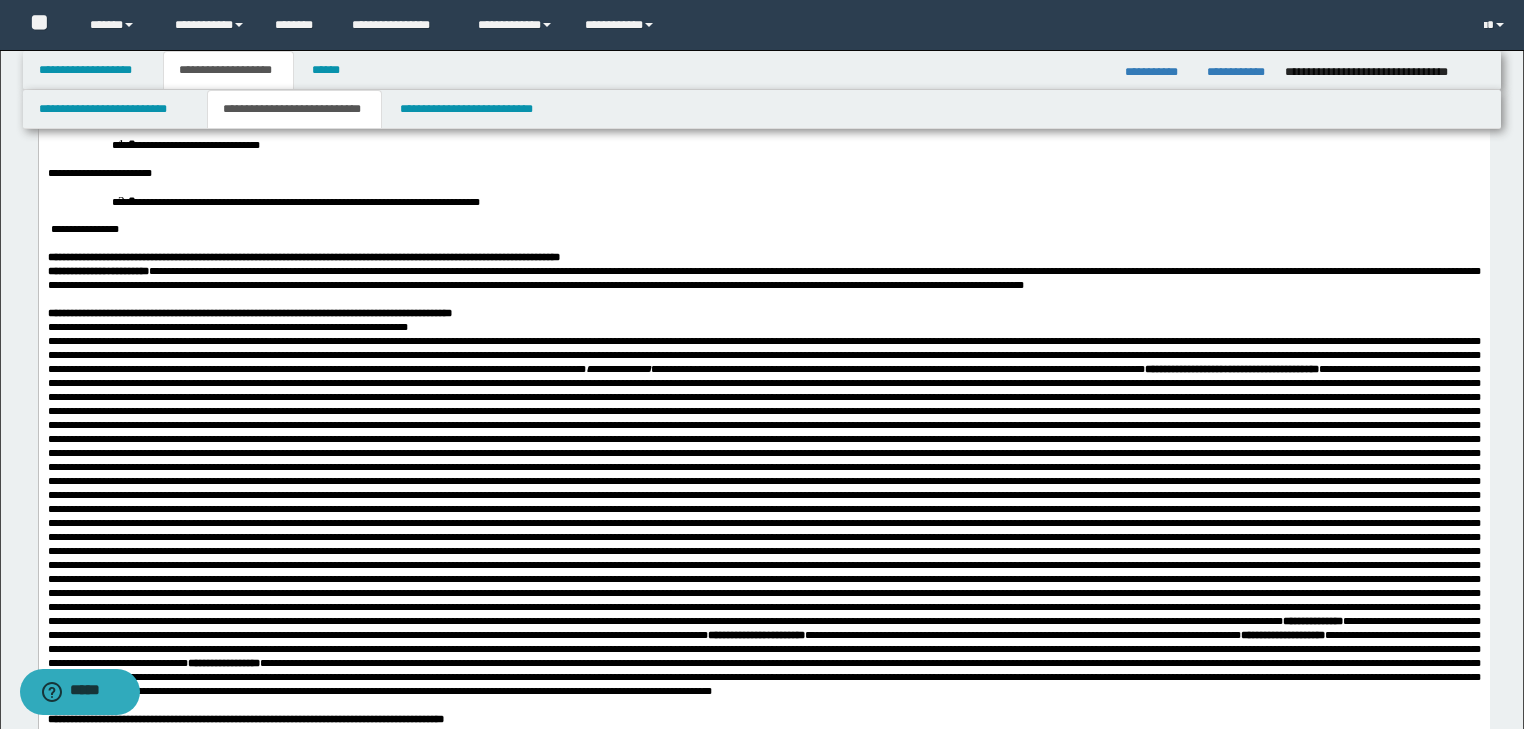 scroll, scrollTop: 320, scrollLeft: 0, axis: vertical 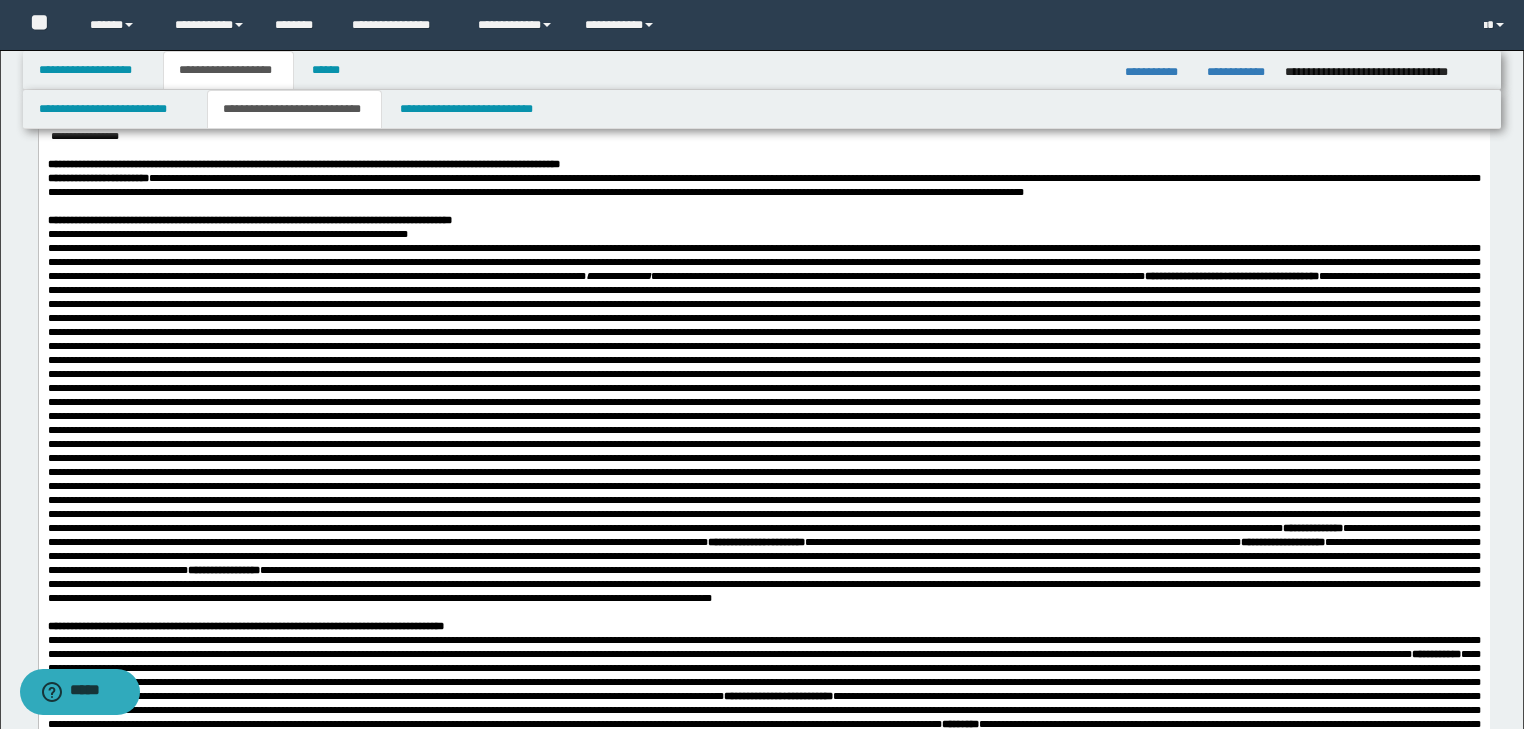 click on "**********" at bounding box center (763, 234) 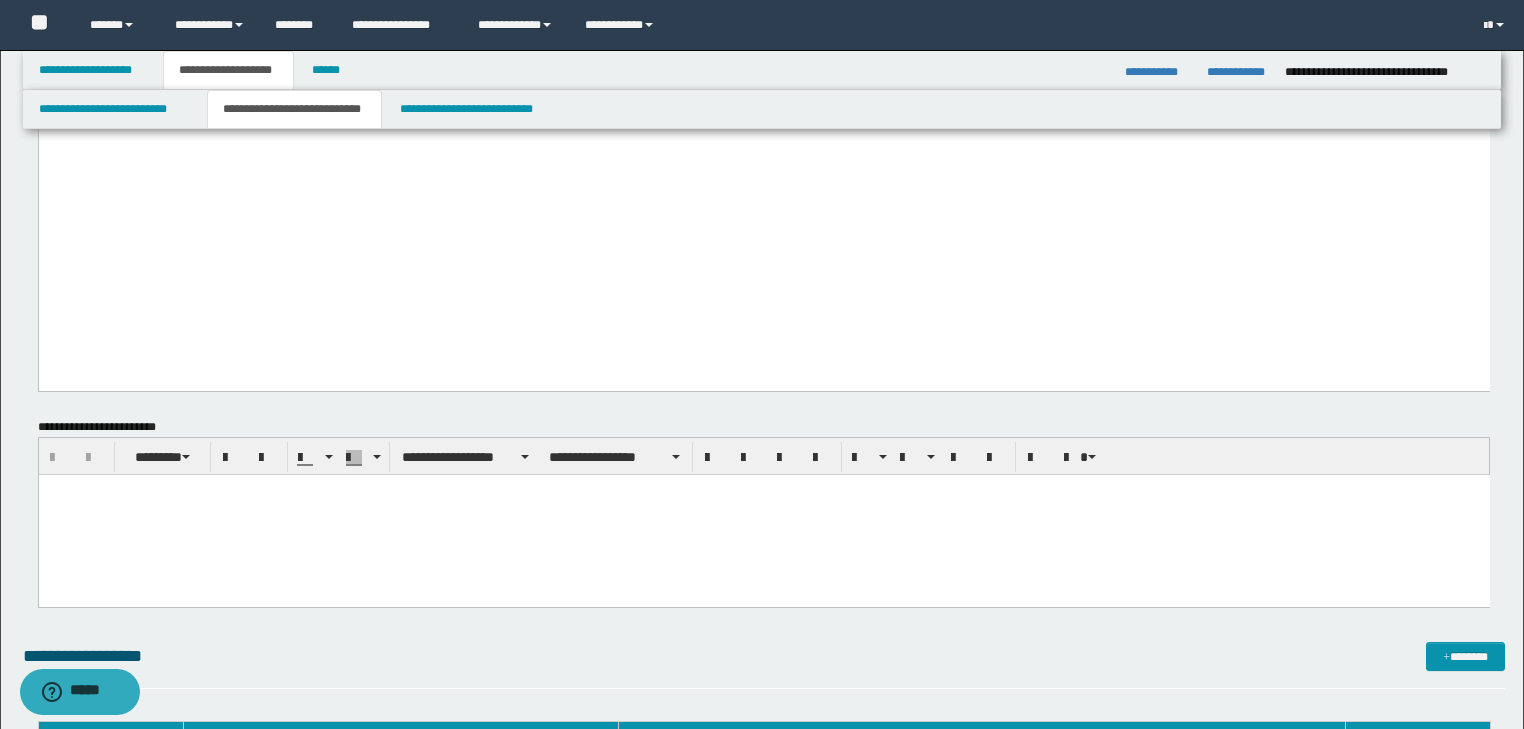 scroll, scrollTop: 1200, scrollLeft: 0, axis: vertical 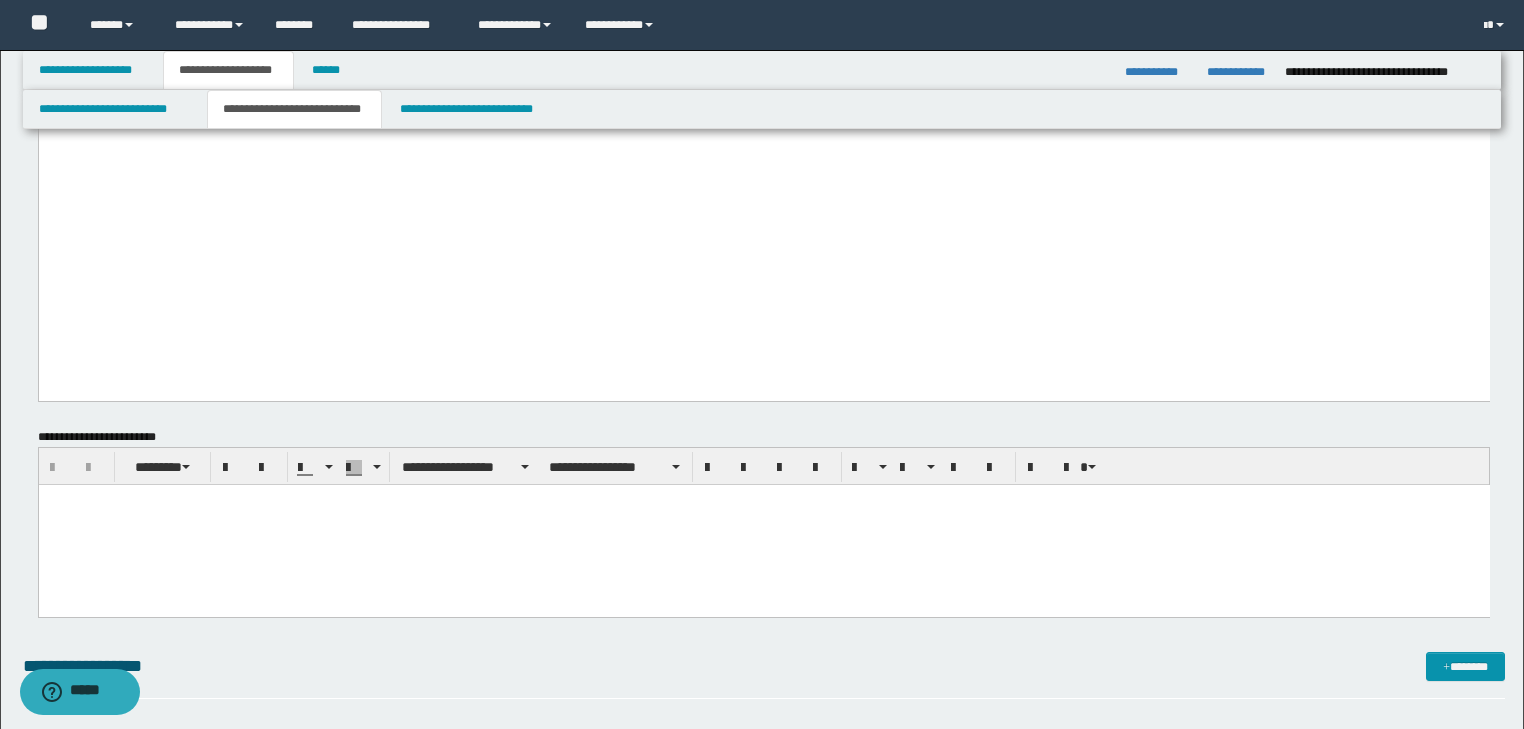 click at bounding box center [763, 499] 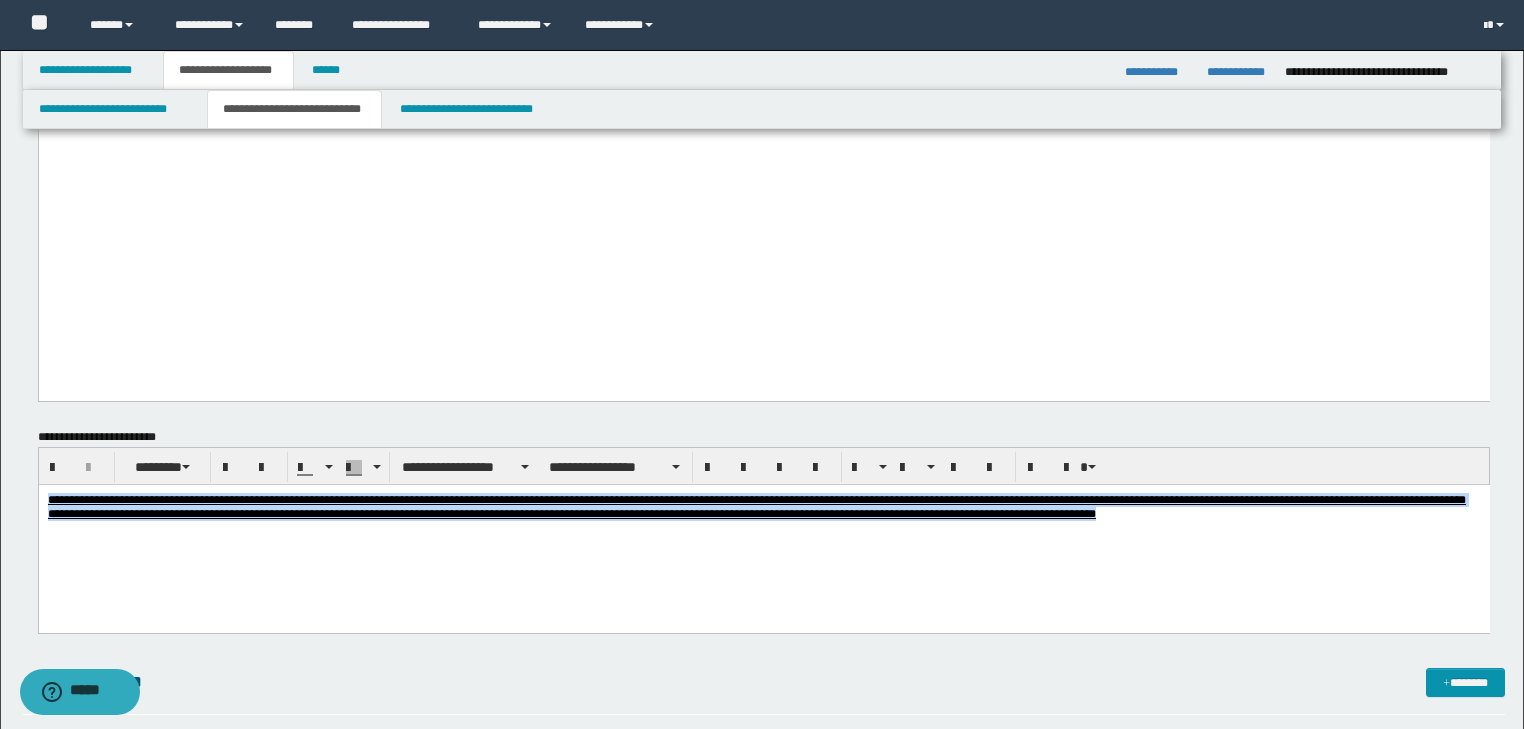 drag, startPoint x: 46, startPoint y: 500, endPoint x: 933, endPoint y: 549, distance: 888.3524 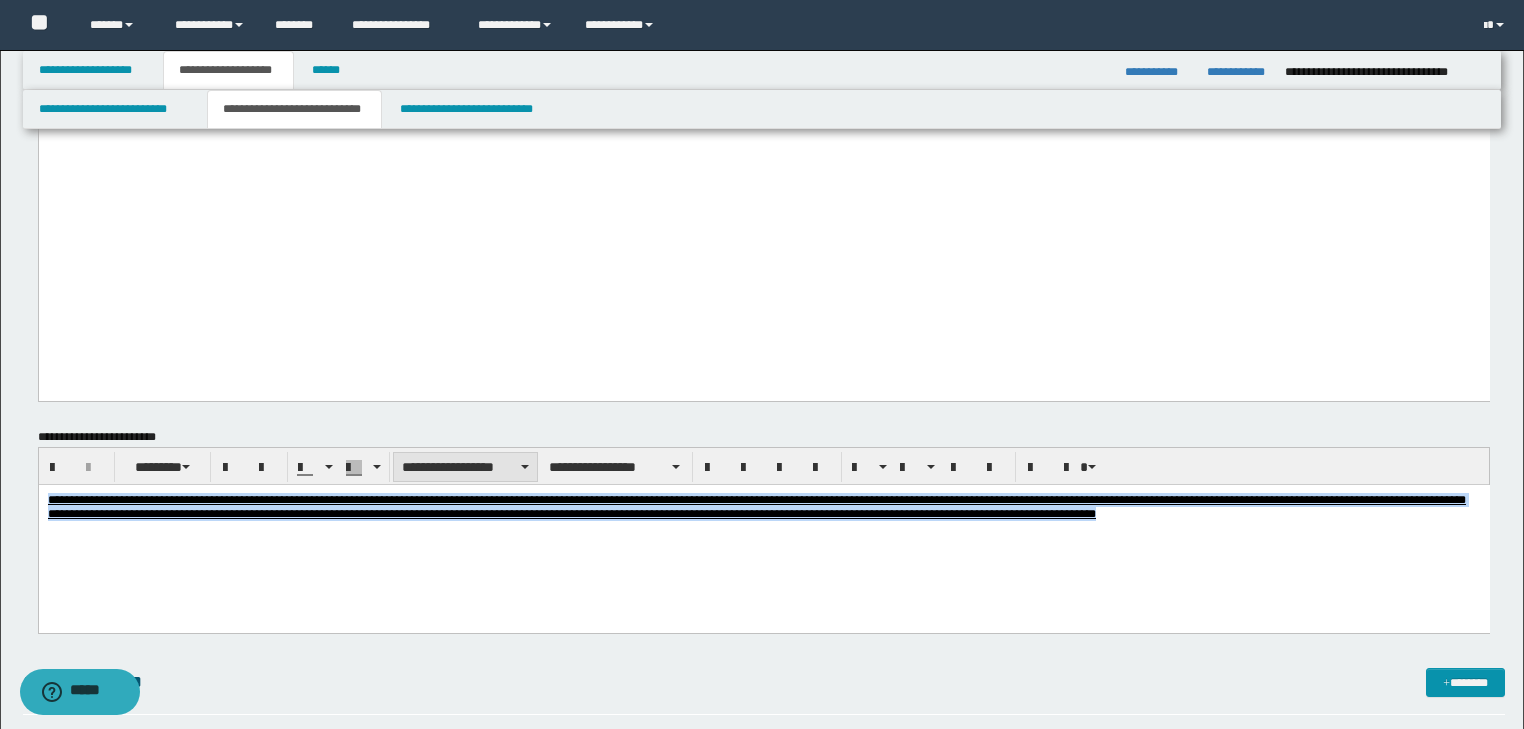 click on "**********" at bounding box center [465, 467] 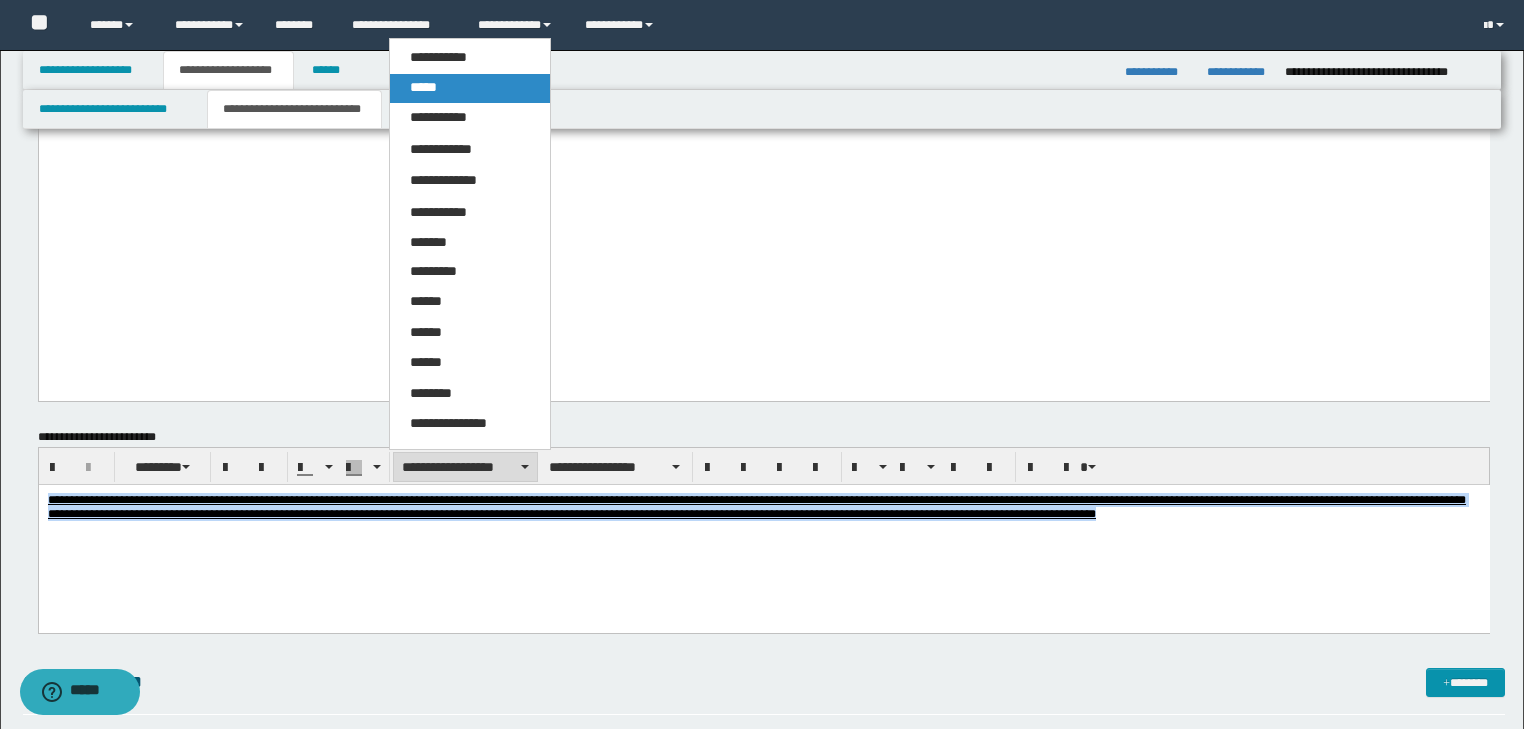 click on "*****" at bounding box center [423, 87] 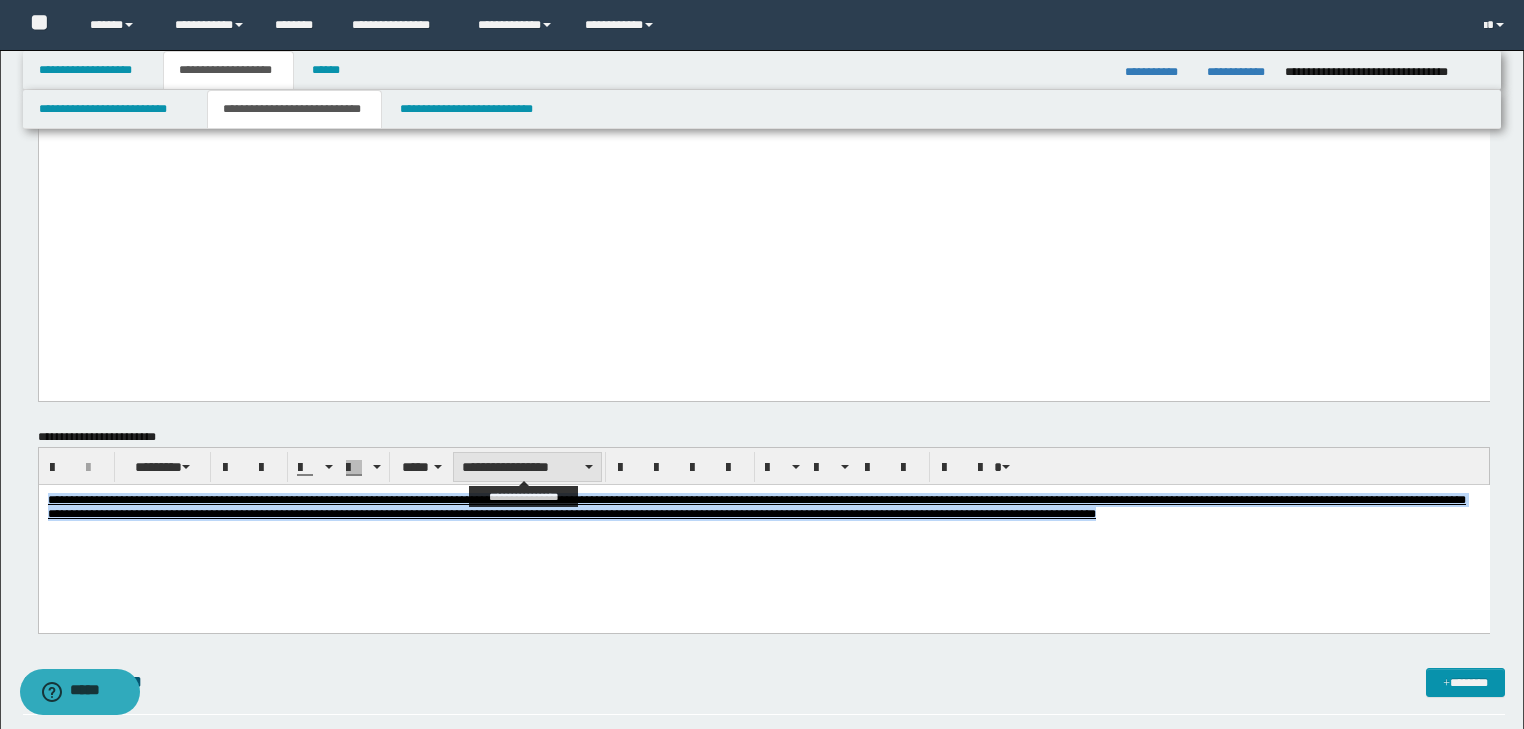 click on "**********" at bounding box center (527, 467) 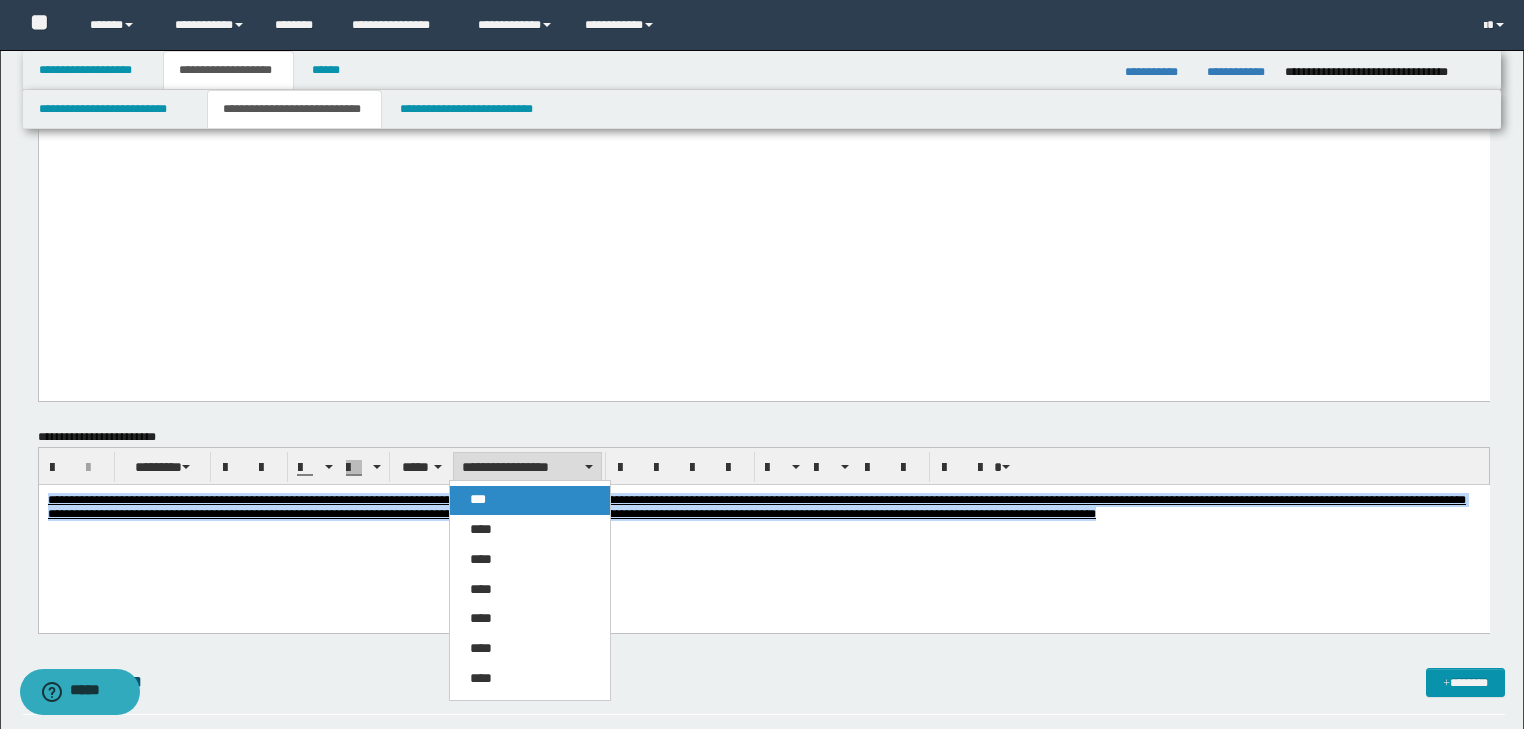 click on "***" at bounding box center (478, 499) 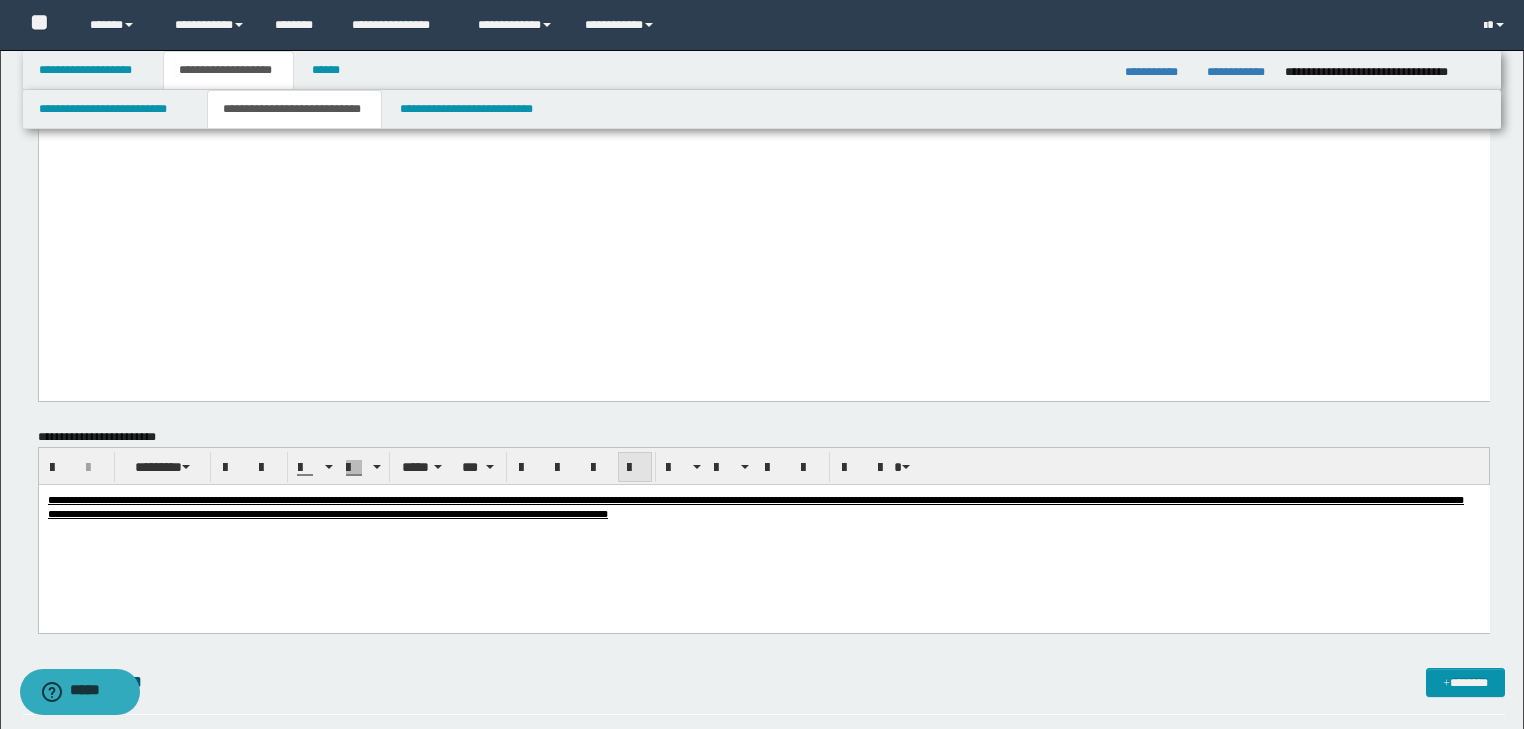 click at bounding box center [635, 468] 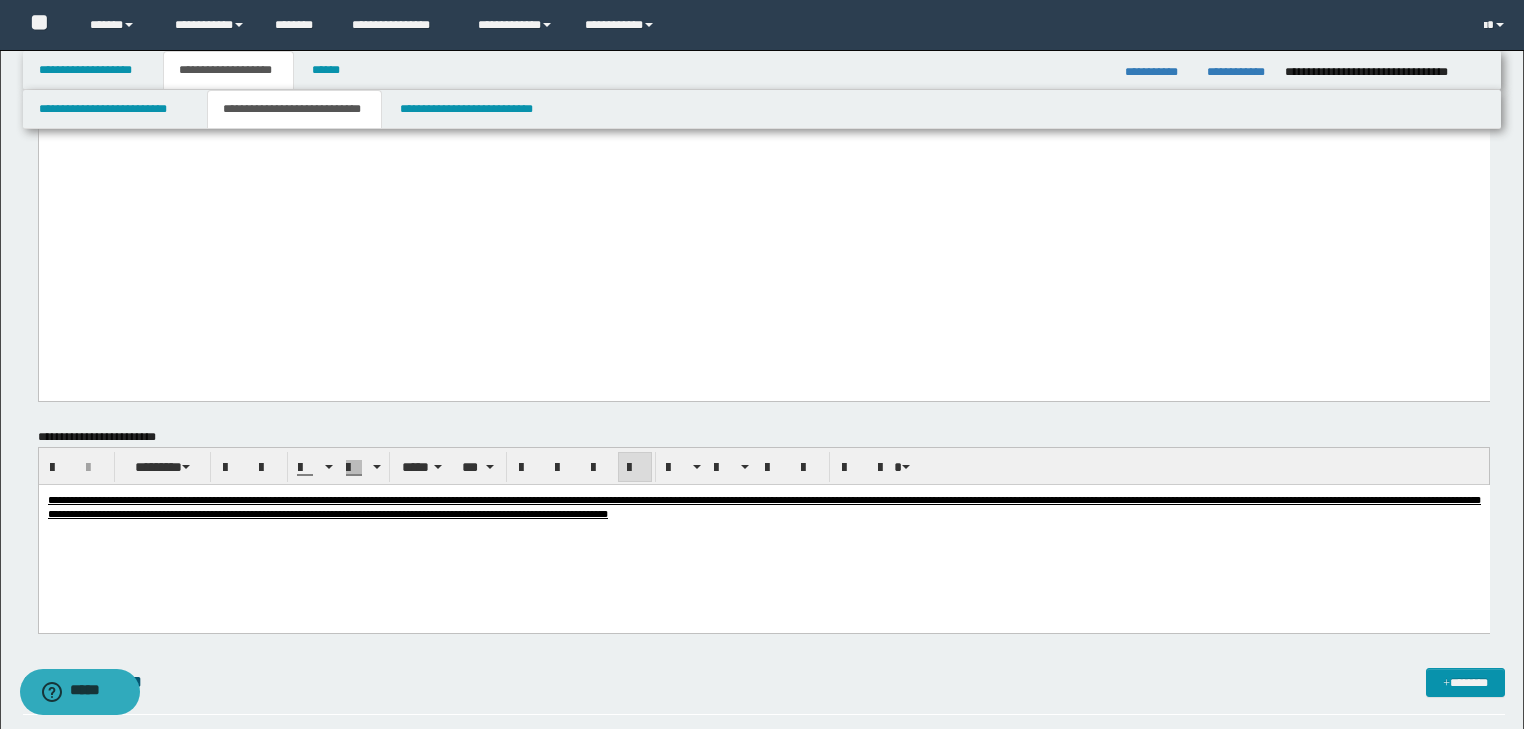 click on "**********" at bounding box center [763, 531] 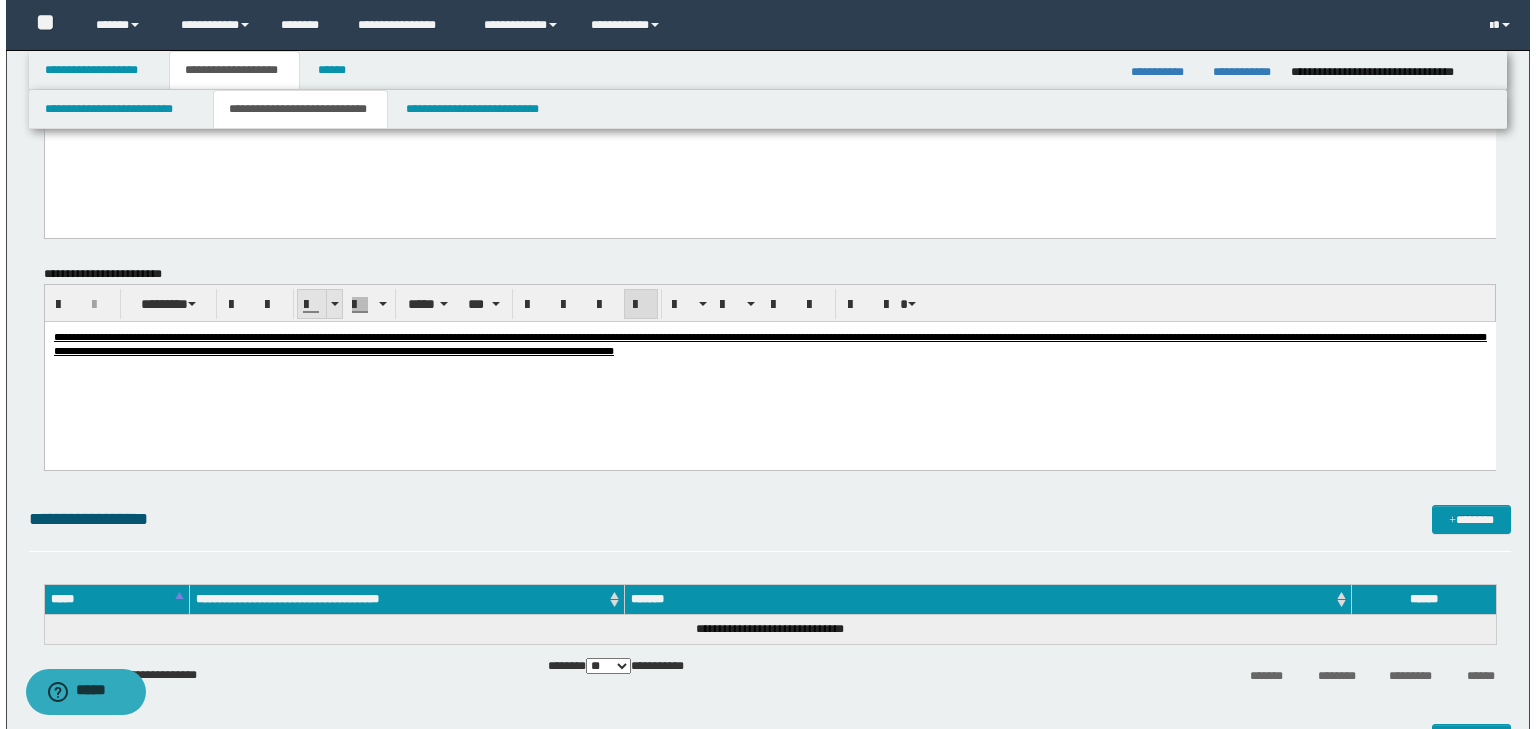 scroll, scrollTop: 1520, scrollLeft: 0, axis: vertical 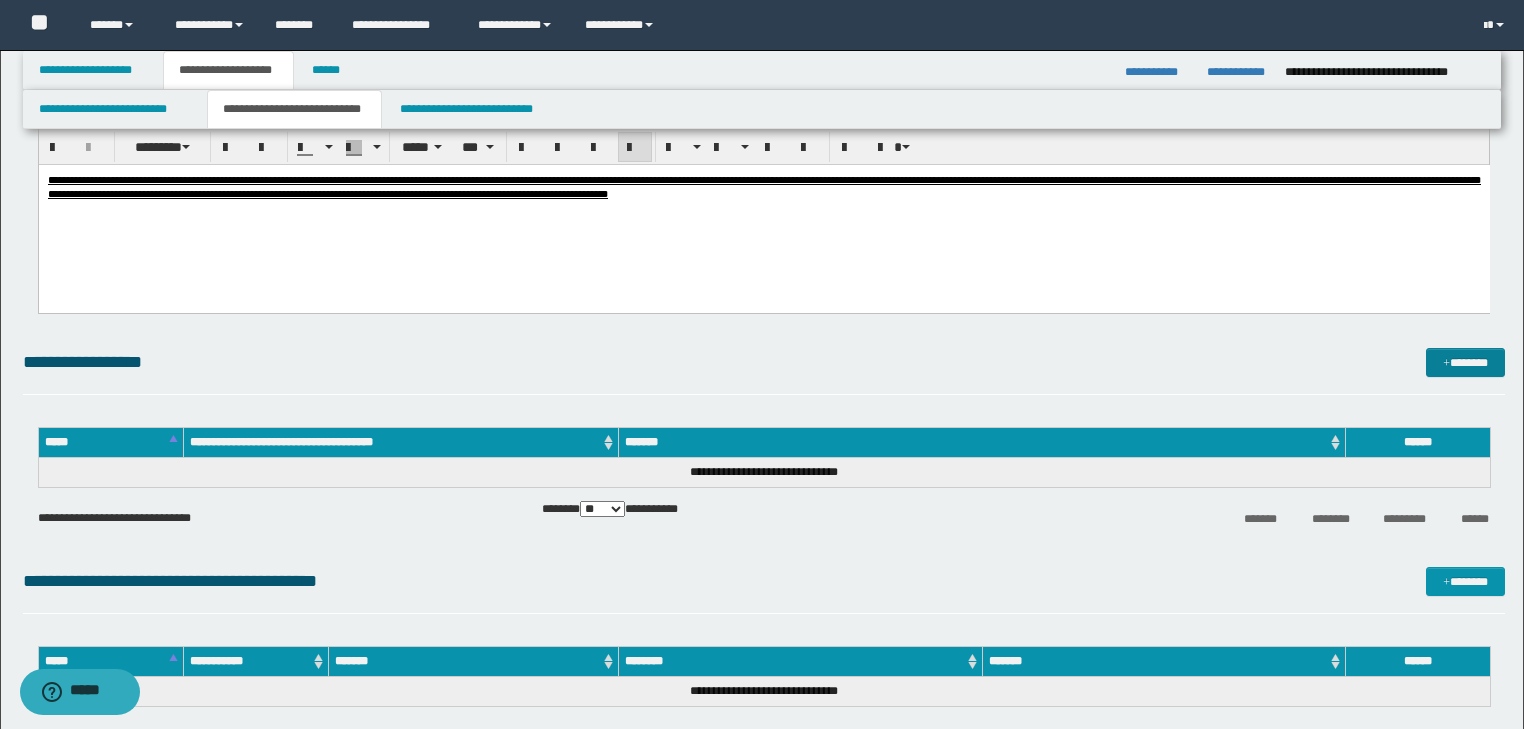 click on "*******" at bounding box center (1465, 363) 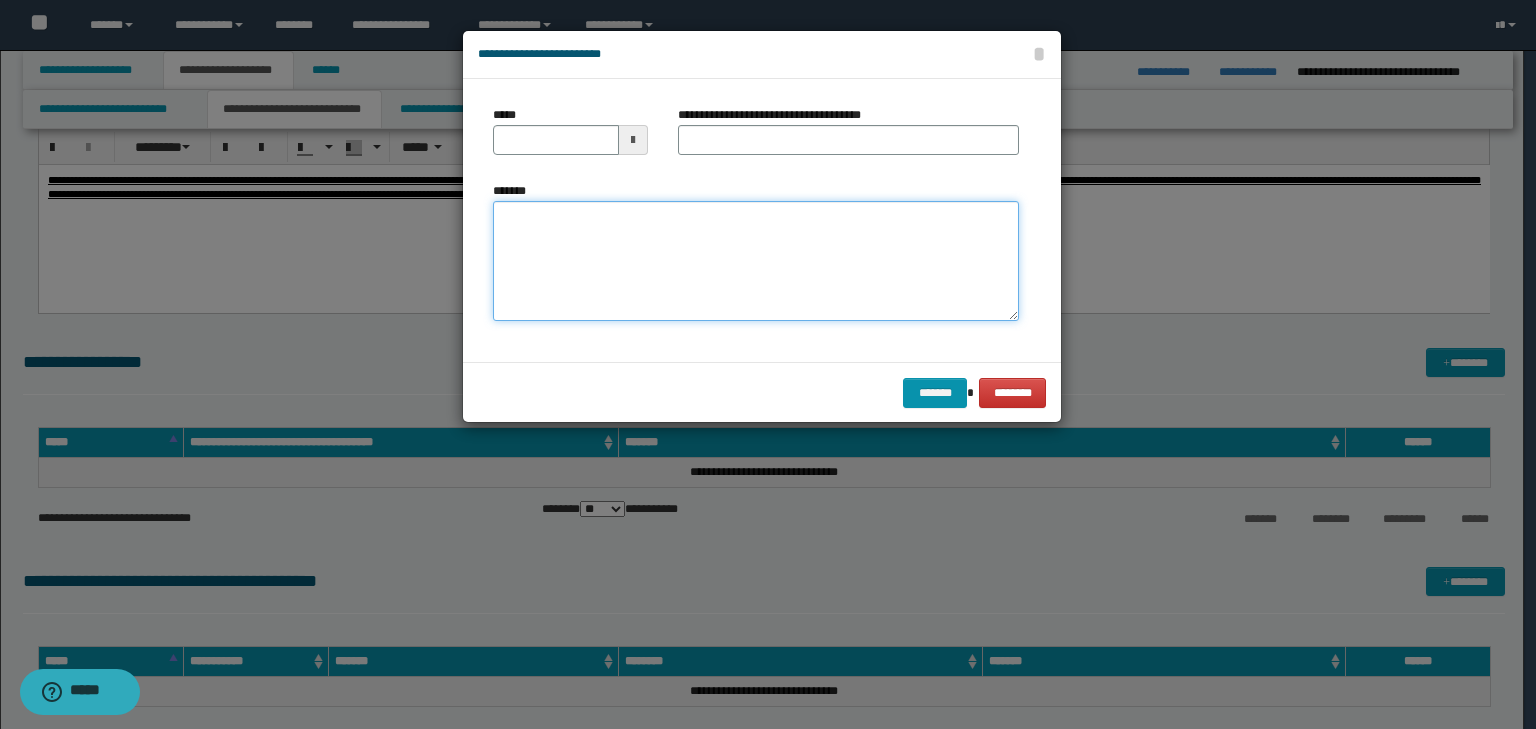 click on "*******" at bounding box center (756, 261) 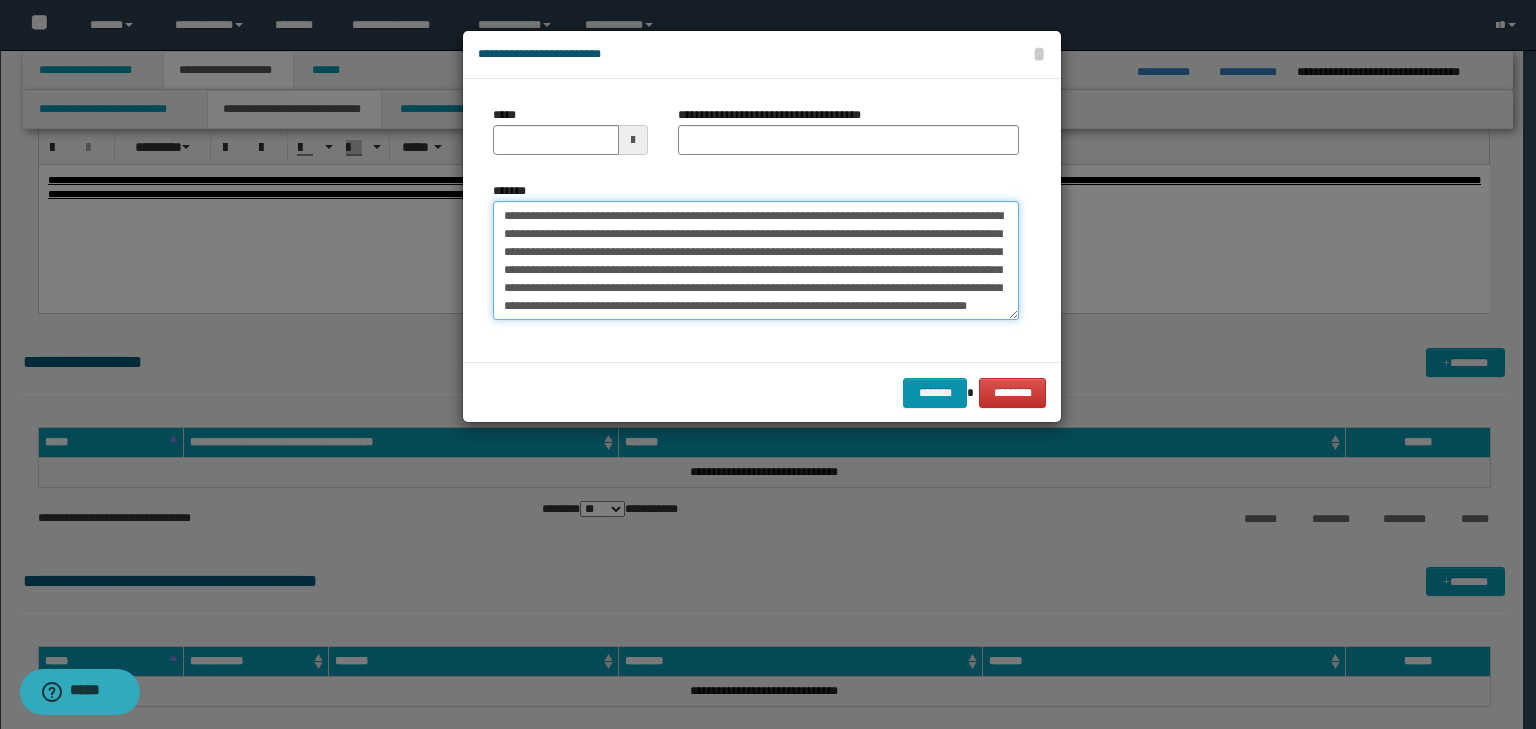 scroll, scrollTop: 0, scrollLeft: 0, axis: both 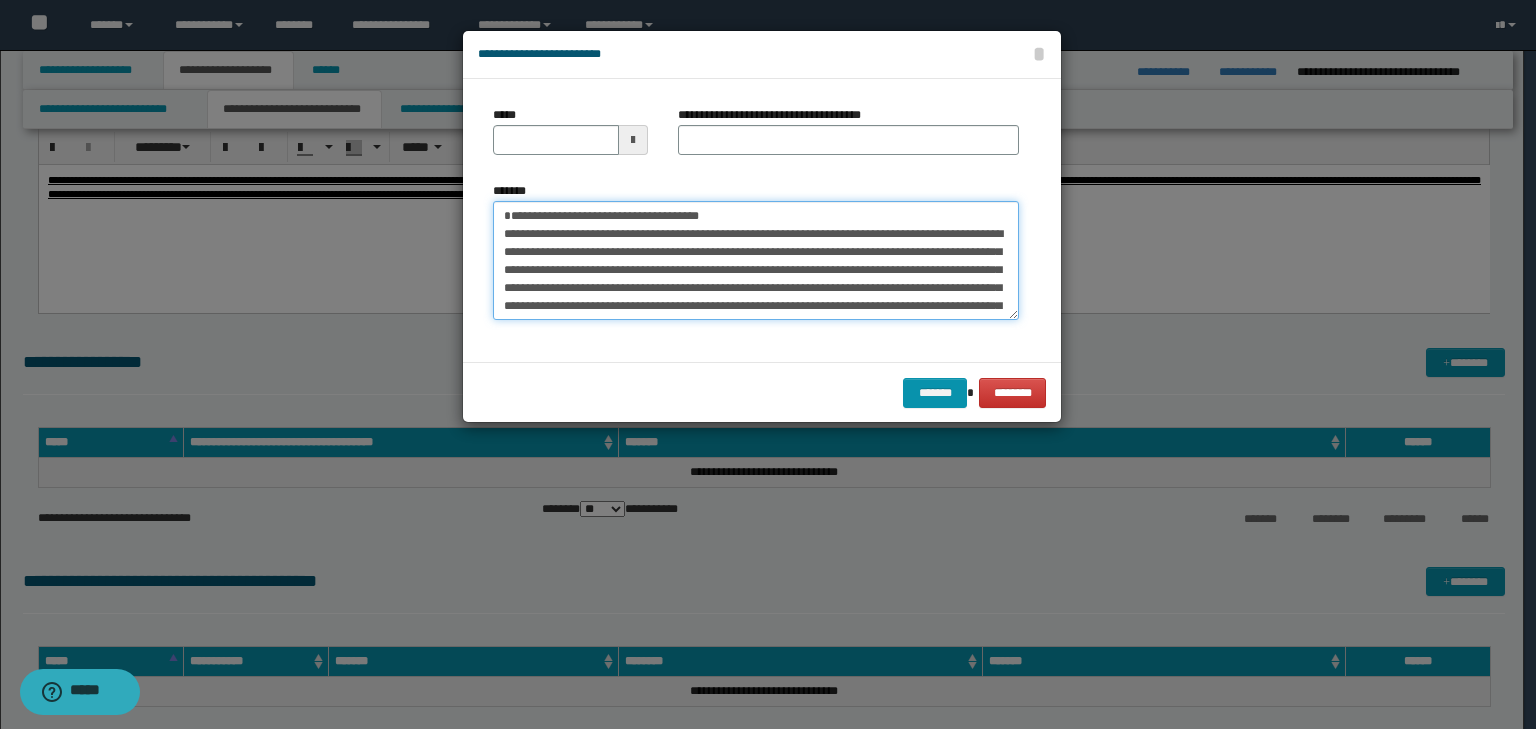 drag, startPoint x: 564, startPoint y: 233, endPoint x: 451, endPoint y: 228, distance: 113.110565 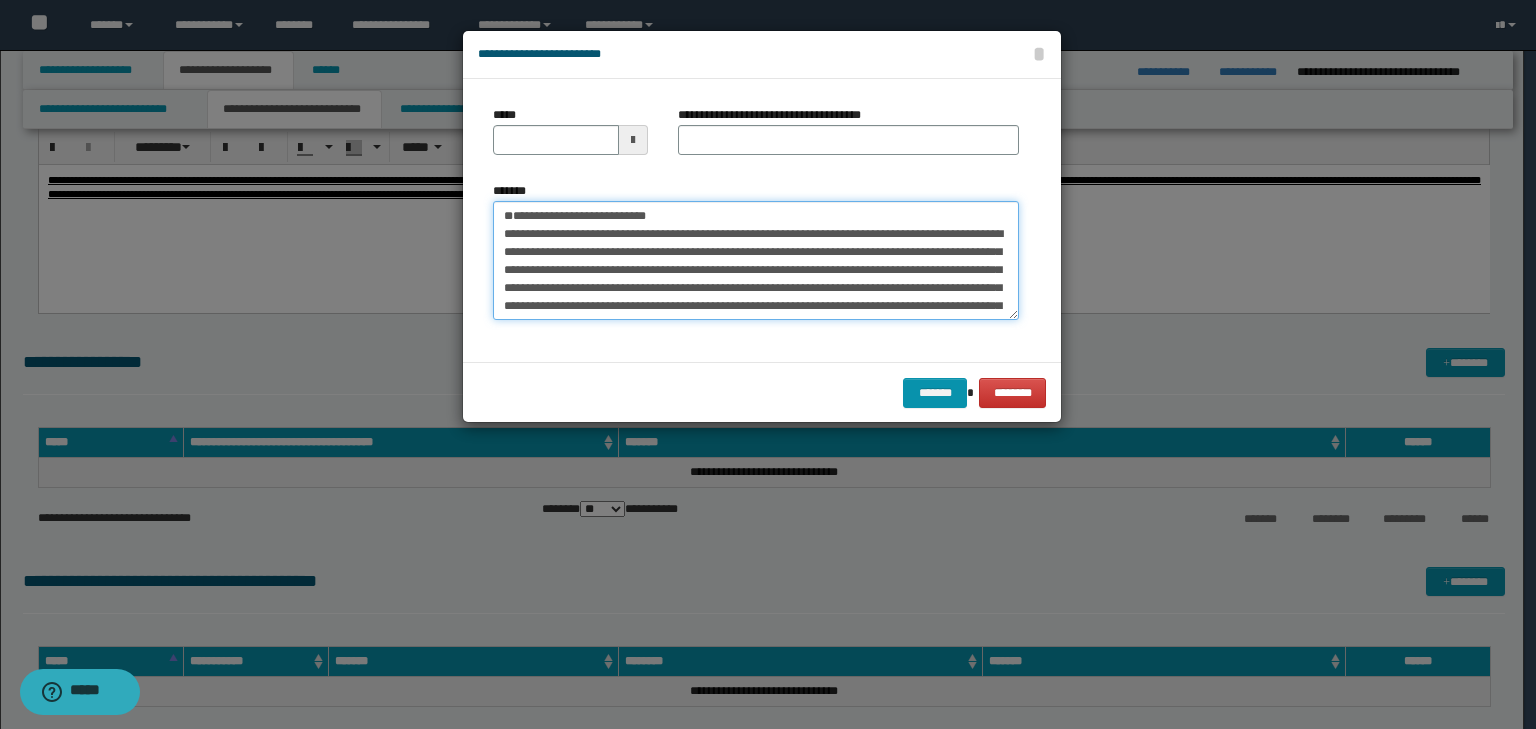 type 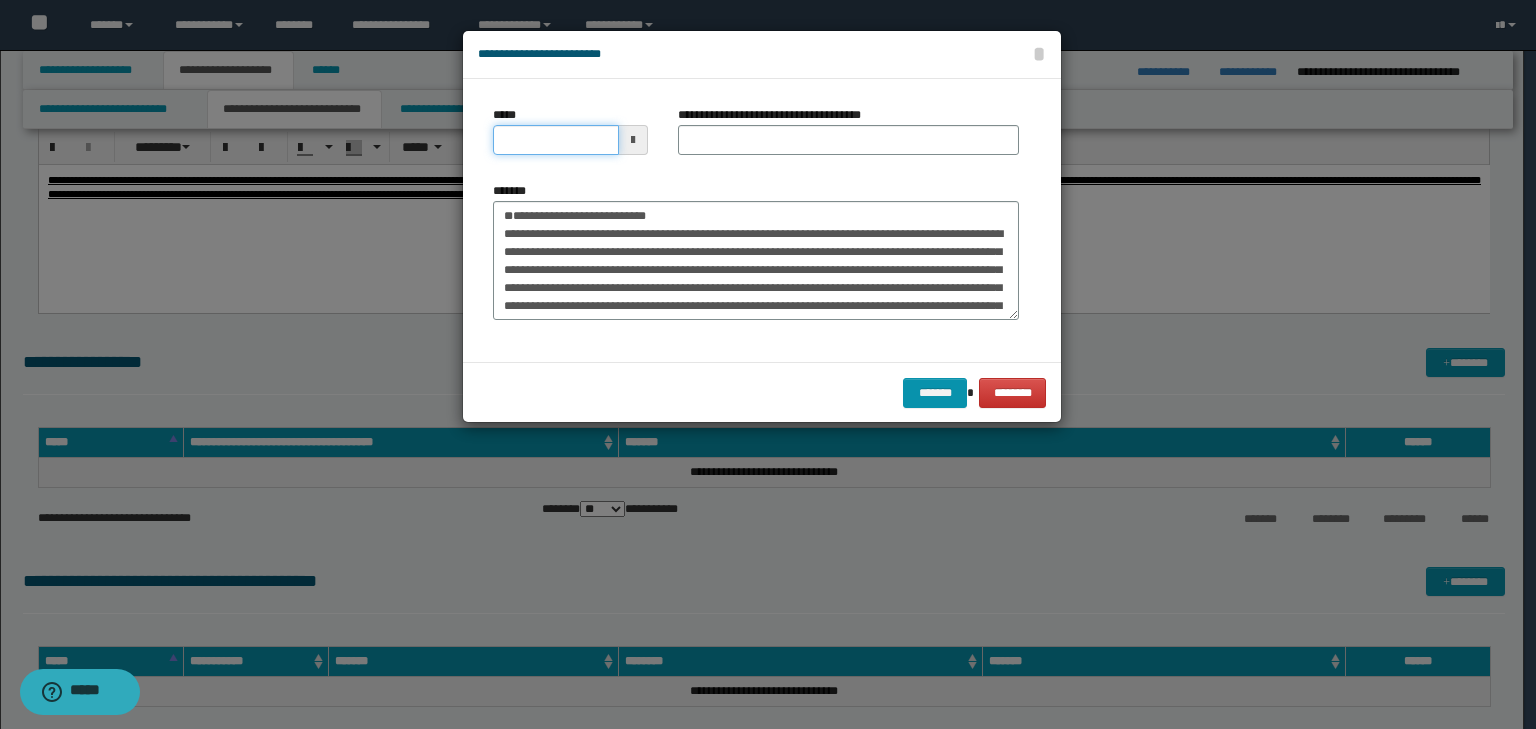 click on "*****" at bounding box center [556, 140] 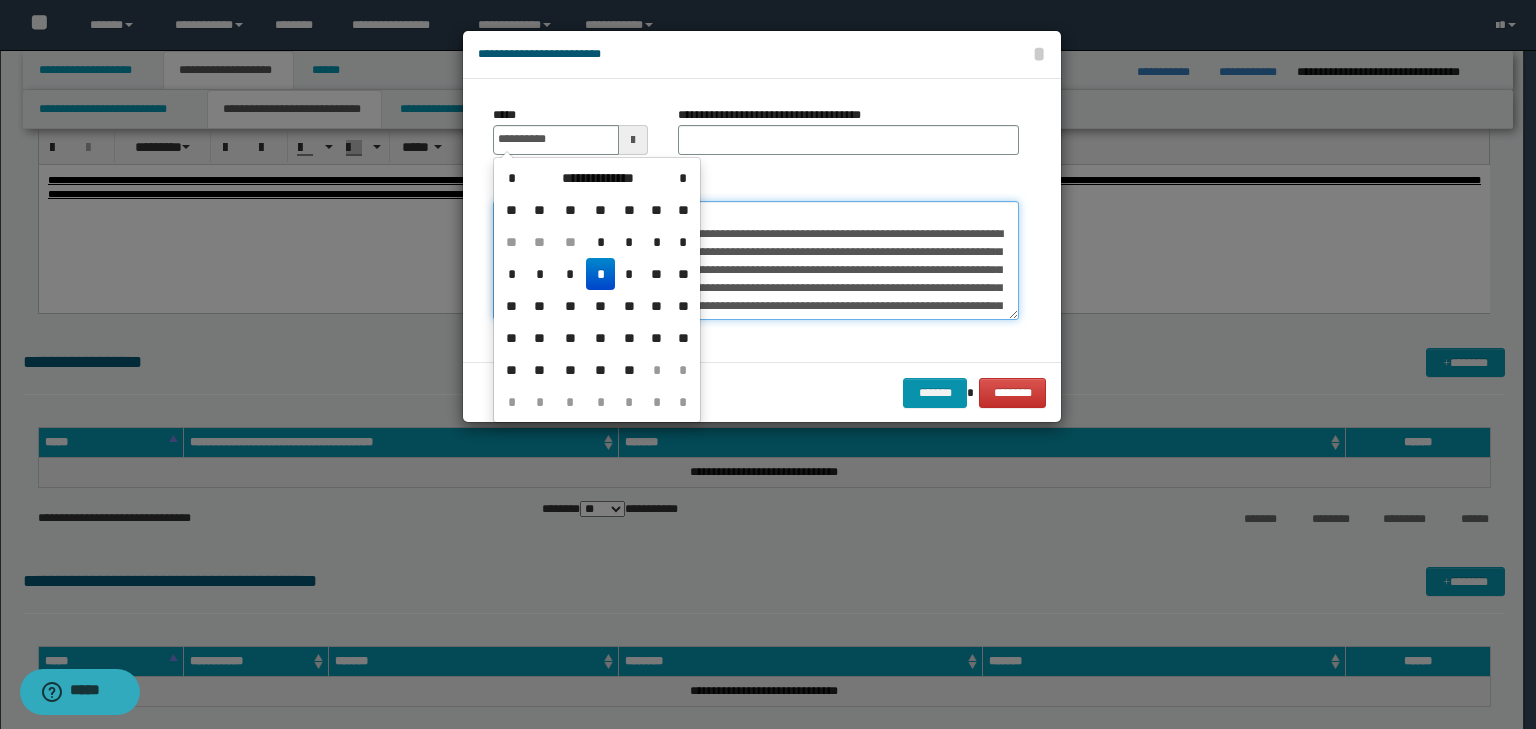 type on "**********" 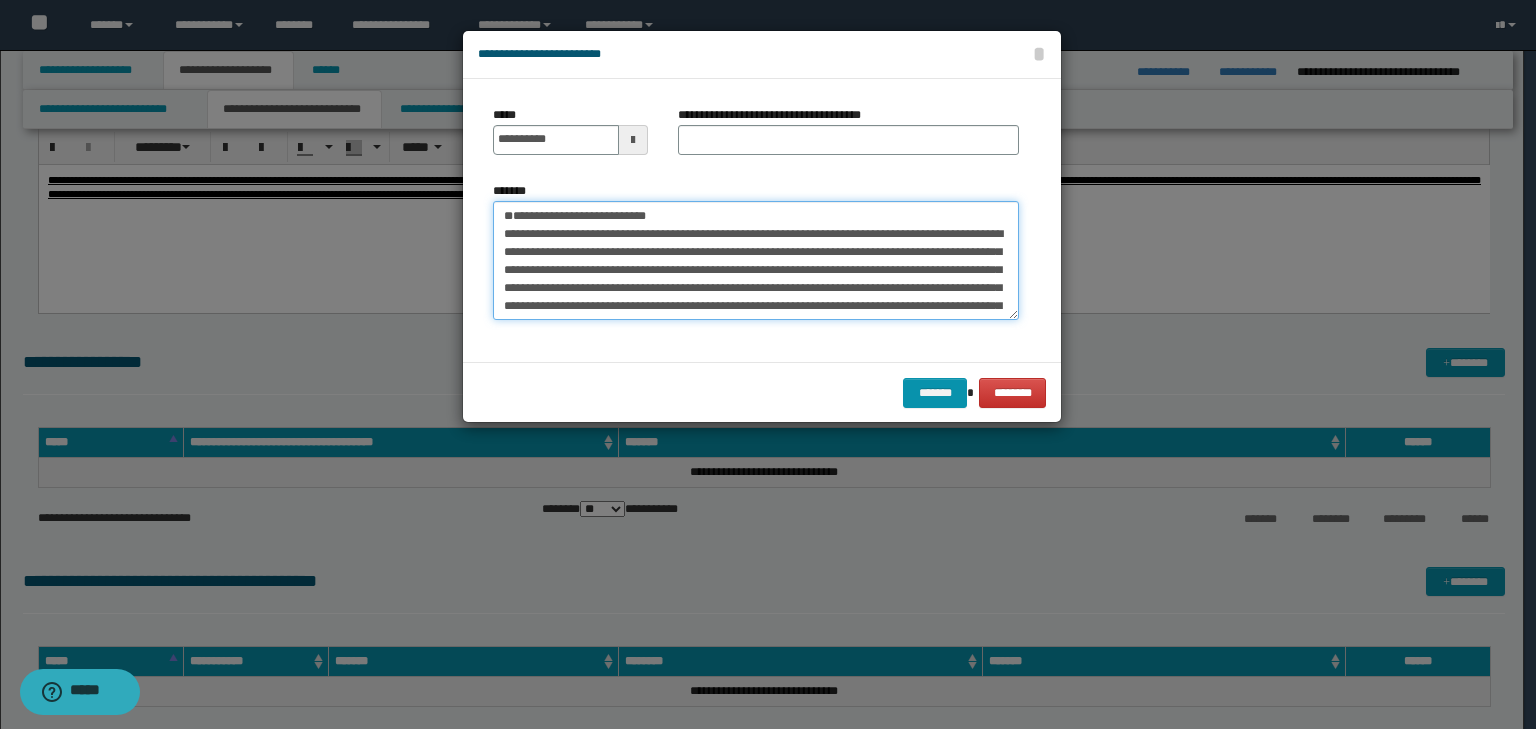 drag, startPoint x: 749, startPoint y: 220, endPoint x: 391, endPoint y: 214, distance: 358.05026 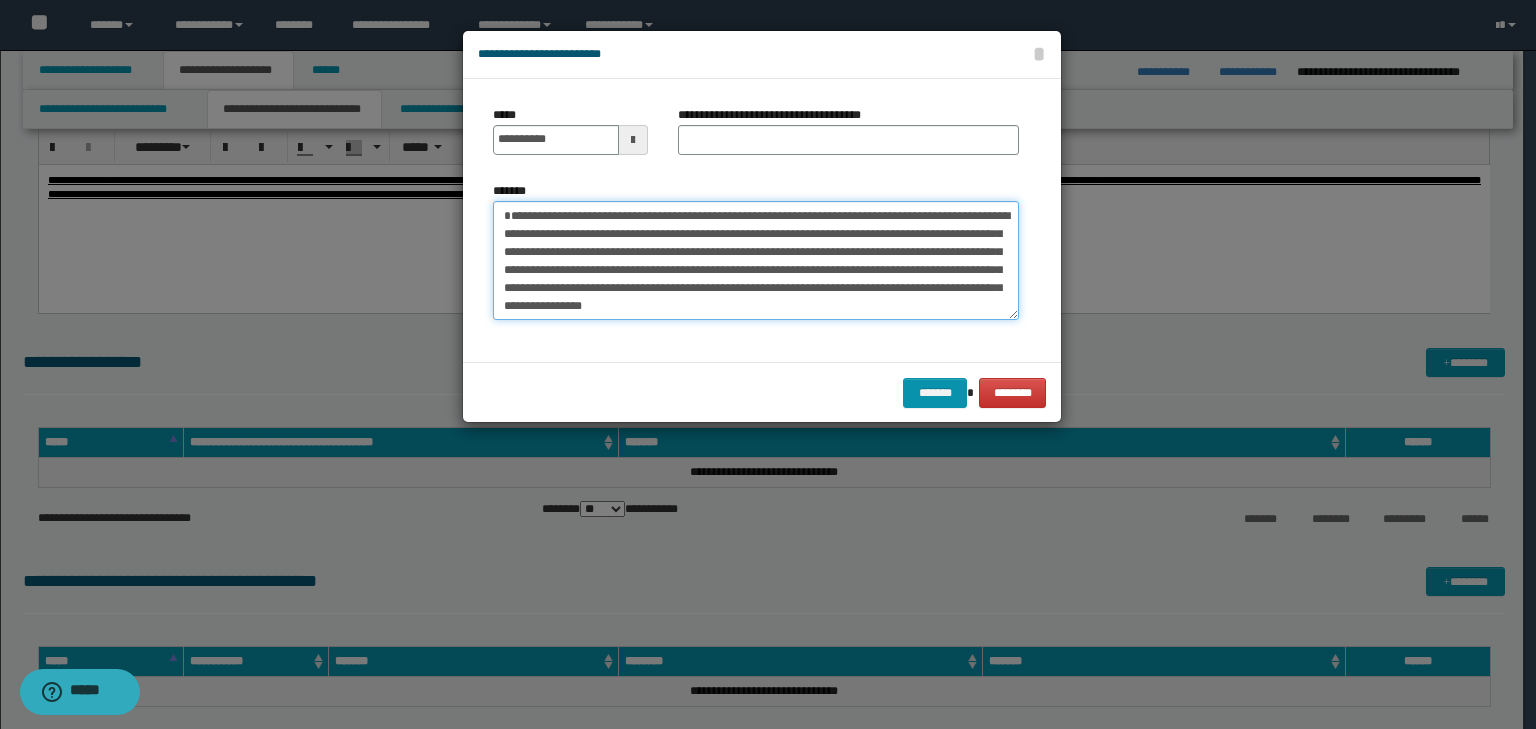 type on "**********" 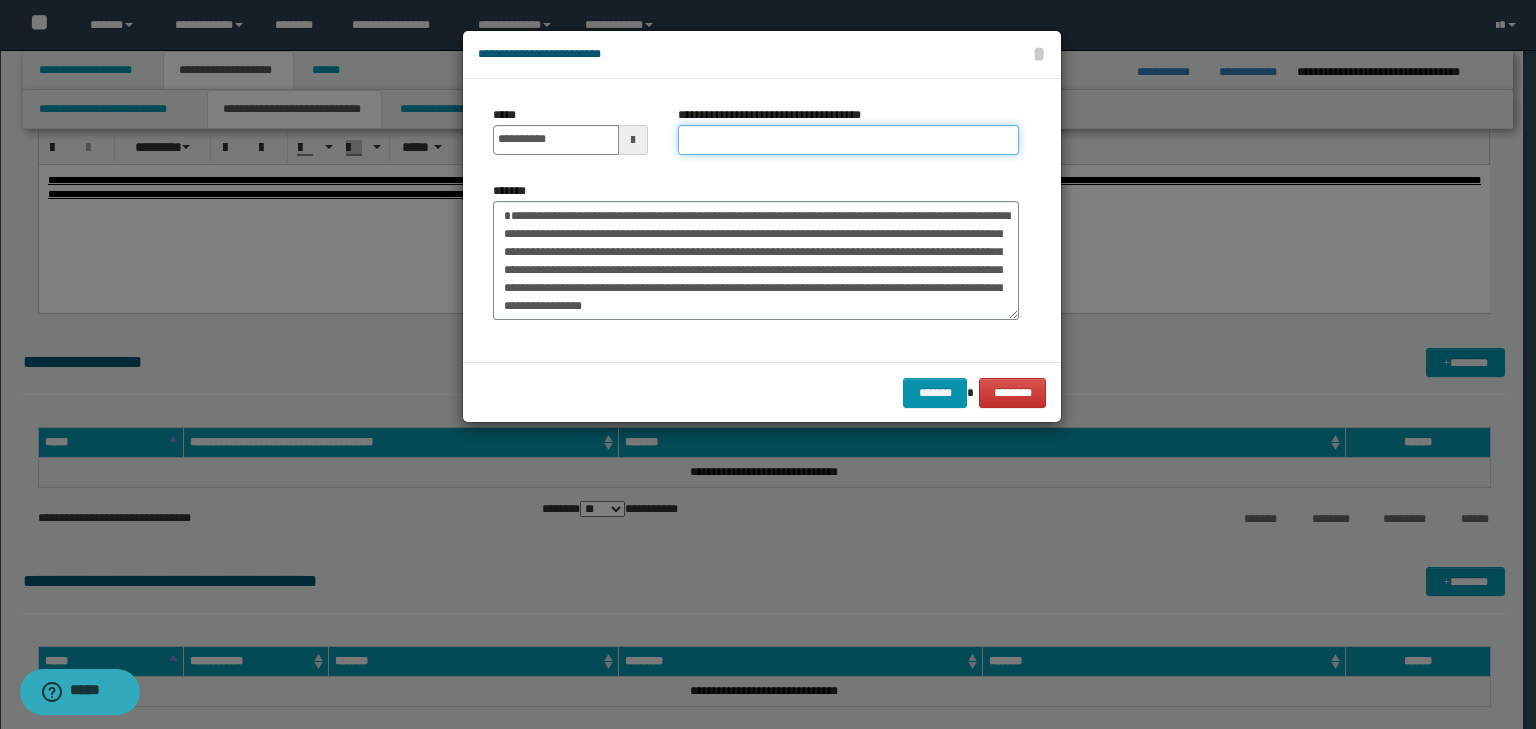 click on "**********" at bounding box center (848, 140) 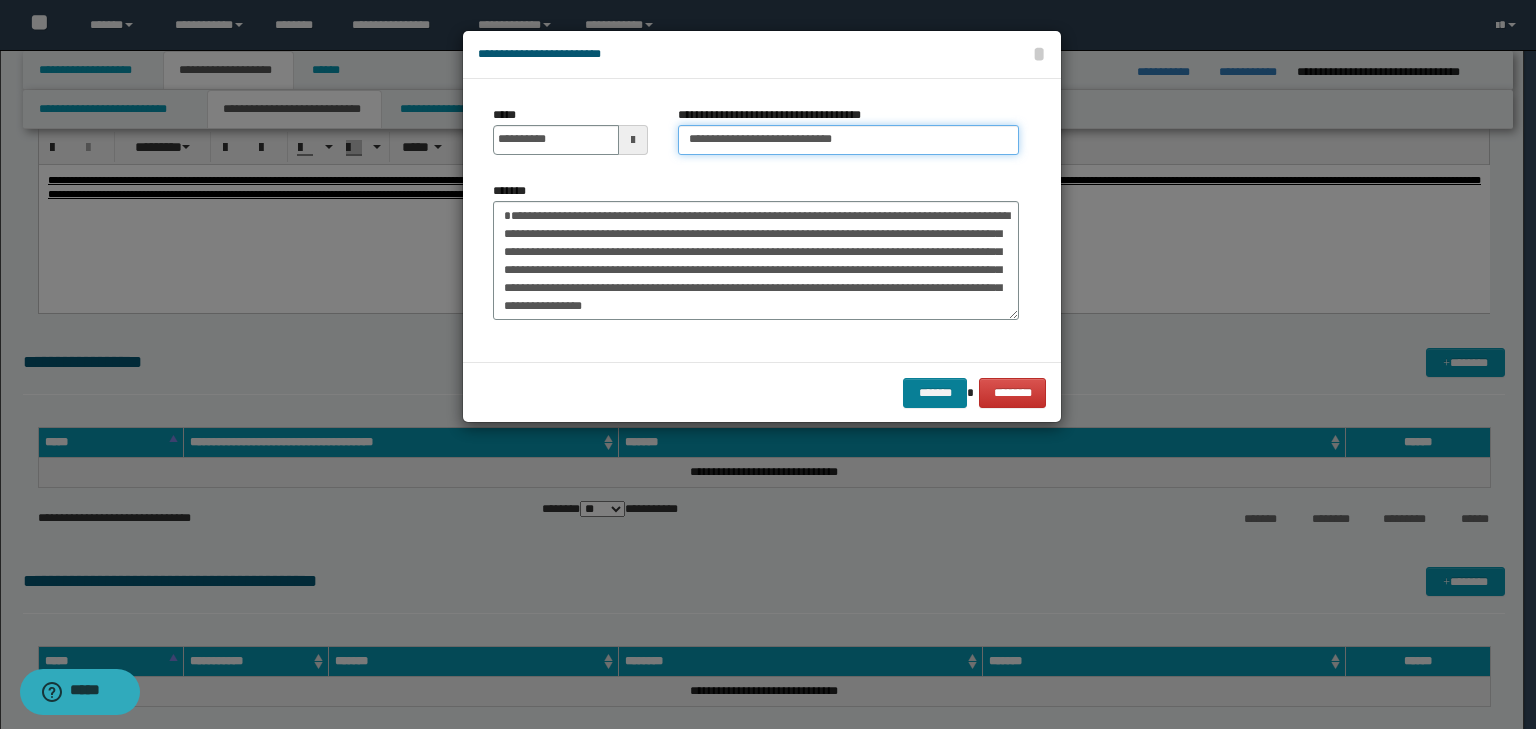 type on "**********" 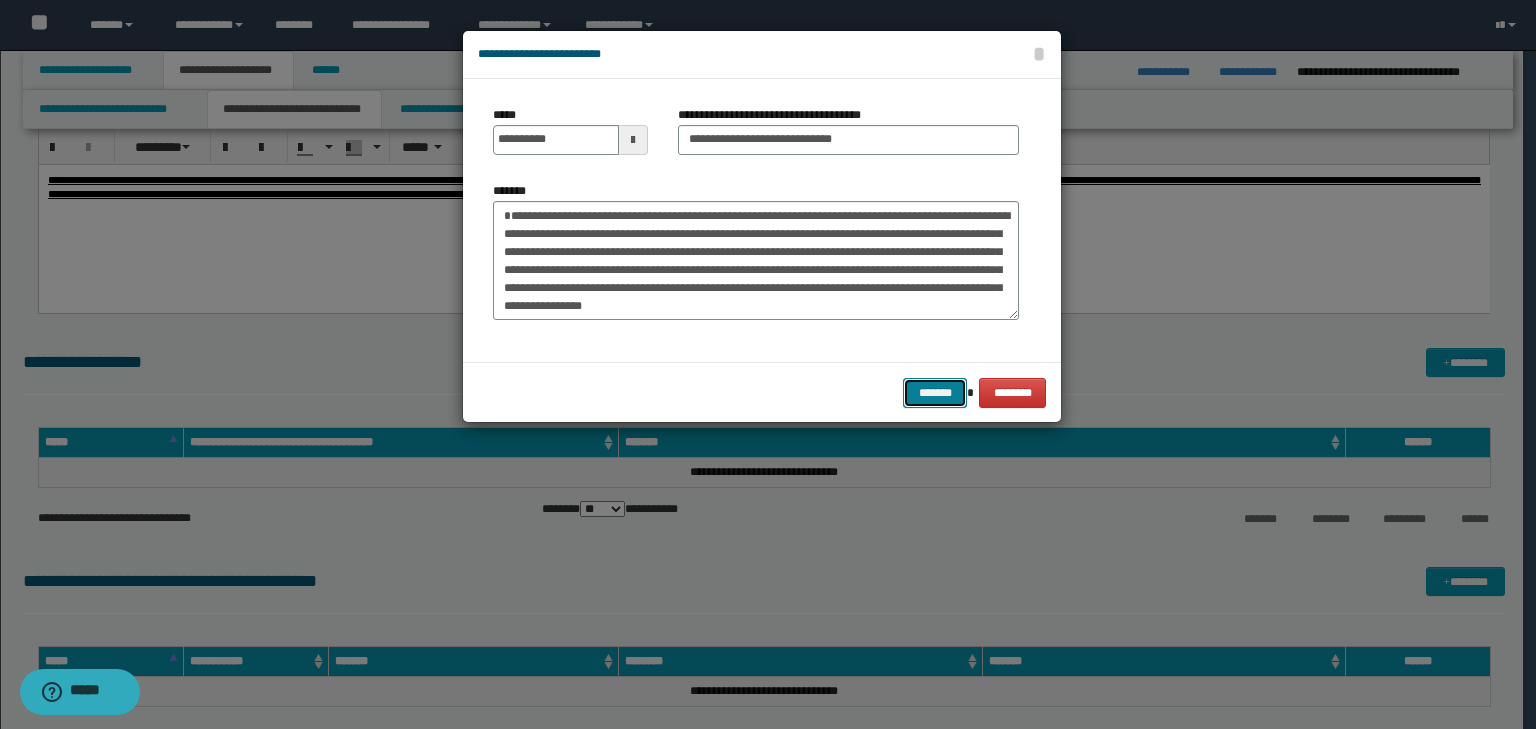 click on "*******" at bounding box center (935, 393) 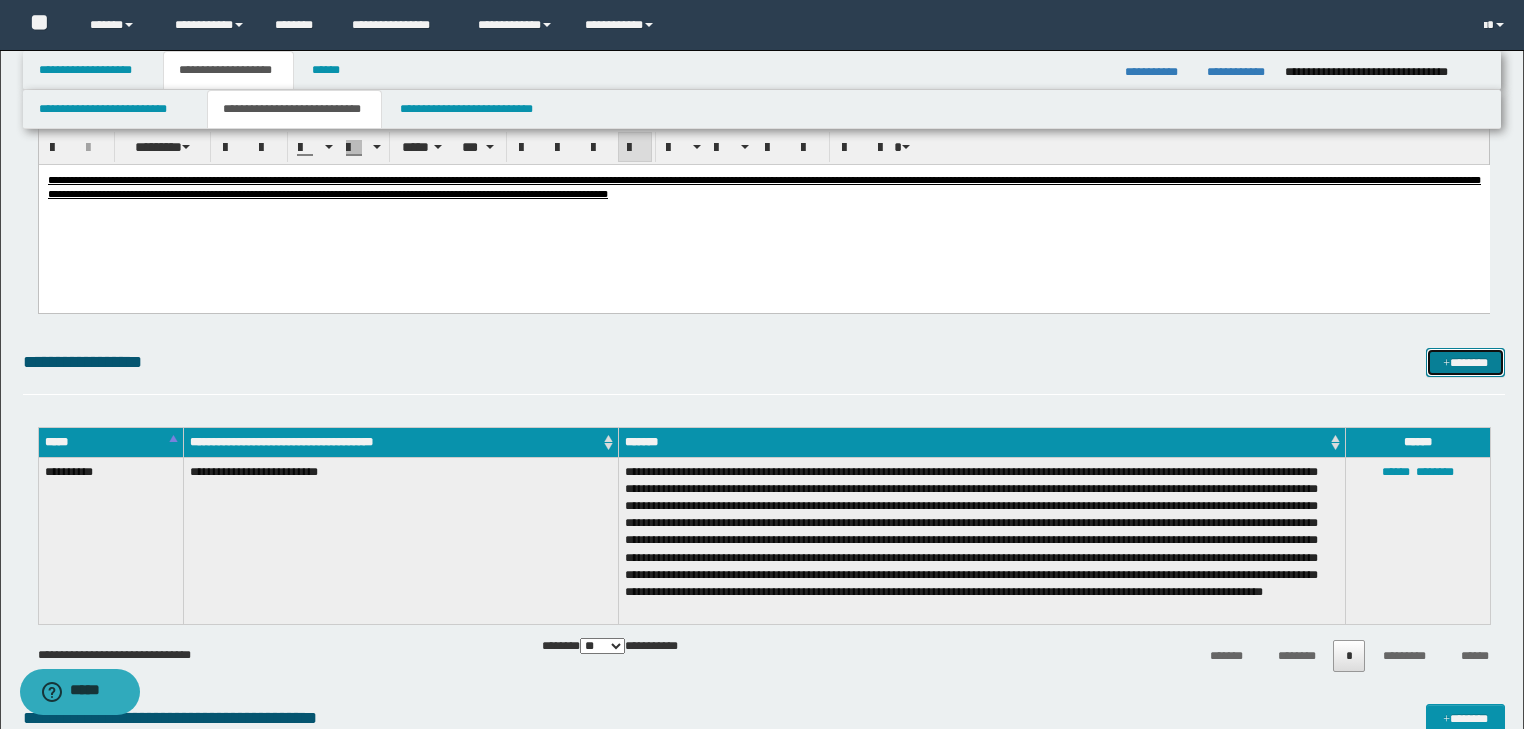 drag, startPoint x: 1489, startPoint y: 364, endPoint x: 1292, endPoint y: 325, distance: 200.8233 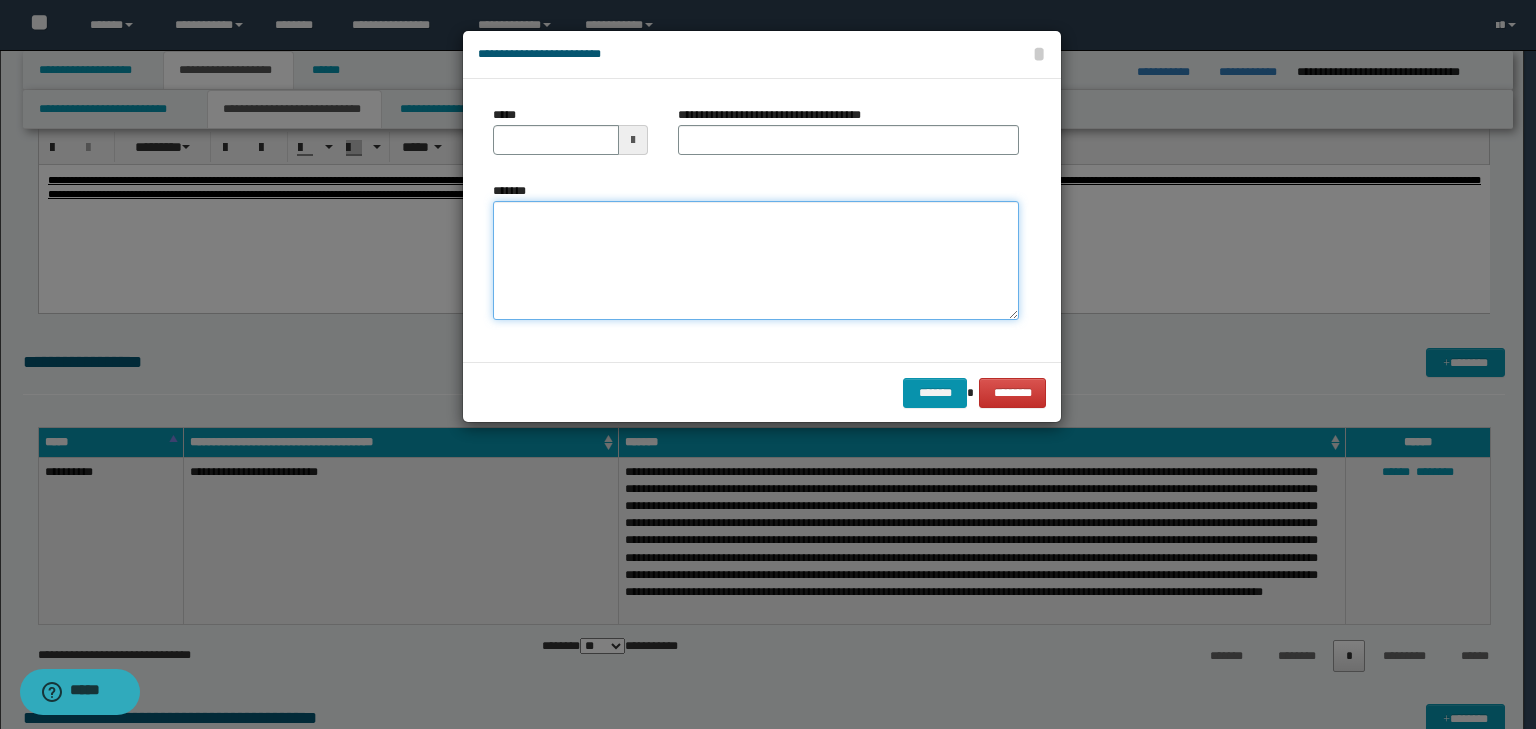 click on "*******" at bounding box center (756, 261) 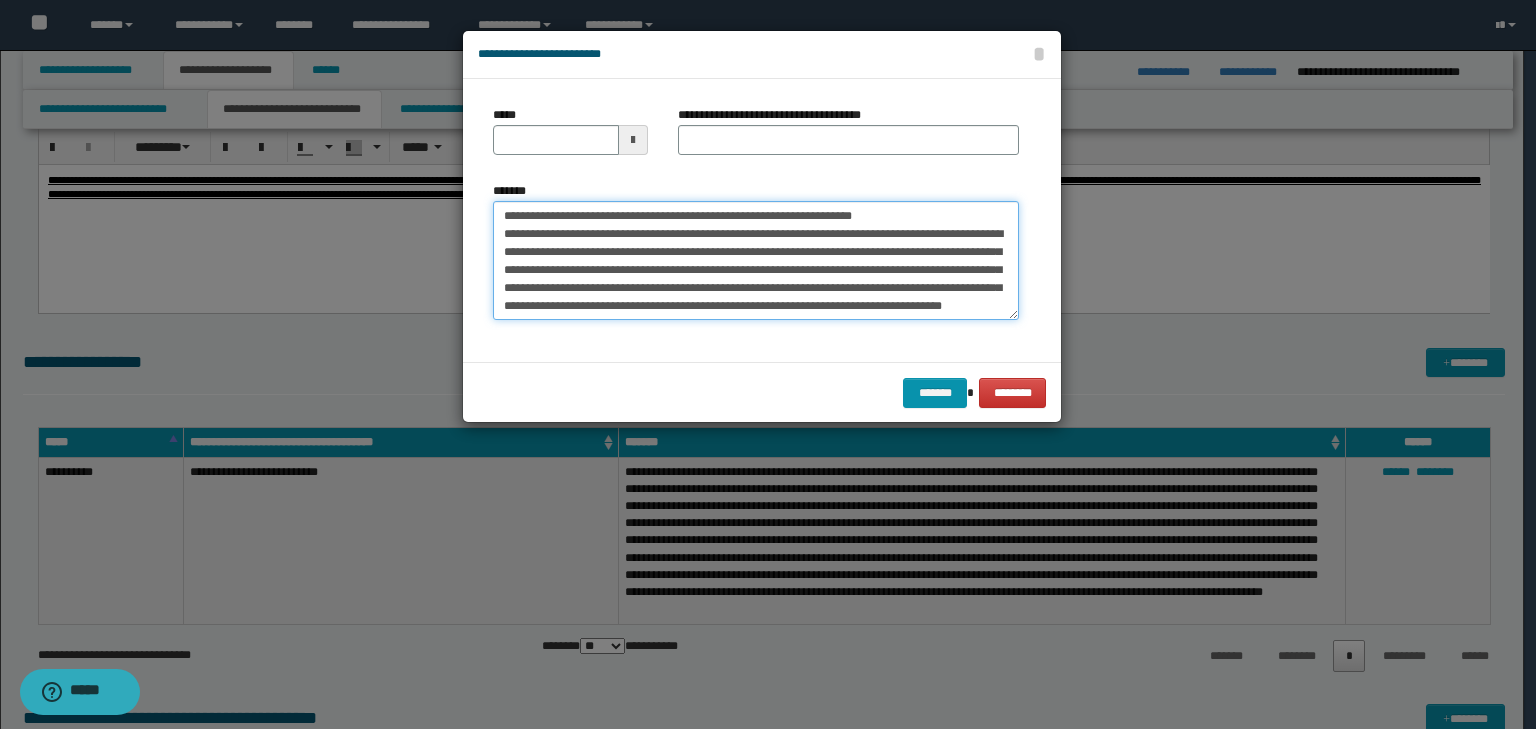 scroll, scrollTop: 0, scrollLeft: 0, axis: both 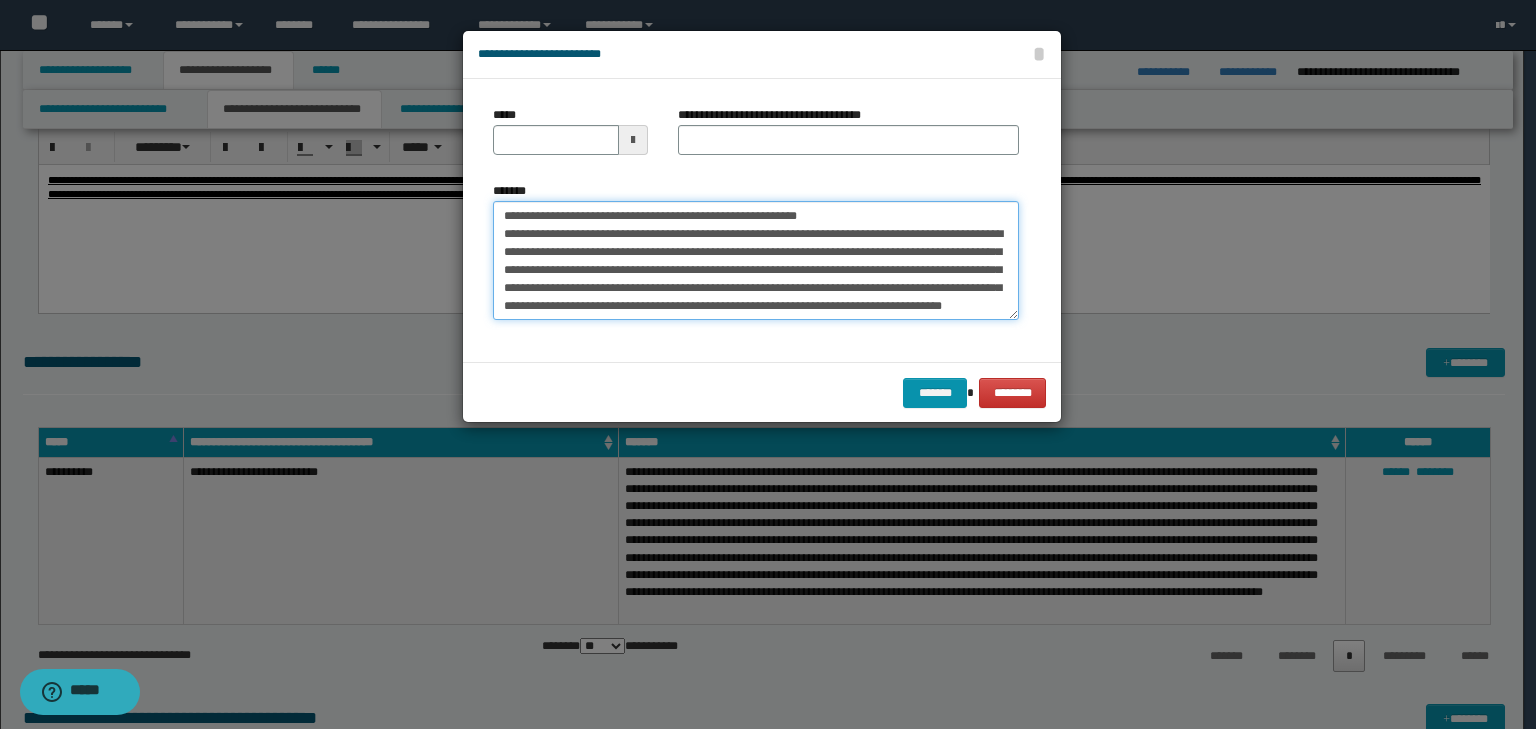 type 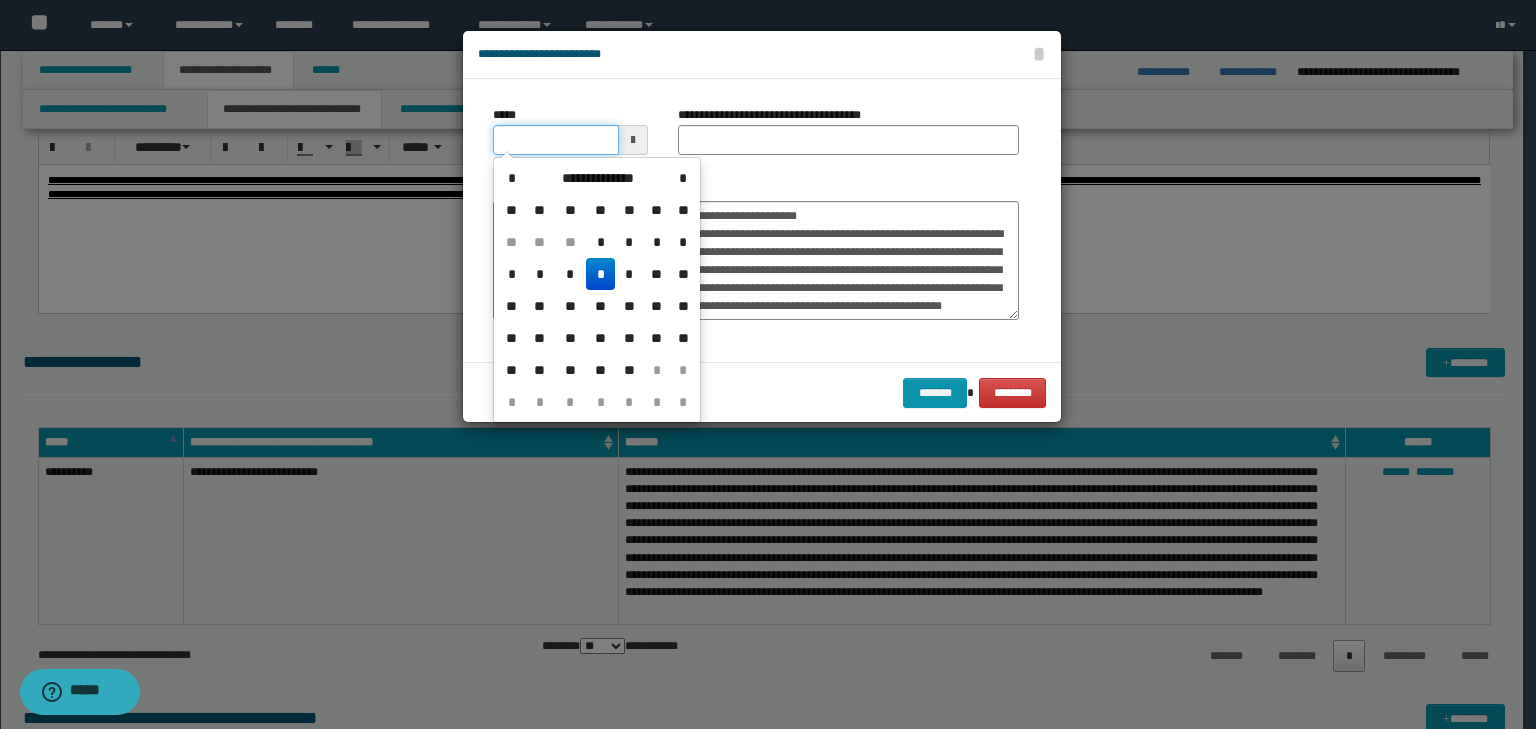 click on "*****" at bounding box center [556, 140] 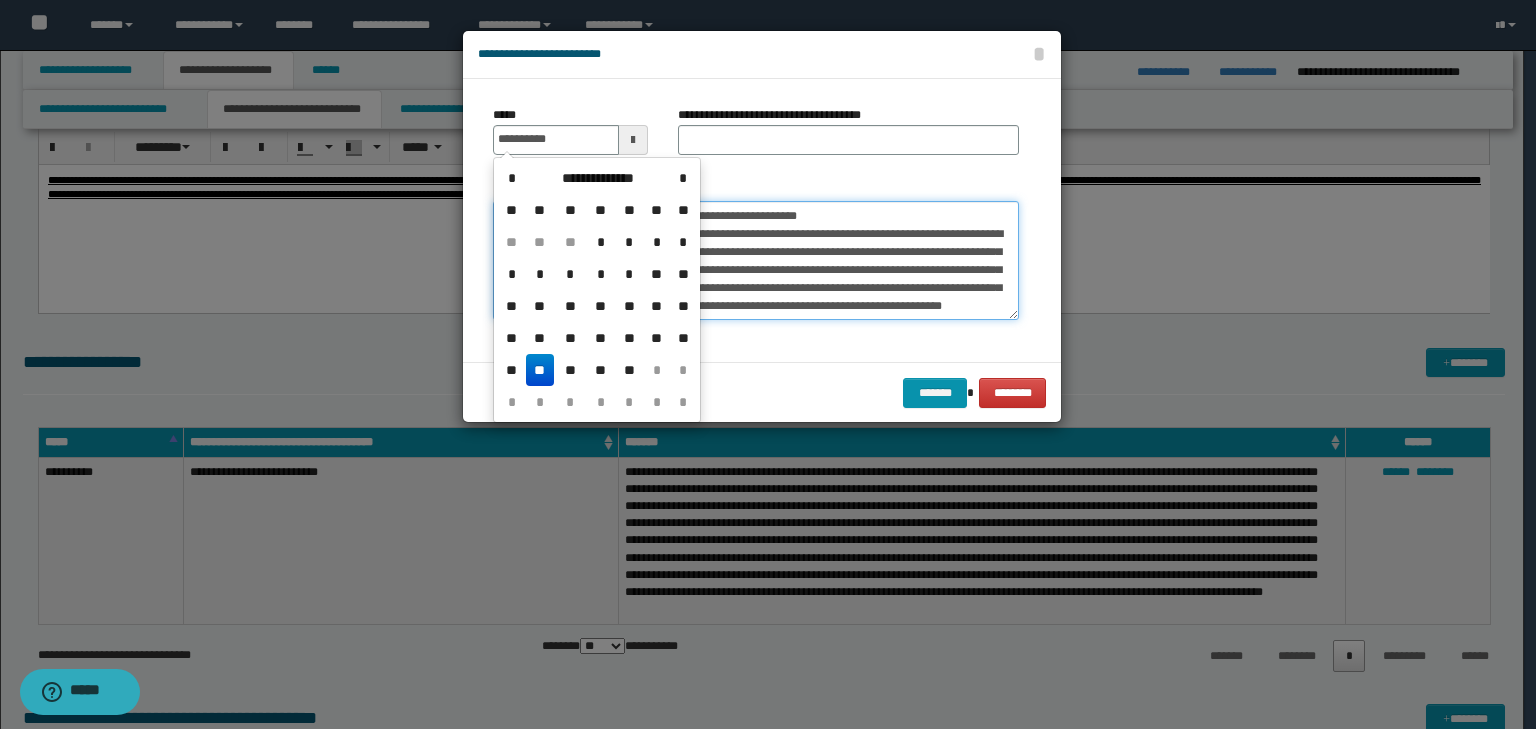 type on "**********" 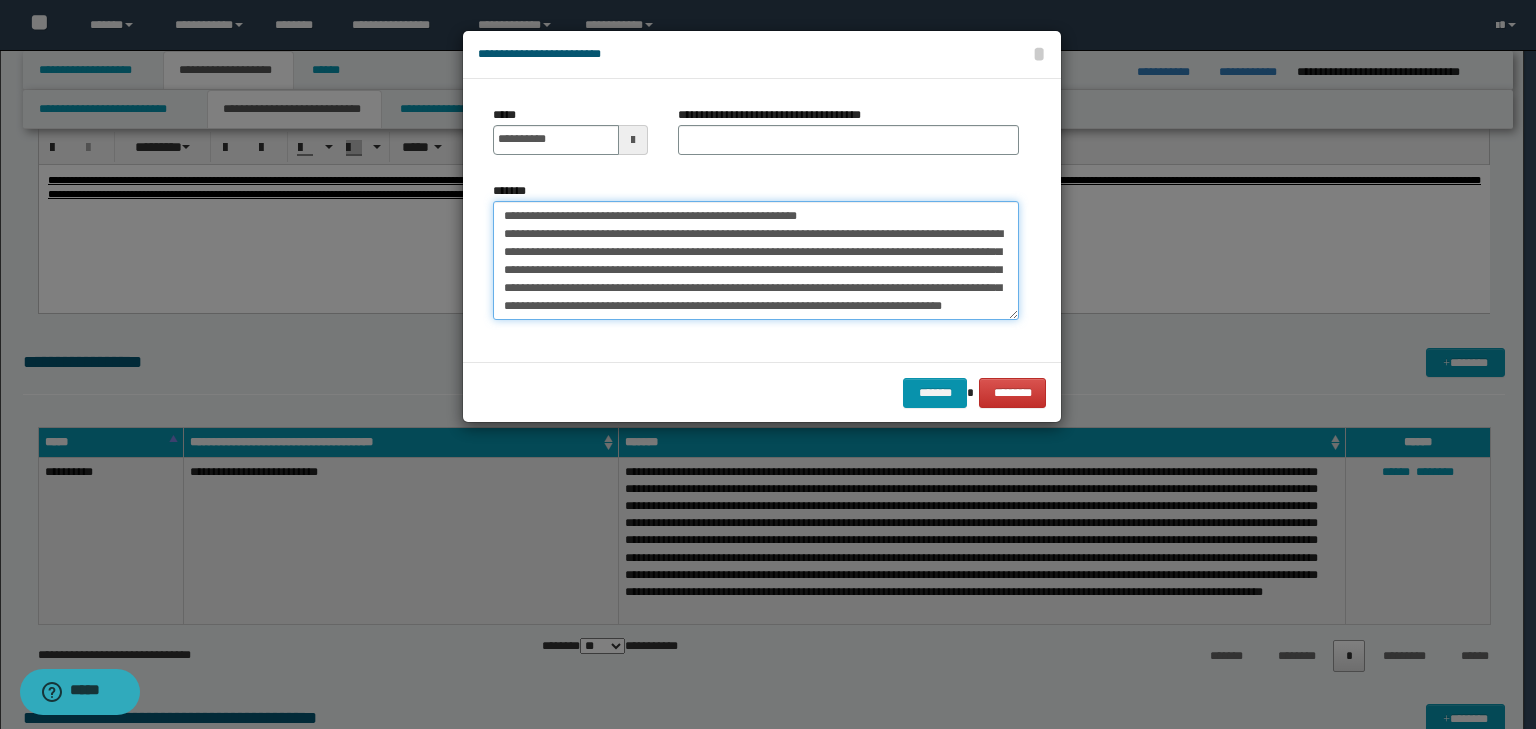drag, startPoint x: 867, startPoint y: 209, endPoint x: 308, endPoint y: 212, distance: 559.00806 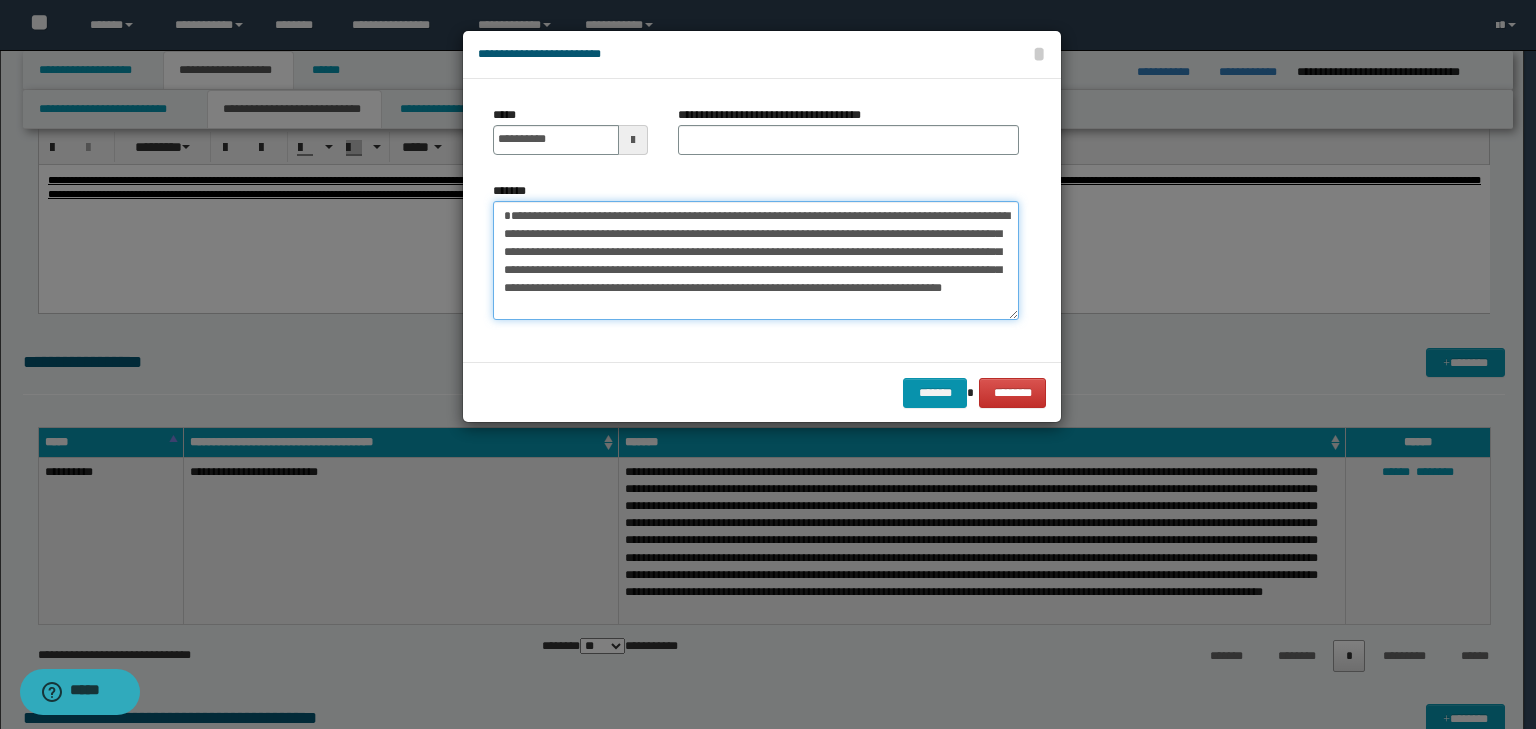 type on "**********" 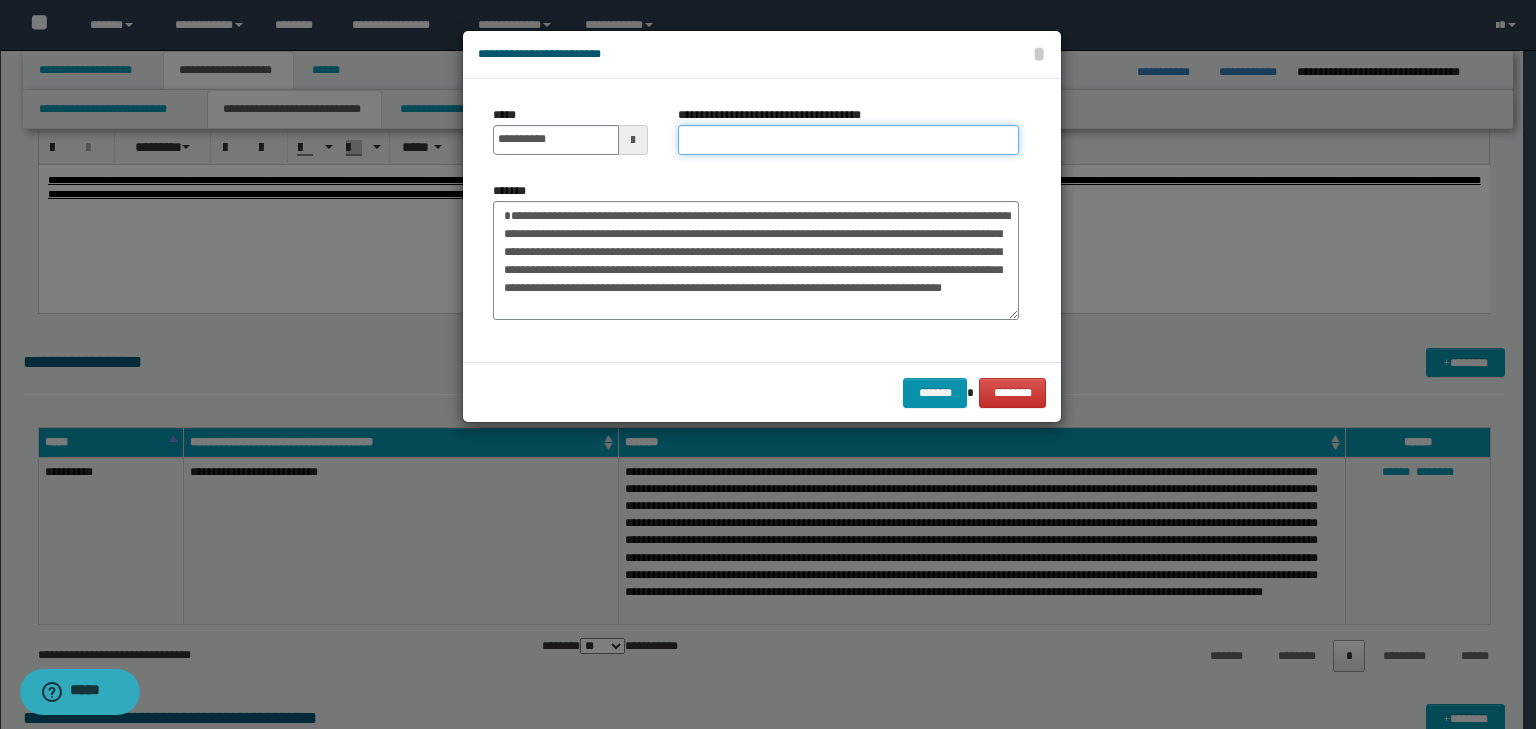 click on "**********" at bounding box center [848, 140] 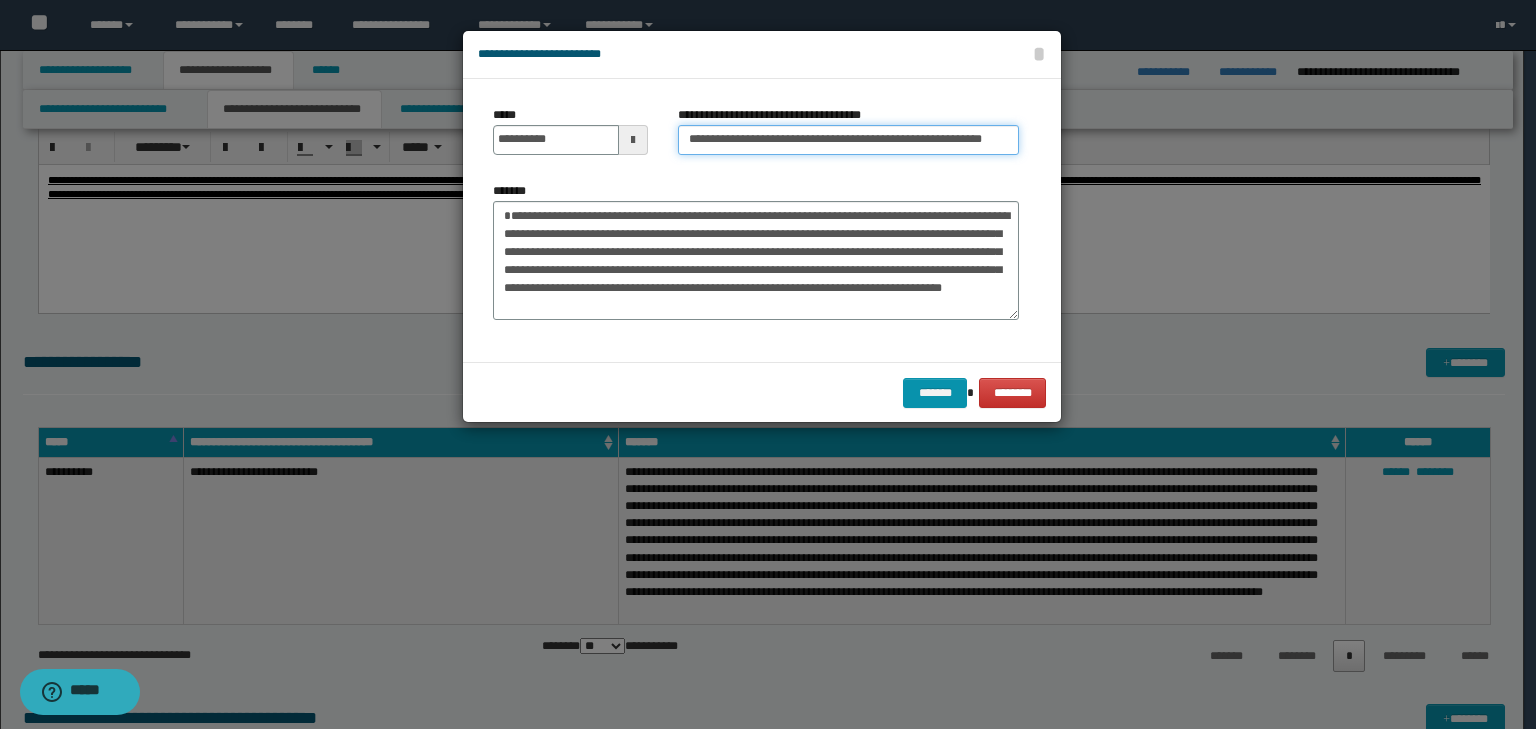 scroll, scrollTop: 0, scrollLeft: 50, axis: horizontal 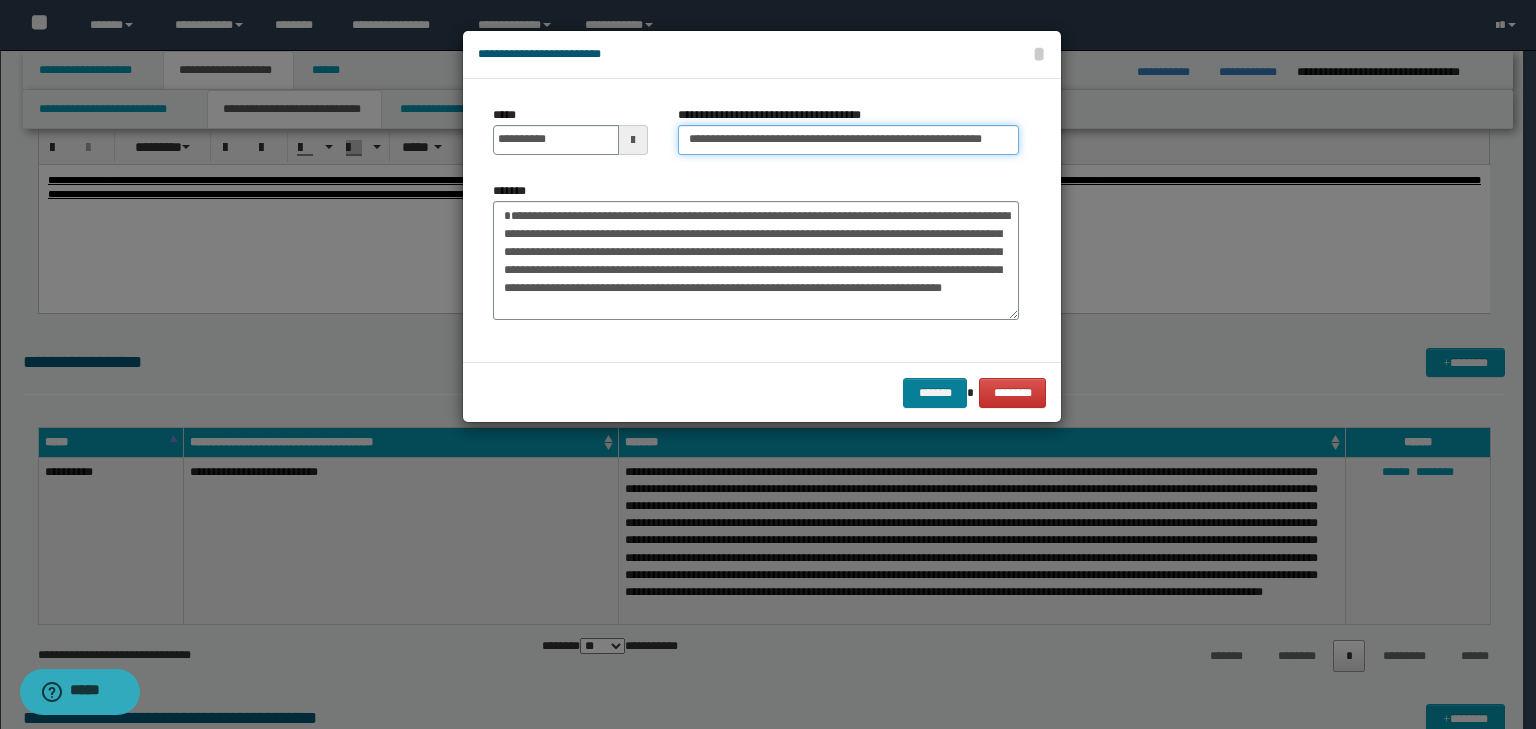 type on "**********" 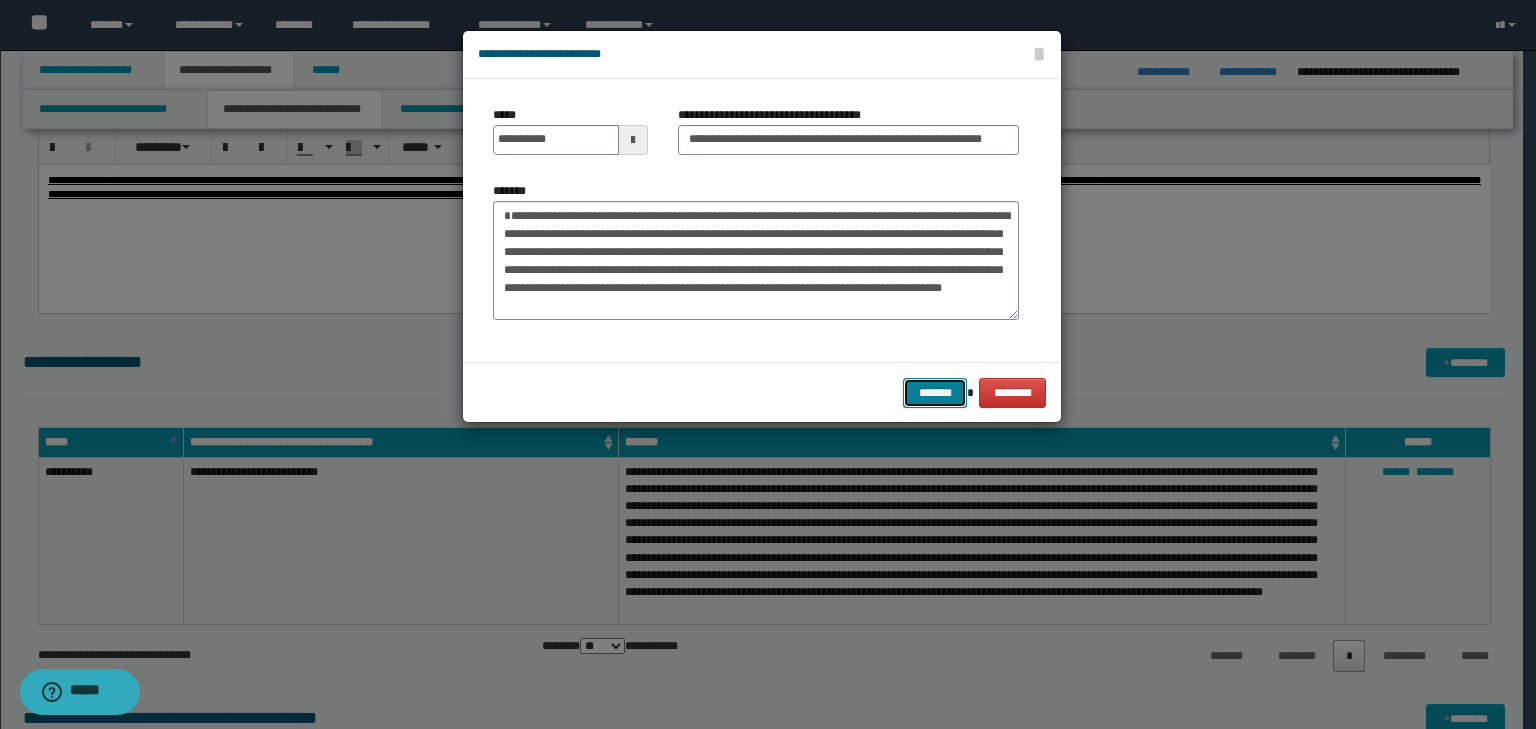 click on "*******" at bounding box center (935, 393) 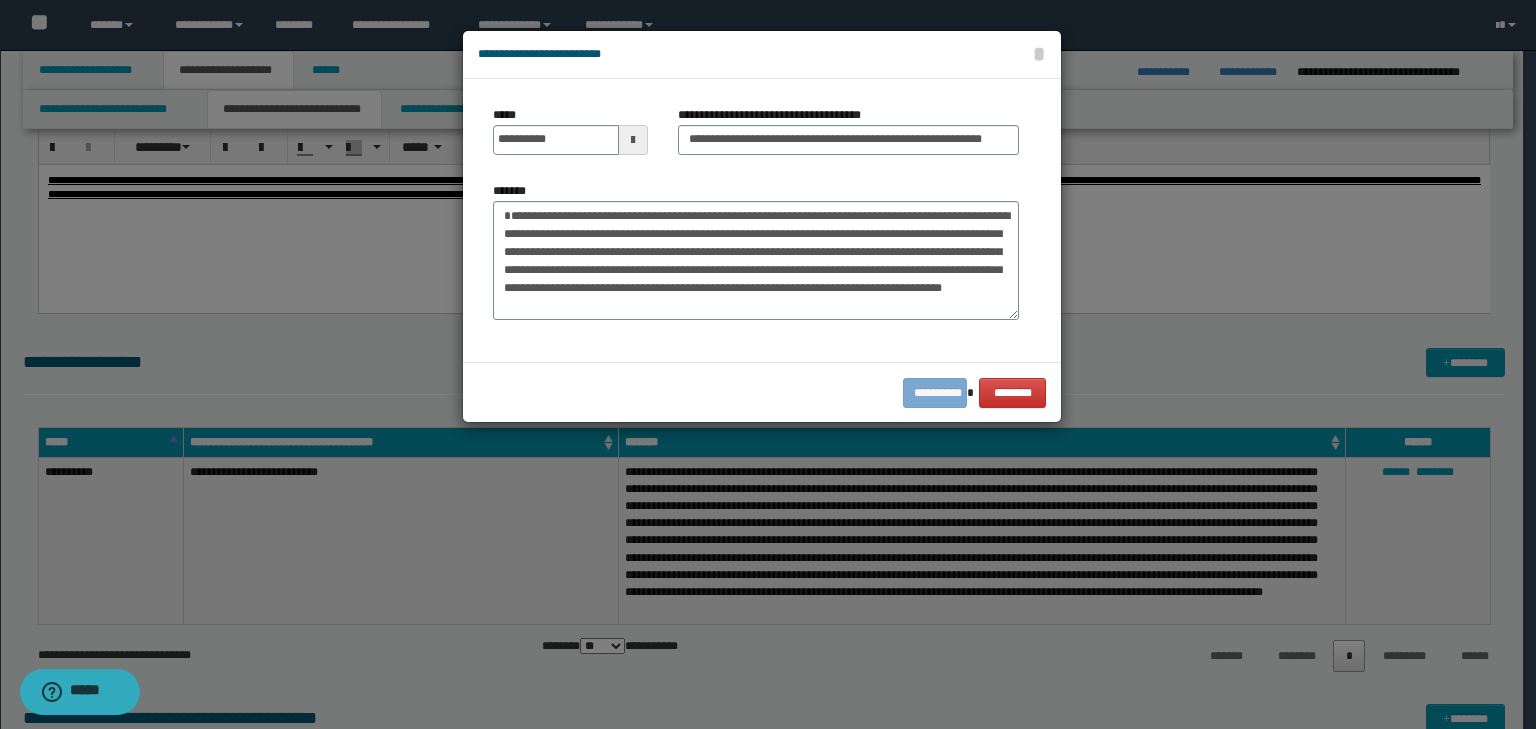 scroll, scrollTop: 0, scrollLeft: 0, axis: both 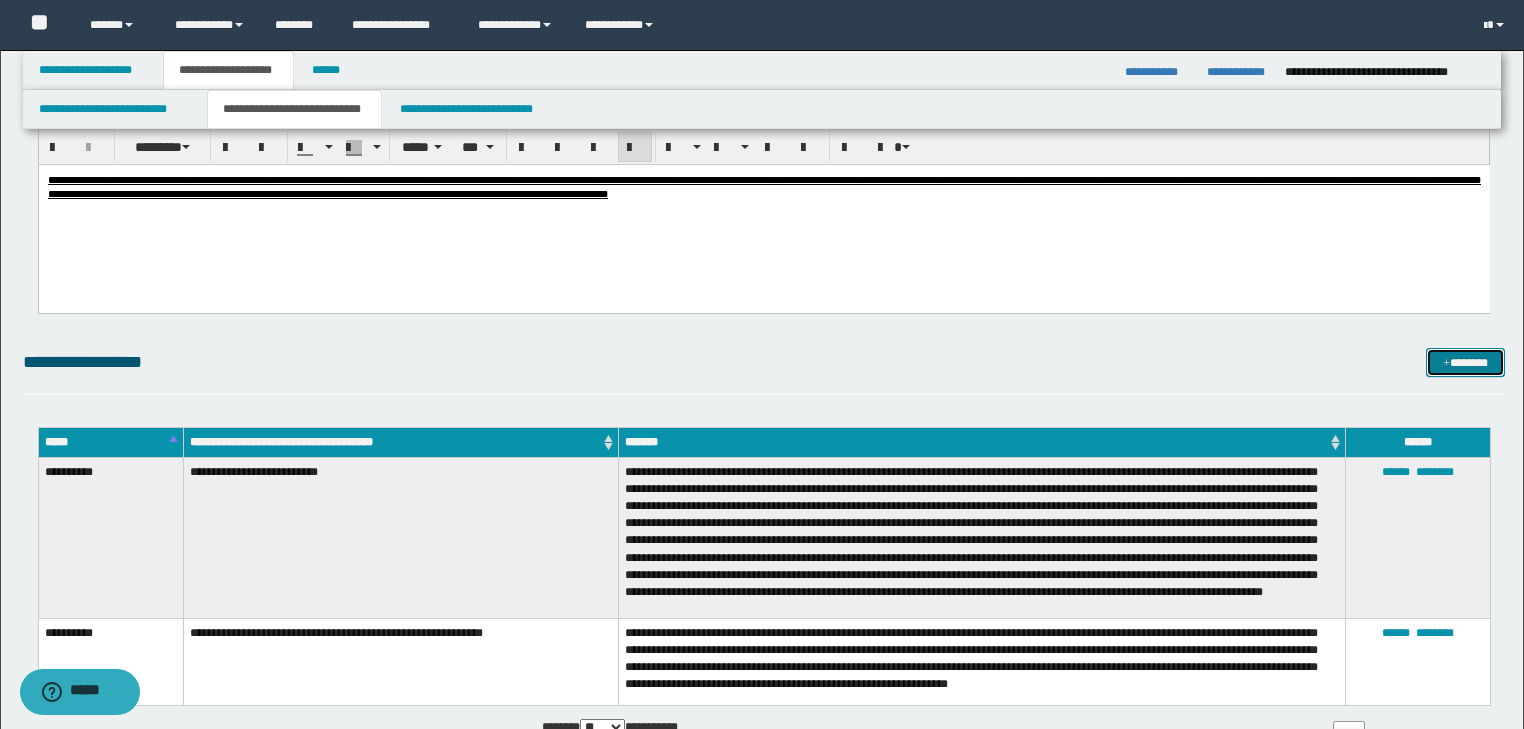 click on "*******" at bounding box center (1465, 363) 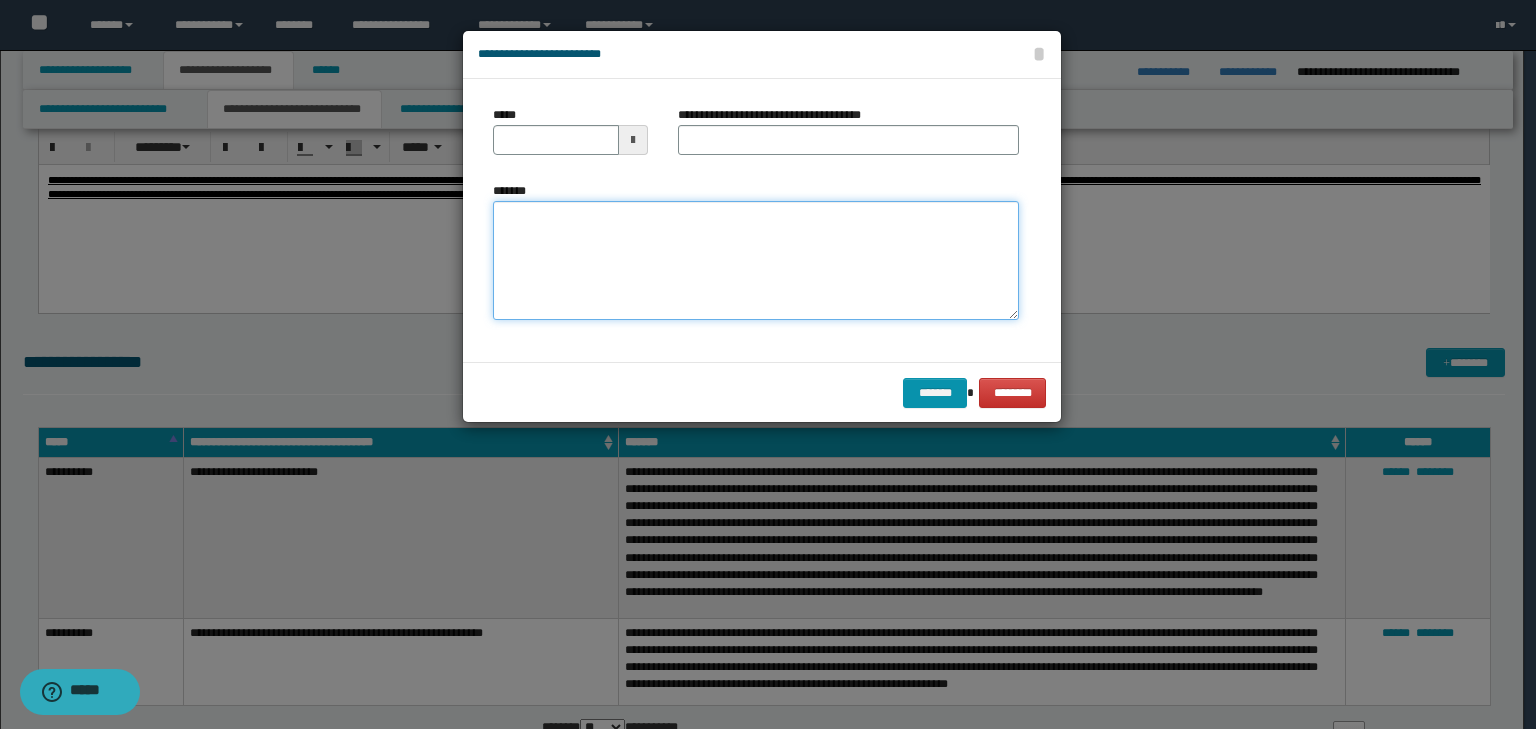 click on "*******" at bounding box center (756, 261) 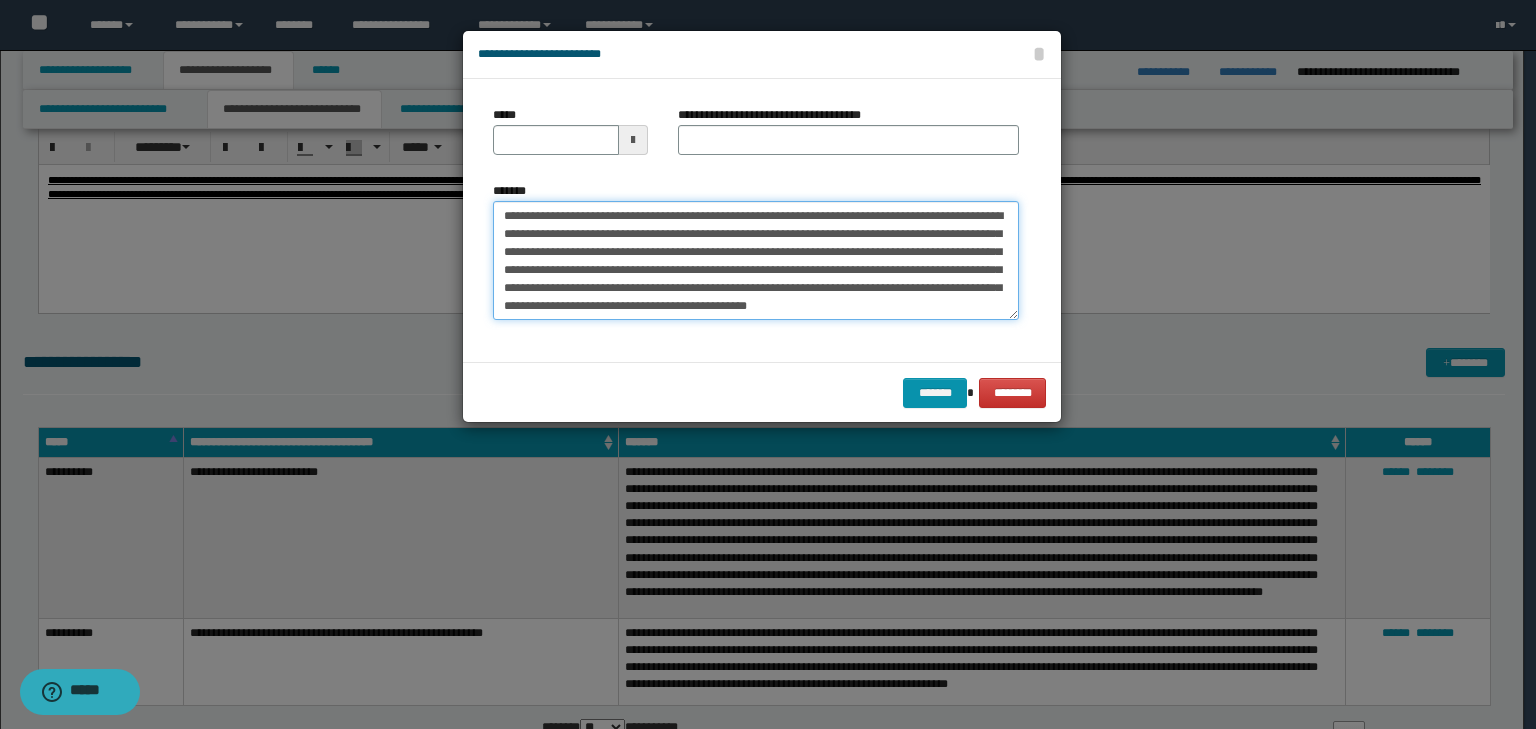 scroll, scrollTop: 0, scrollLeft: 0, axis: both 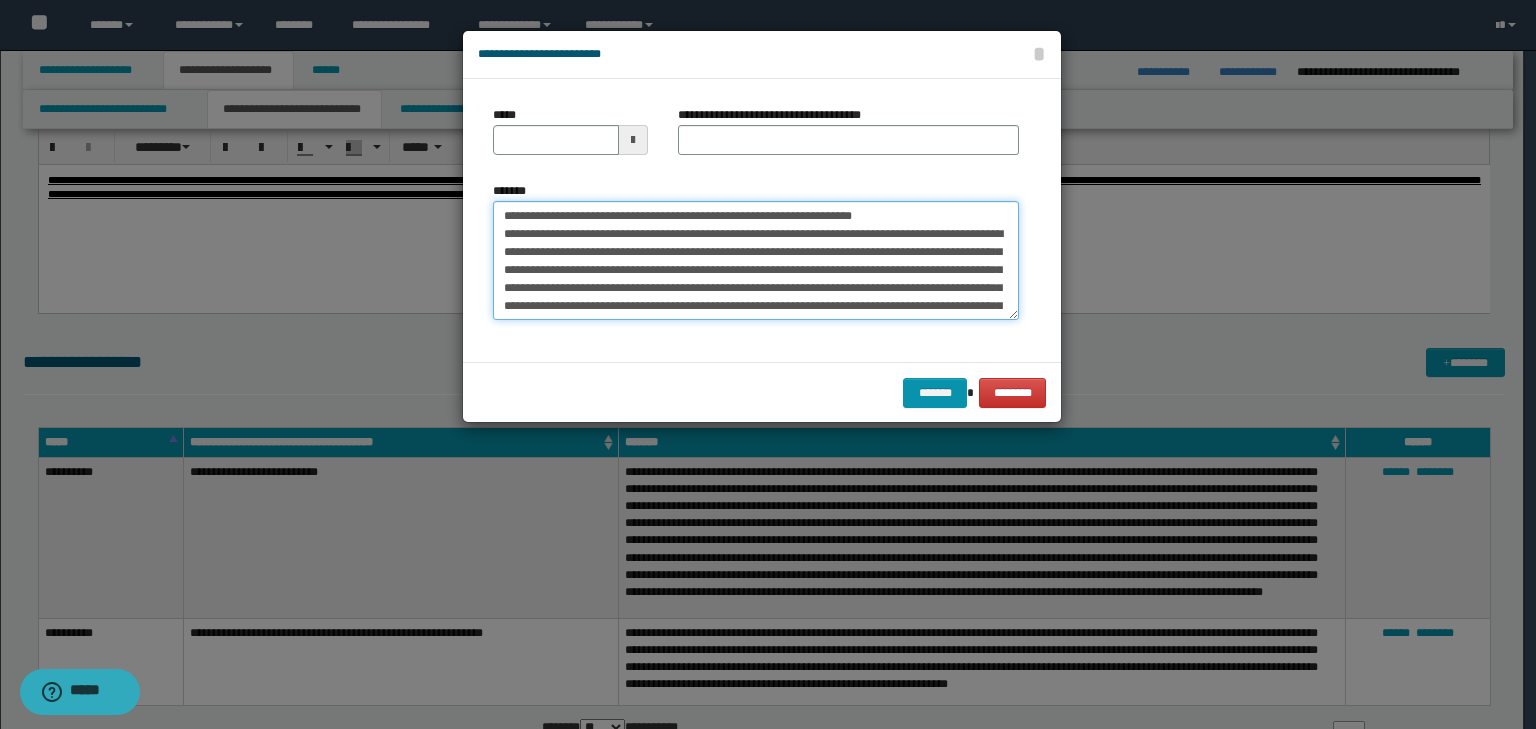 drag, startPoint x: 568, startPoint y: 214, endPoint x: 398, endPoint y: 198, distance: 170.75128 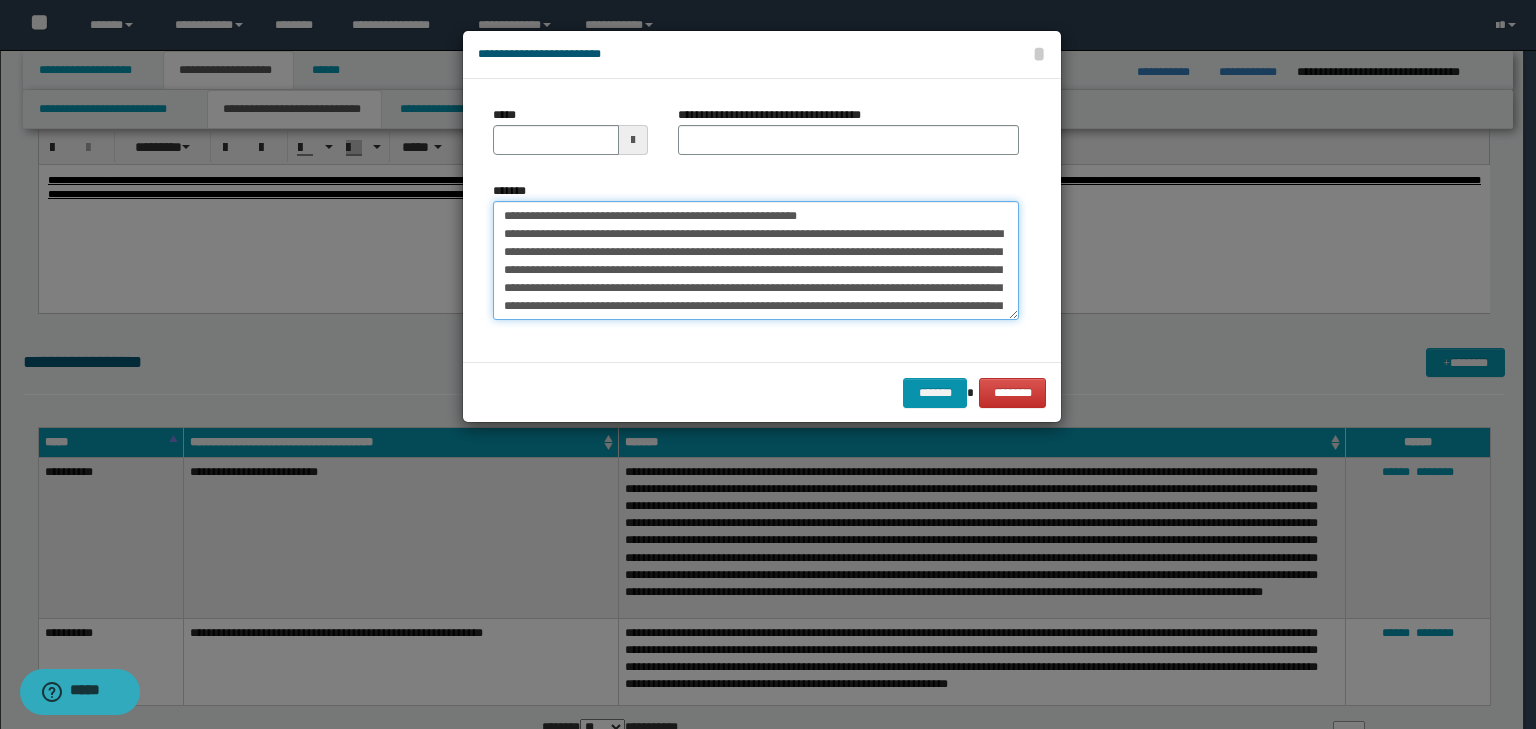 type 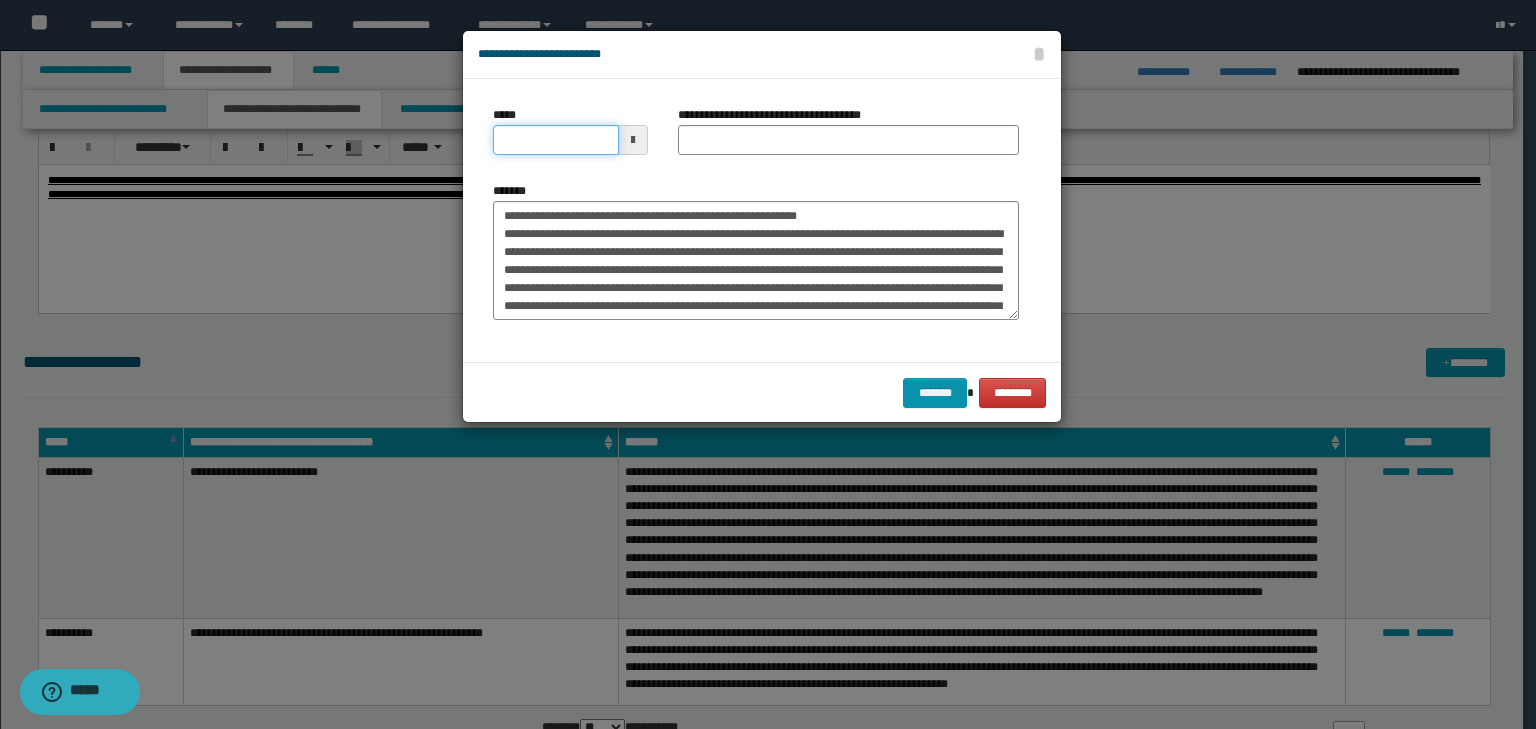 click on "*****" at bounding box center [556, 140] 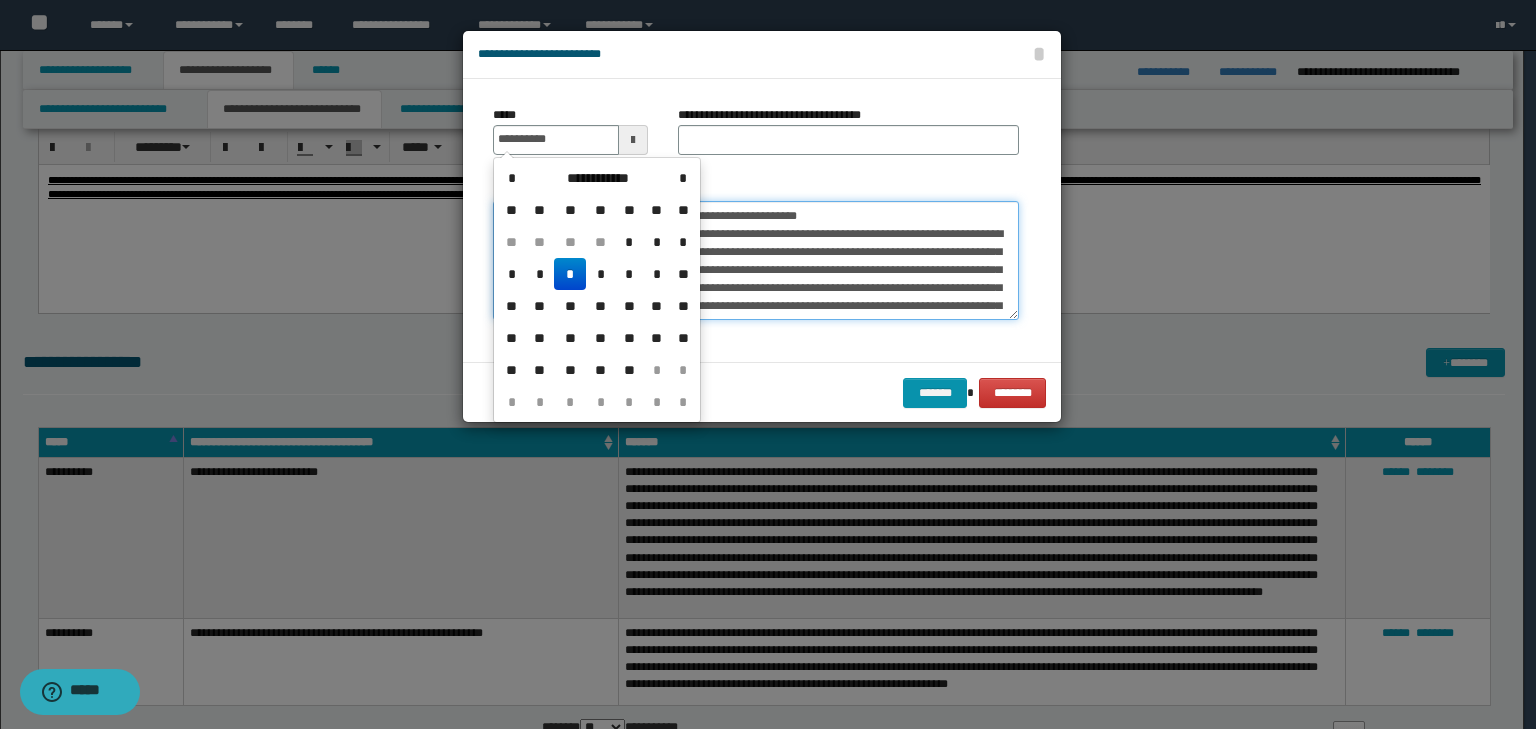 type on "**********" 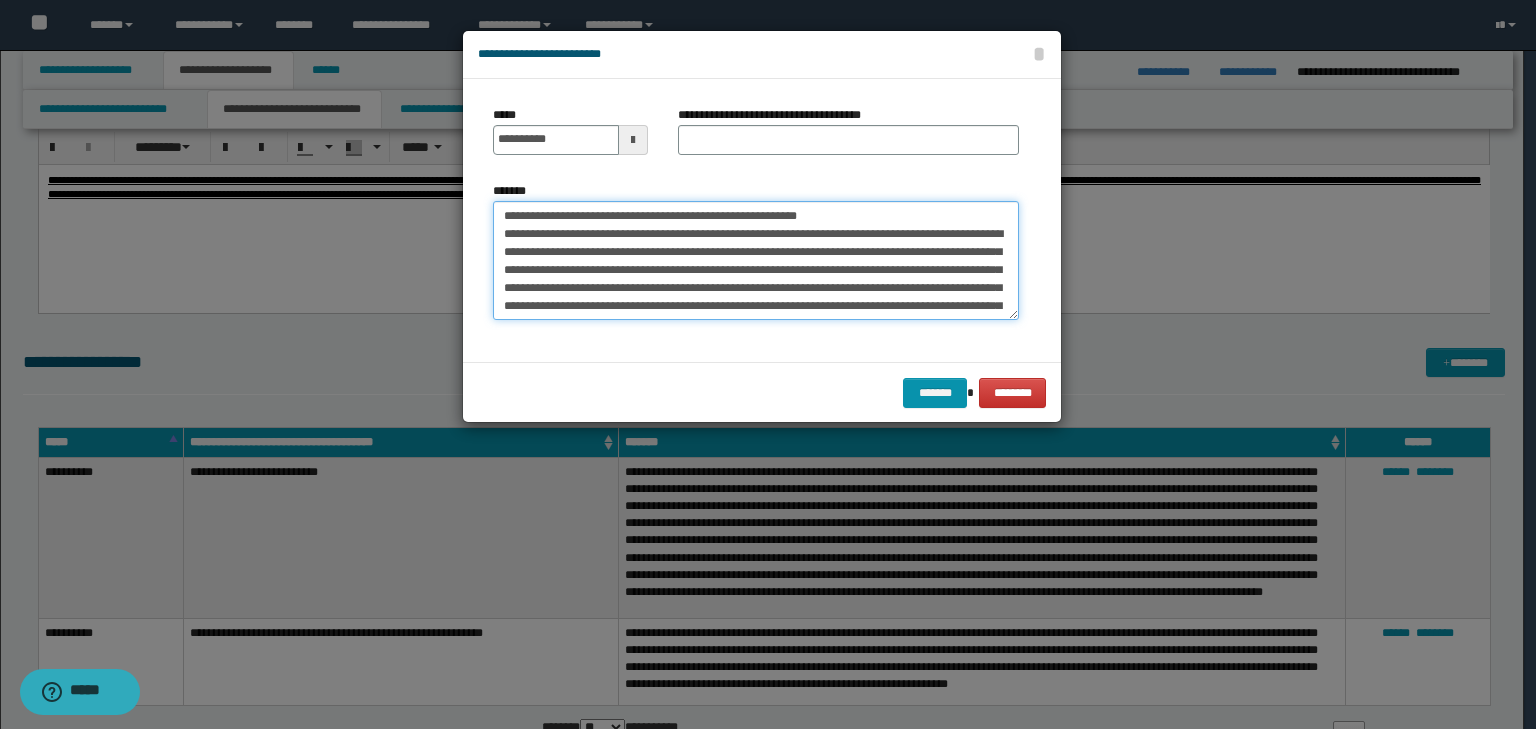 drag, startPoint x: 878, startPoint y: 211, endPoint x: 173, endPoint y: 184, distance: 705.51685 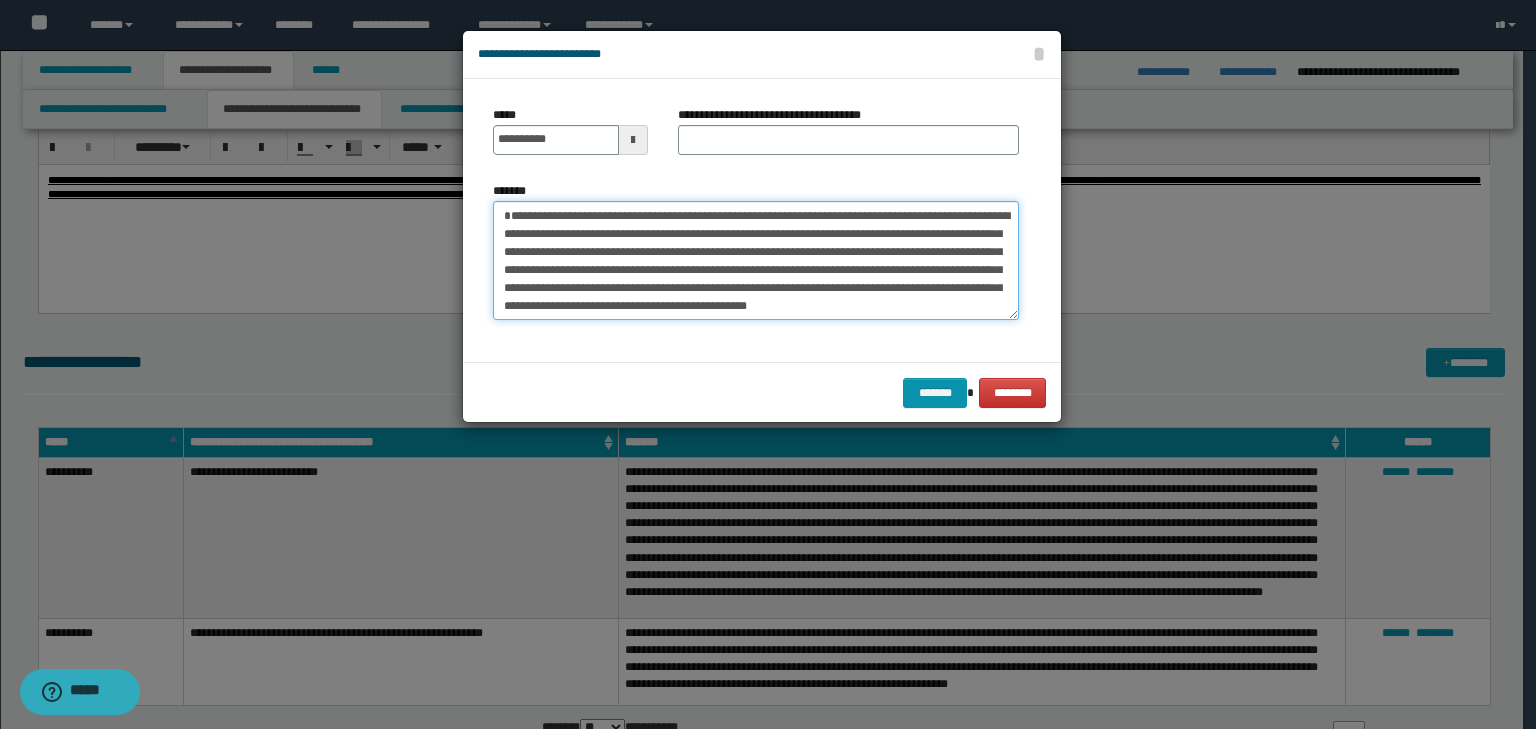 type on "**********" 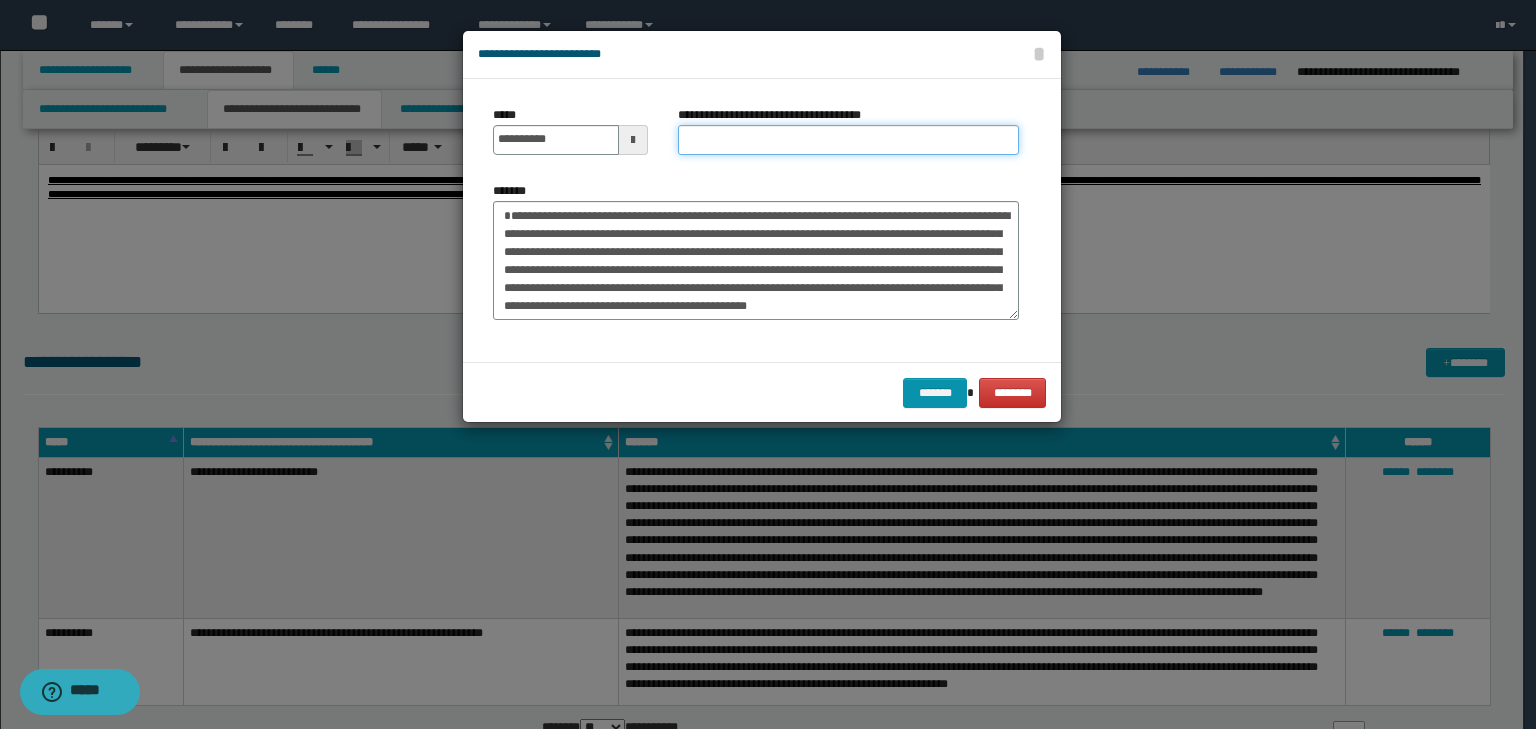 click on "**********" at bounding box center (848, 140) 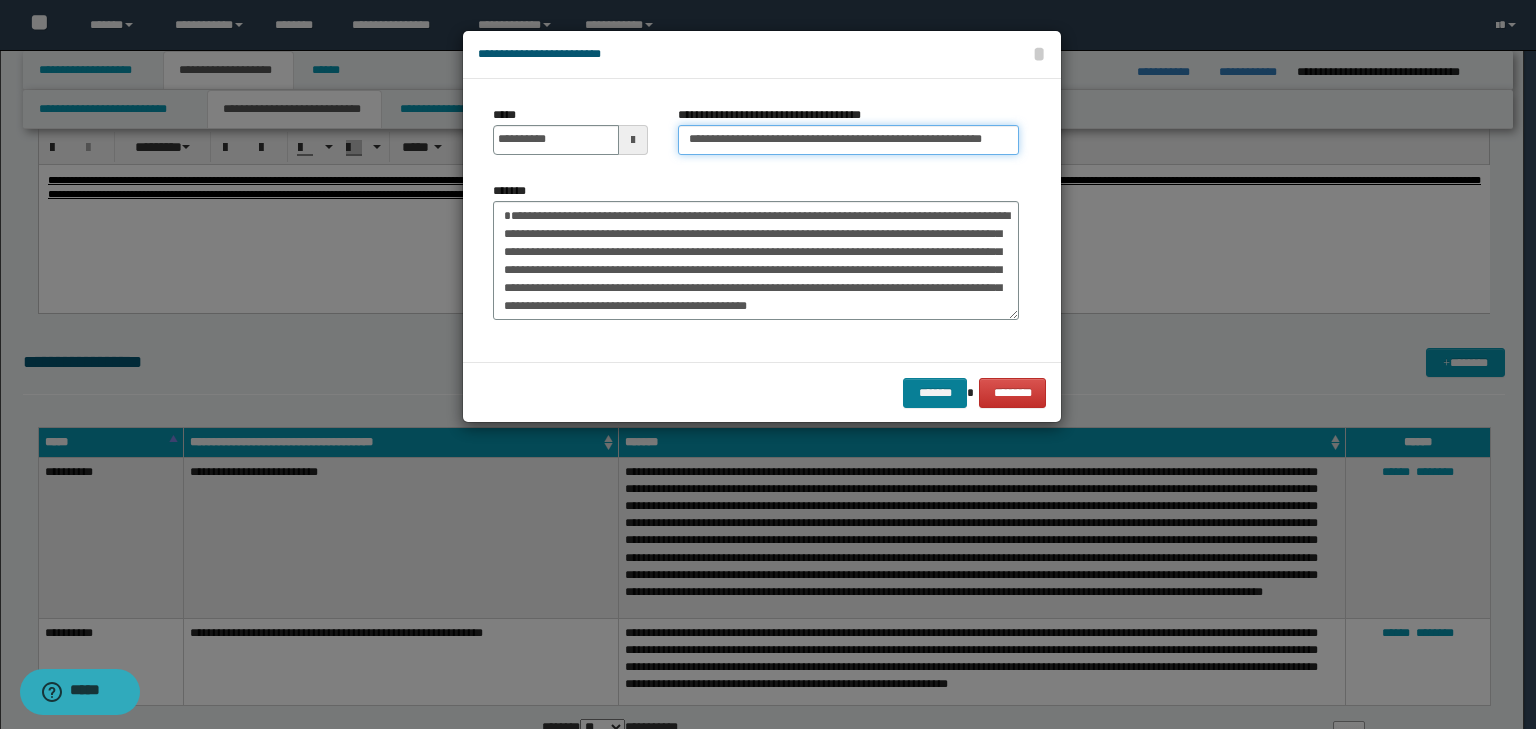 scroll, scrollTop: 0, scrollLeft: 50, axis: horizontal 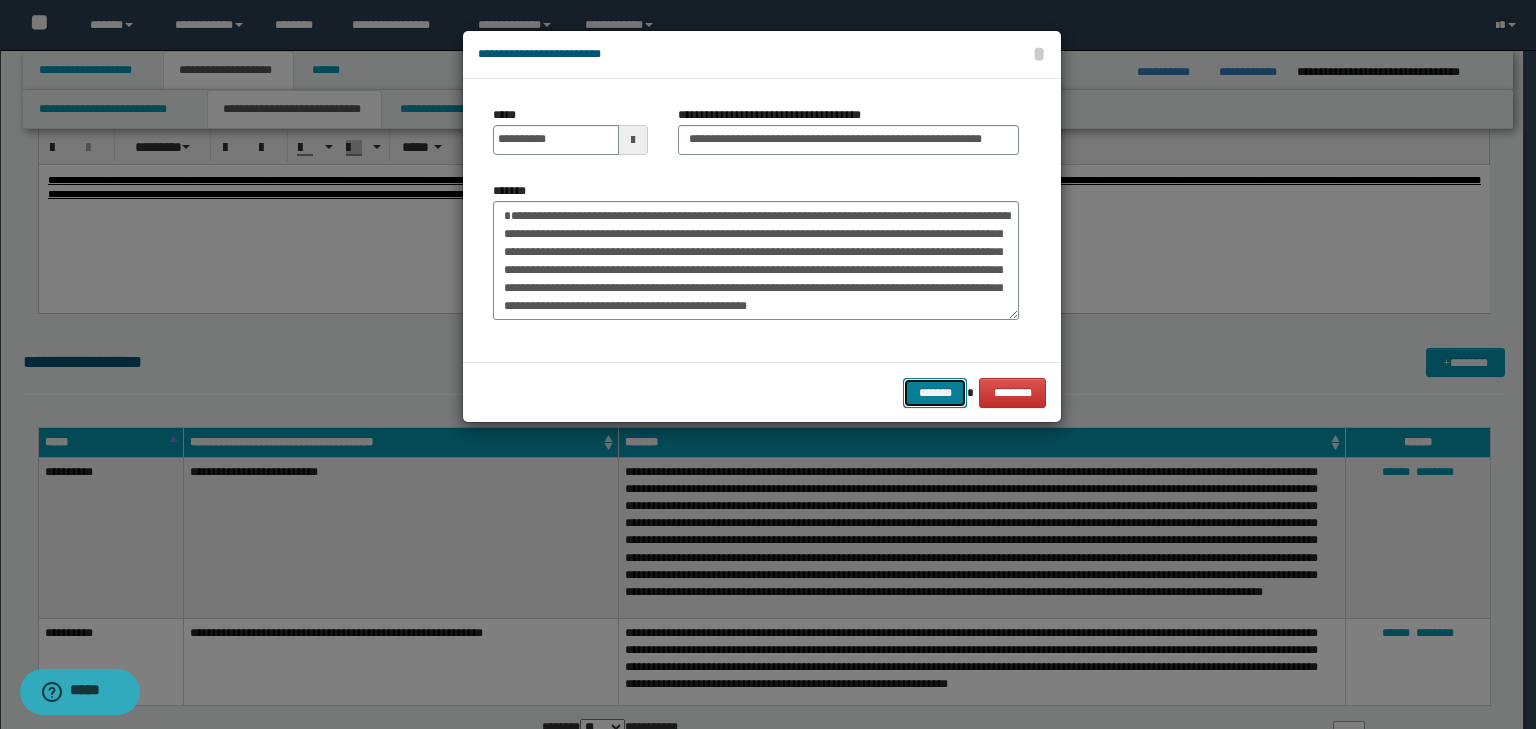click on "*******" at bounding box center [935, 393] 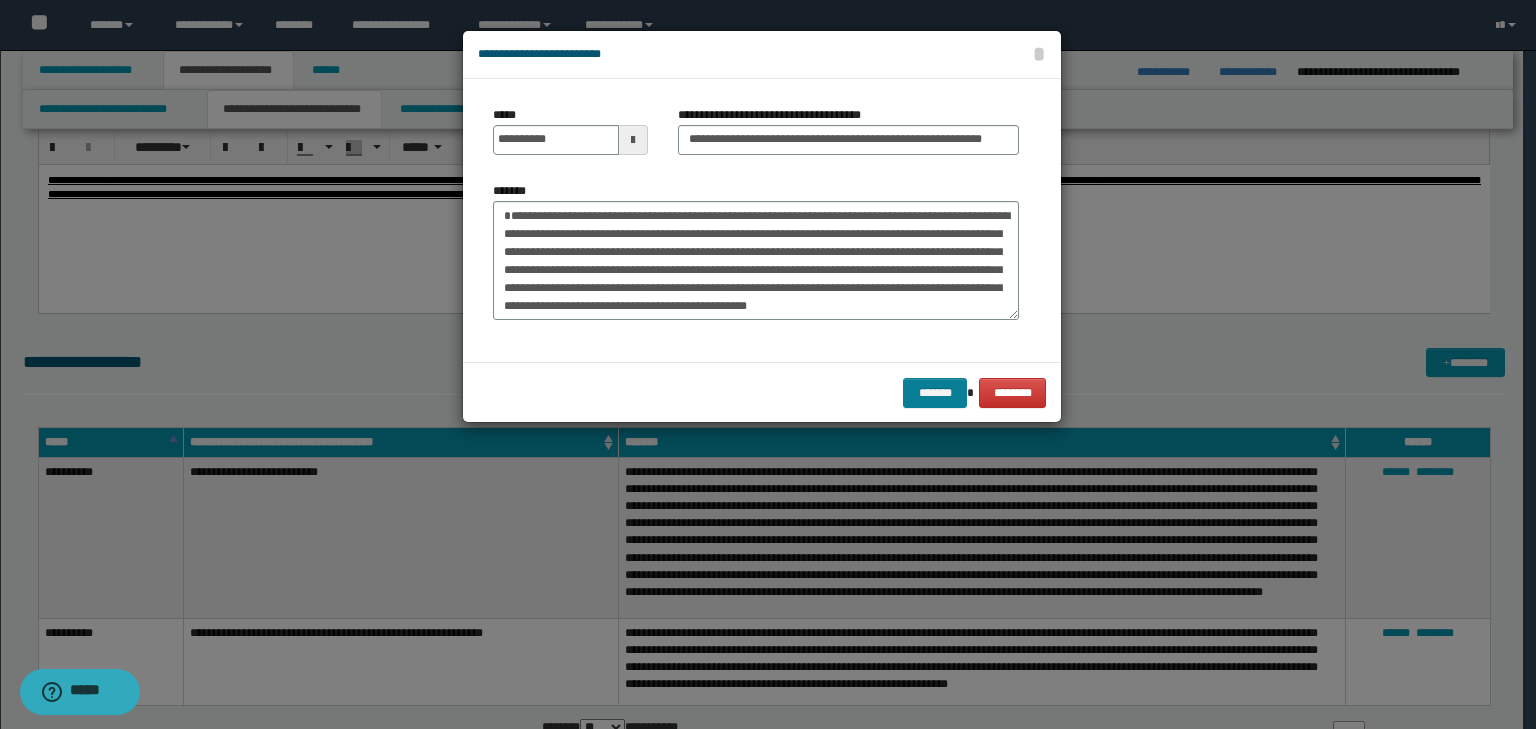scroll, scrollTop: 0, scrollLeft: 0, axis: both 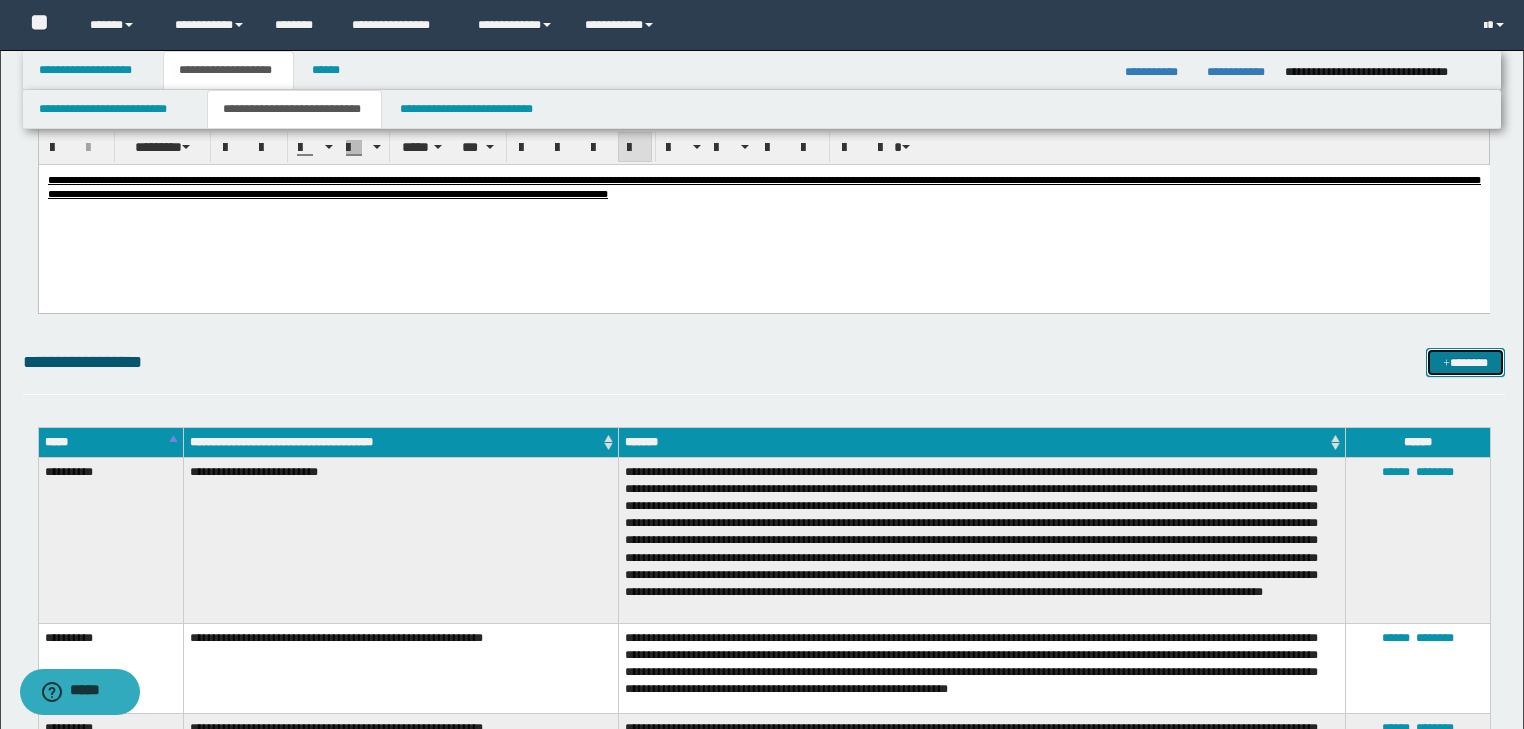 click on "*******" at bounding box center (1465, 363) 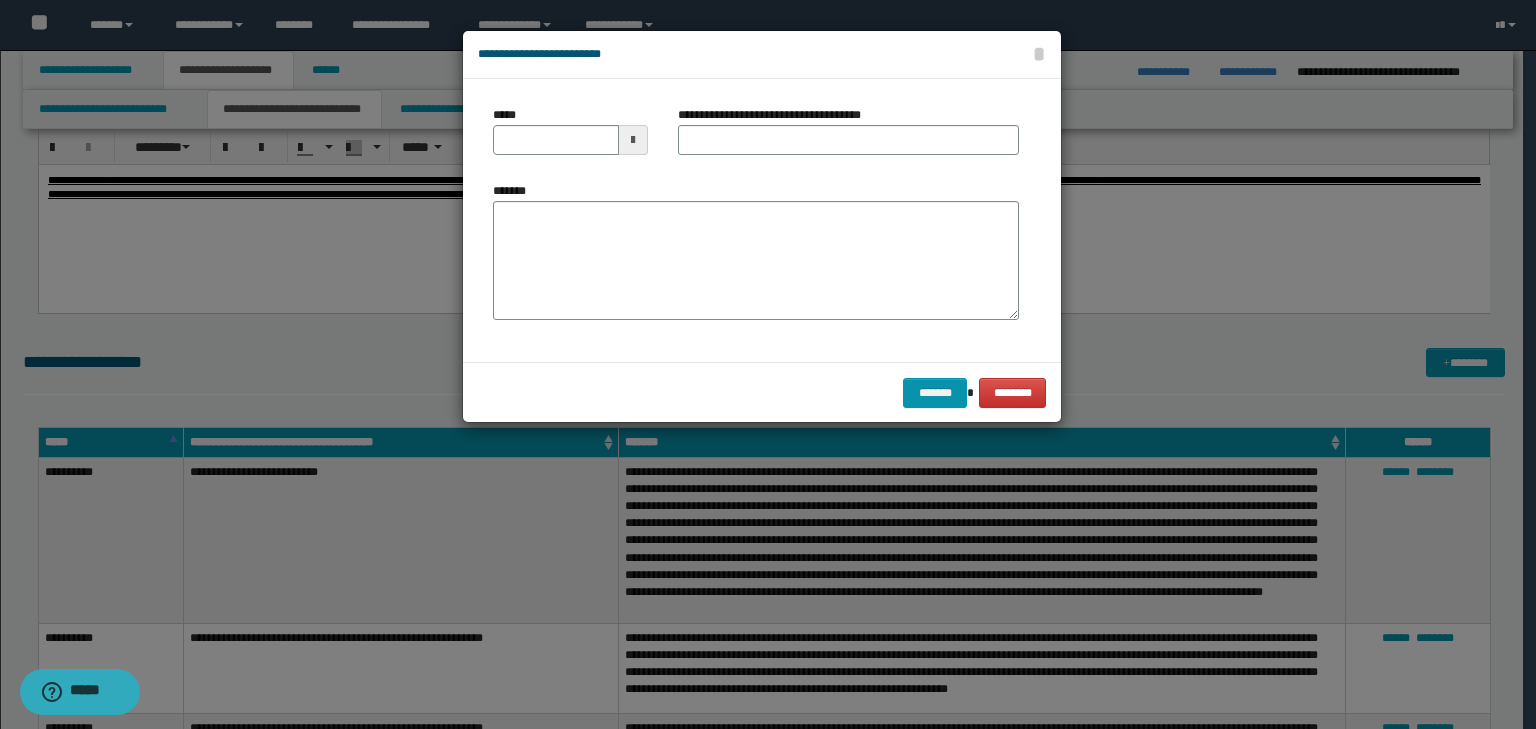 click on "*******" at bounding box center (756, 251) 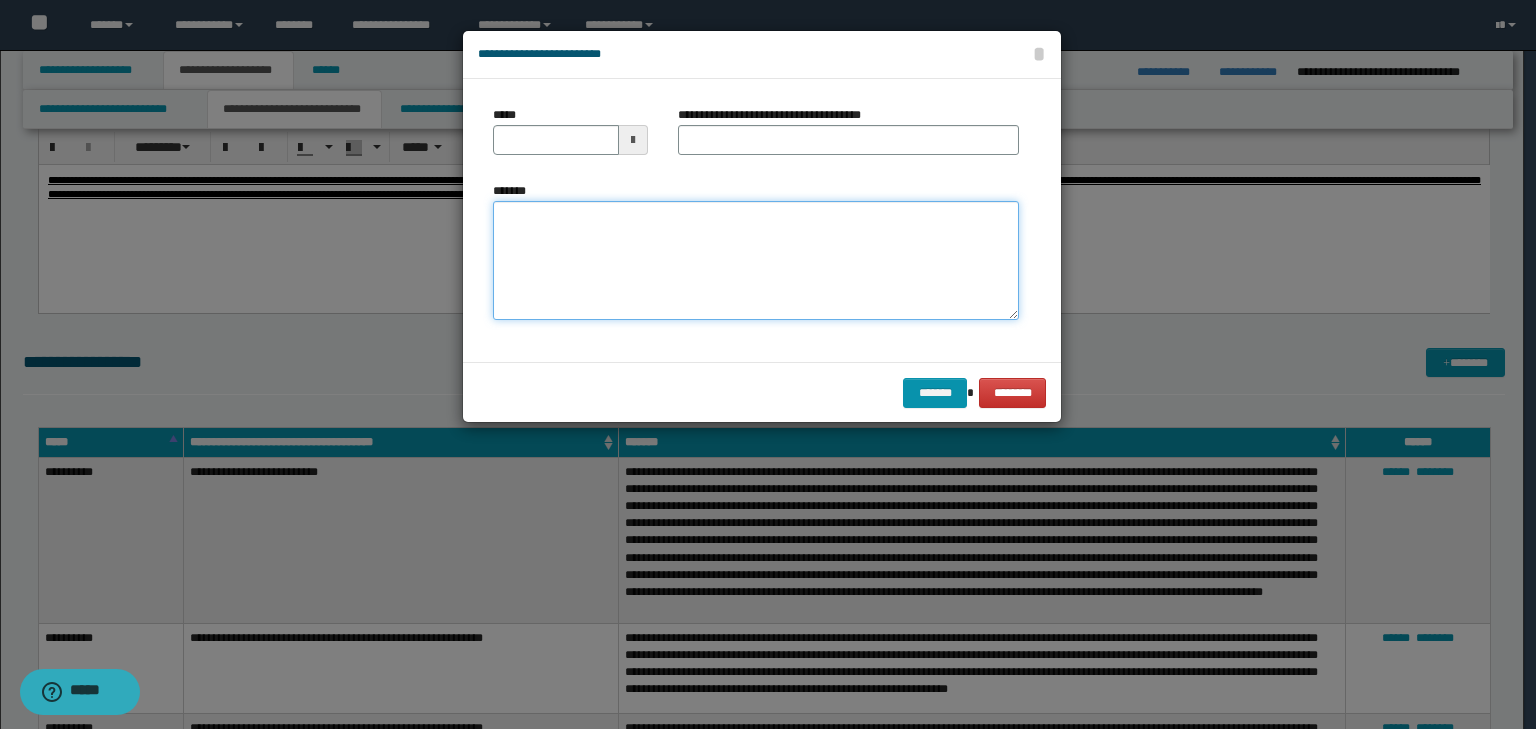 click on "*******" at bounding box center (756, 261) 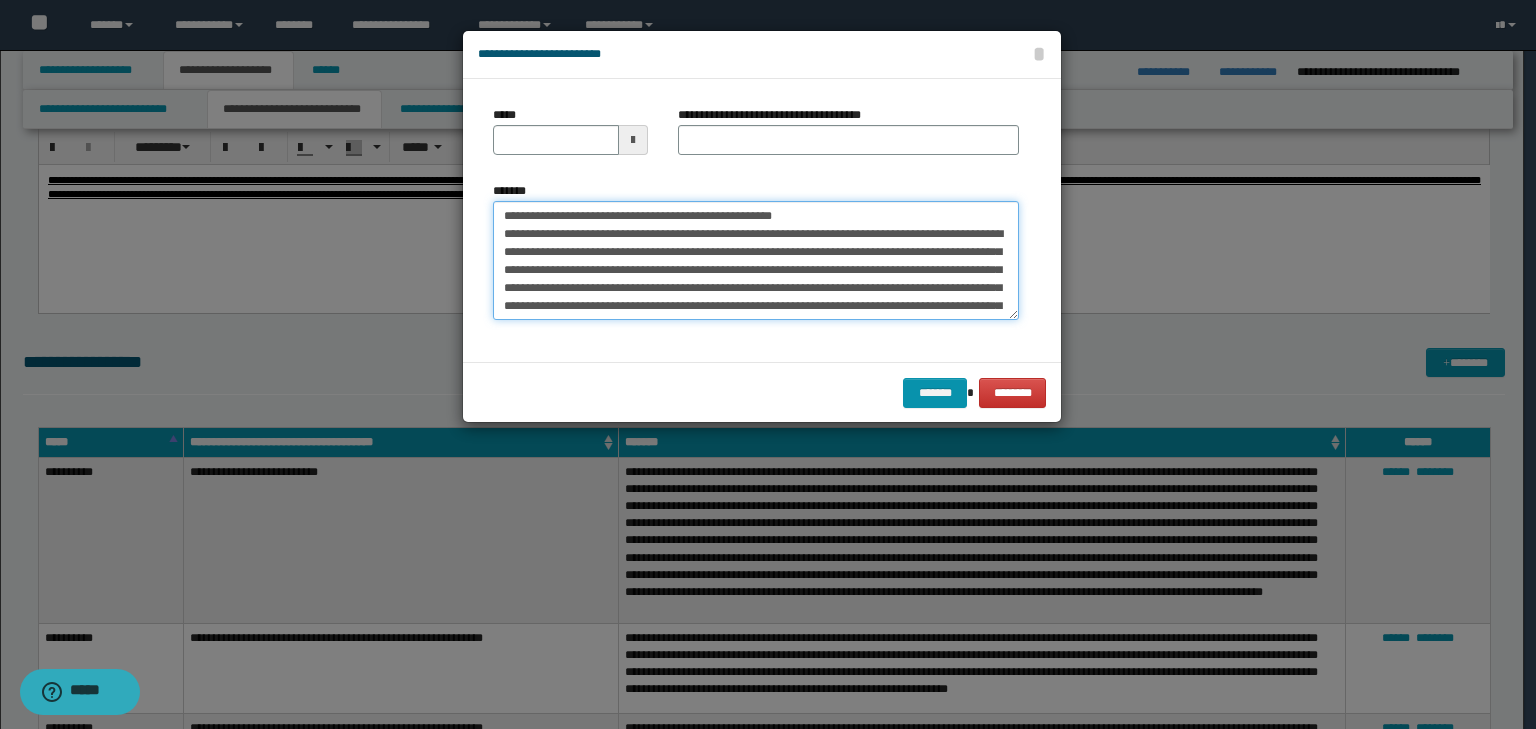 scroll, scrollTop: 0, scrollLeft: 0, axis: both 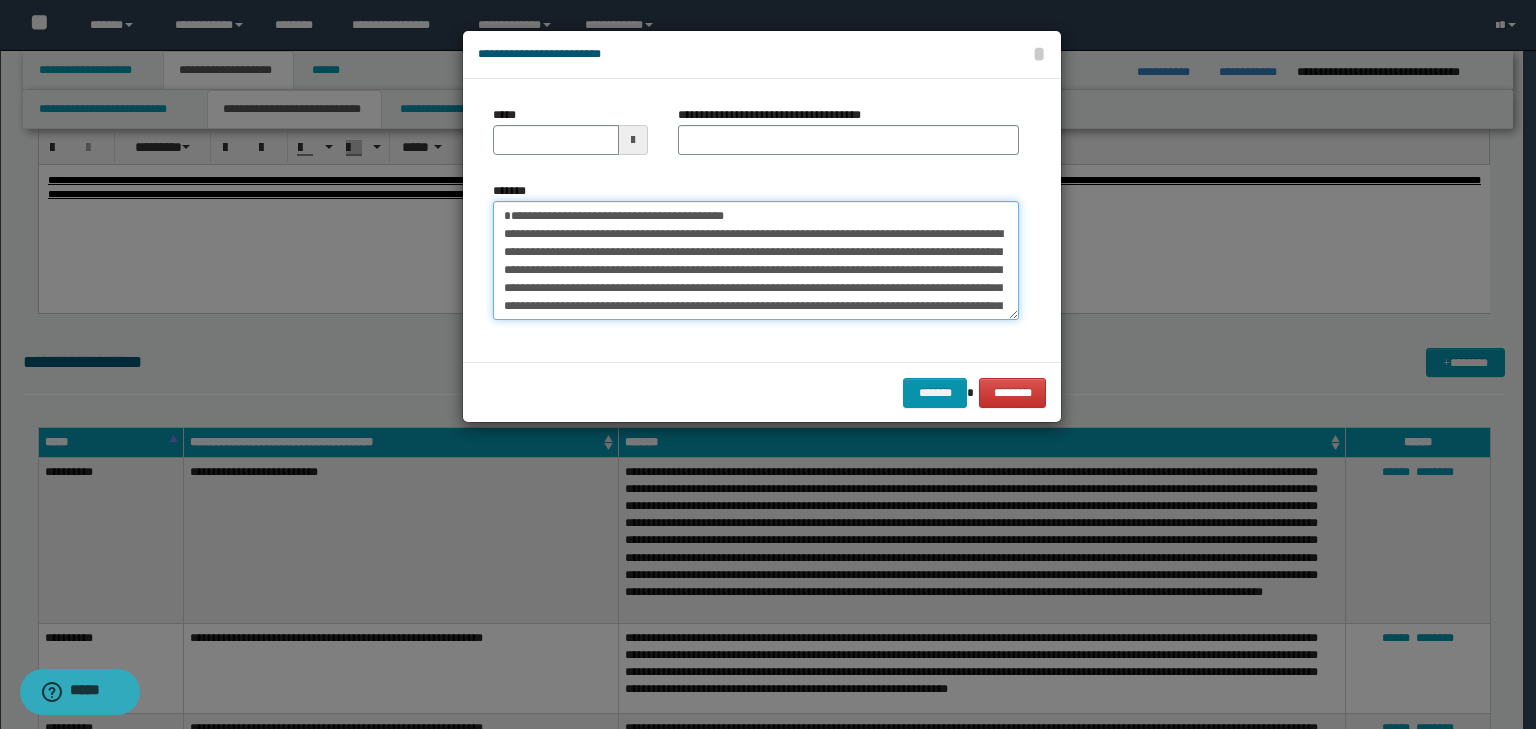 type 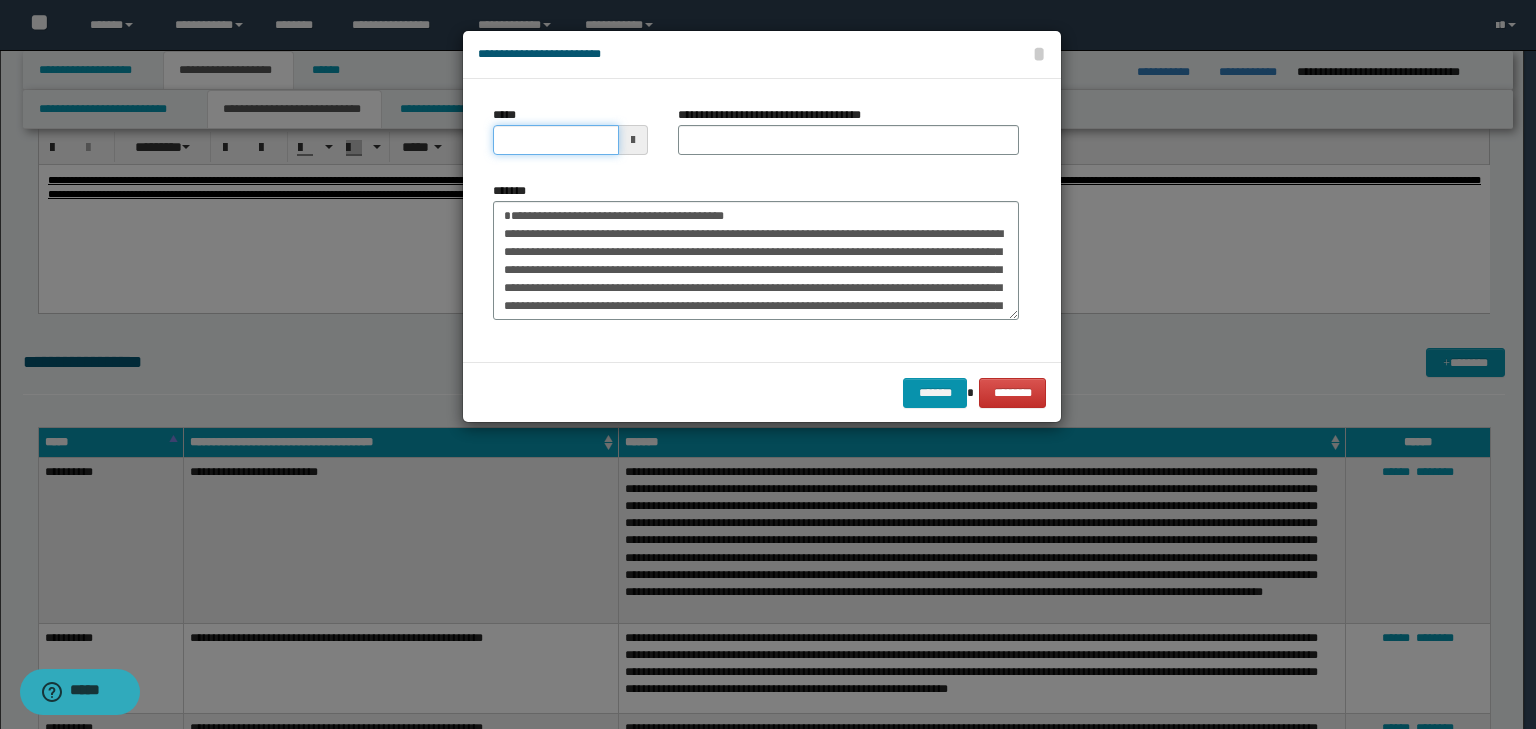 click on "*****" at bounding box center (556, 140) 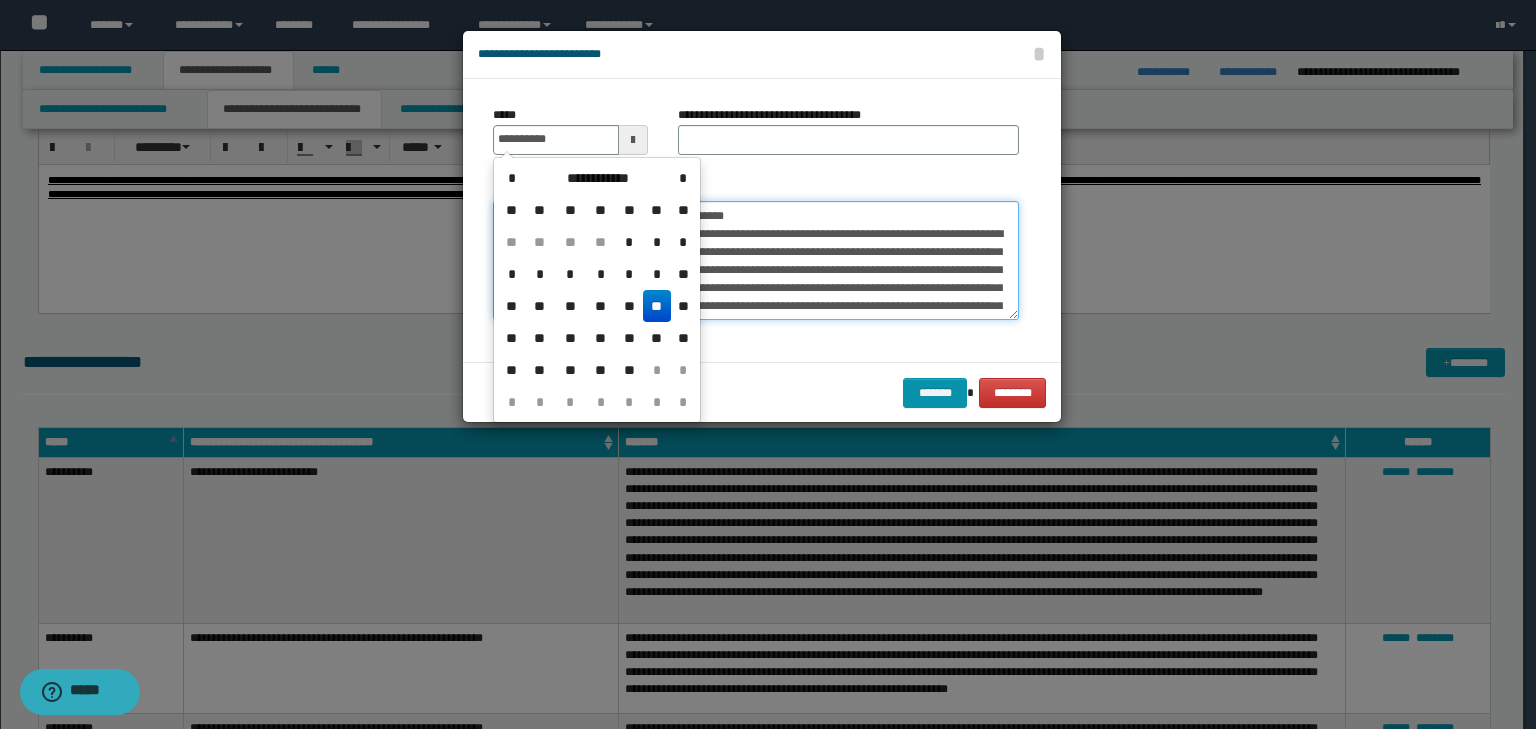 type on "**********" 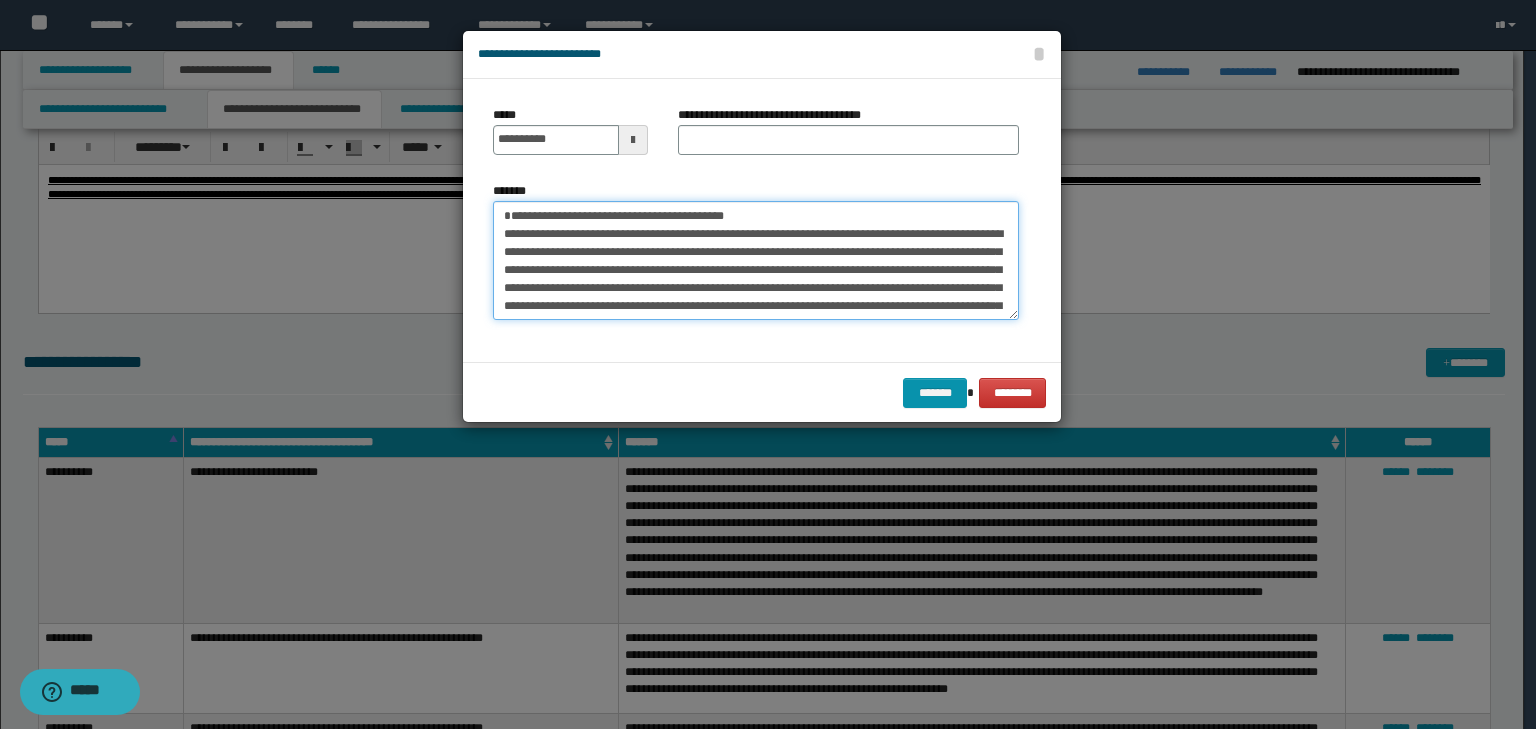 drag, startPoint x: 744, startPoint y: 213, endPoint x: 492, endPoint y: 189, distance: 253.14027 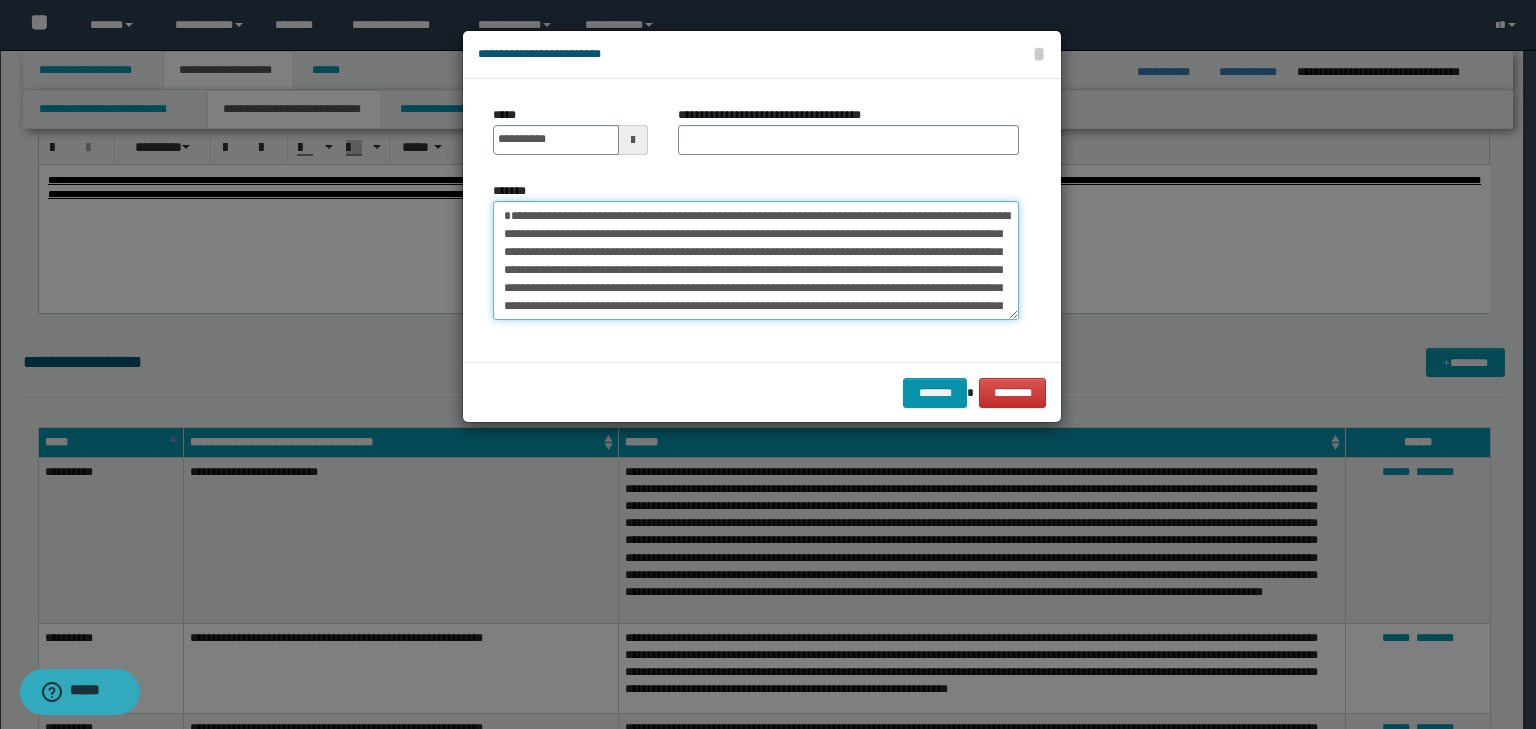 type on "**********" 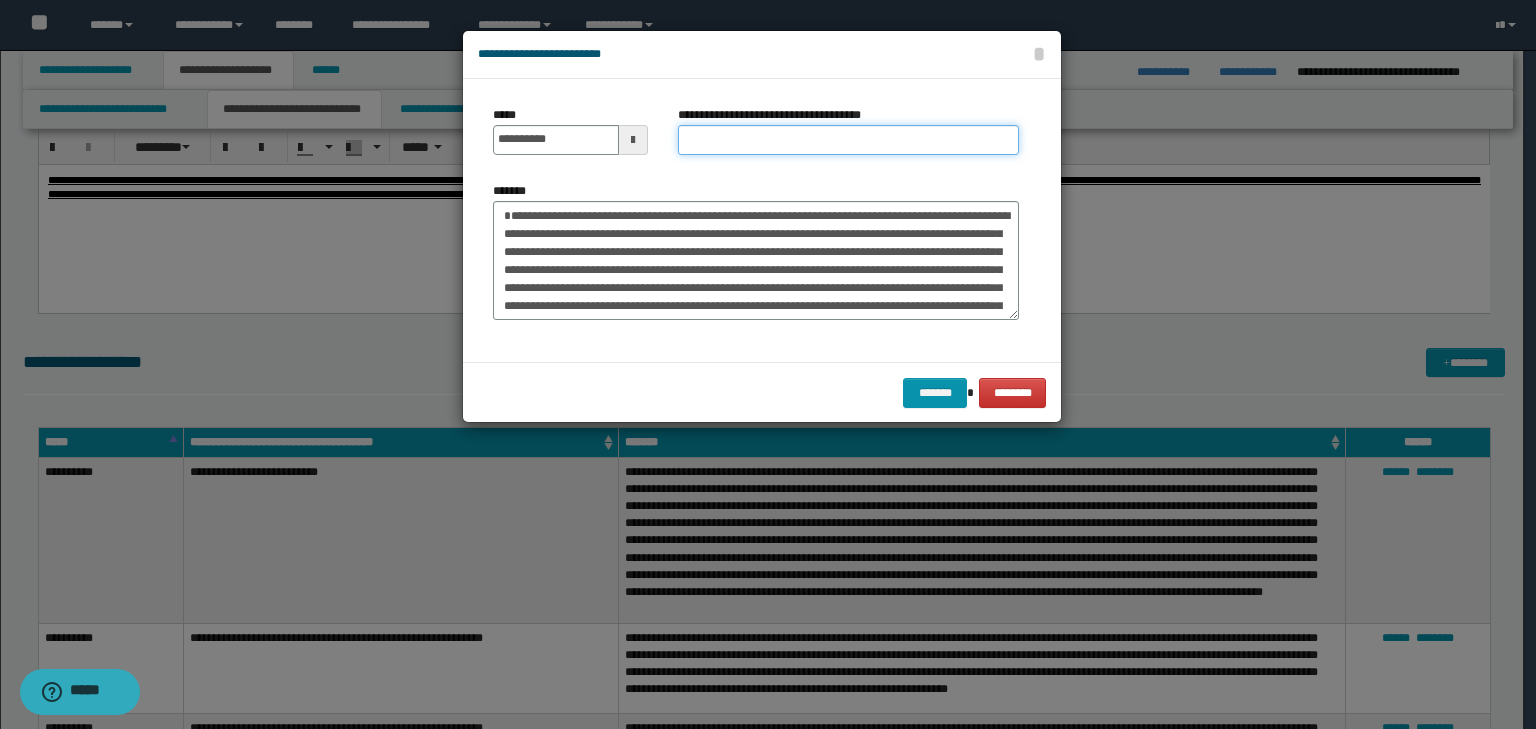 click on "**********" at bounding box center (848, 140) 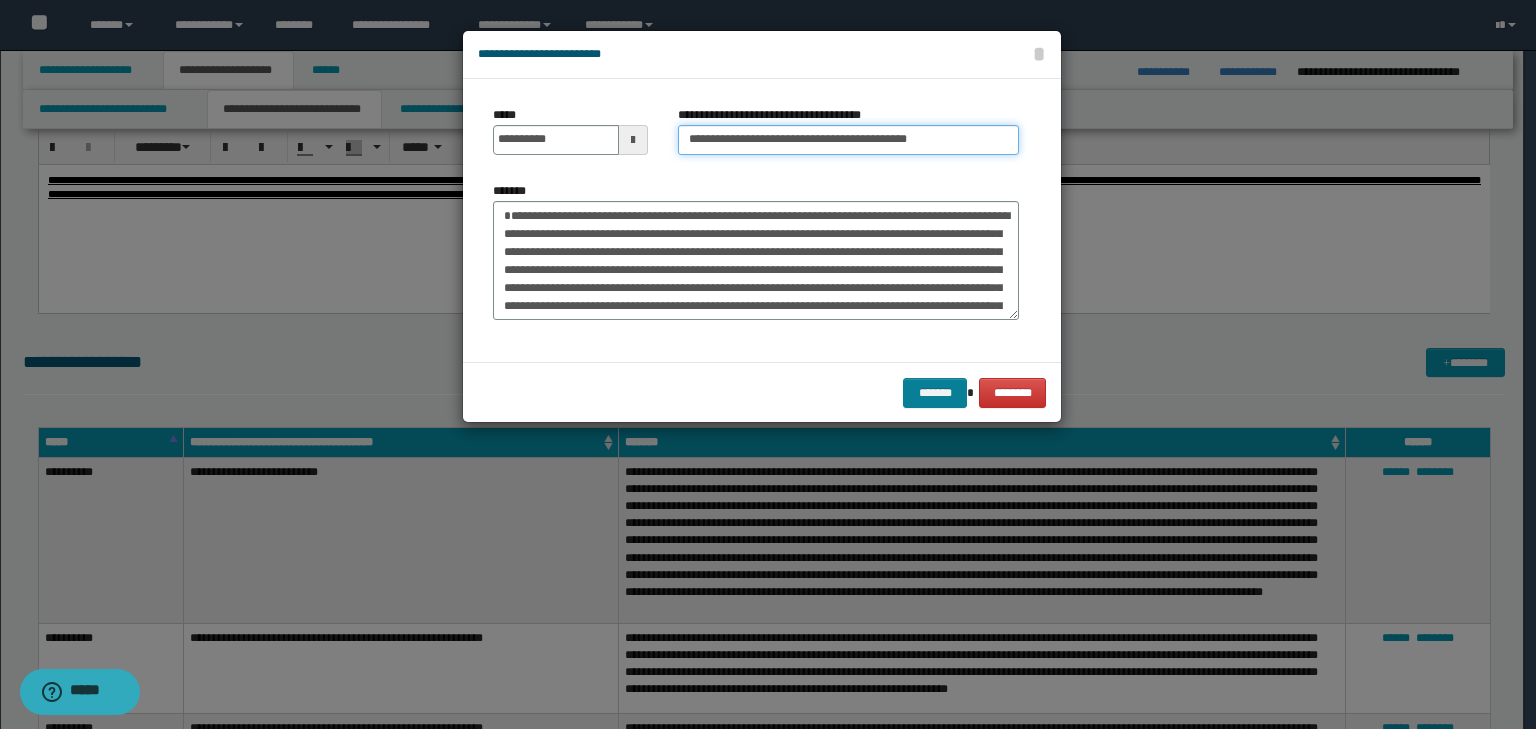 type on "**********" 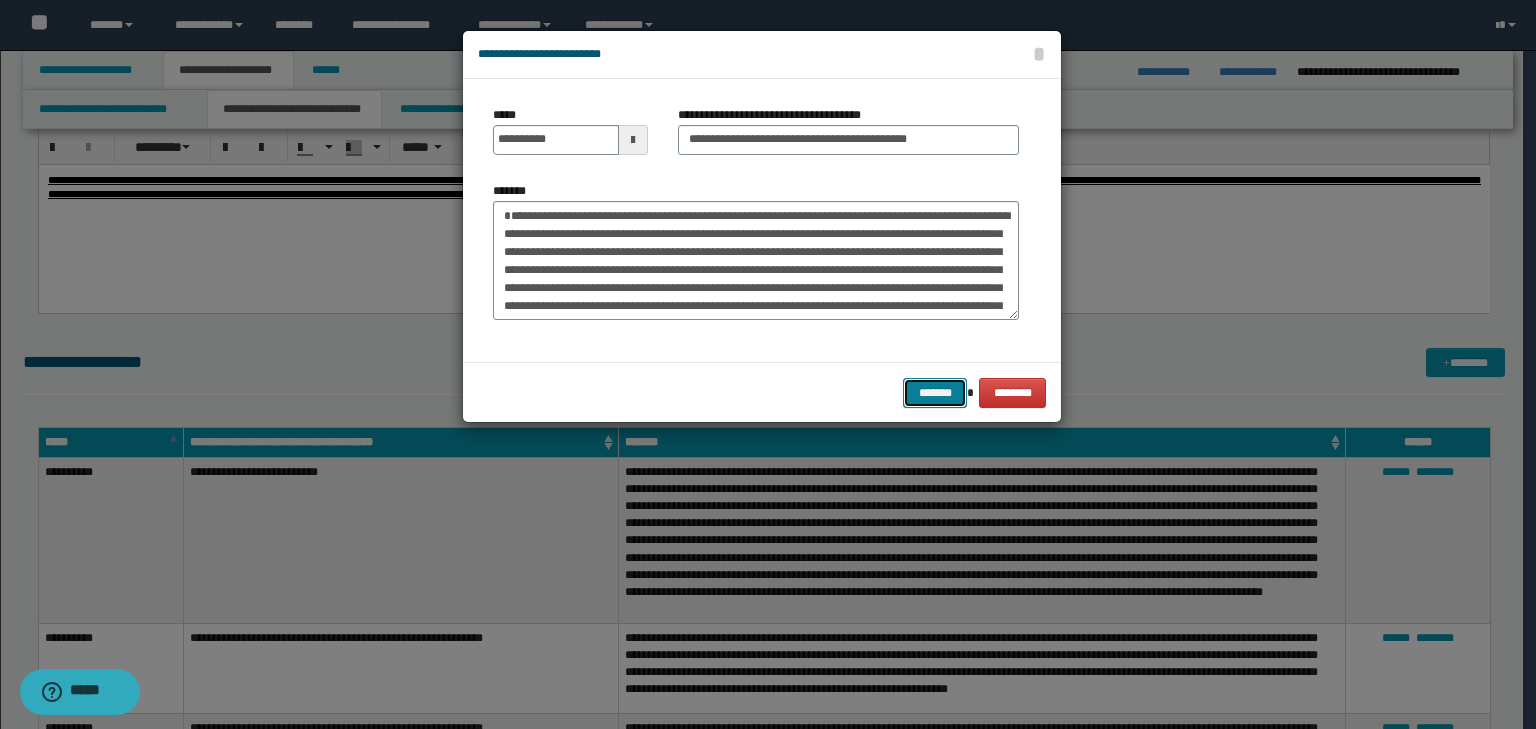 click on "*******" at bounding box center (935, 393) 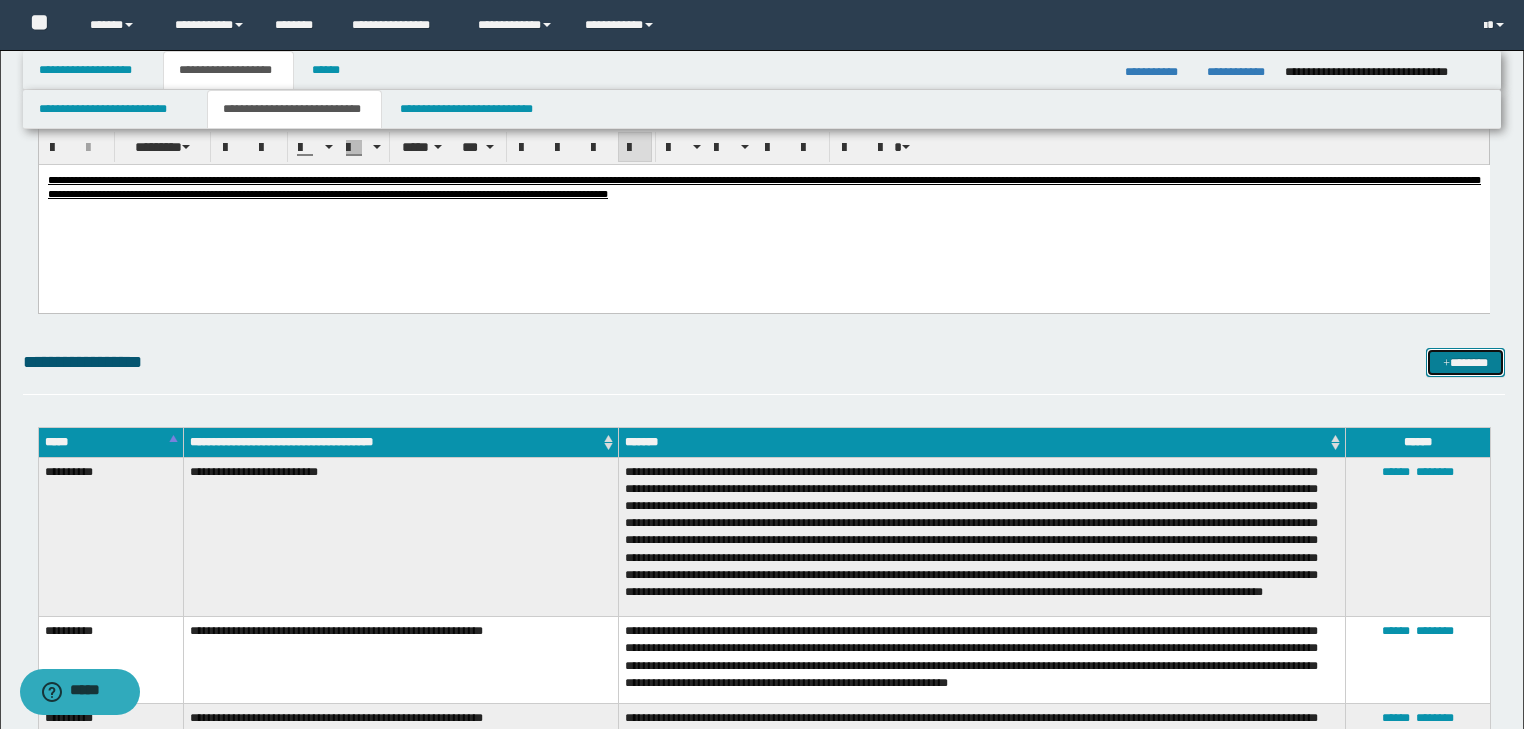 click on "*******" at bounding box center (1465, 363) 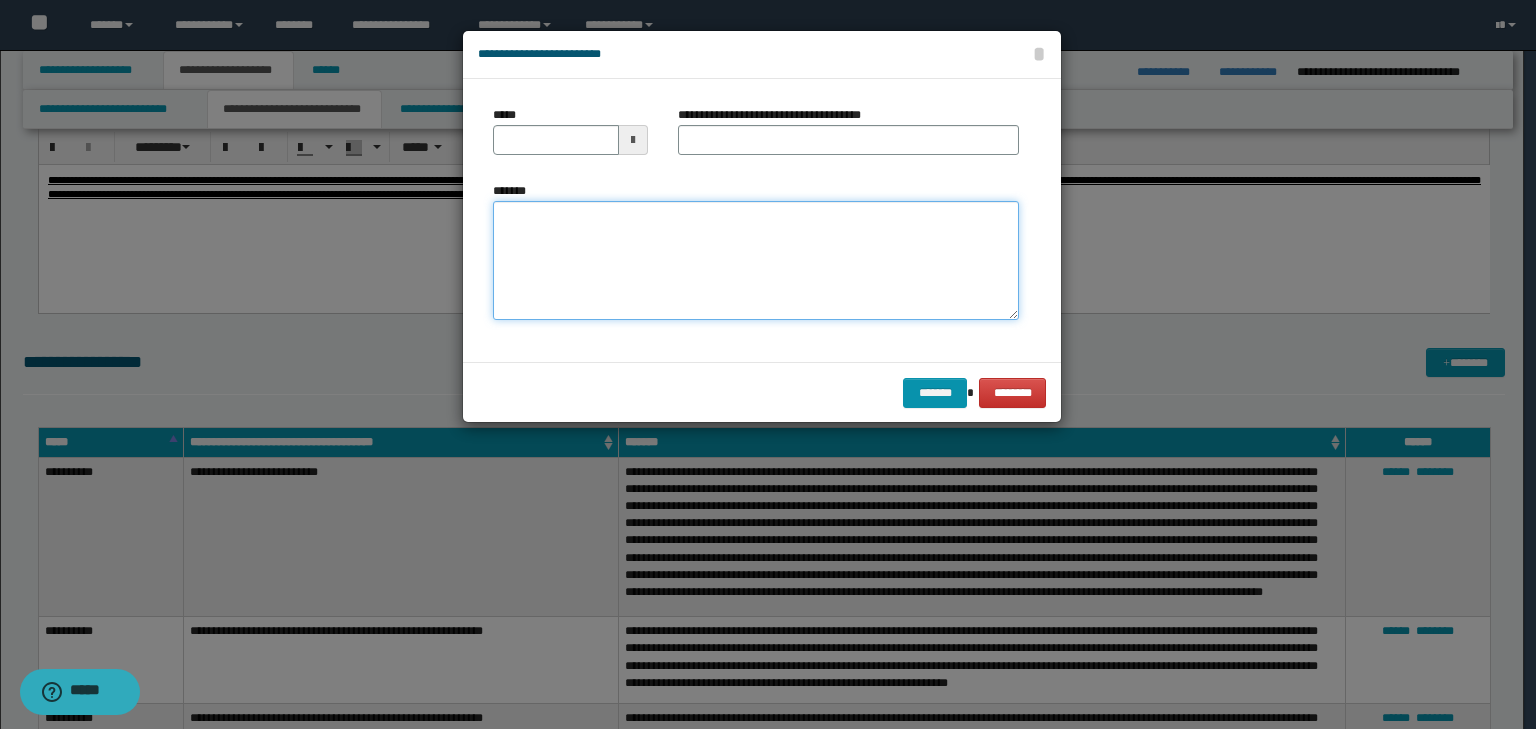 click on "*******" at bounding box center [756, 261] 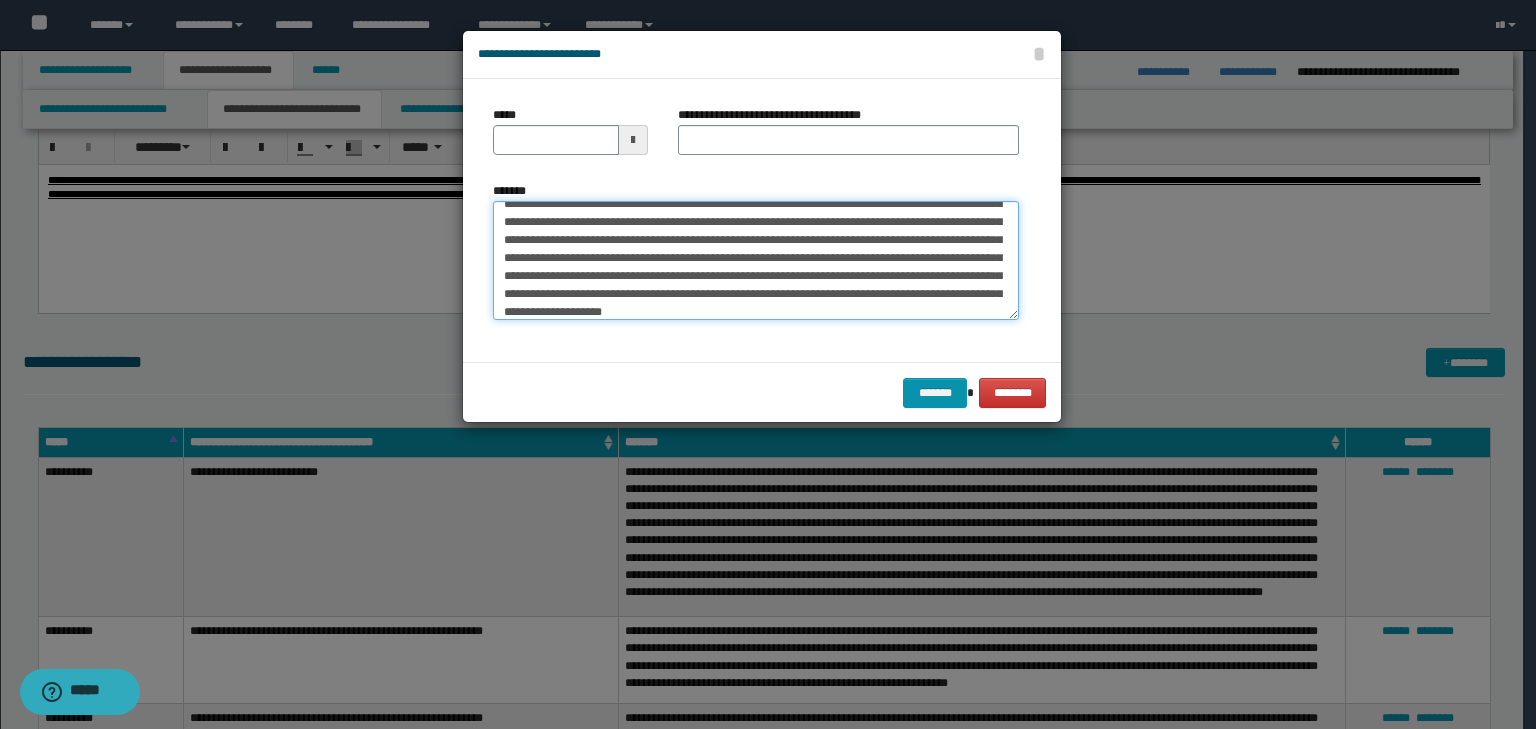 scroll, scrollTop: 0, scrollLeft: 0, axis: both 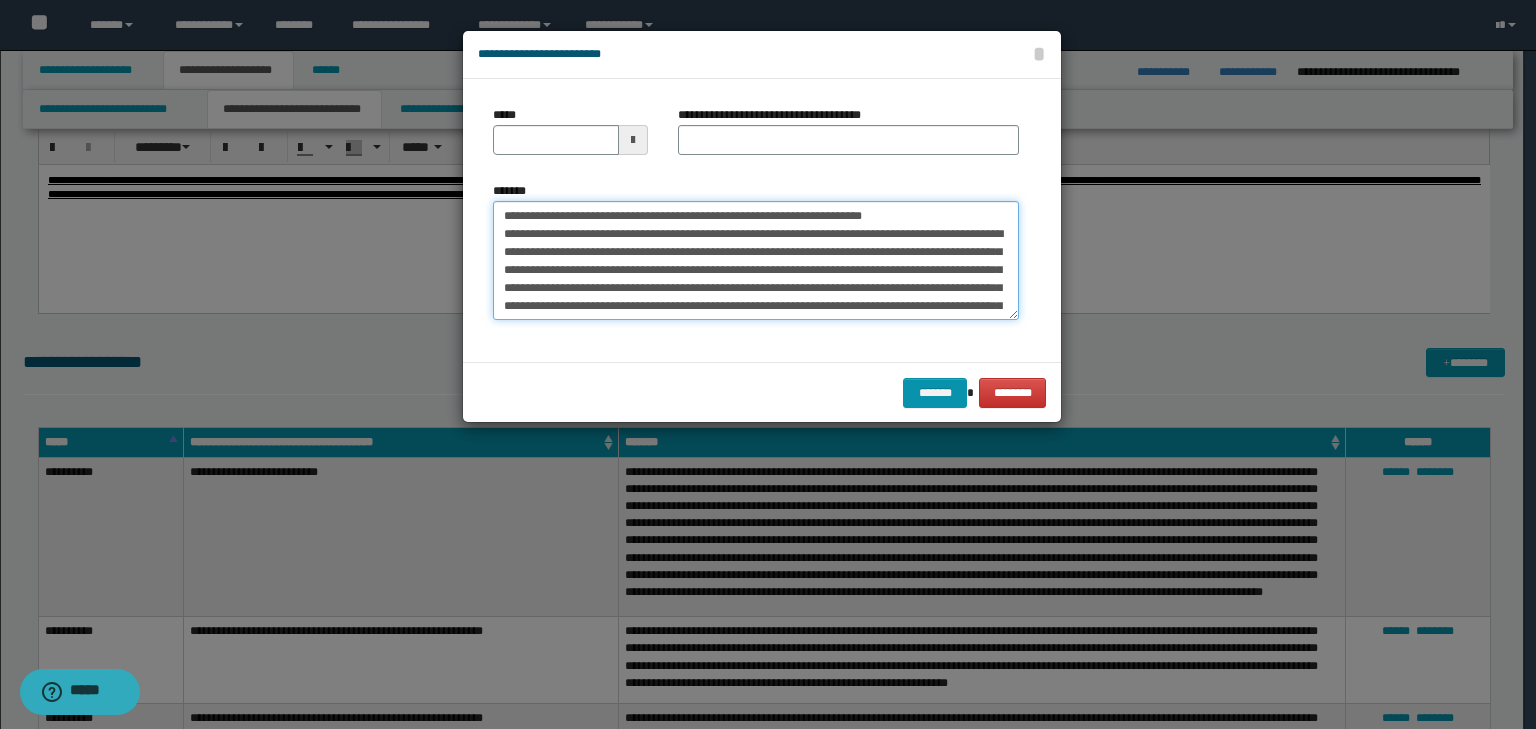 drag, startPoint x: 562, startPoint y: 213, endPoint x: 332, endPoint y: 184, distance: 231.82104 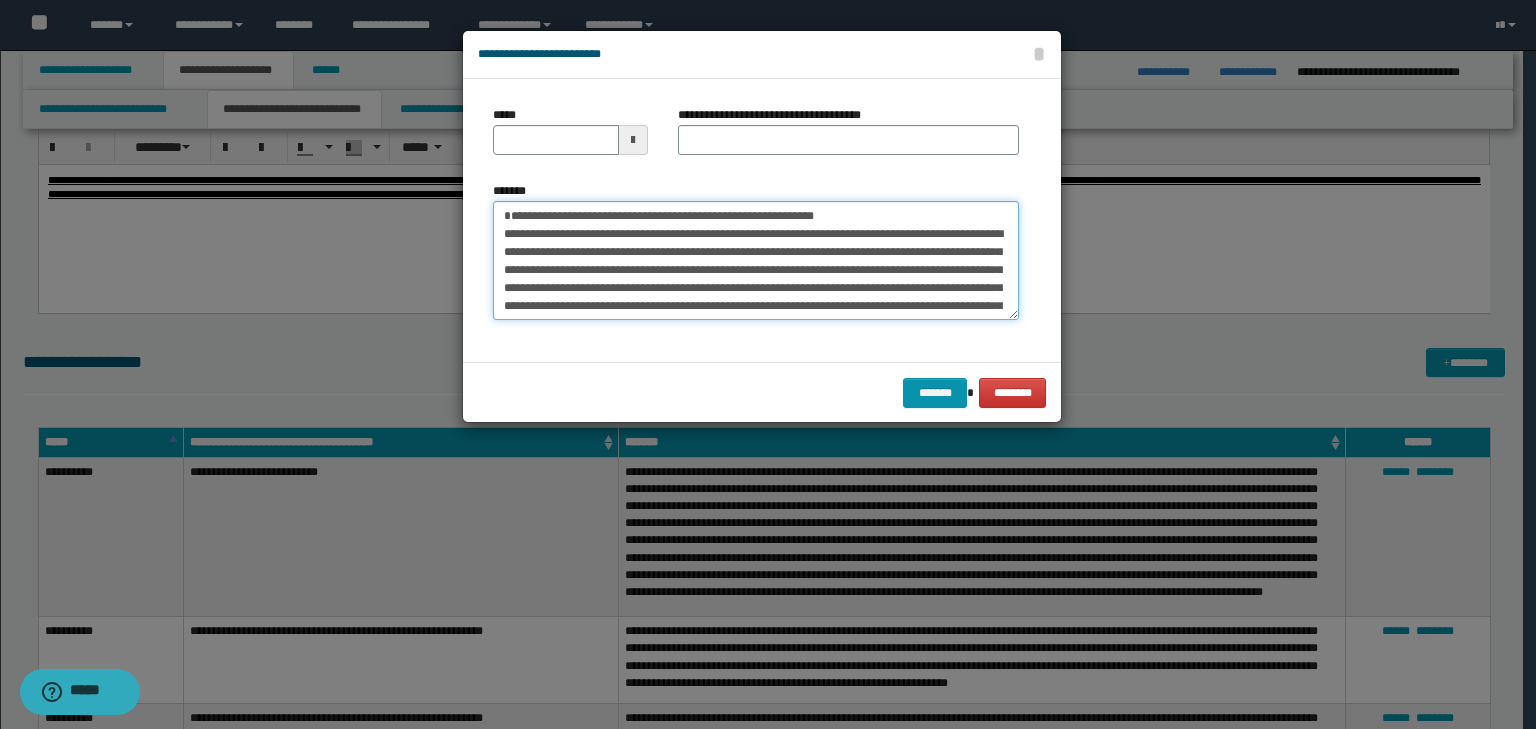 type 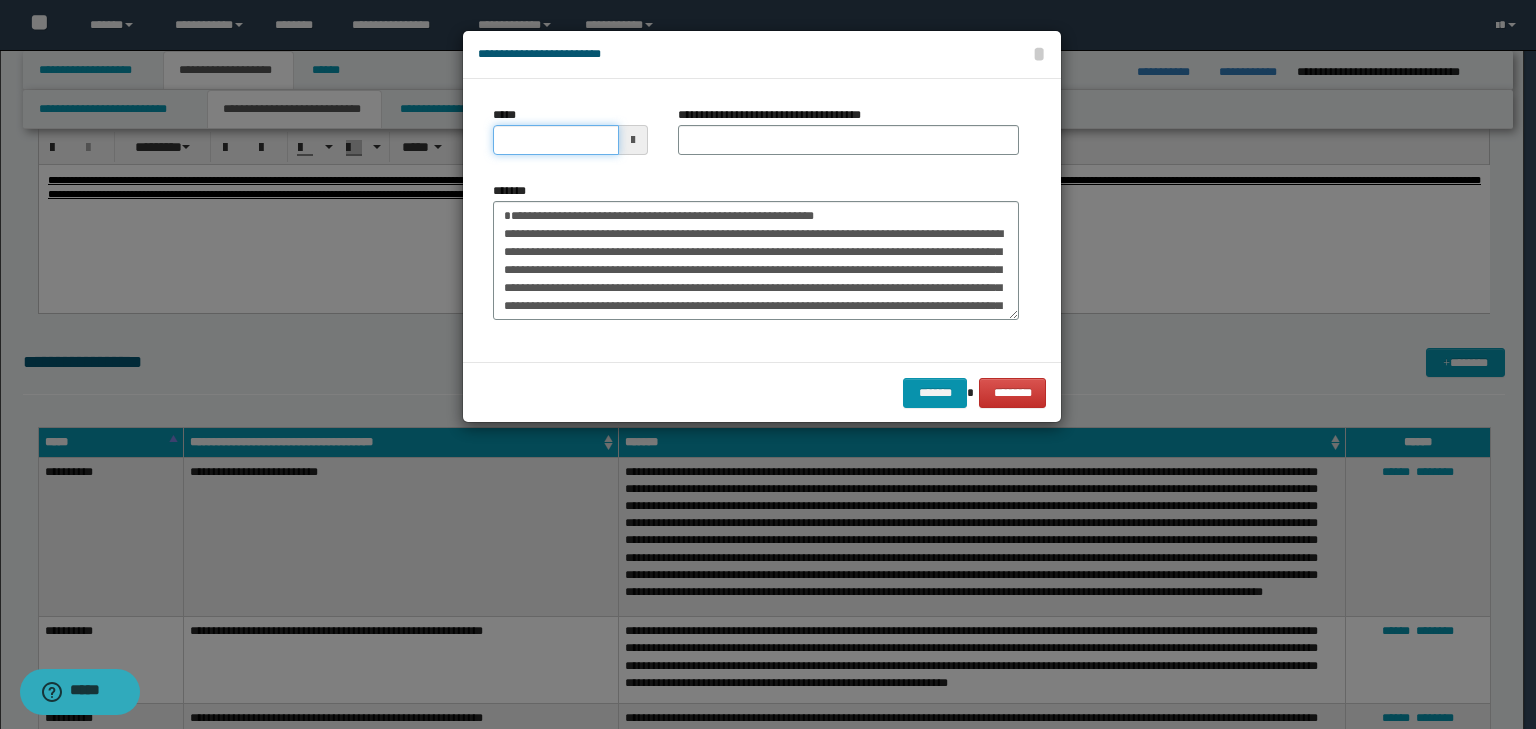 click on "*****" at bounding box center (556, 140) 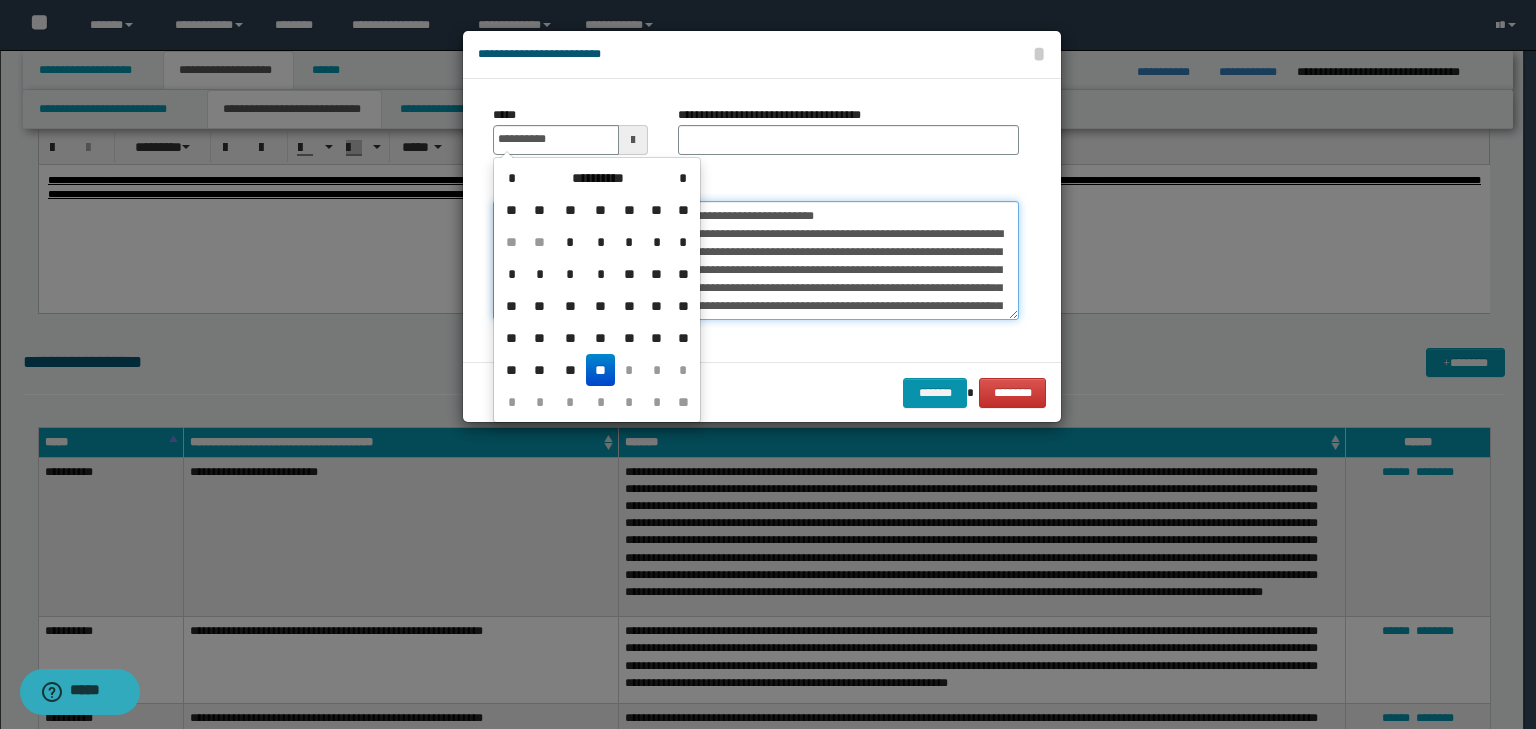 type on "**********" 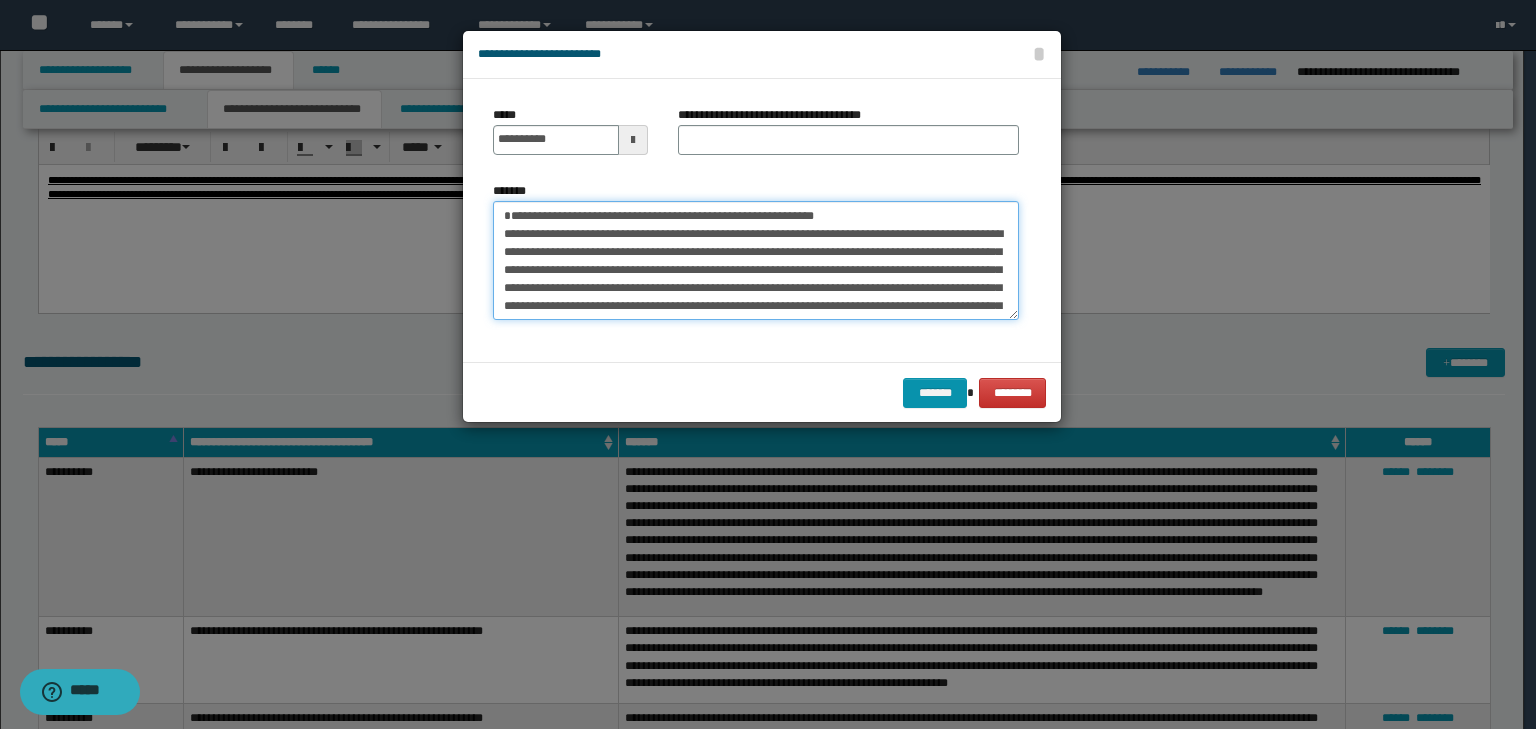 drag, startPoint x: 828, startPoint y: 211, endPoint x: 280, endPoint y: 199, distance: 548.13135 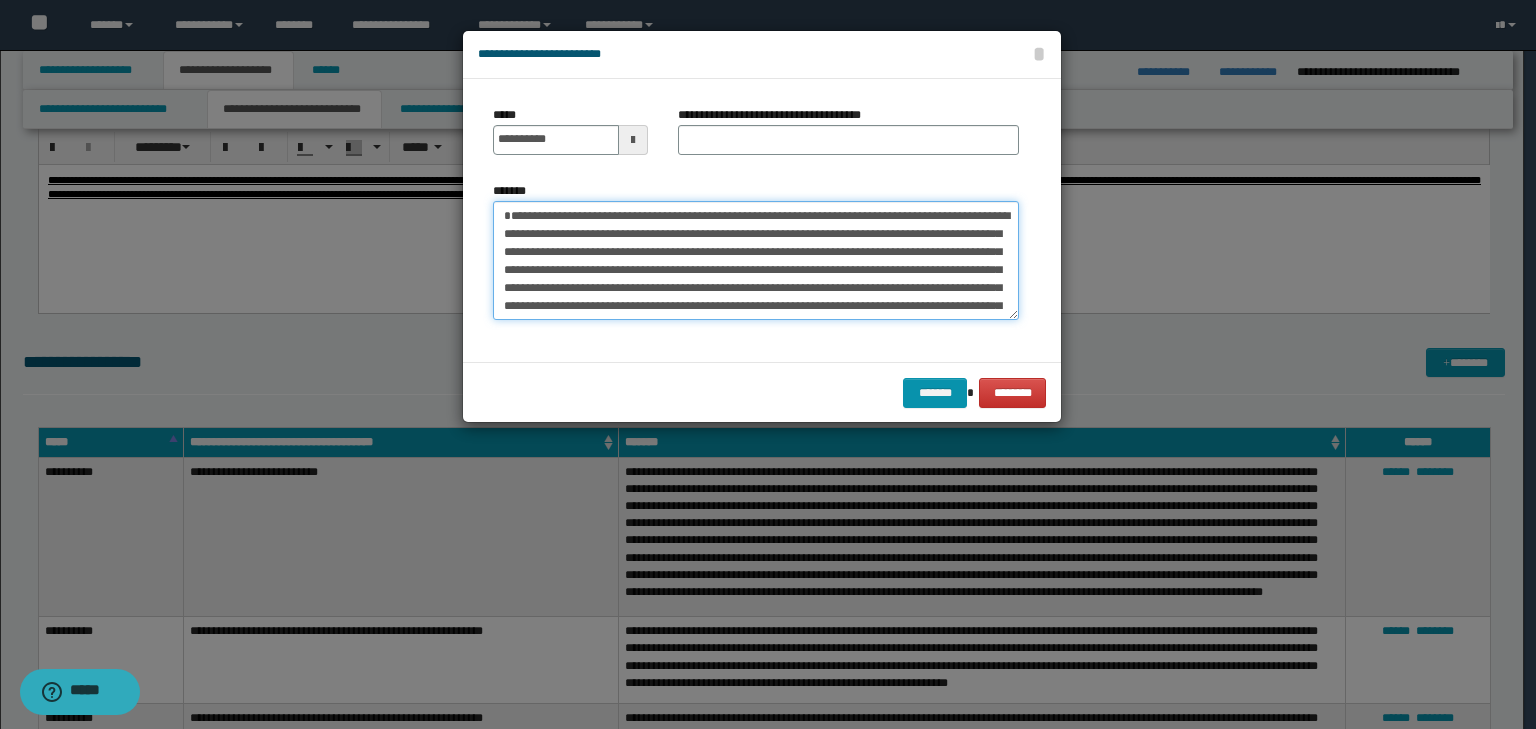 type on "**********" 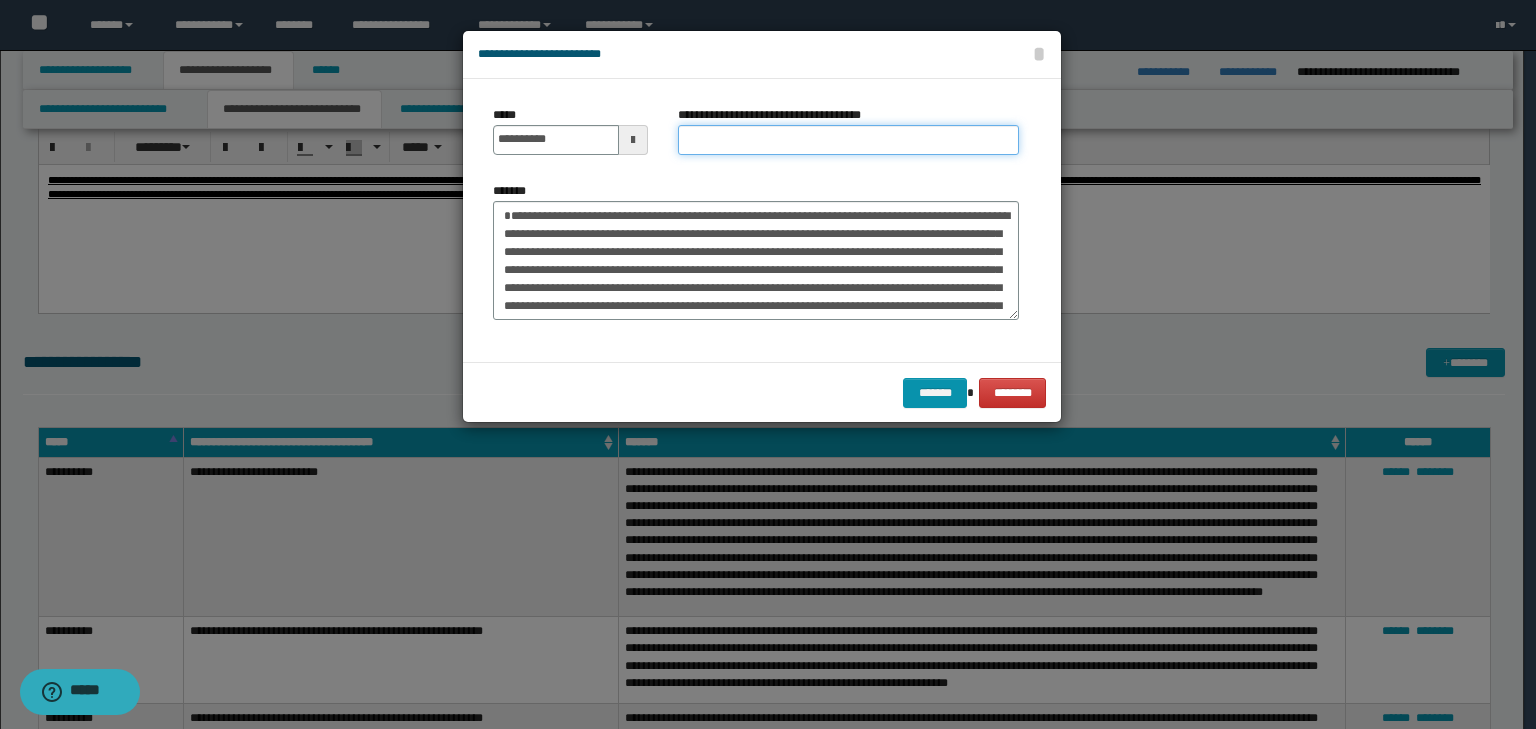 click on "**********" at bounding box center (848, 140) 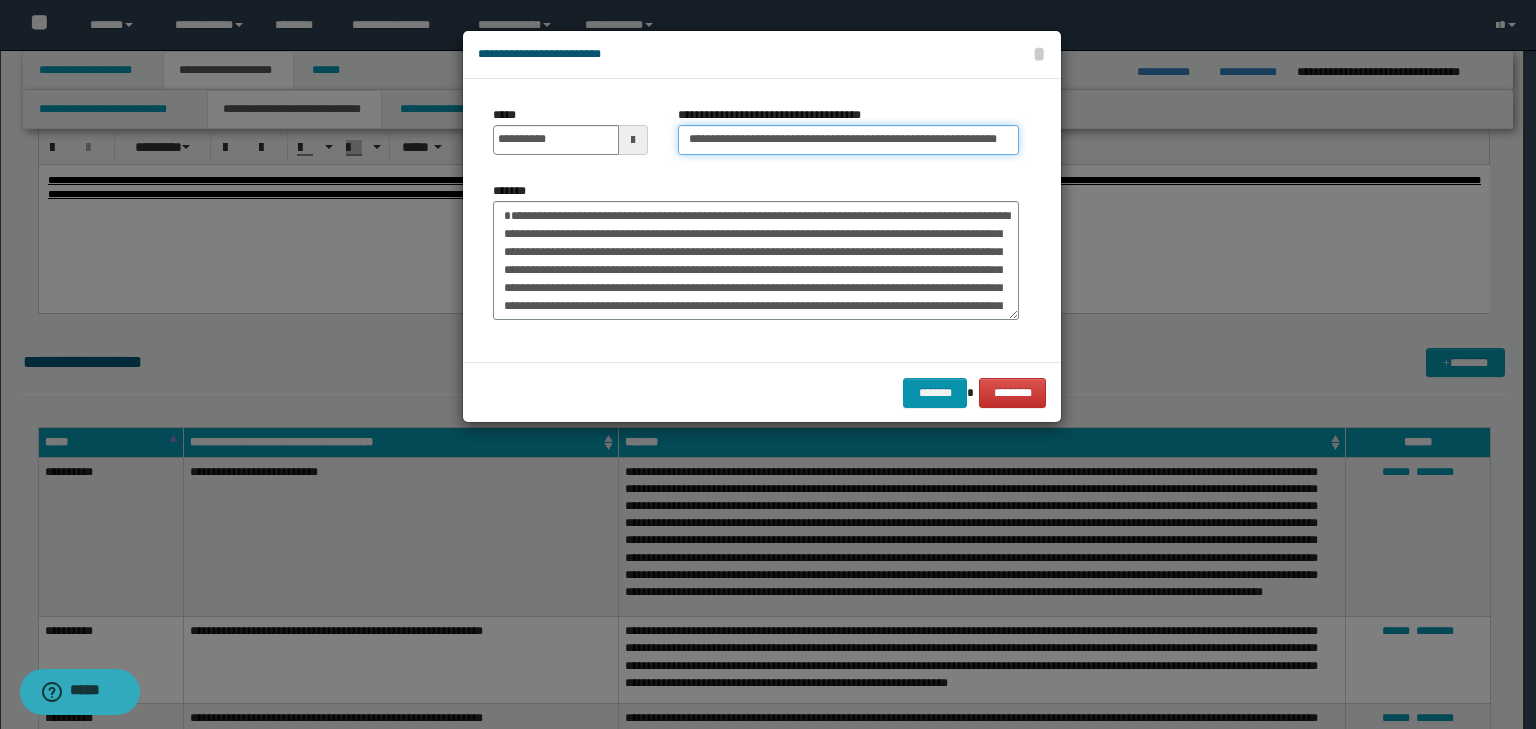 scroll, scrollTop: 0, scrollLeft: 72, axis: horizontal 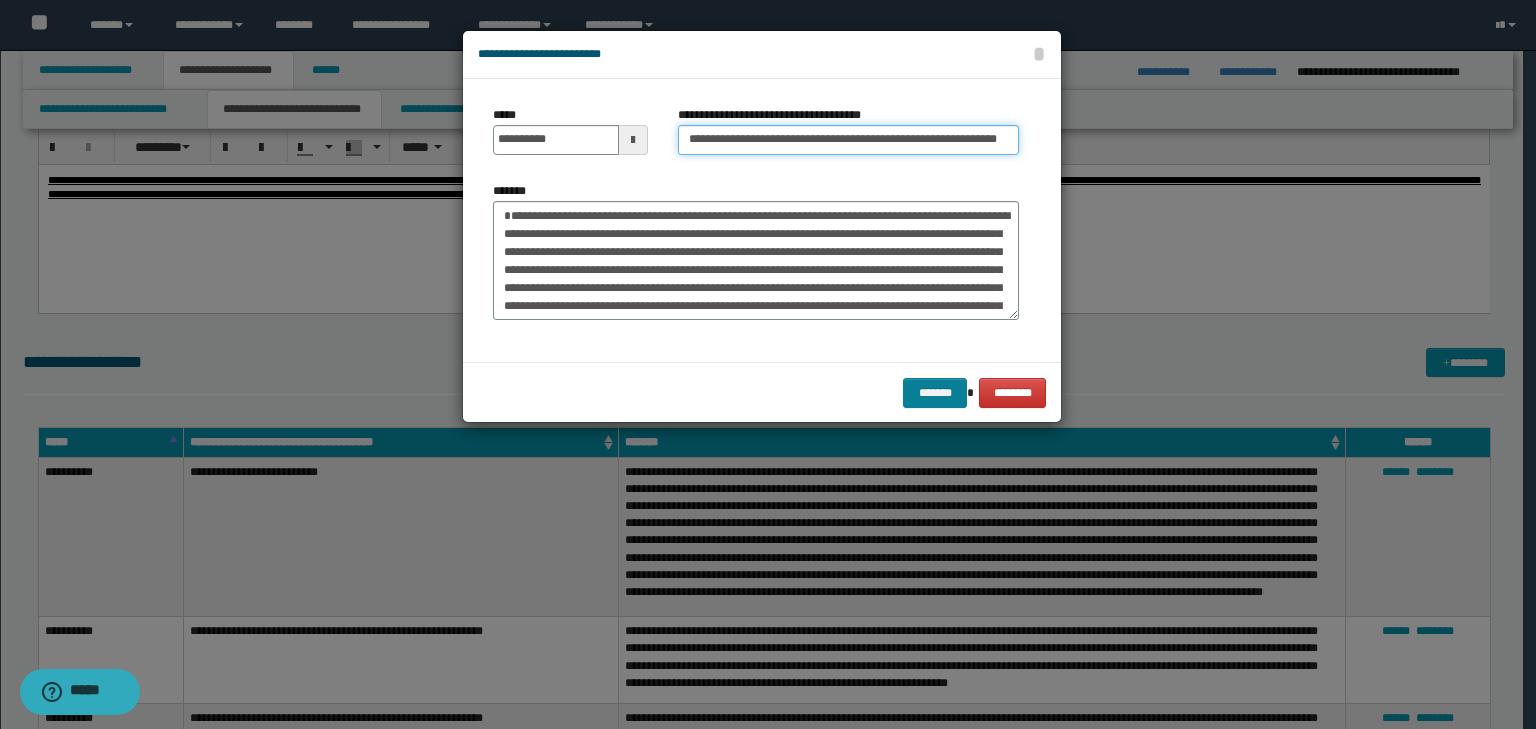 type on "**********" 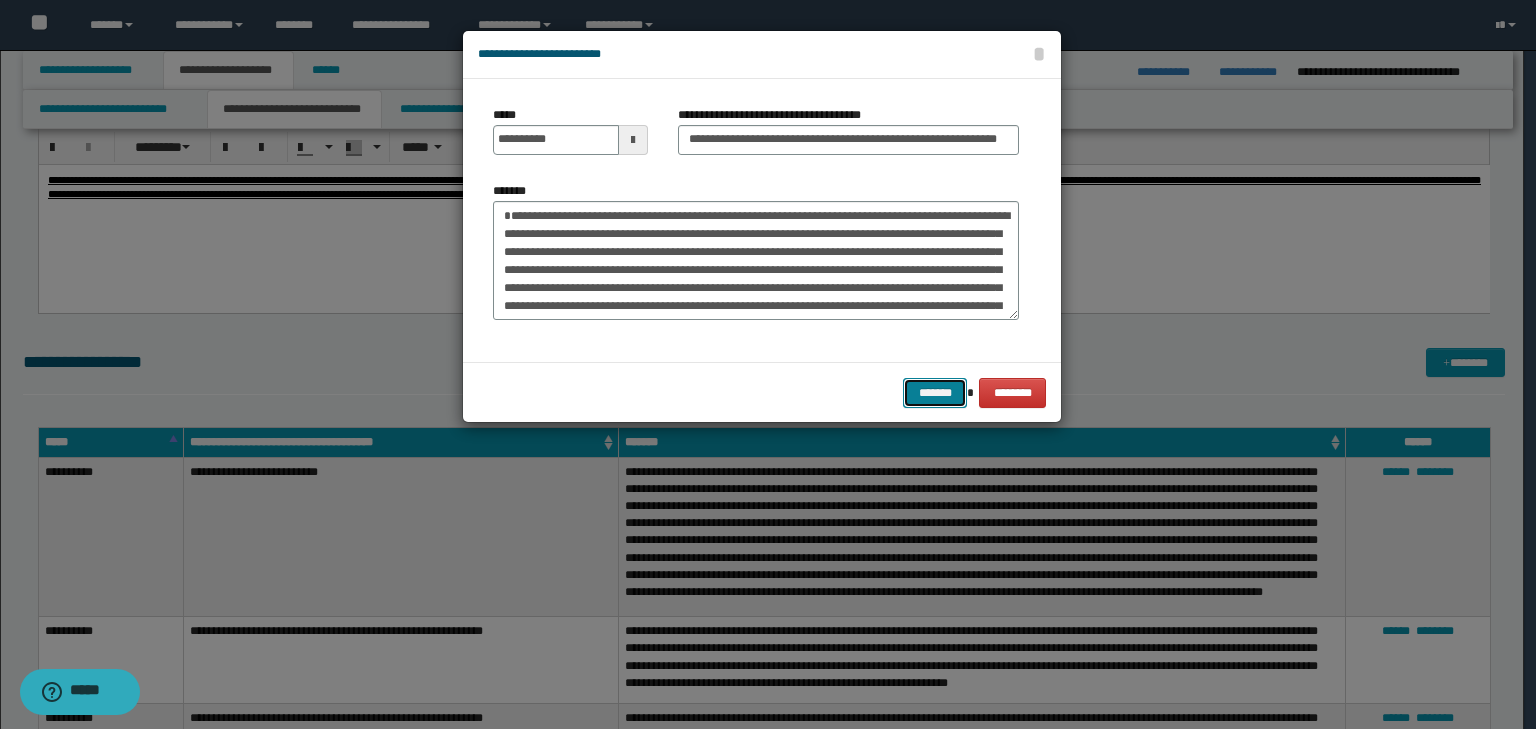 click on "*******" at bounding box center [935, 393] 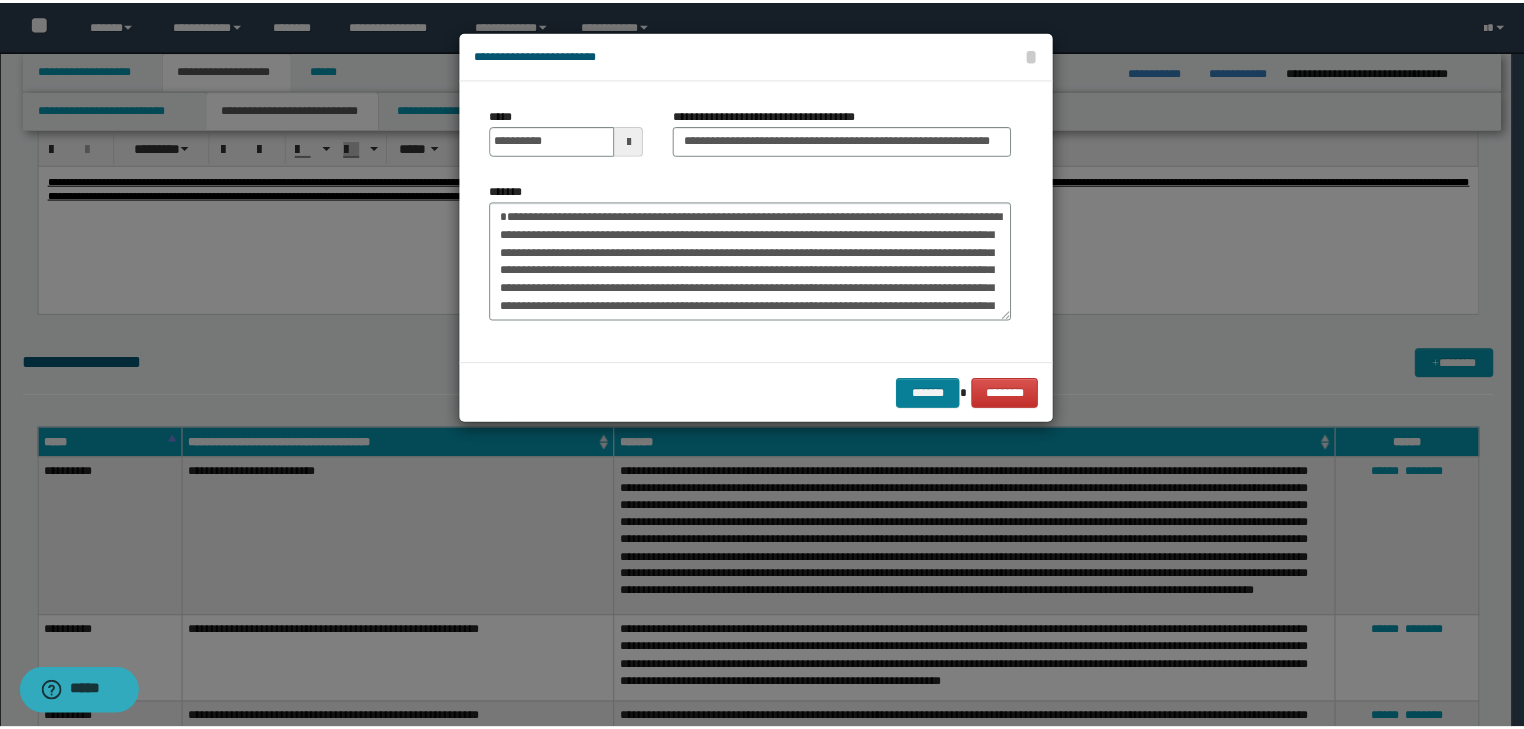 scroll, scrollTop: 0, scrollLeft: 0, axis: both 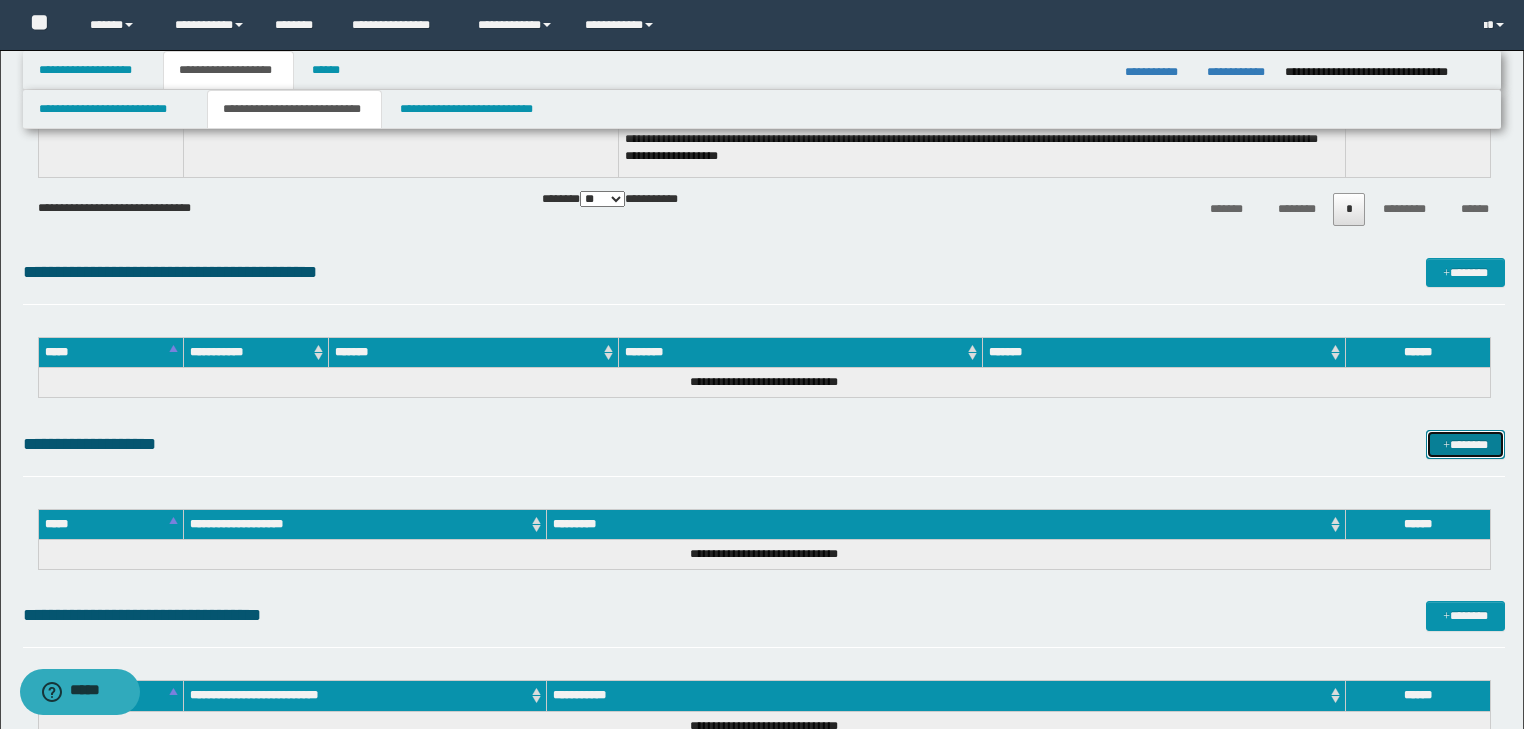 click on "*******" at bounding box center [1465, 445] 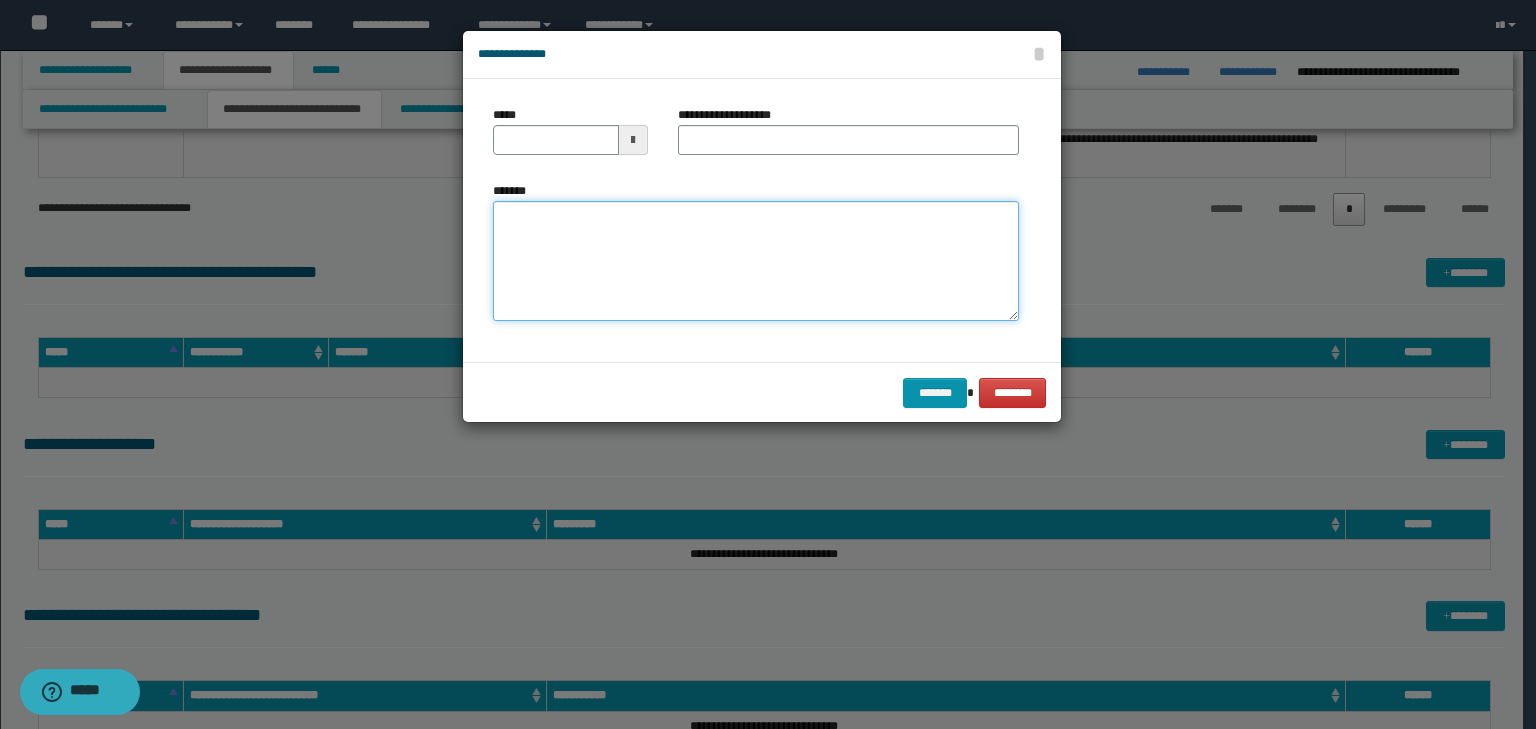 click on "*******" at bounding box center (756, 261) 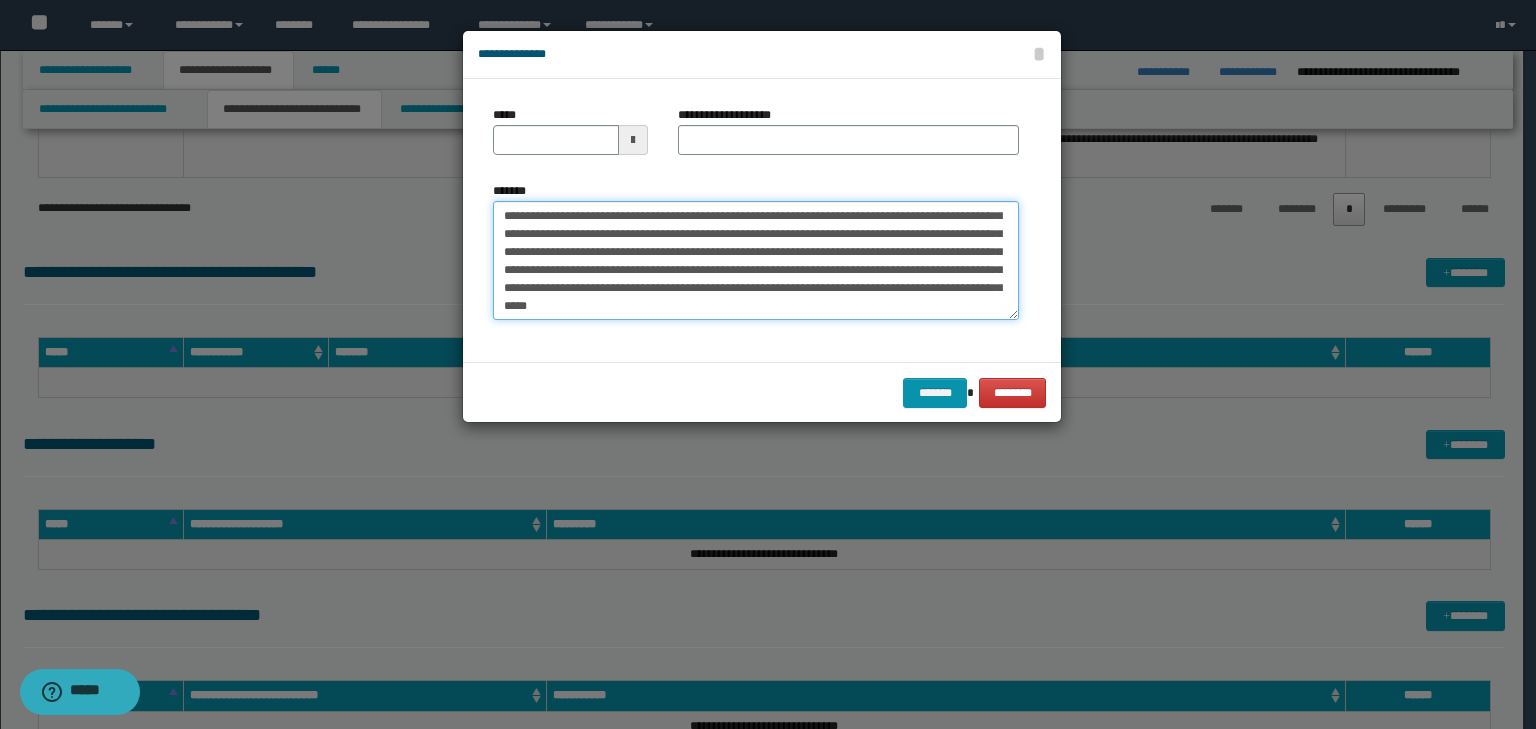 scroll, scrollTop: 0, scrollLeft: 0, axis: both 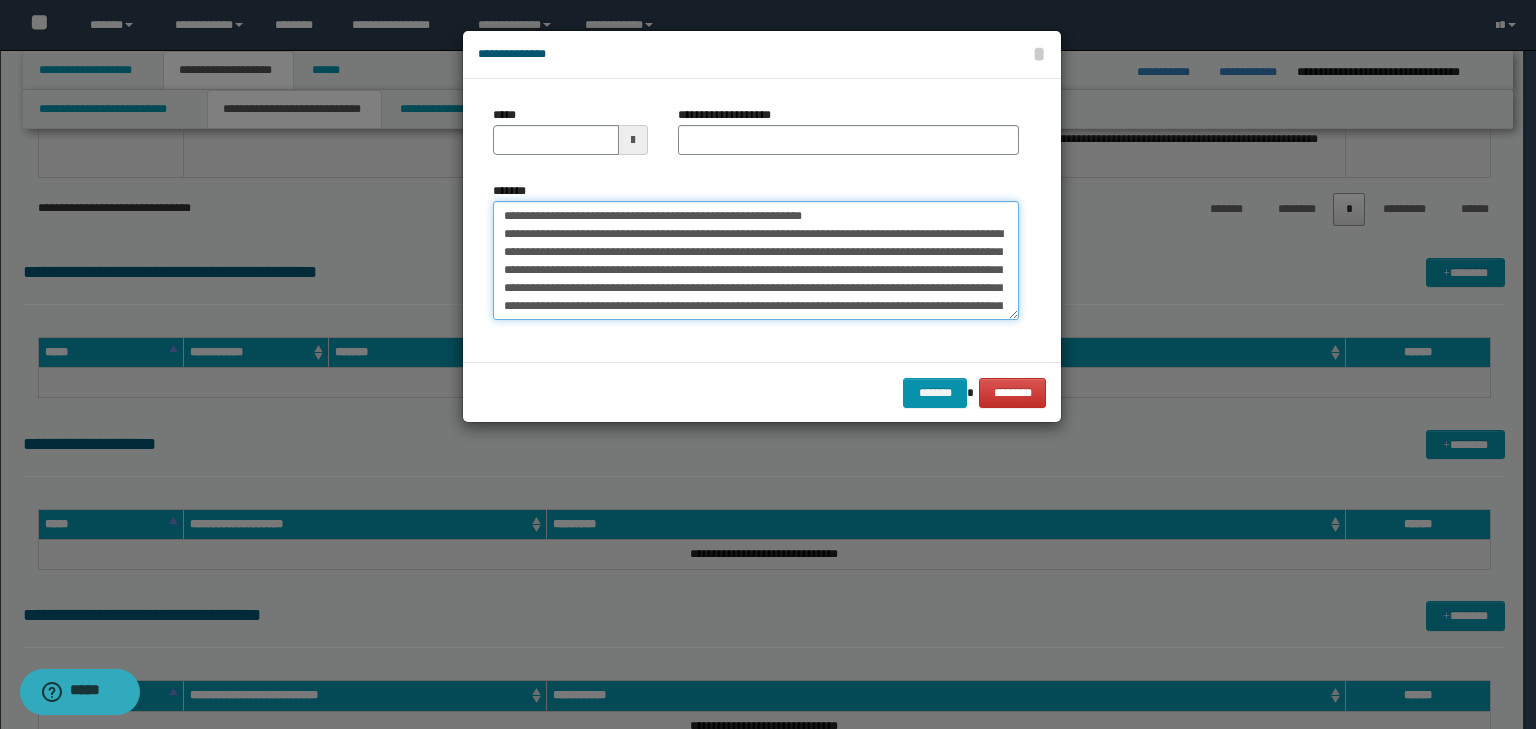 drag, startPoint x: 568, startPoint y: 211, endPoint x: 482, endPoint y: 208, distance: 86.05231 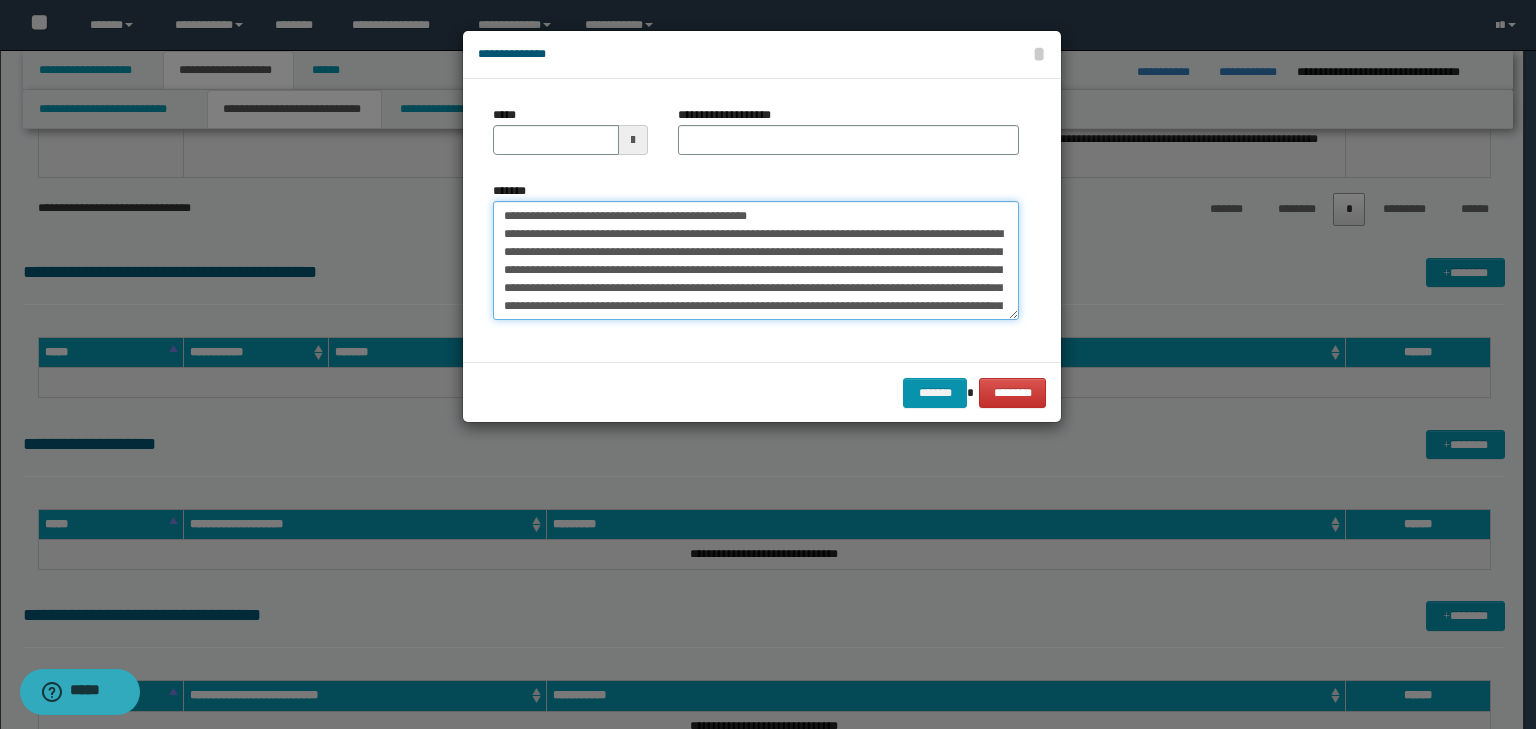 type 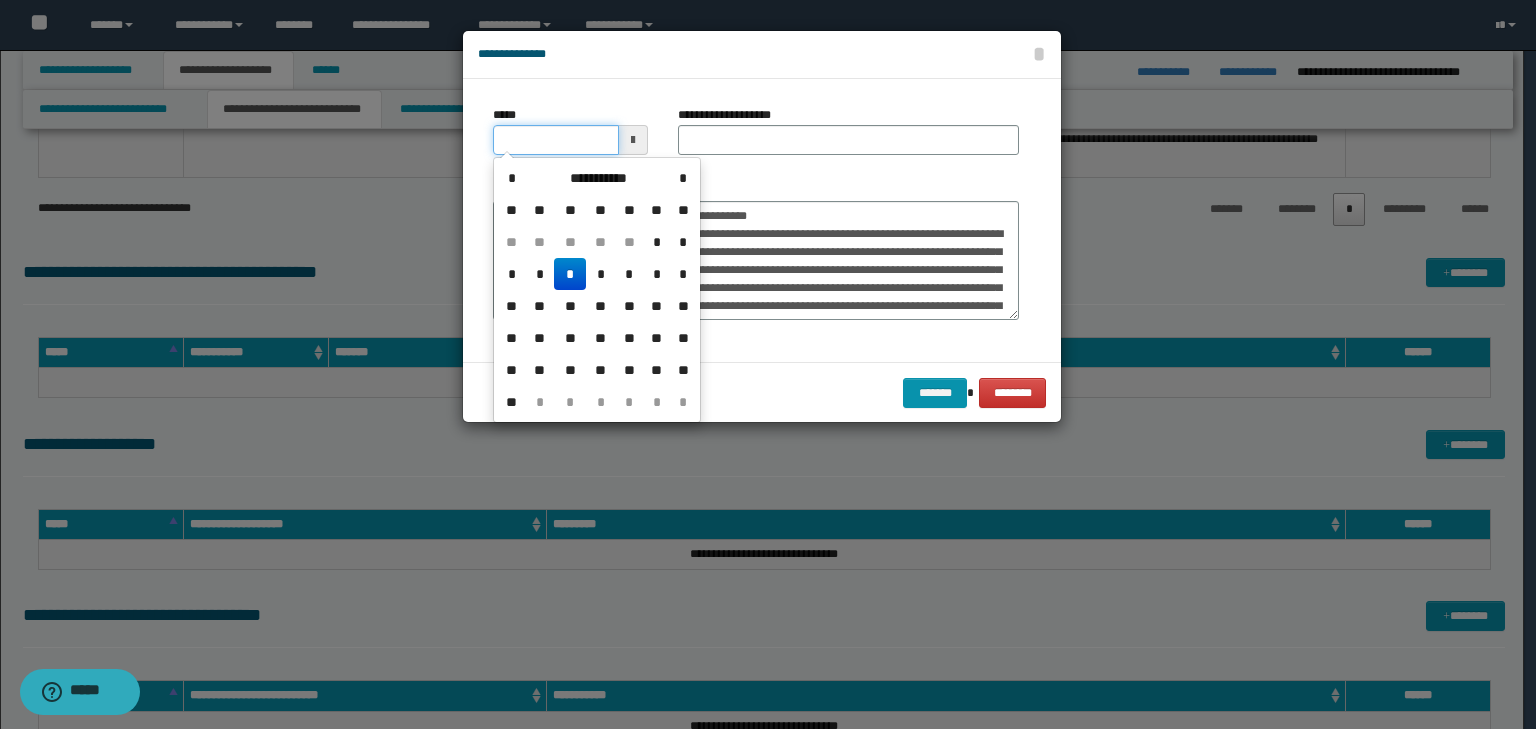 click on "*****" at bounding box center (556, 140) 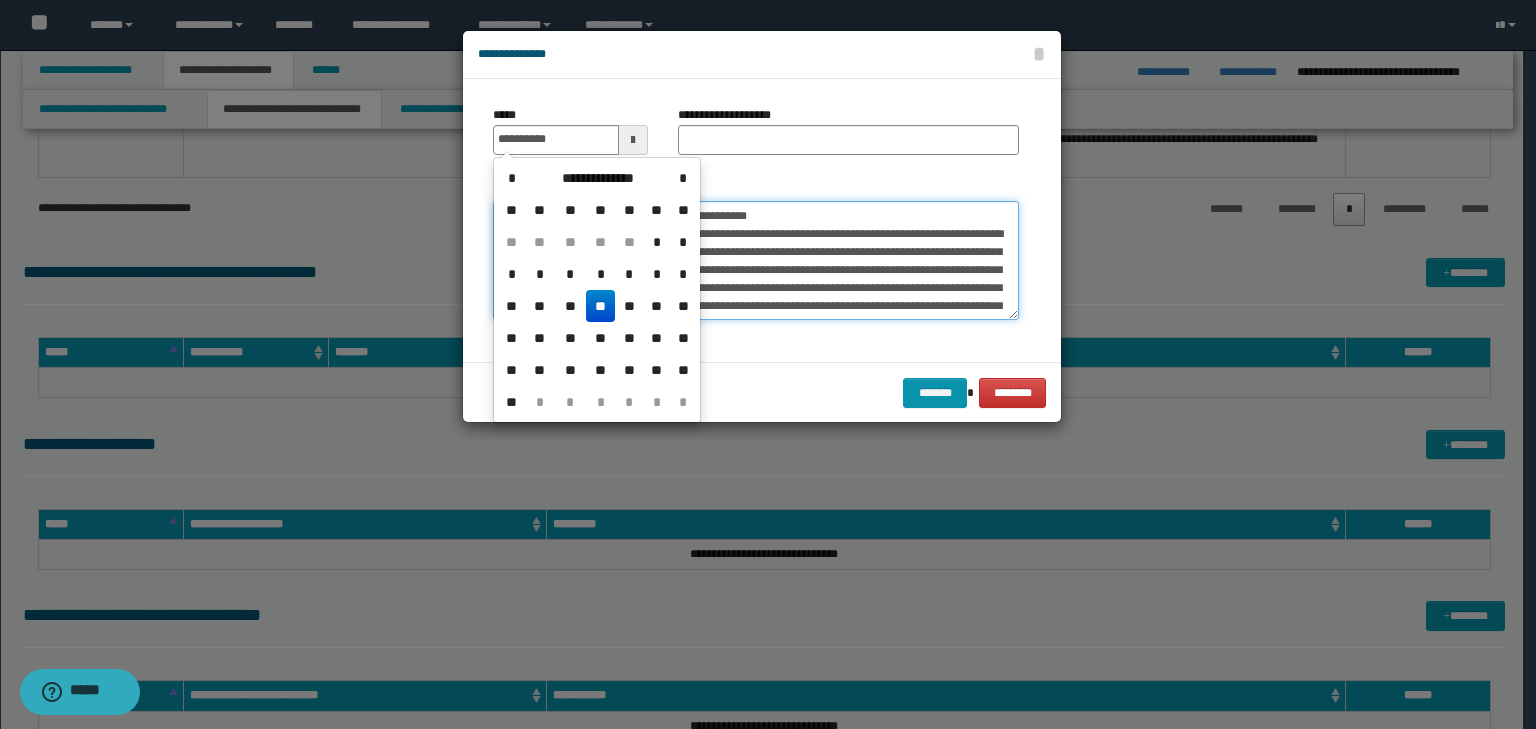 type on "**********" 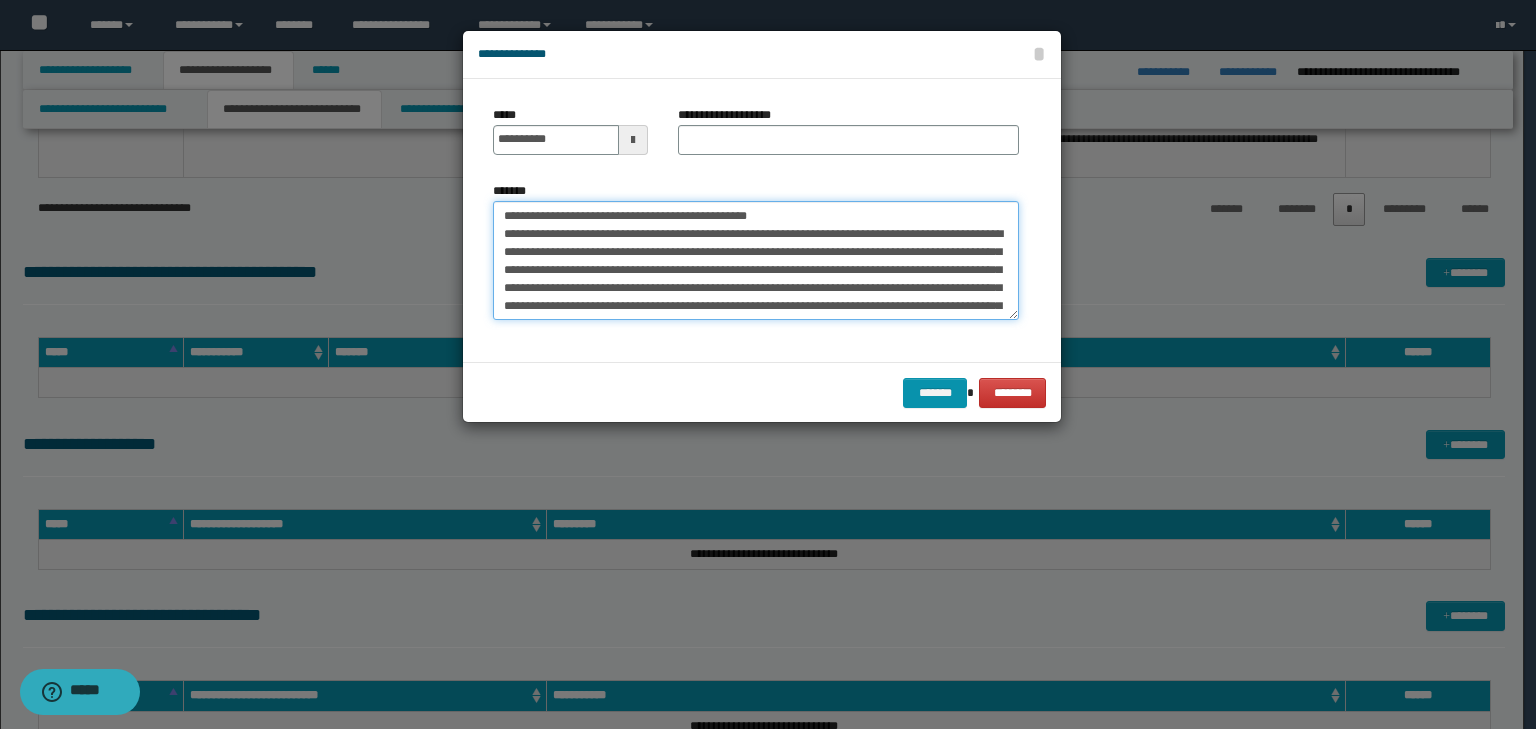 drag, startPoint x: 844, startPoint y: 212, endPoint x: 404, endPoint y: 200, distance: 440.1636 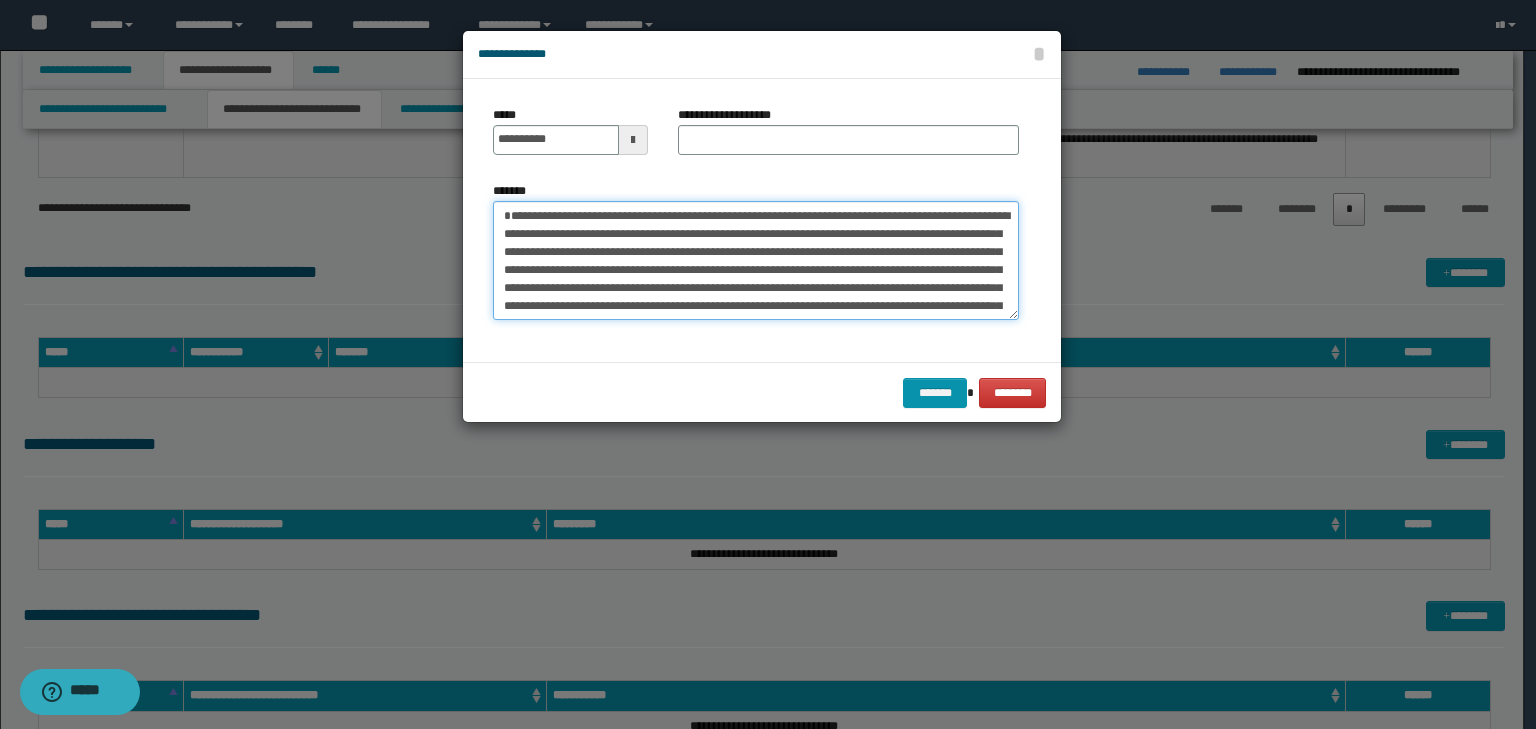 type on "**********" 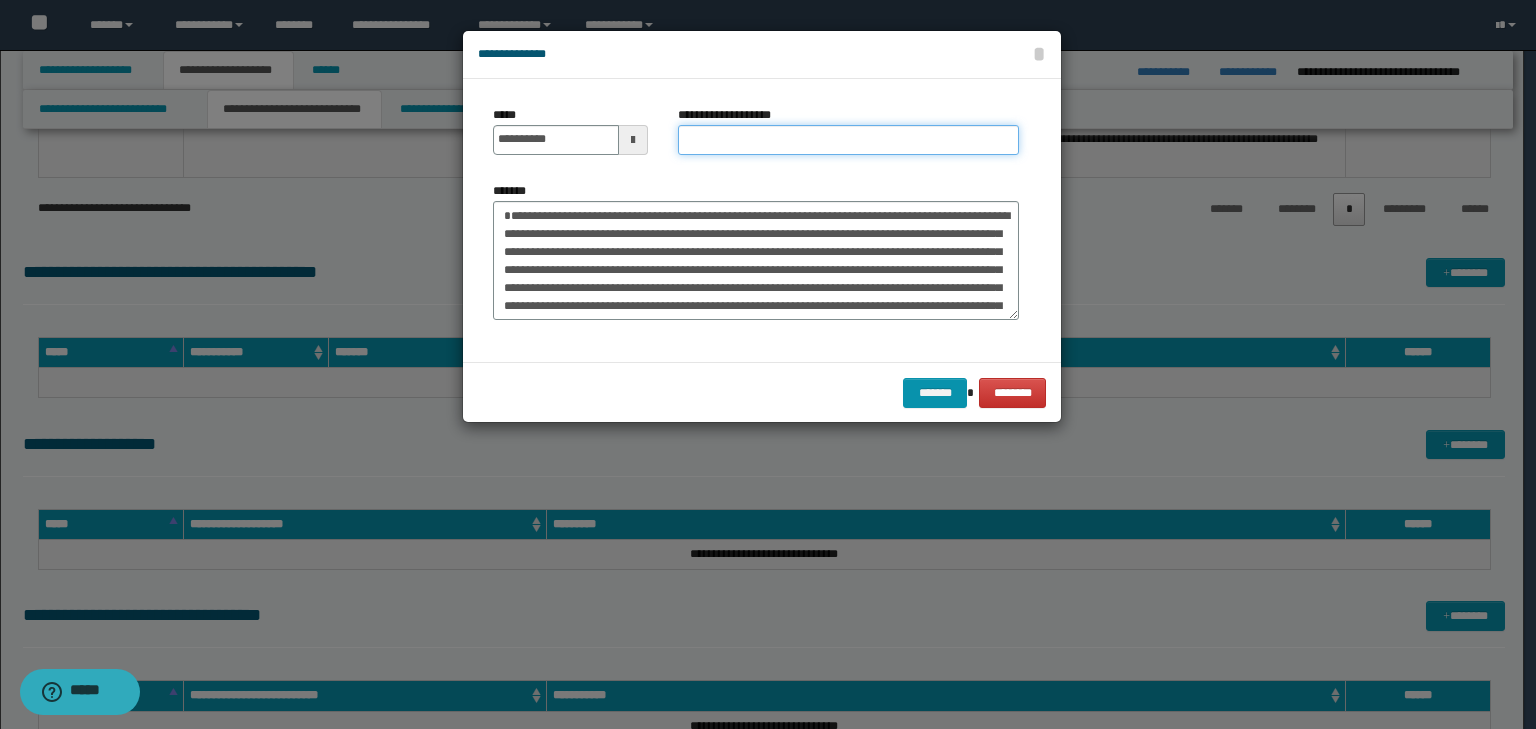 click on "**********" at bounding box center (848, 140) 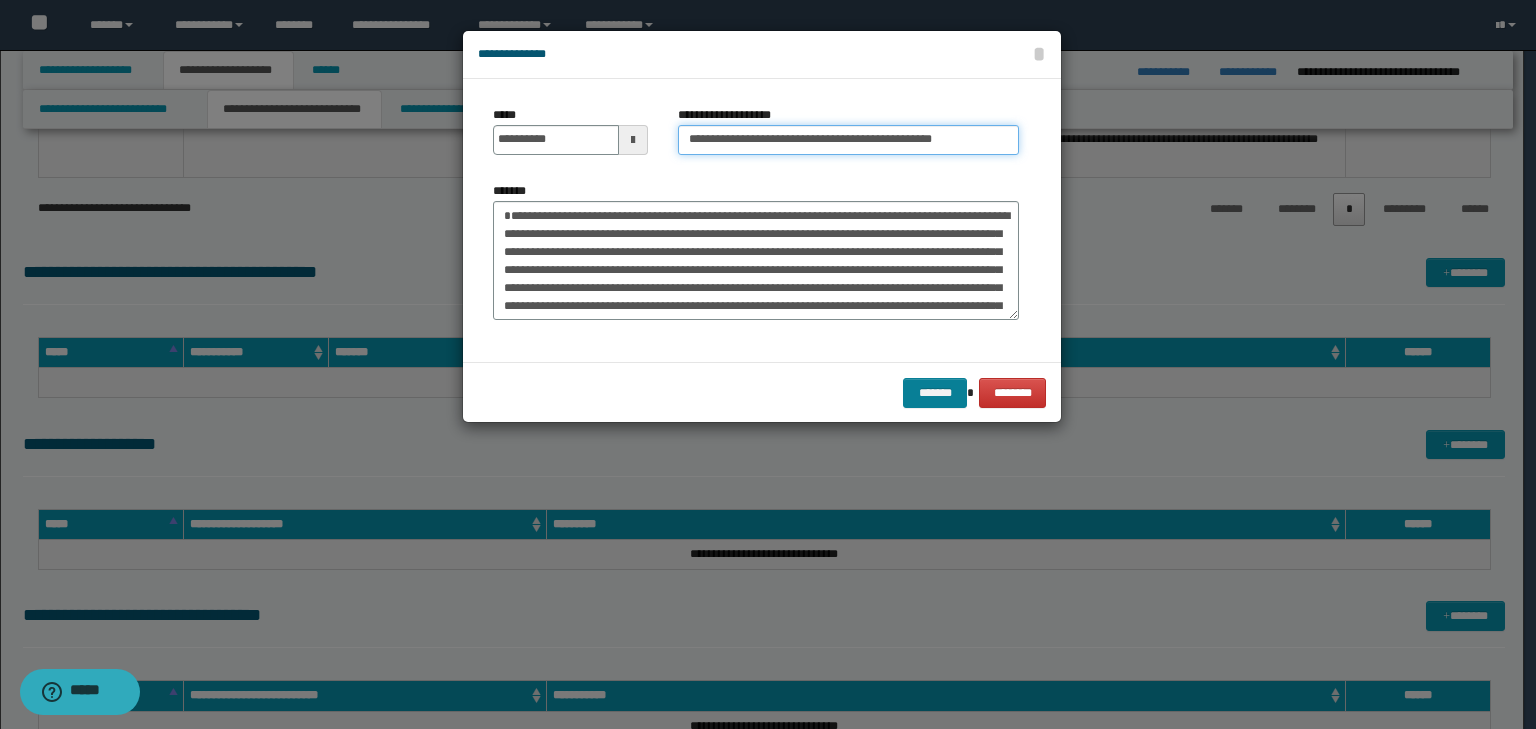 type on "**********" 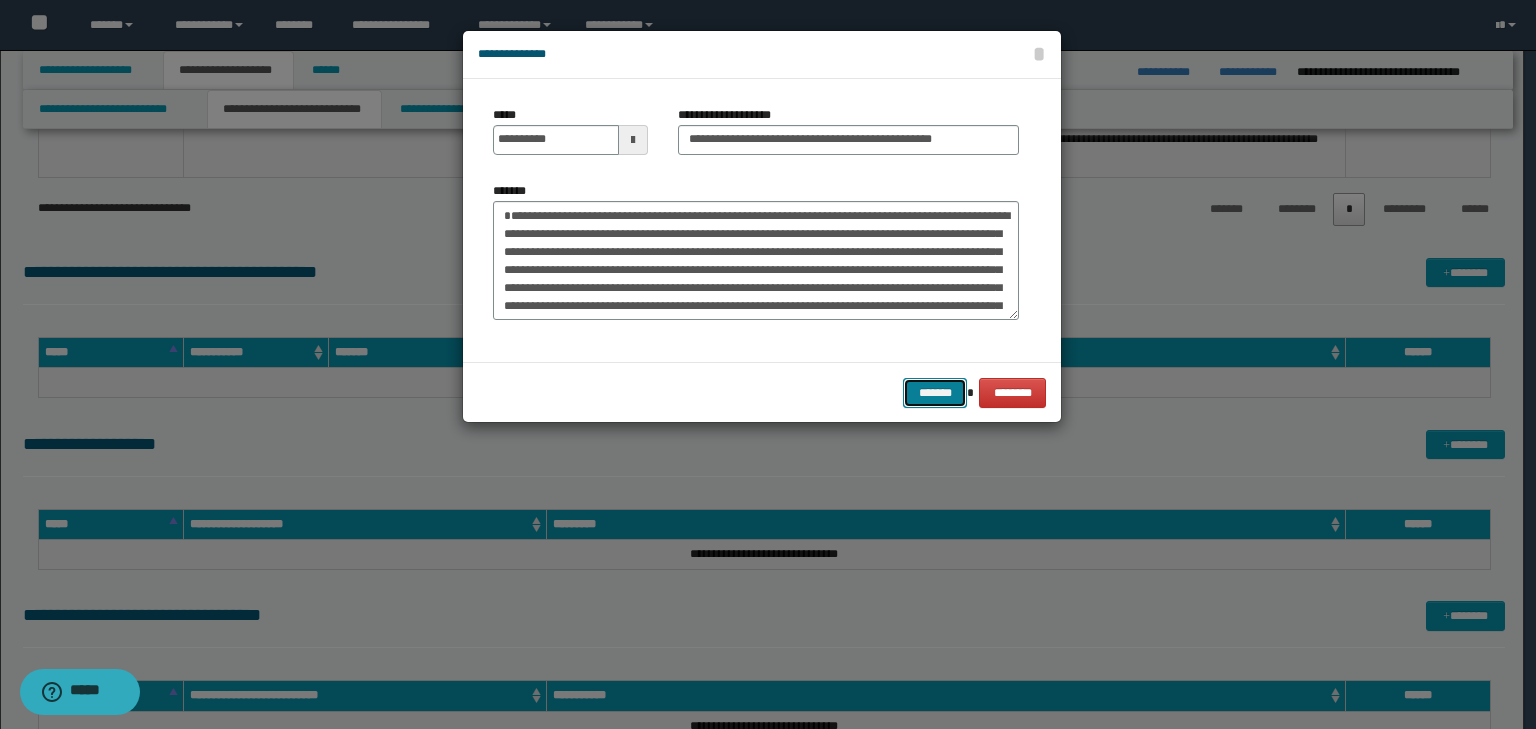 click on "*******" at bounding box center [935, 393] 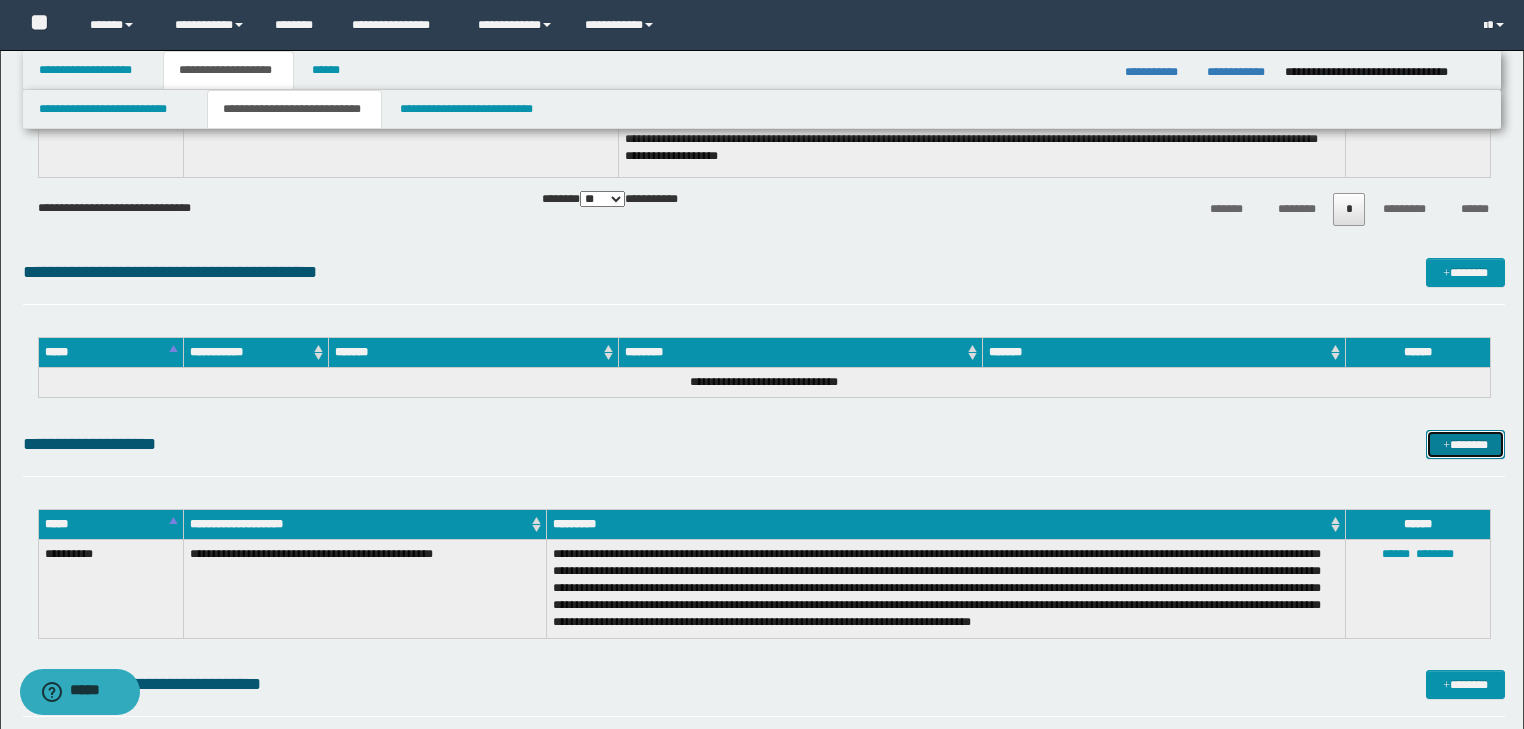 click at bounding box center (1446, 446) 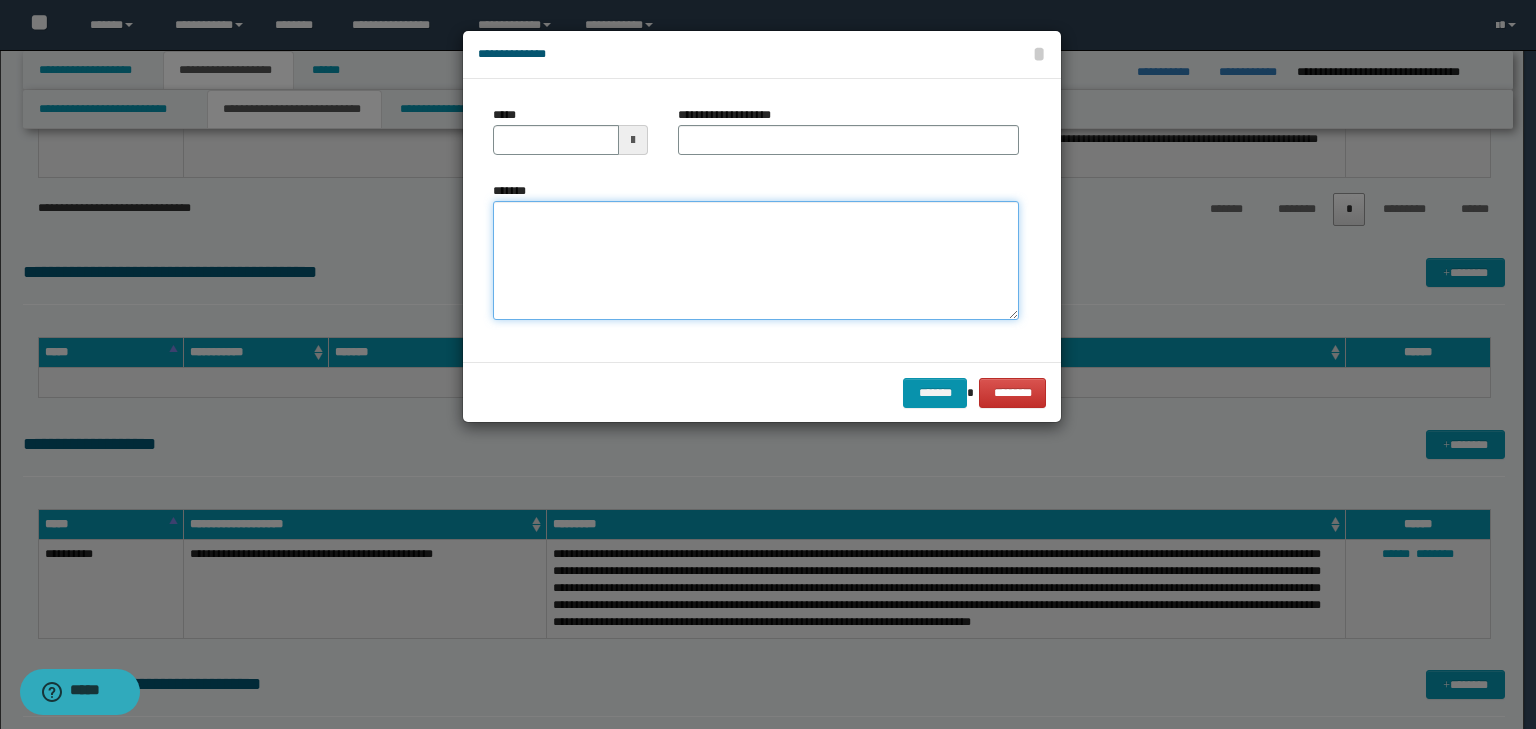 click on "*******" at bounding box center [756, 261] 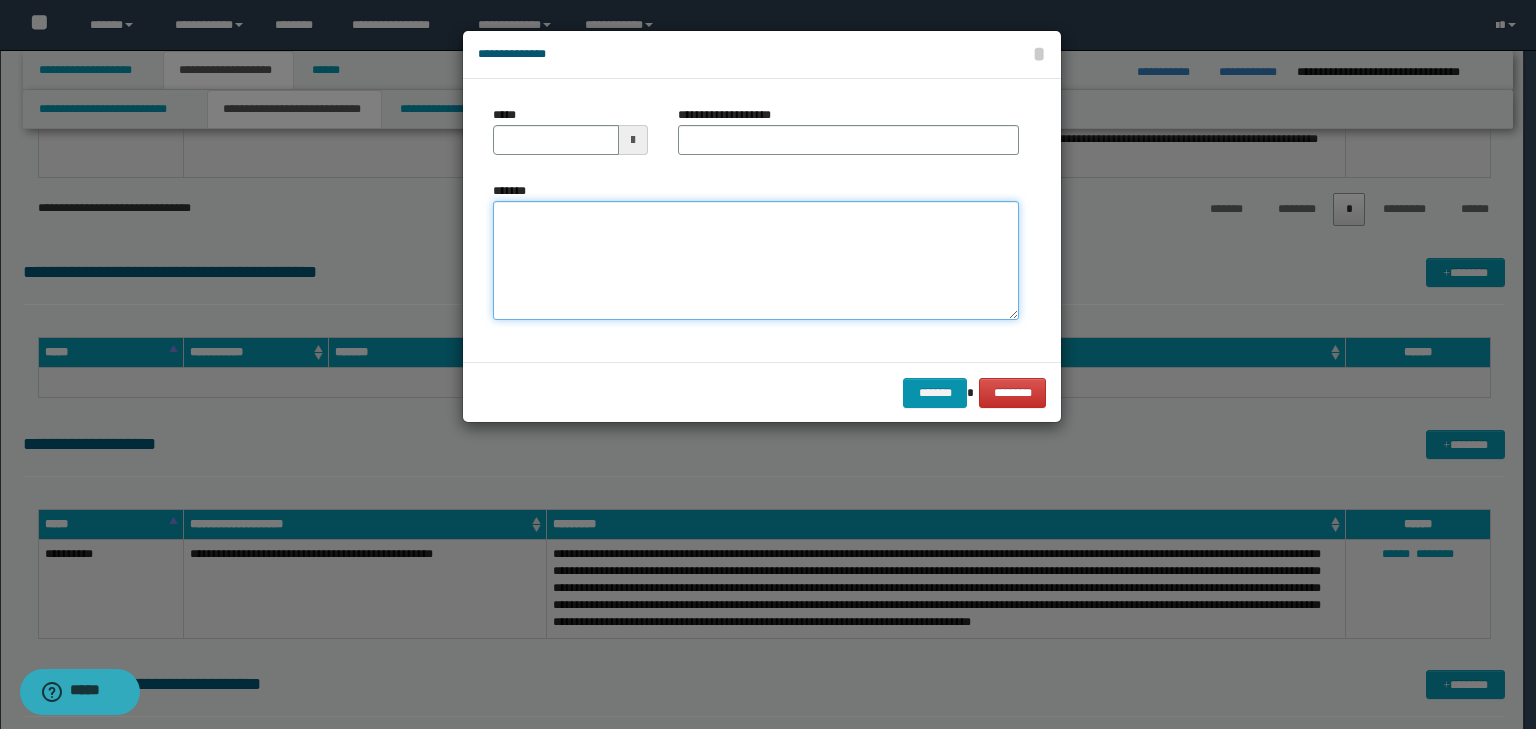 paste on "**********" 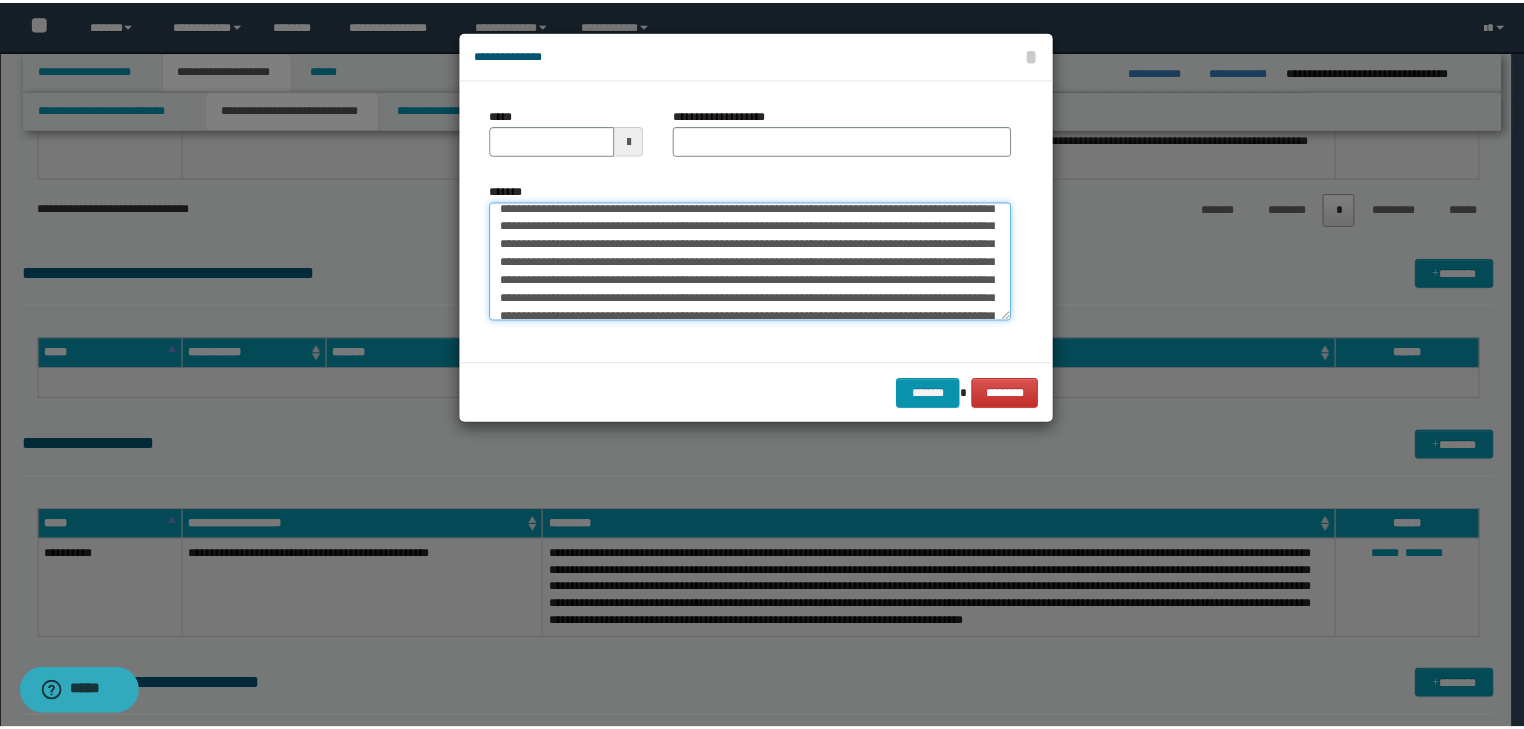 scroll, scrollTop: 0, scrollLeft: 0, axis: both 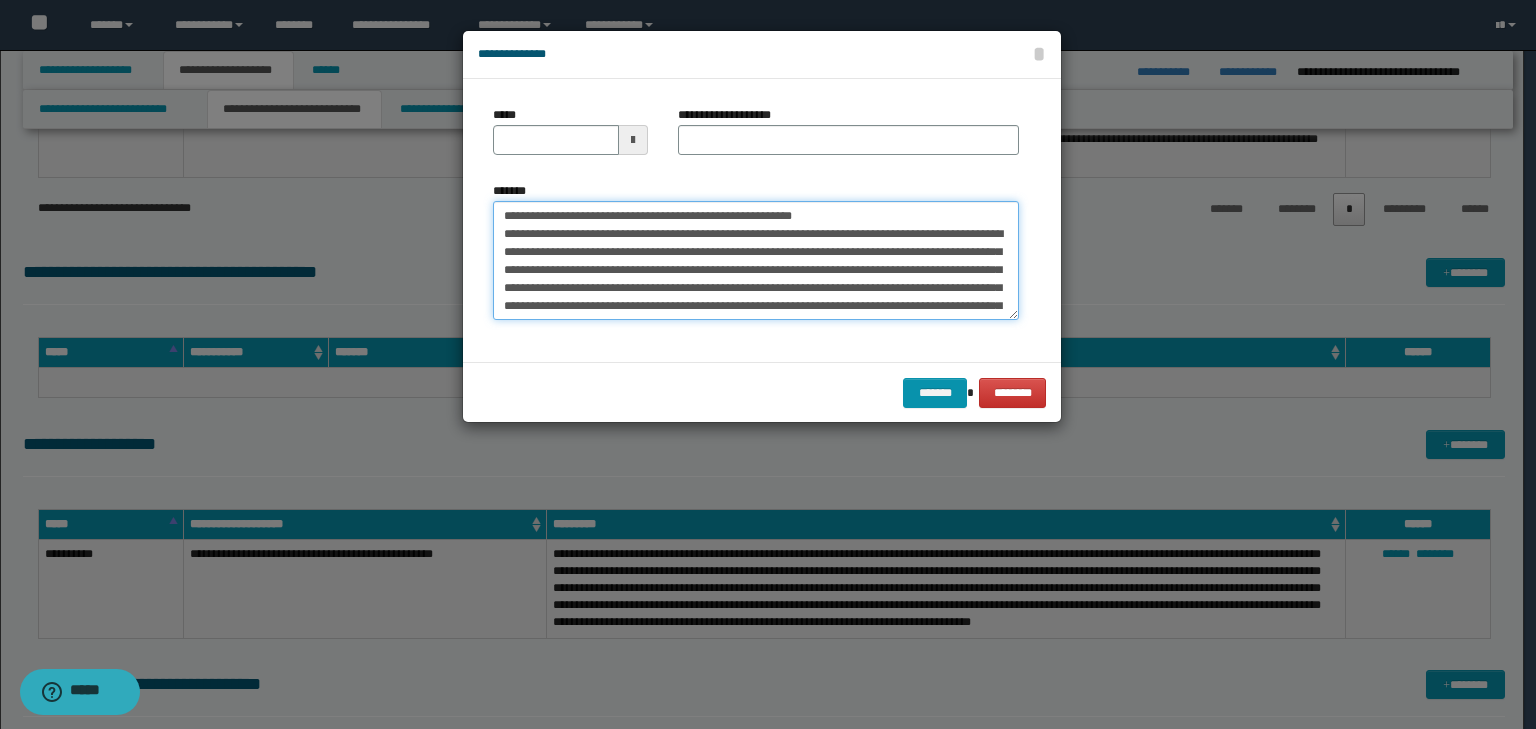 drag, startPoint x: 564, startPoint y: 216, endPoint x: 443, endPoint y: 212, distance: 121.0661 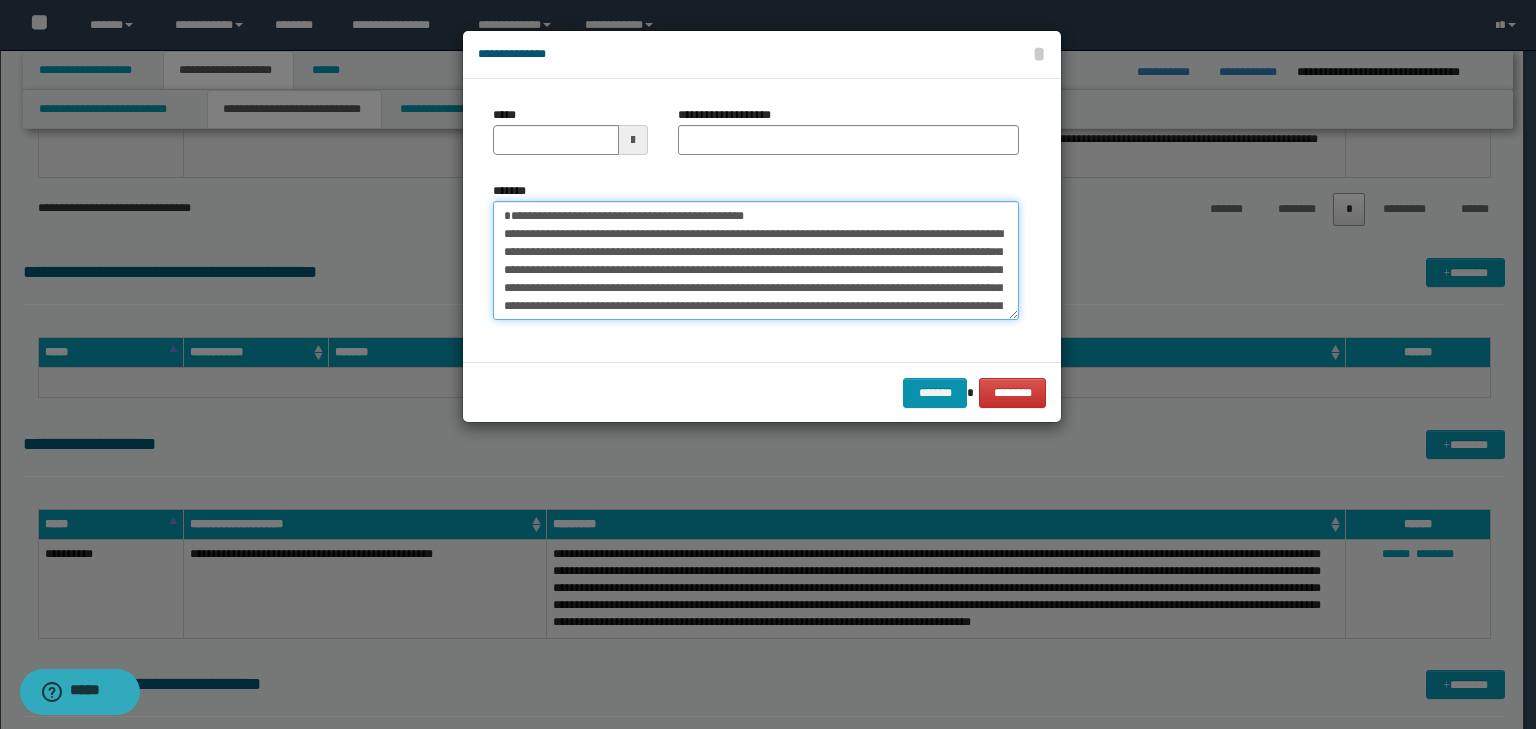 type 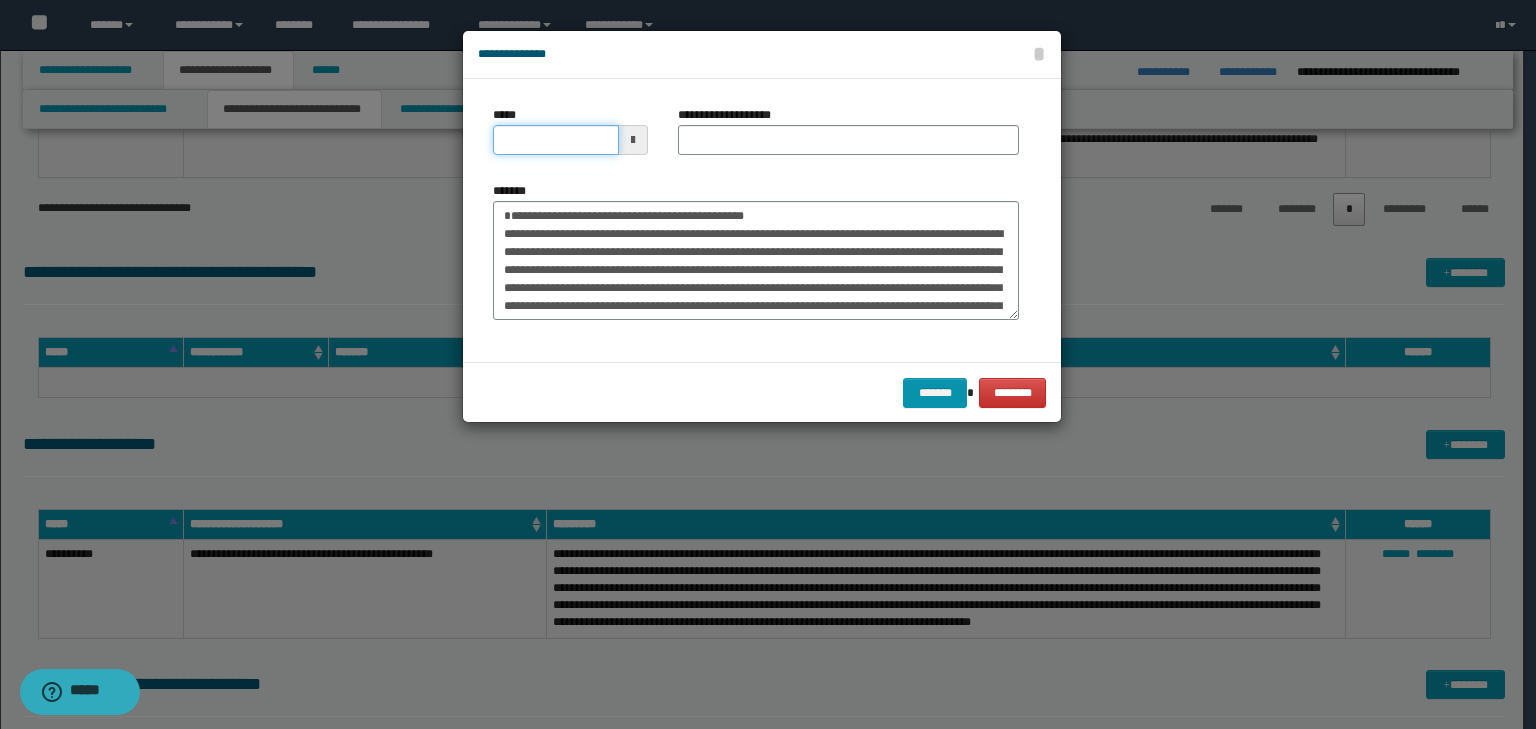 click on "*****" at bounding box center [556, 140] 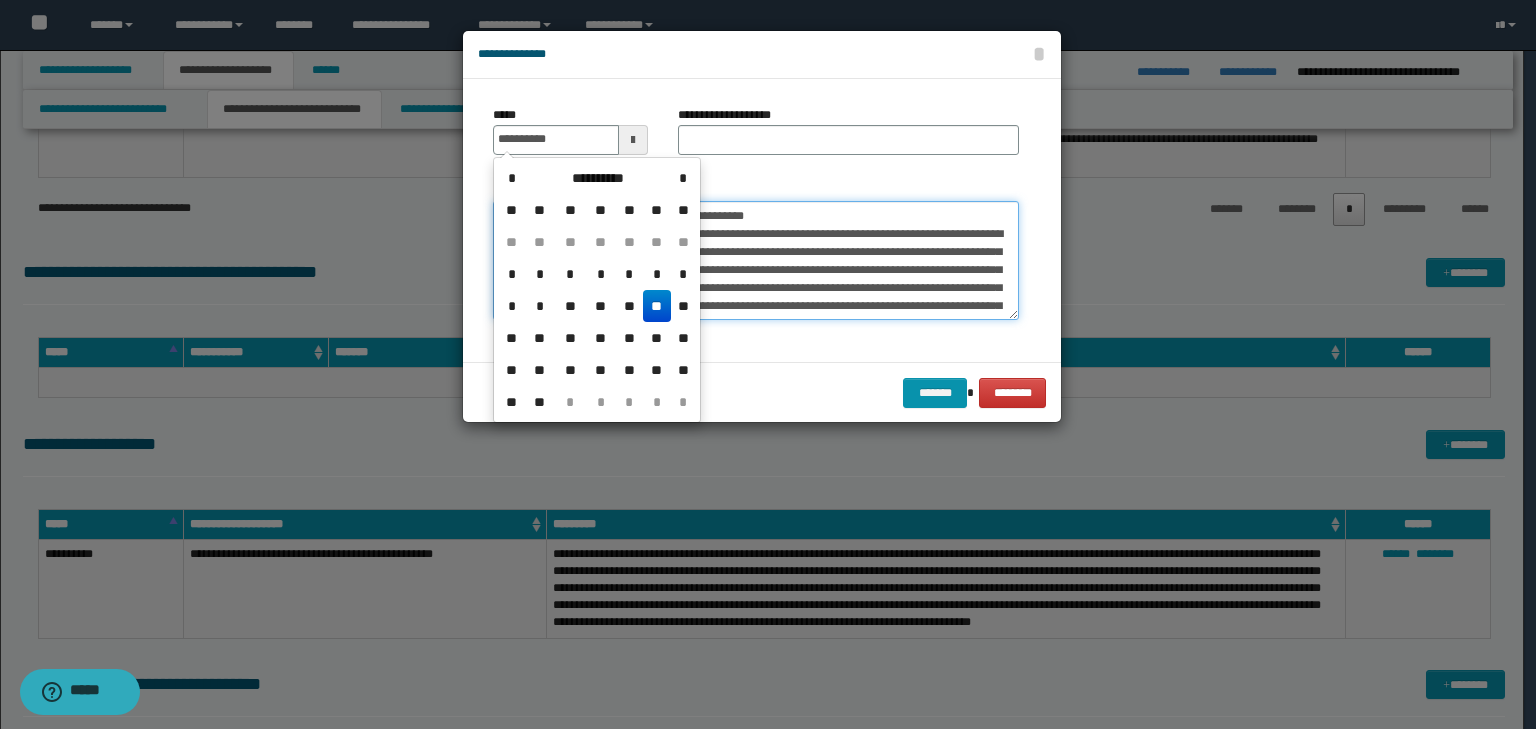 type on "**********" 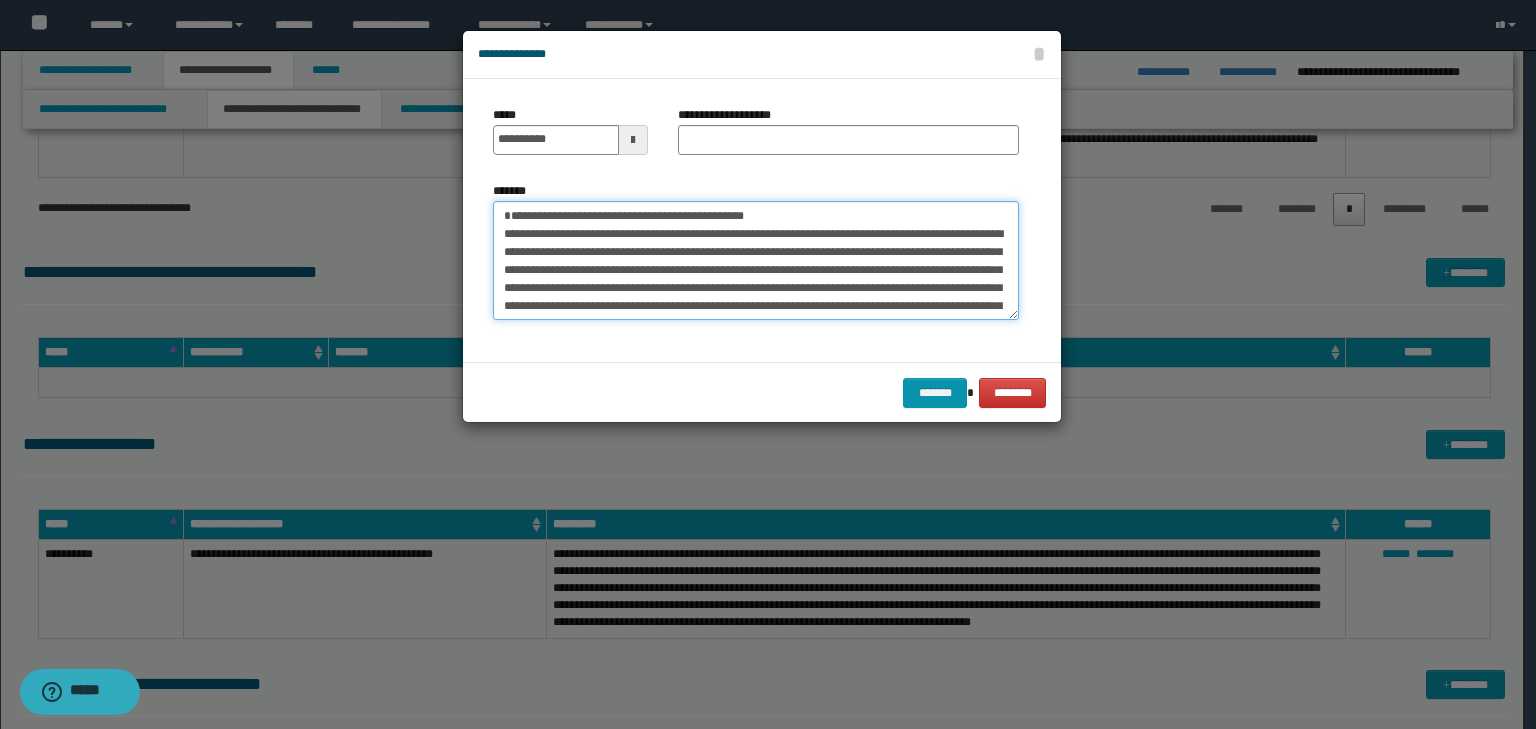 drag, startPoint x: 825, startPoint y: 209, endPoint x: 384, endPoint y: 191, distance: 441.3672 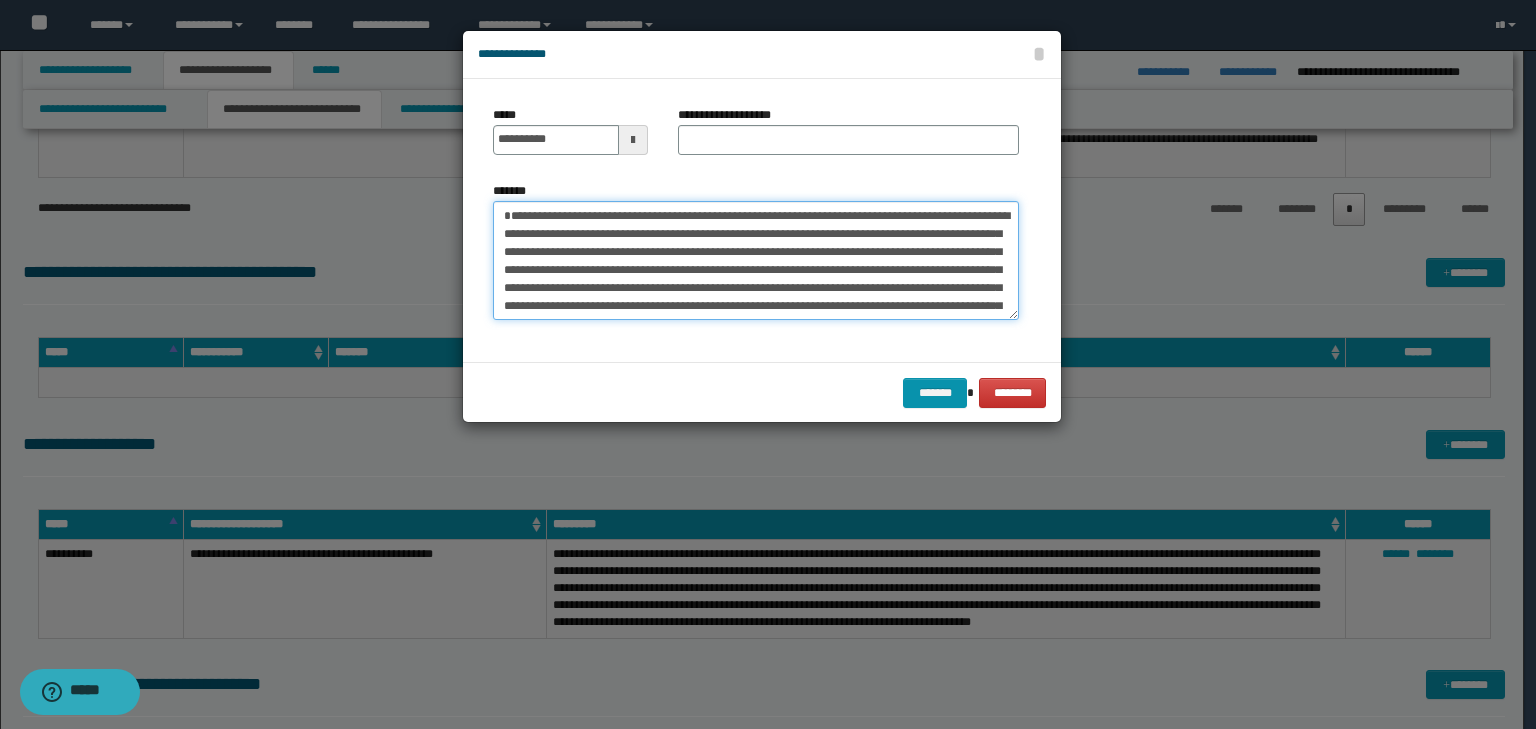 type on "**********" 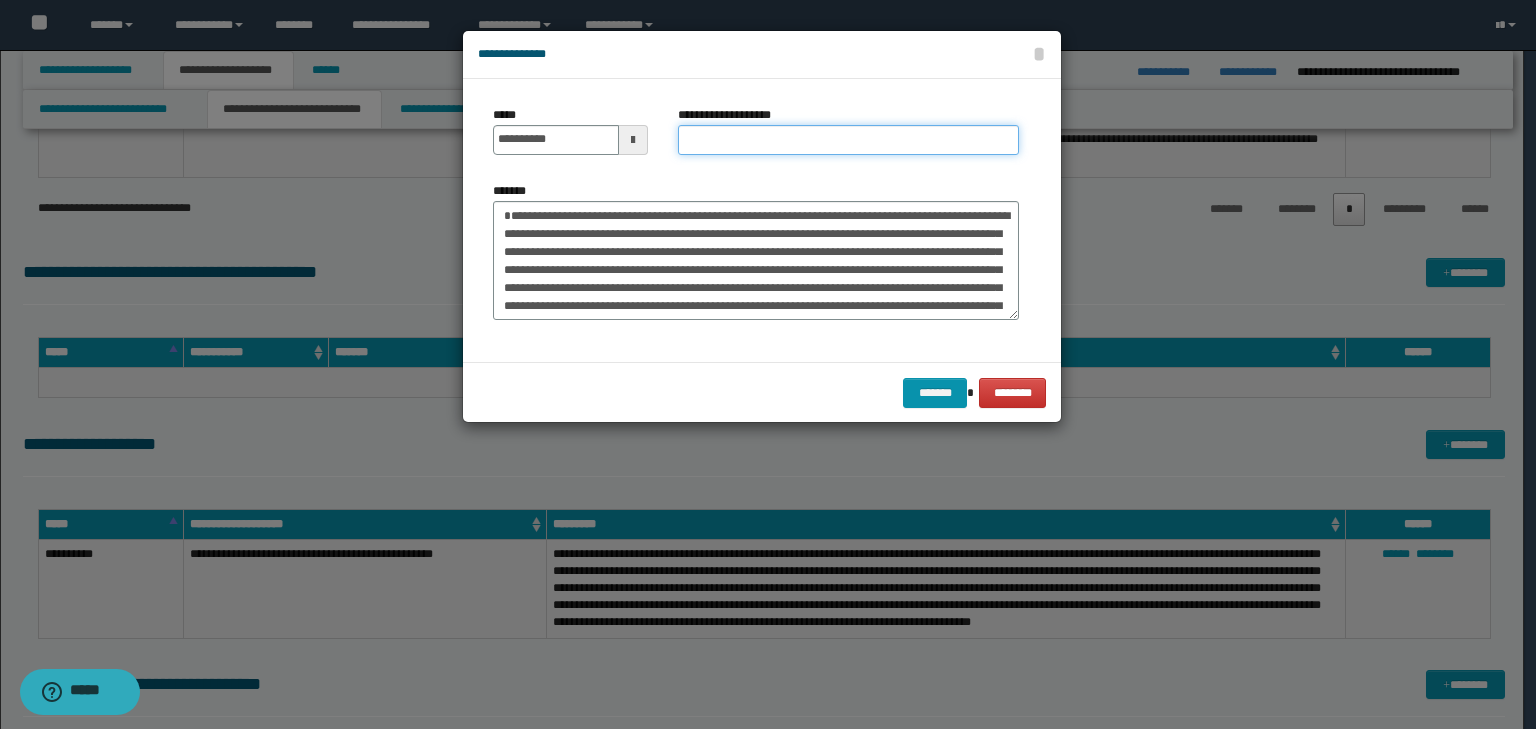 click on "**********" at bounding box center [848, 140] 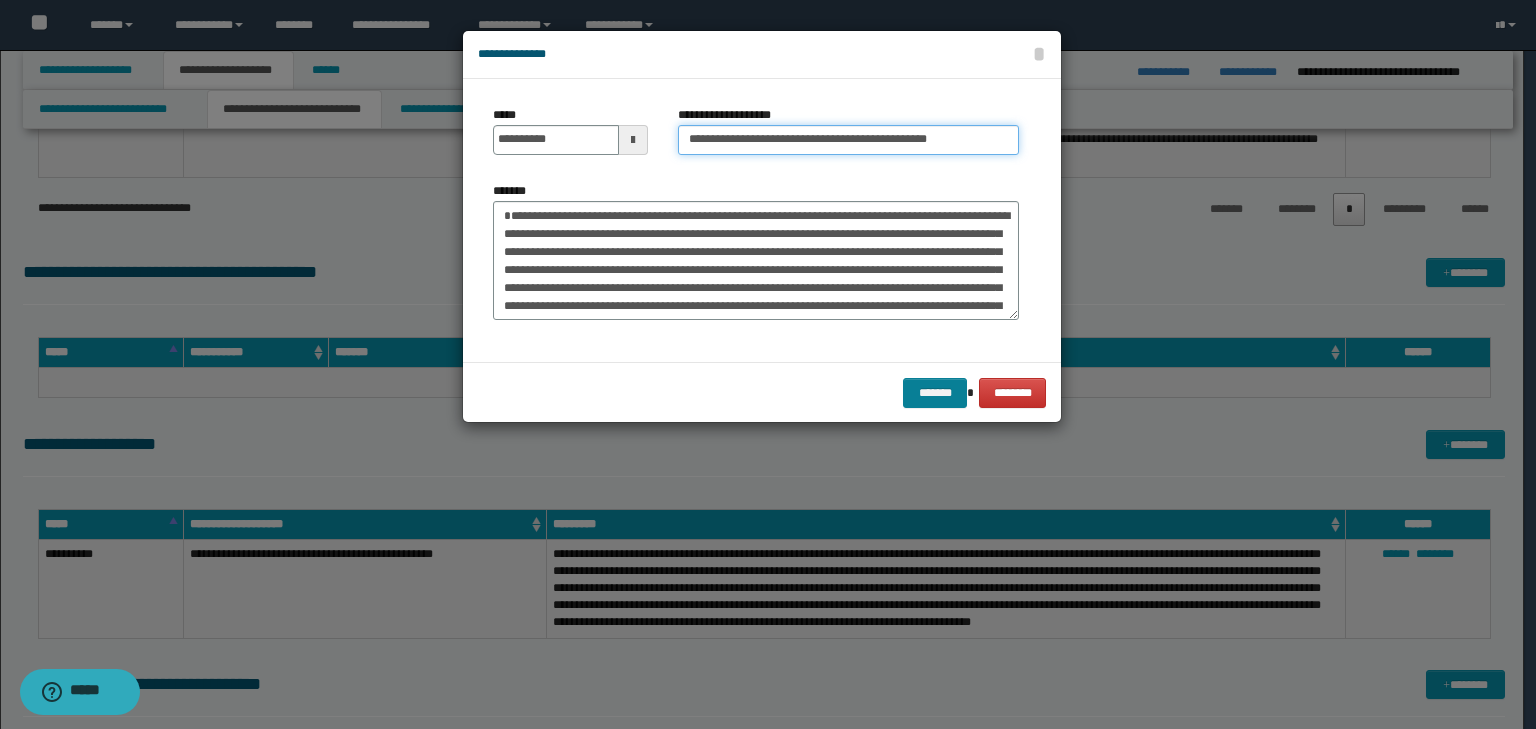 type on "**********" 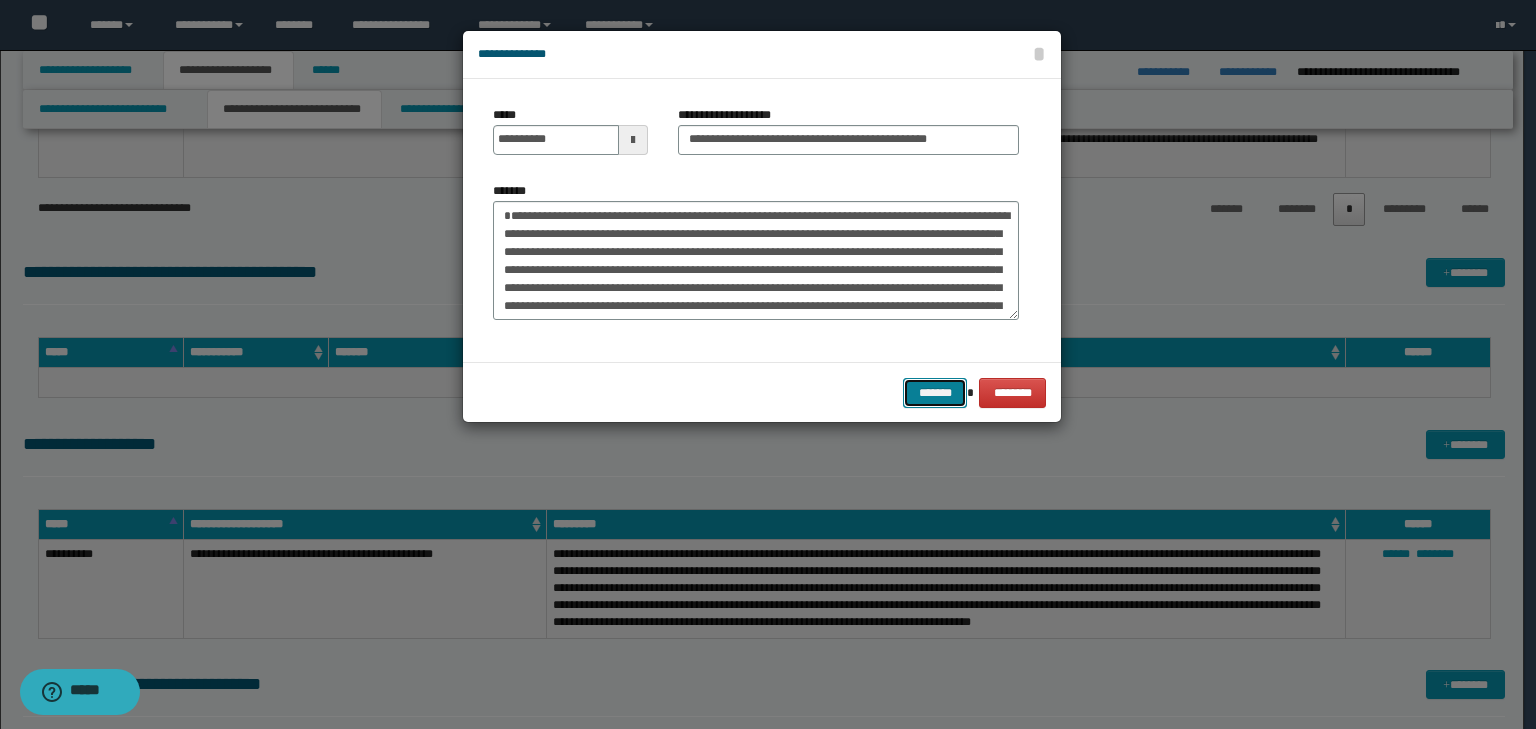 click on "*******" at bounding box center (935, 393) 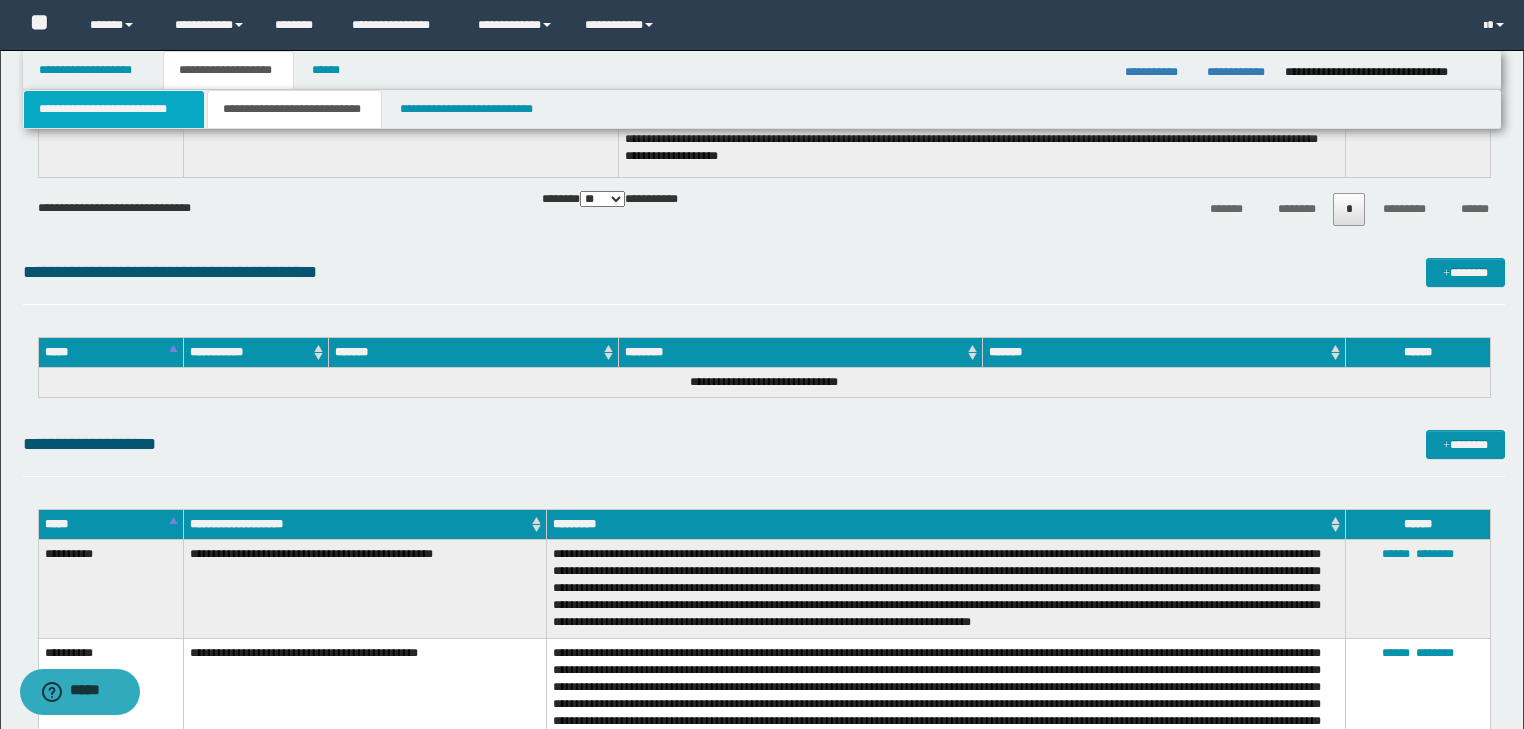 click on "**********" at bounding box center (114, 109) 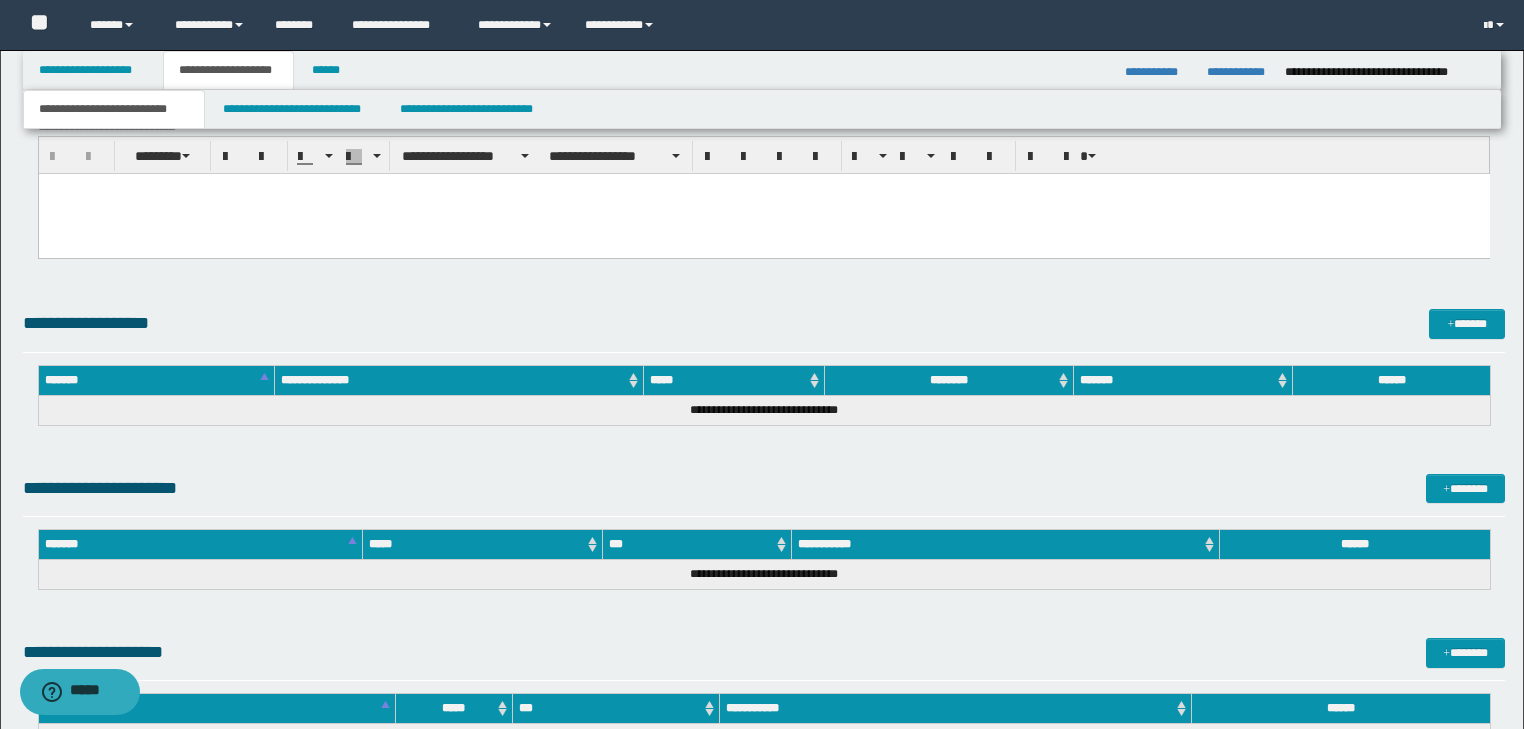 scroll, scrollTop: 861, scrollLeft: 0, axis: vertical 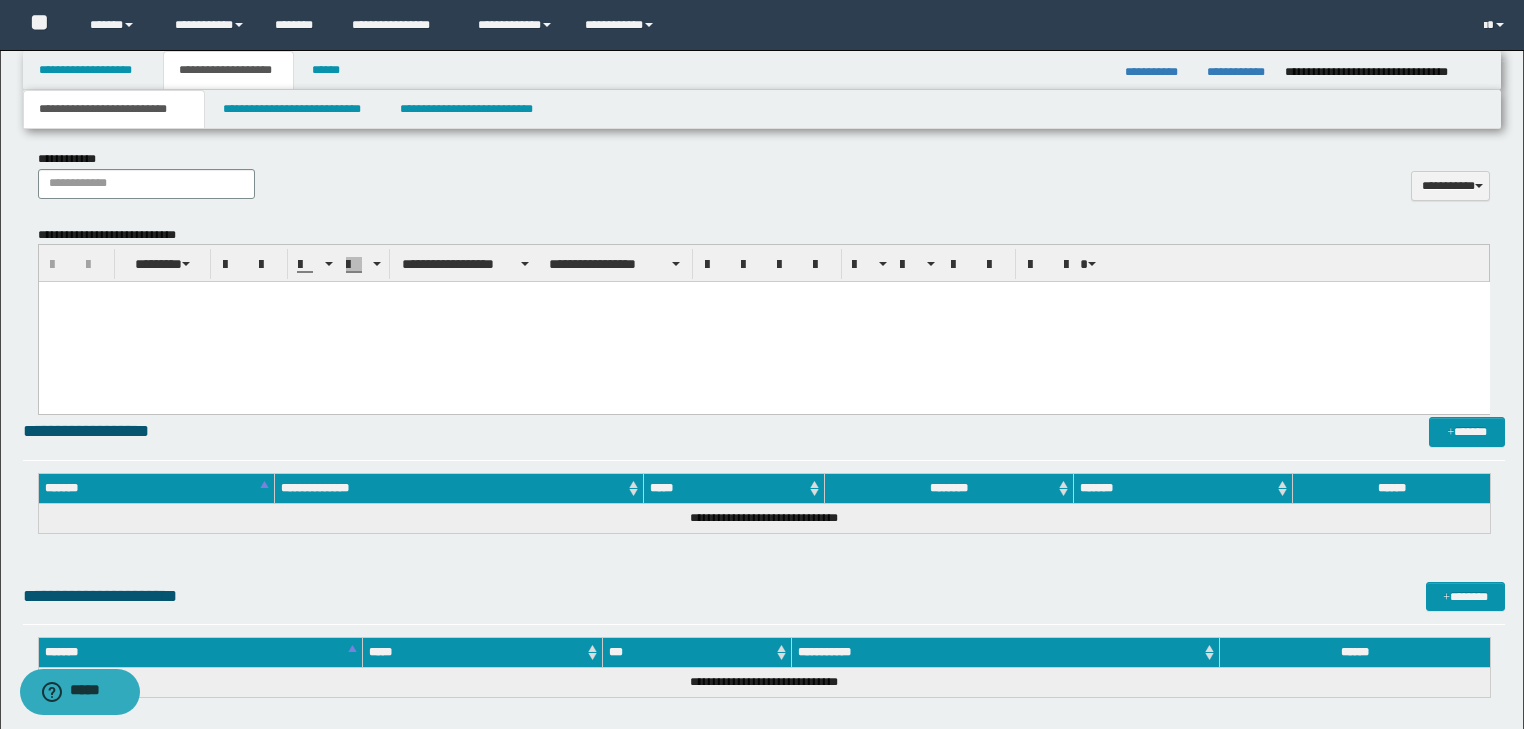 click at bounding box center (763, 297) 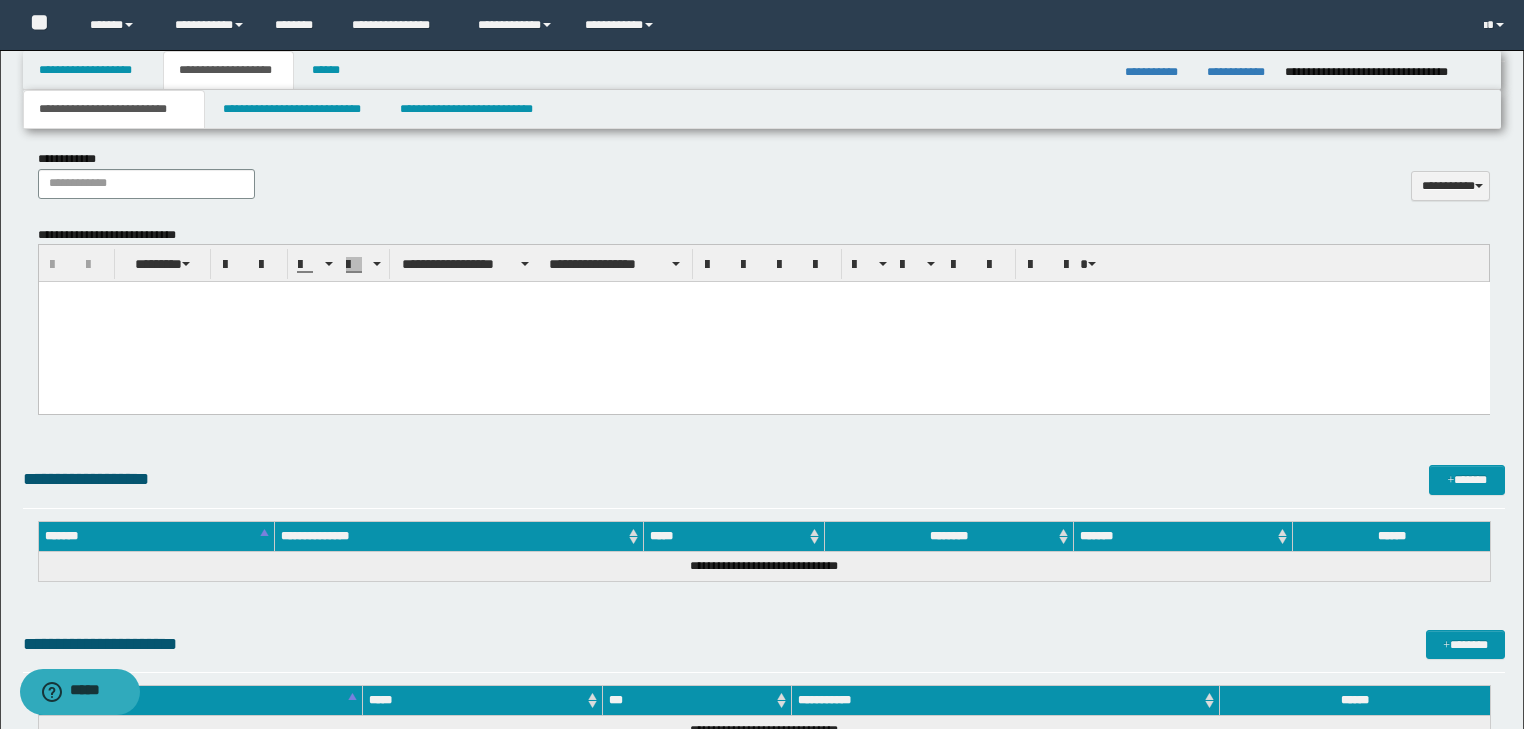 type 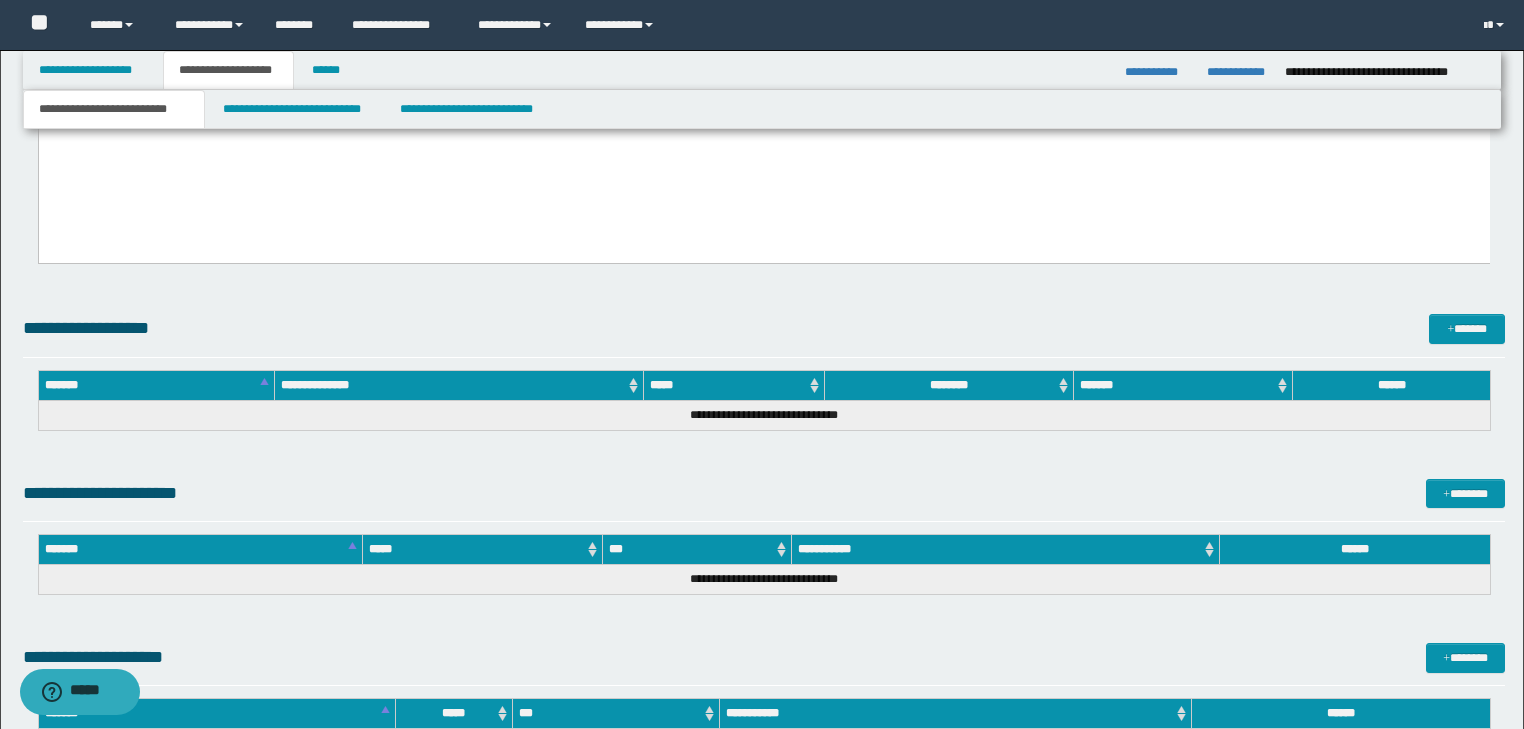 scroll, scrollTop: 5252, scrollLeft: 0, axis: vertical 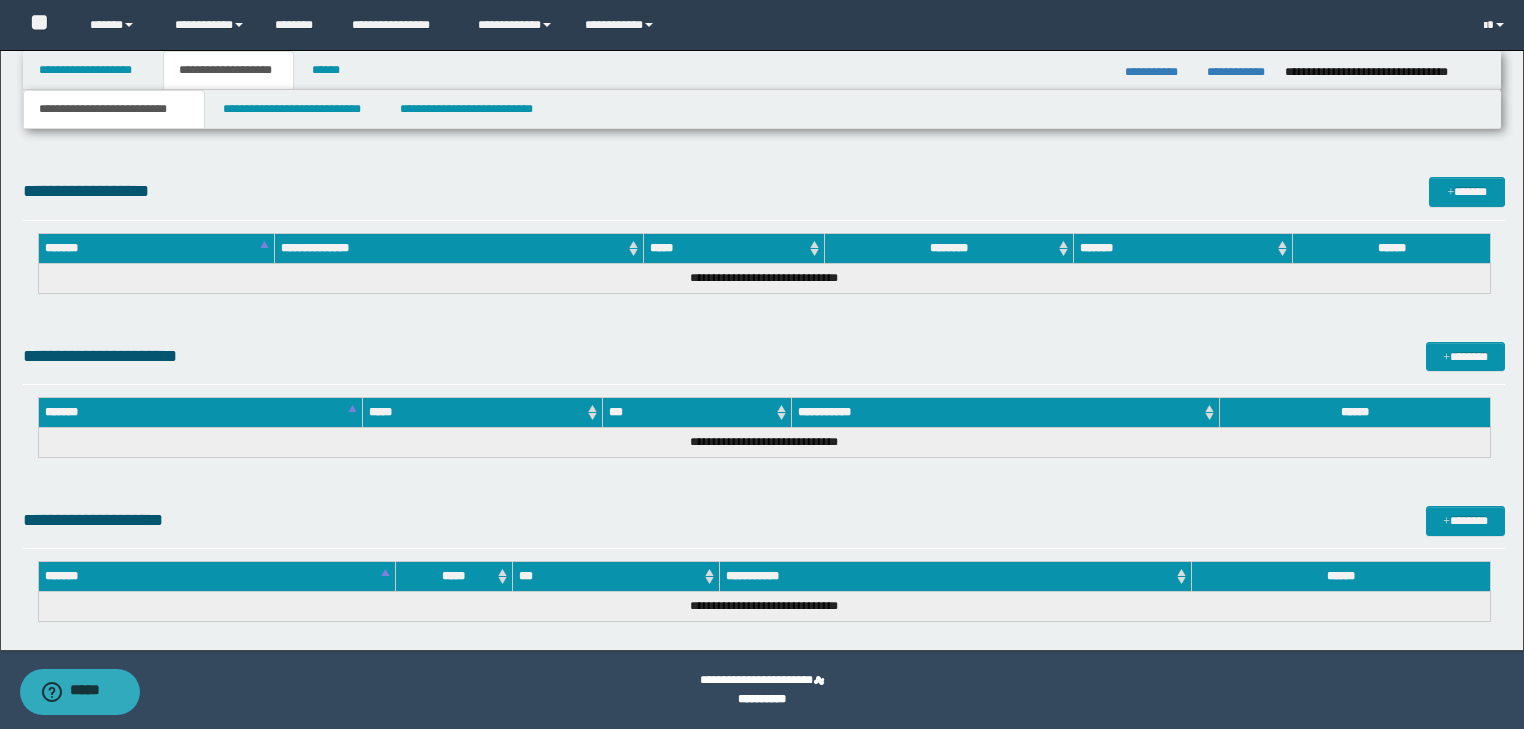 drag, startPoint x: 48, startPoint y: -4093, endPoint x: 245, endPoint y: 595, distance: 4692.137 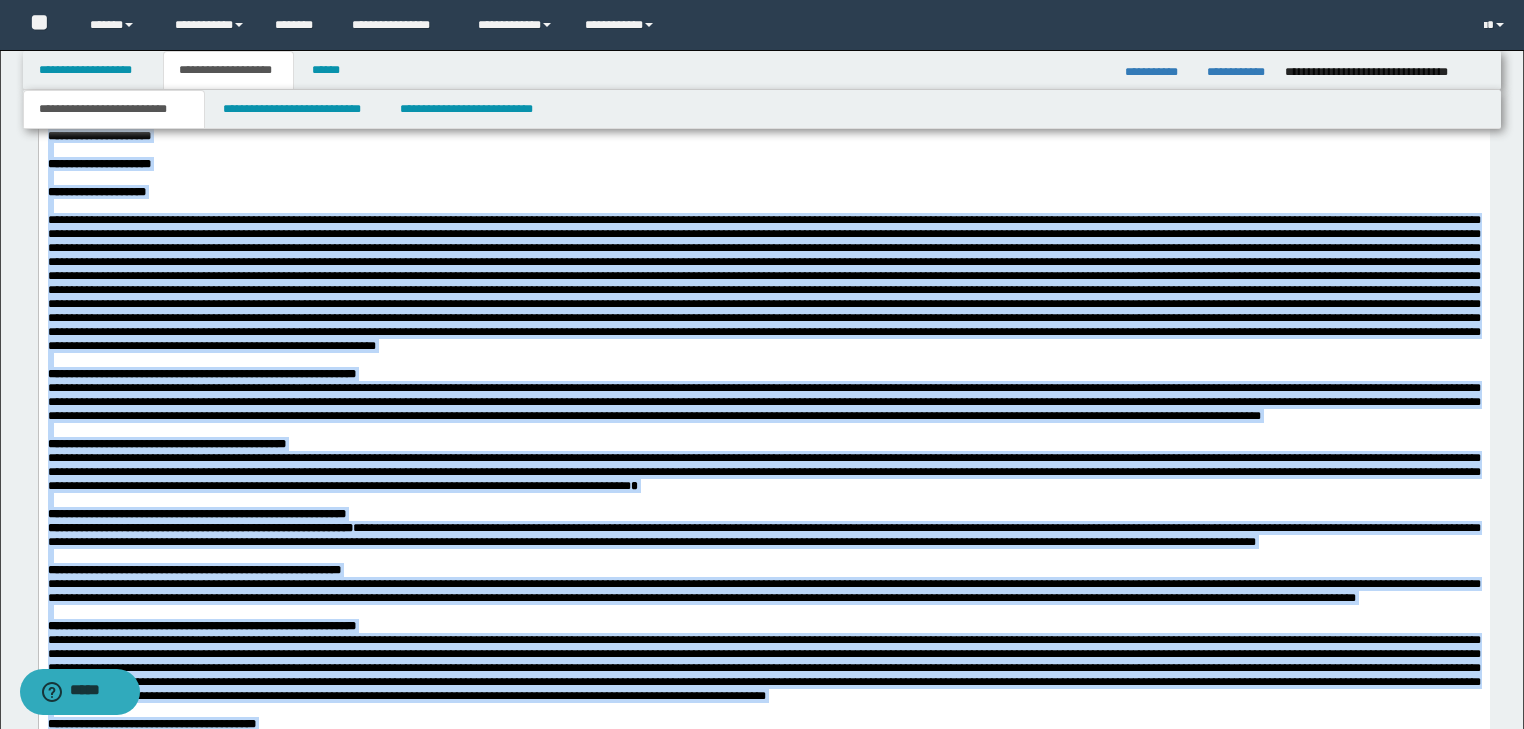 scroll, scrollTop: 772, scrollLeft: 0, axis: vertical 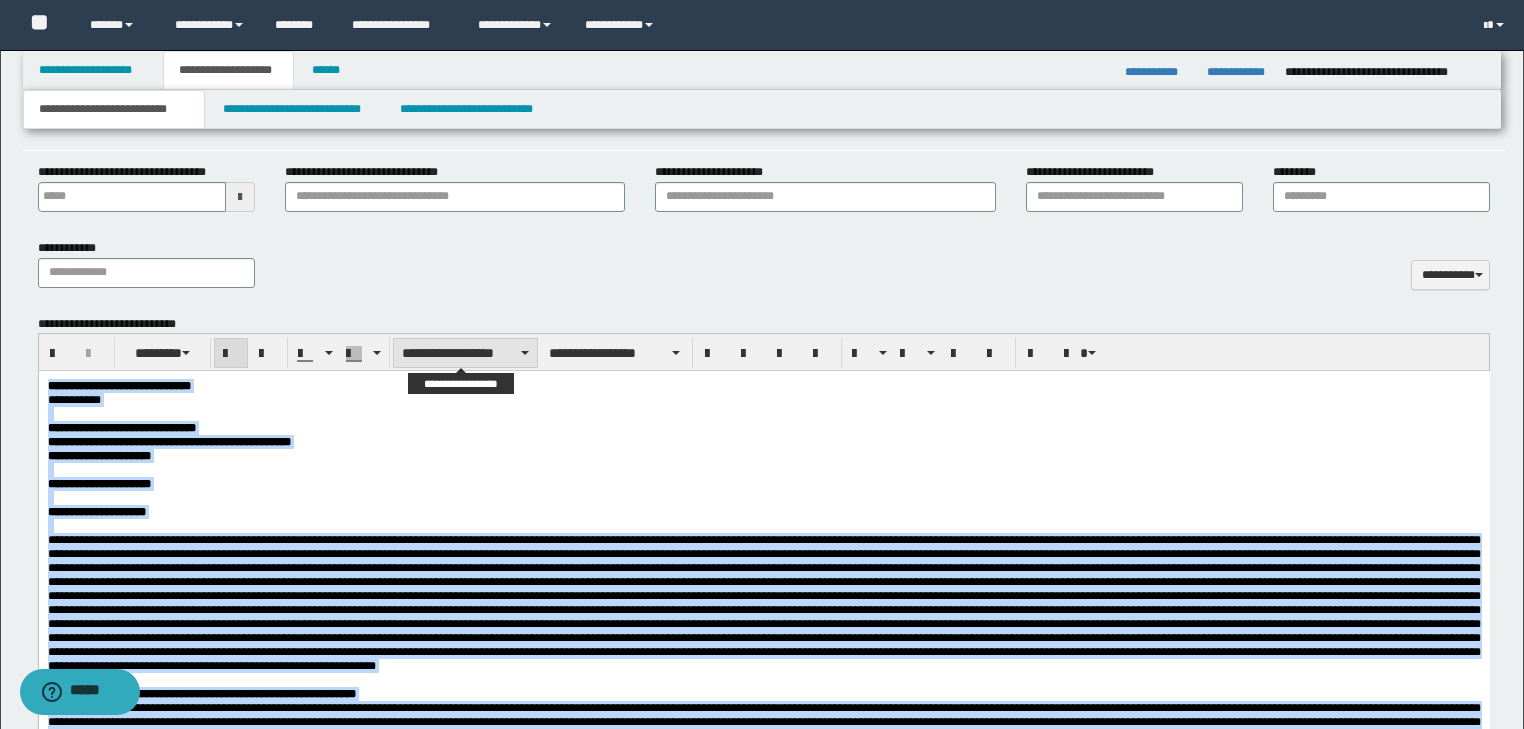 click on "**********" at bounding box center [465, 353] 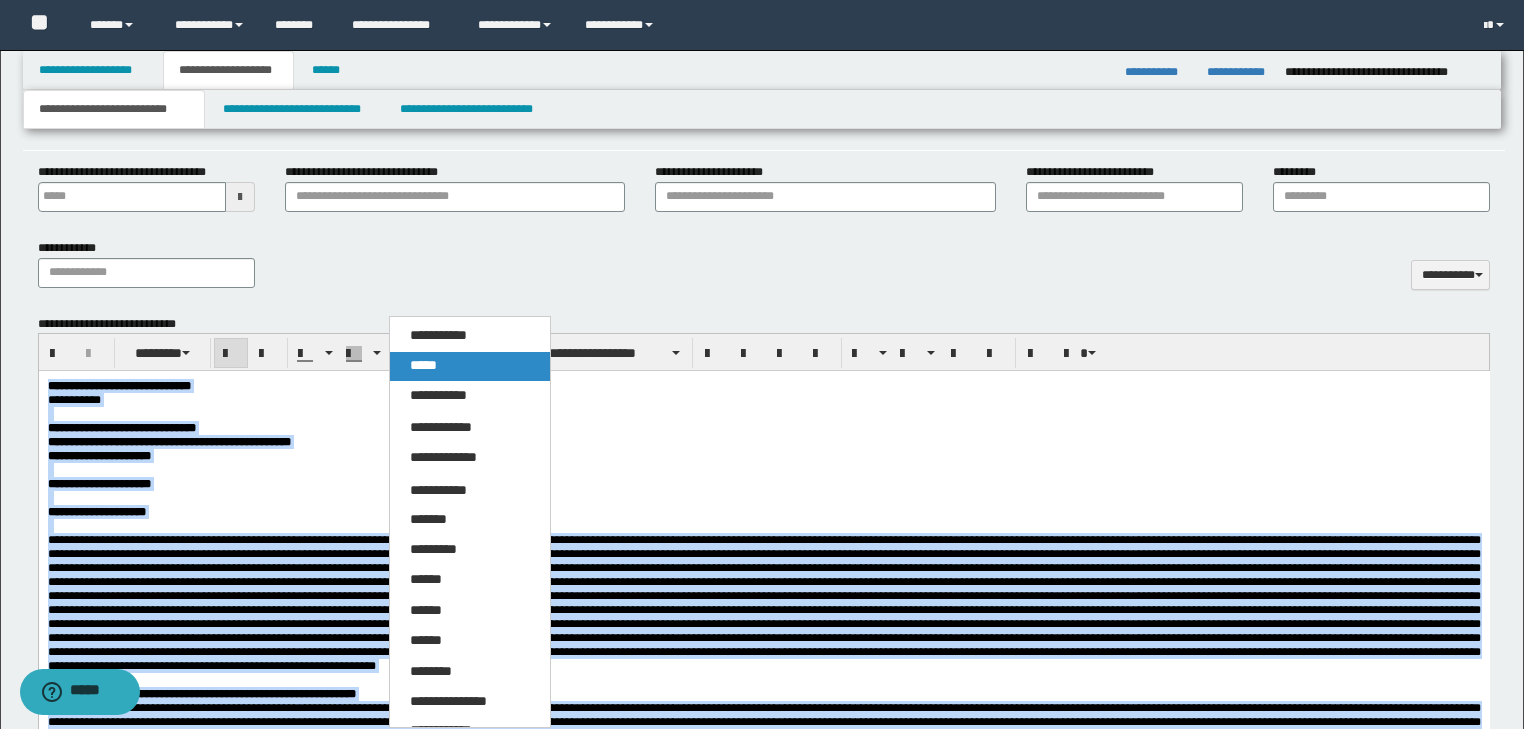 click on "*****" at bounding box center [423, 365] 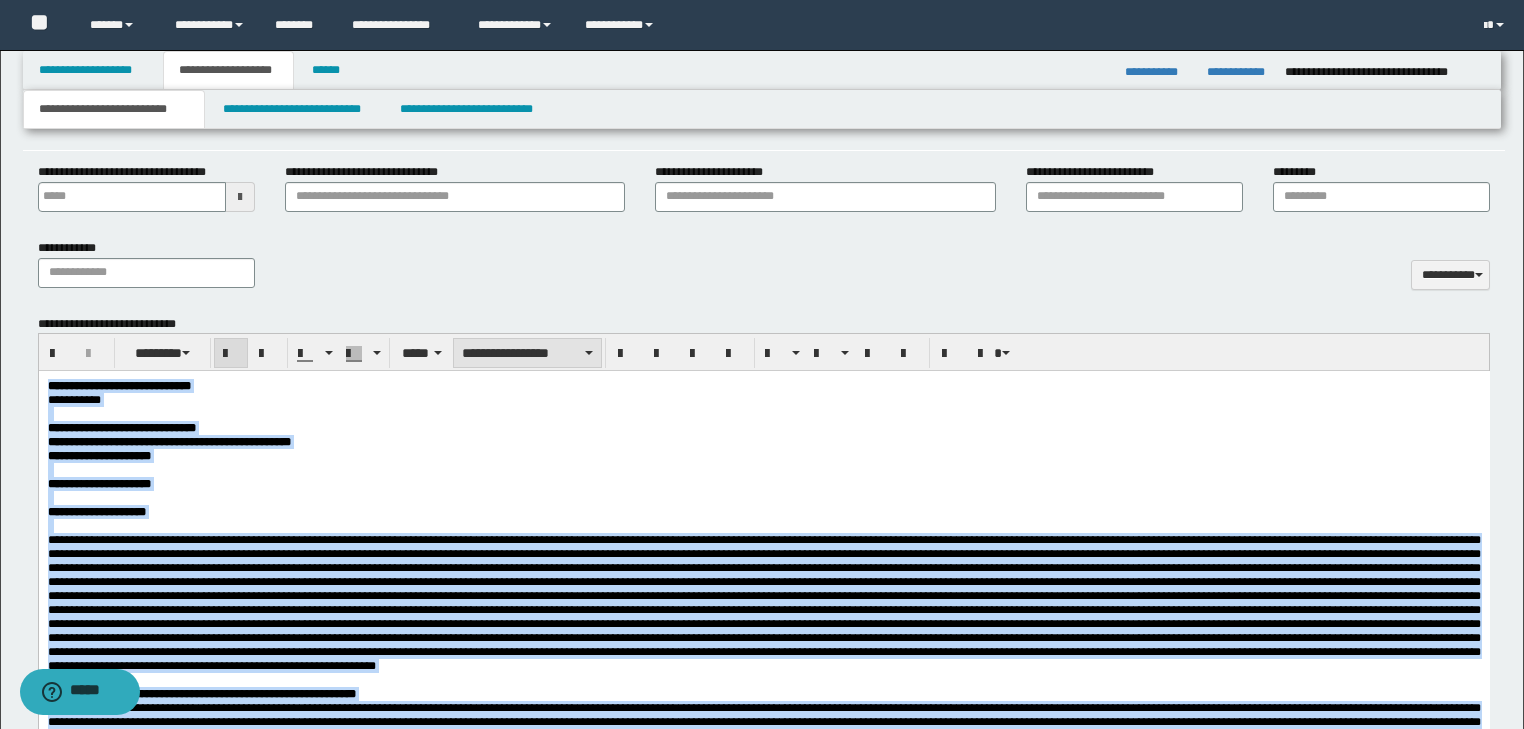 click on "**********" at bounding box center (527, 353) 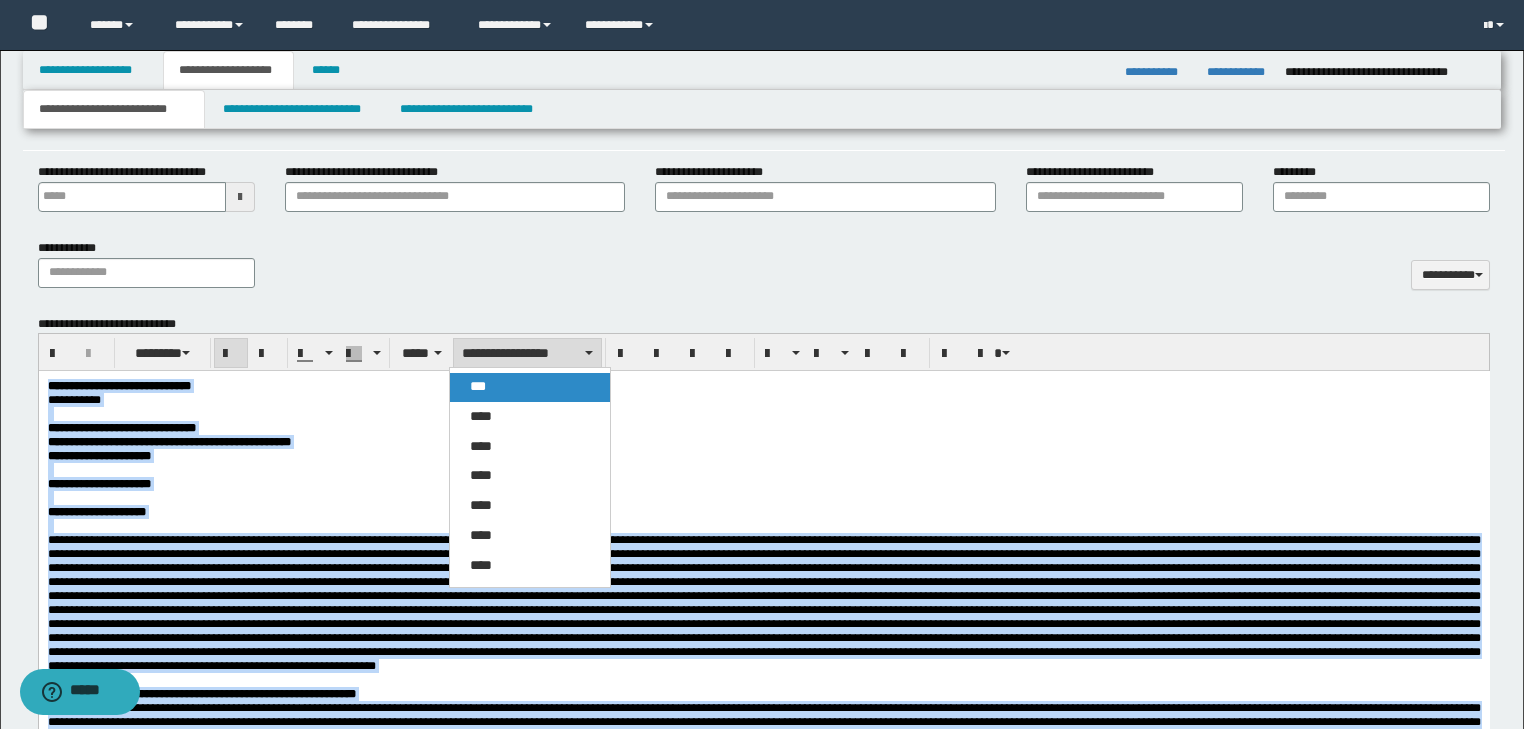click on "***" at bounding box center (530, 387) 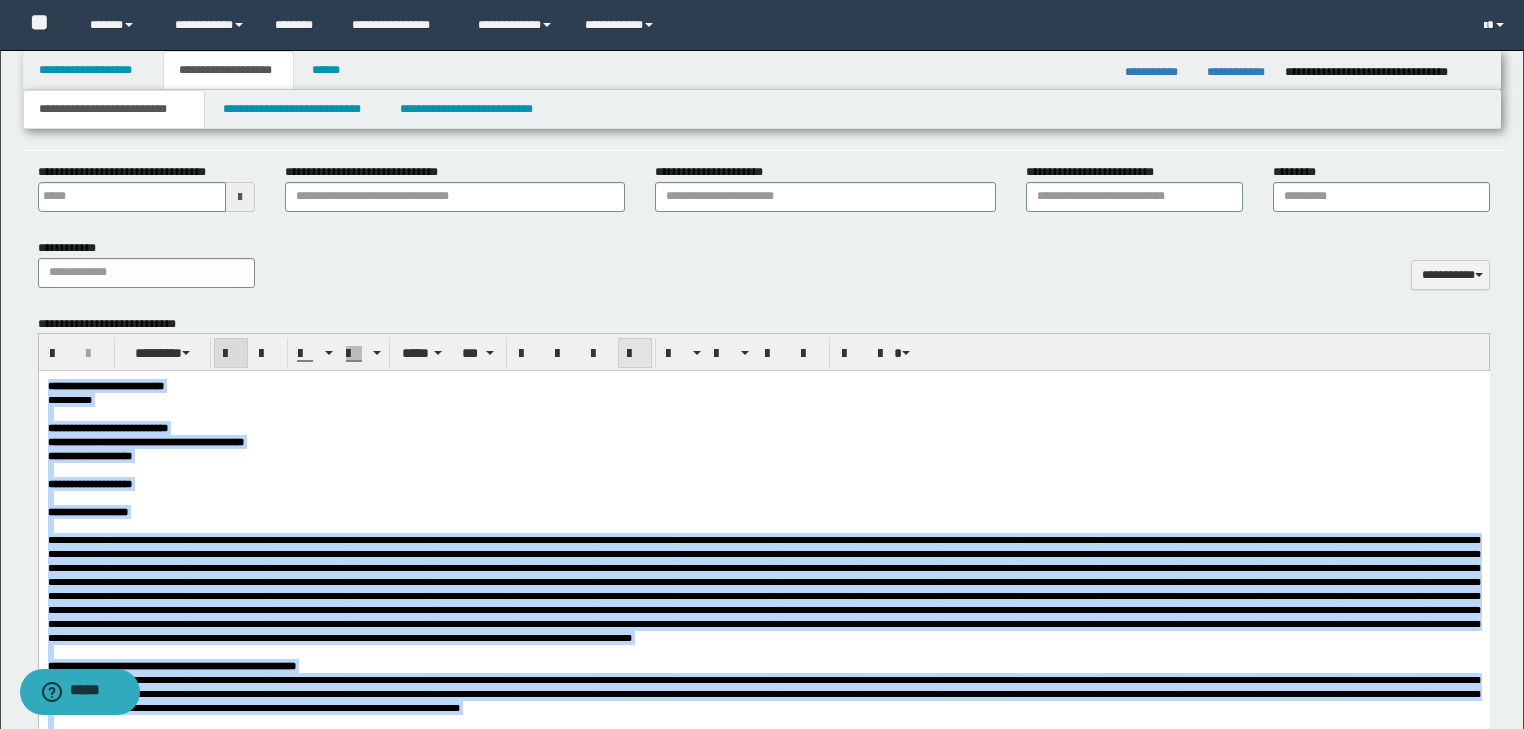 click at bounding box center [635, 354] 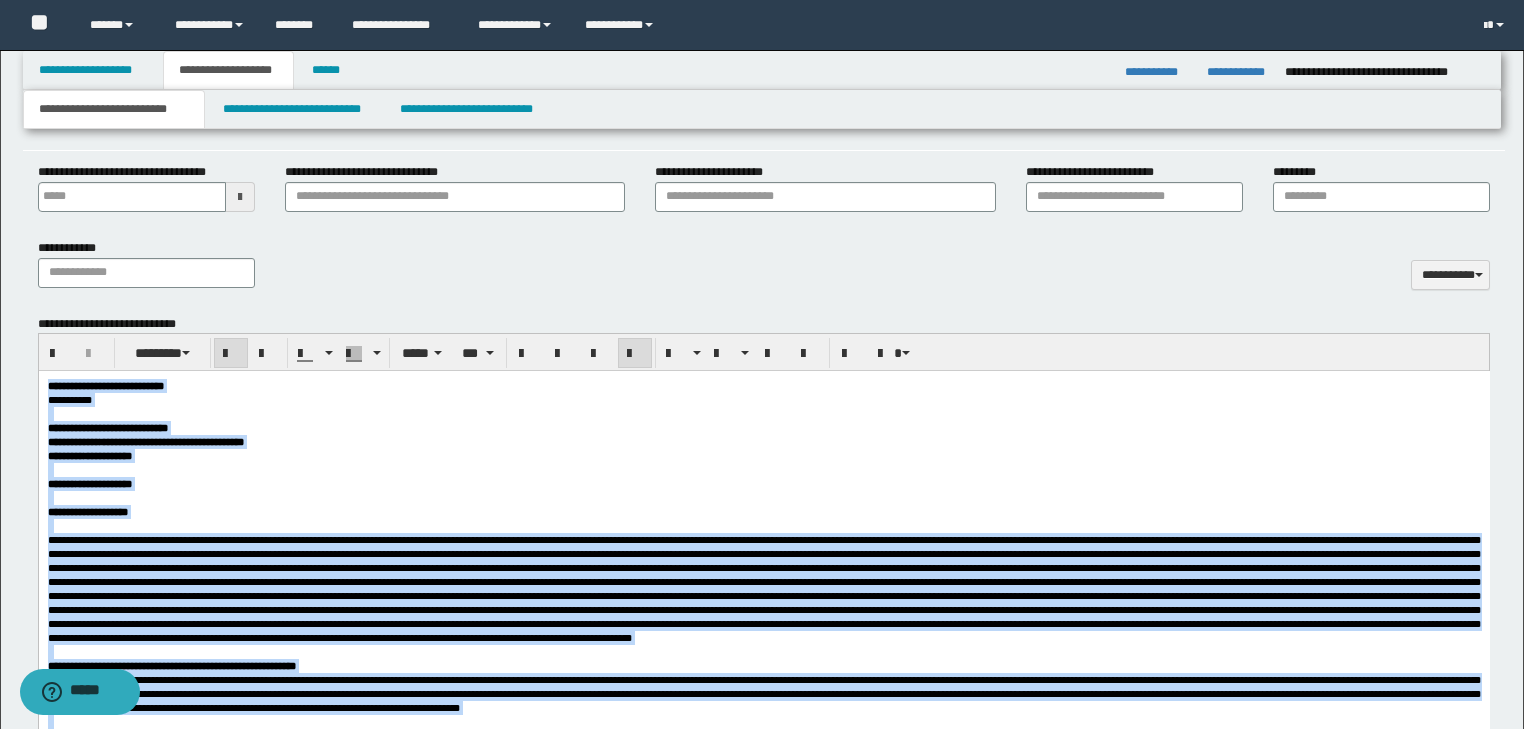 click on "**********" at bounding box center (763, 428) 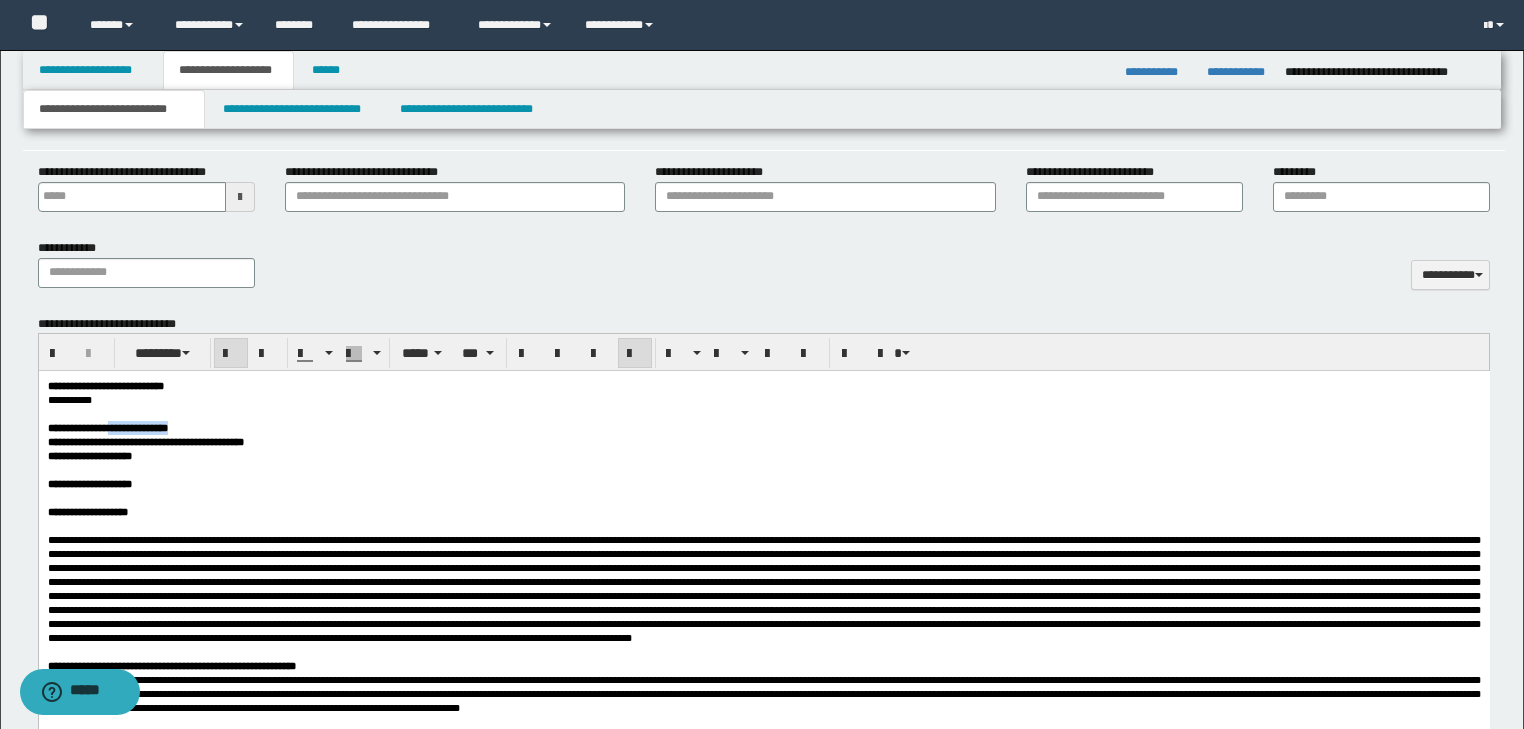 drag, startPoint x: 143, startPoint y: 437, endPoint x: 242, endPoint y: 432, distance: 99.12618 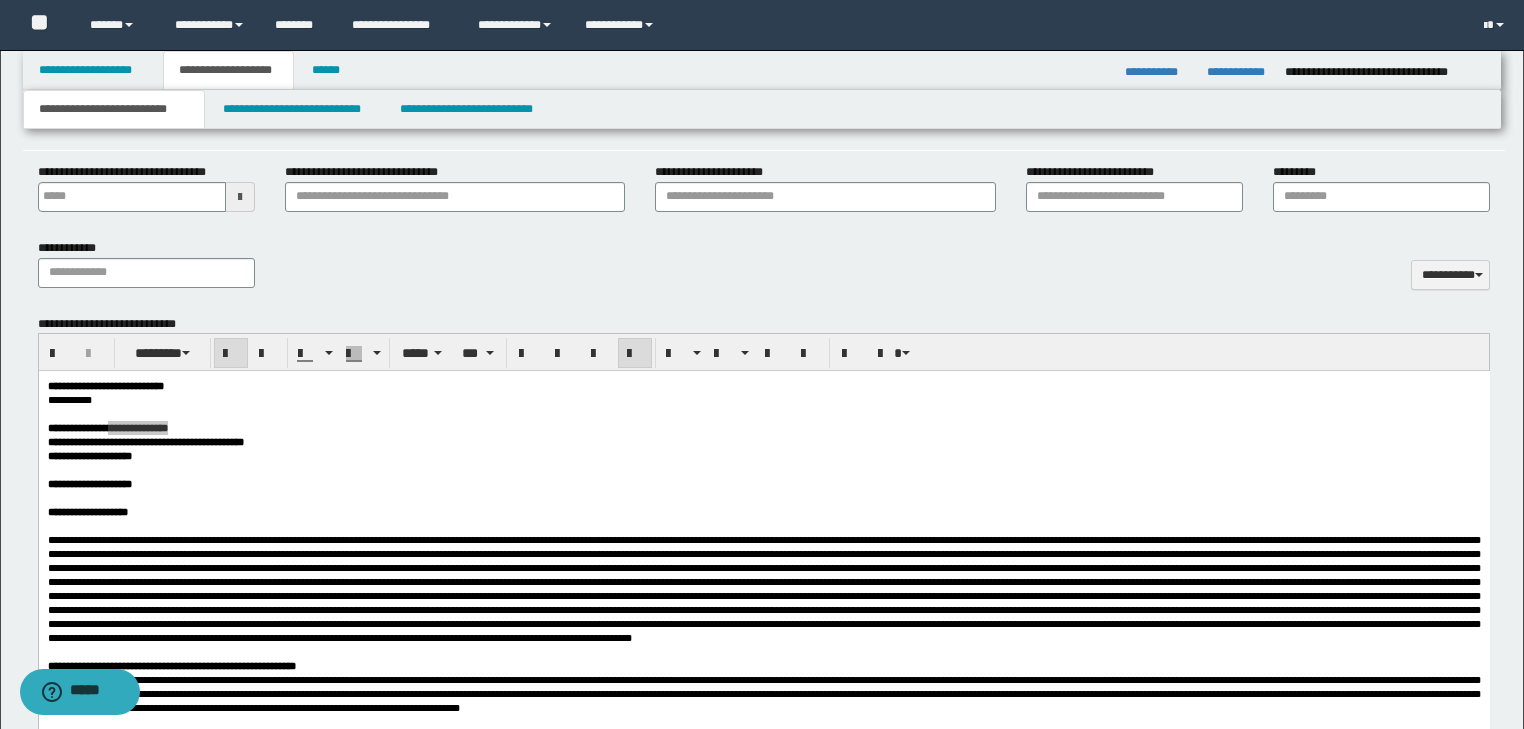click on "**********" at bounding box center (1134, 195) 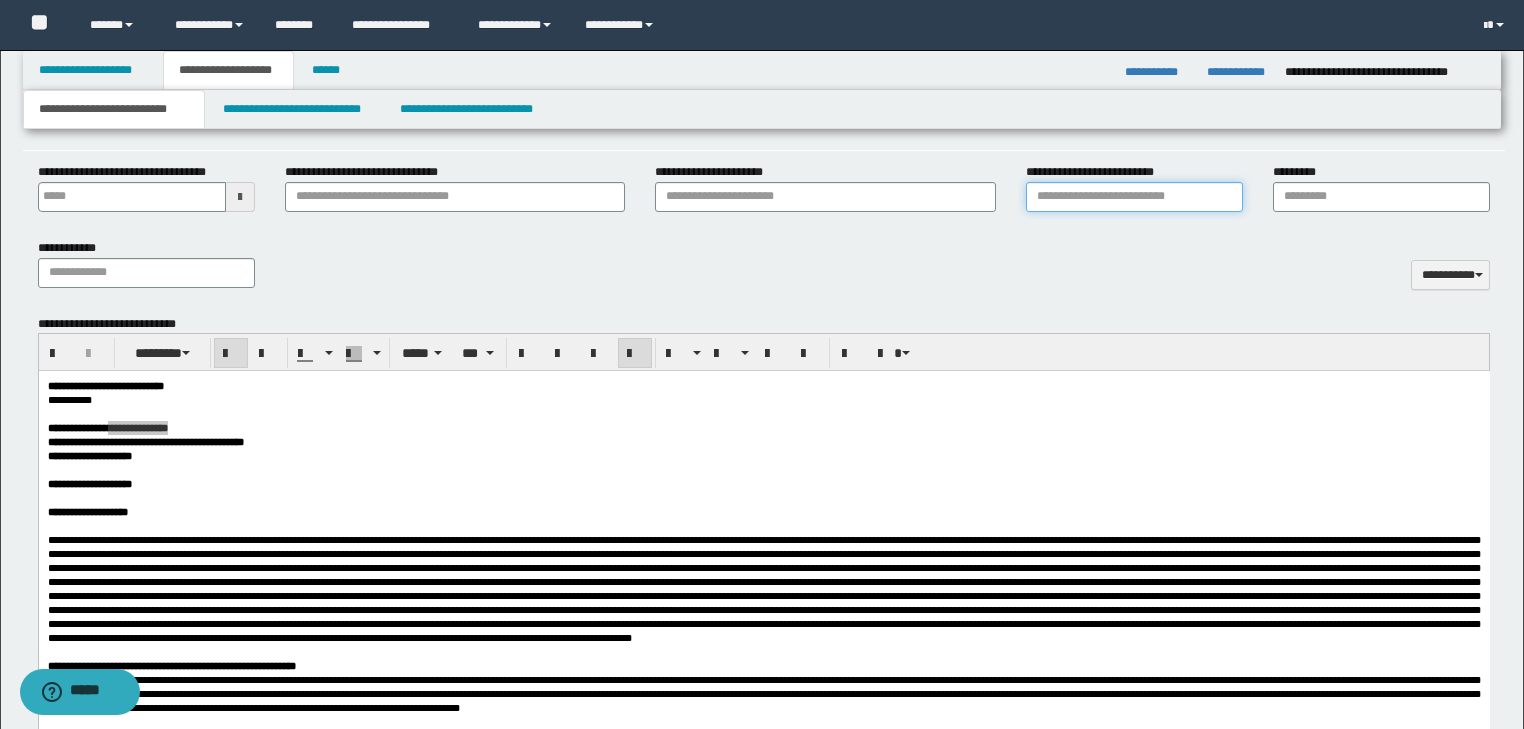 click on "**********" at bounding box center [1134, 197] 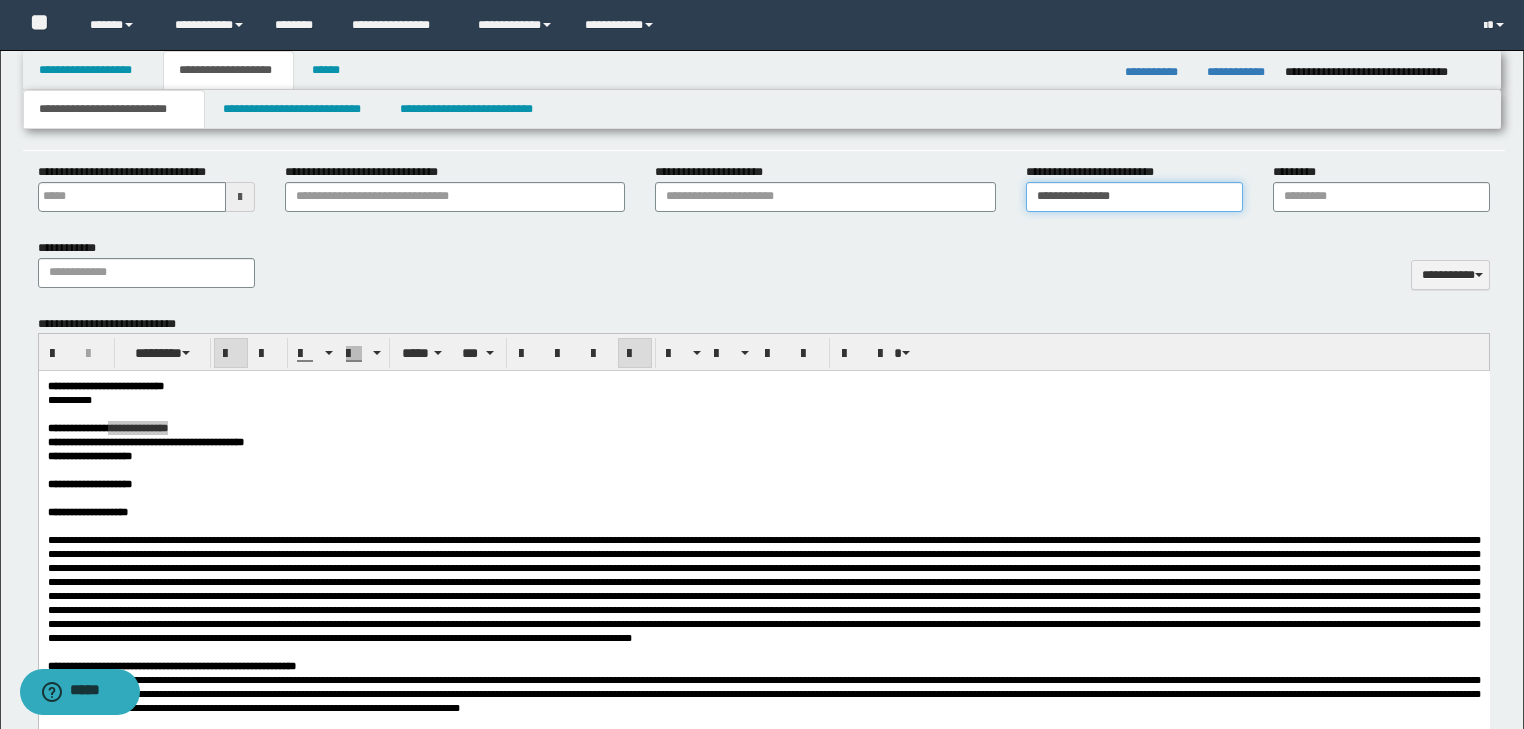 type on "**********" 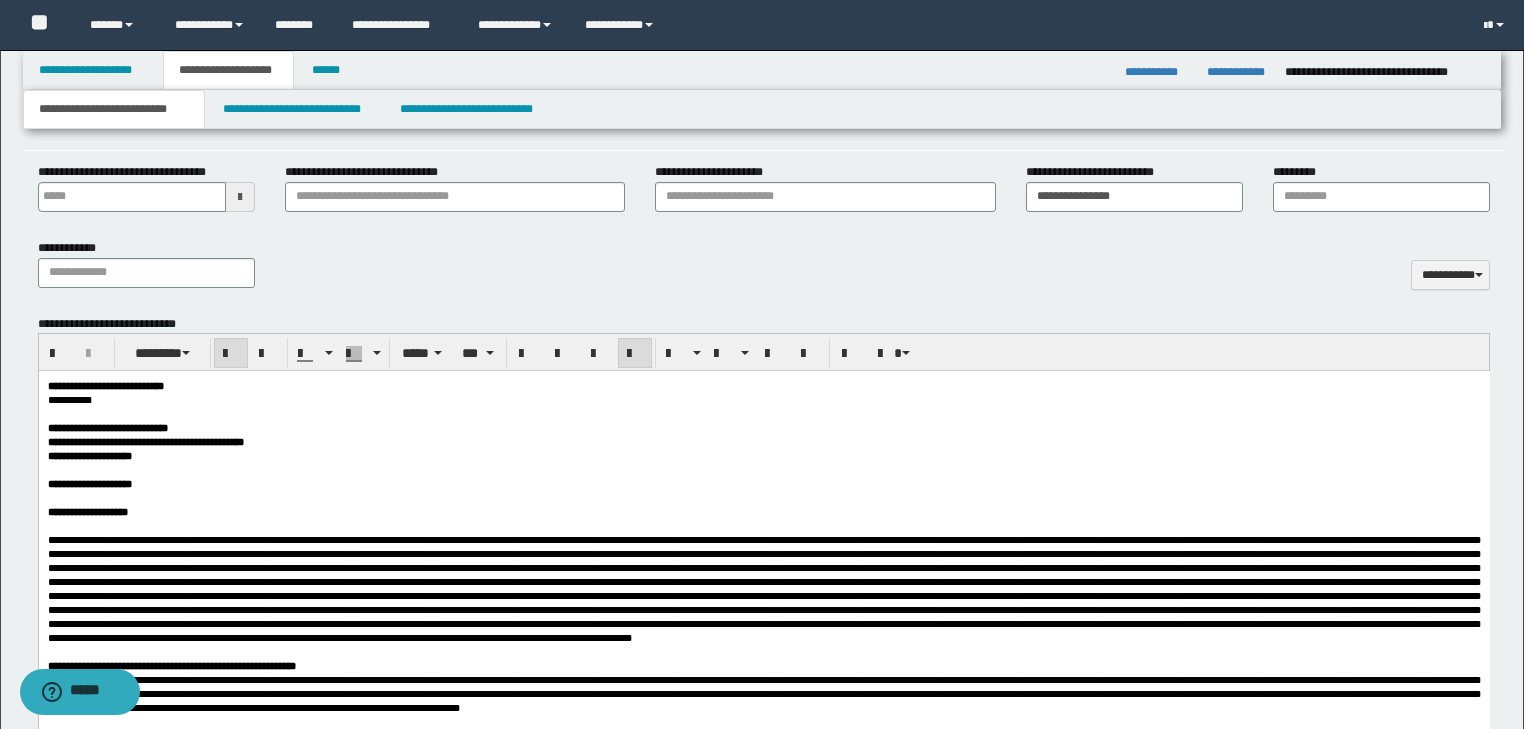 click on "**********" at bounding box center [763, 2166] 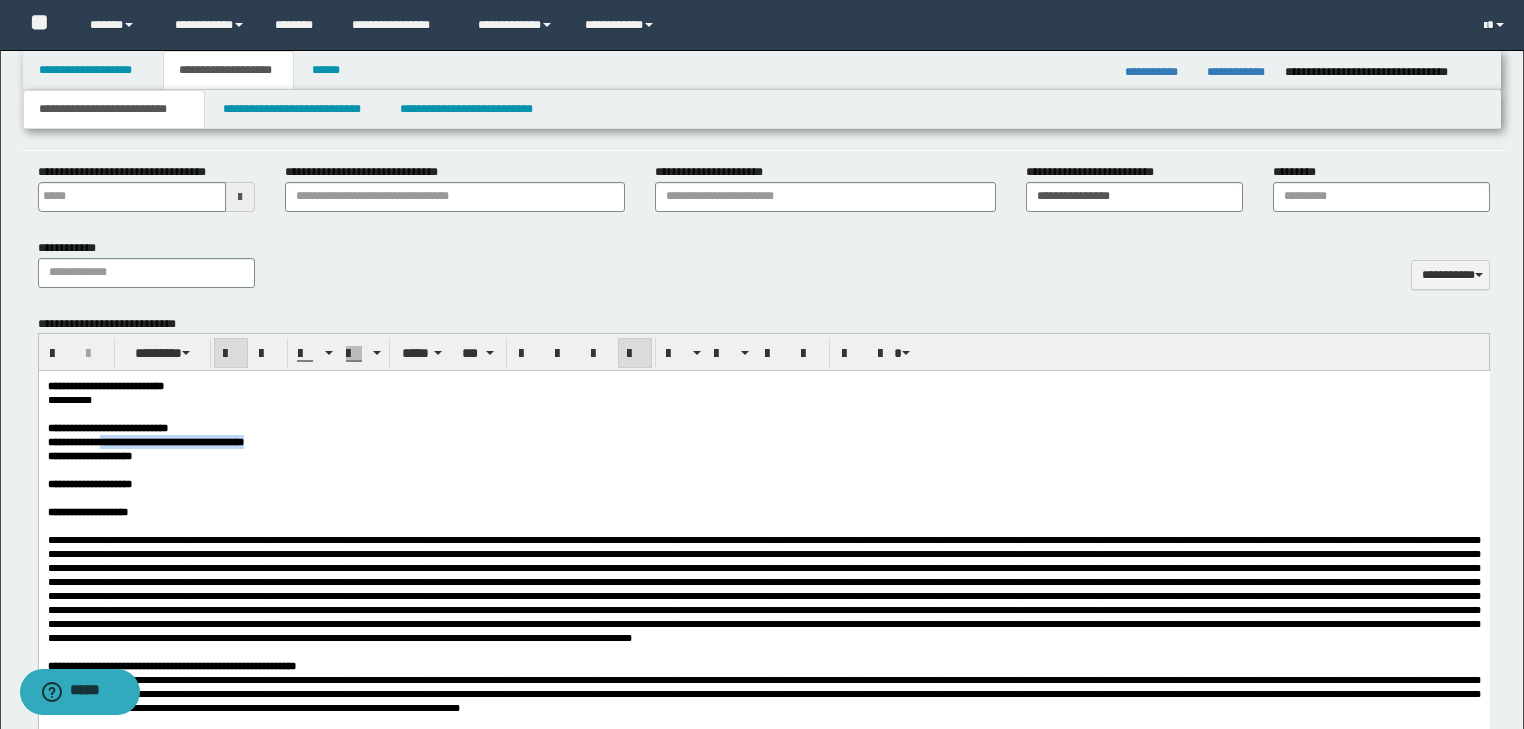 drag, startPoint x: 131, startPoint y: 449, endPoint x: 387, endPoint y: 447, distance: 256.0078 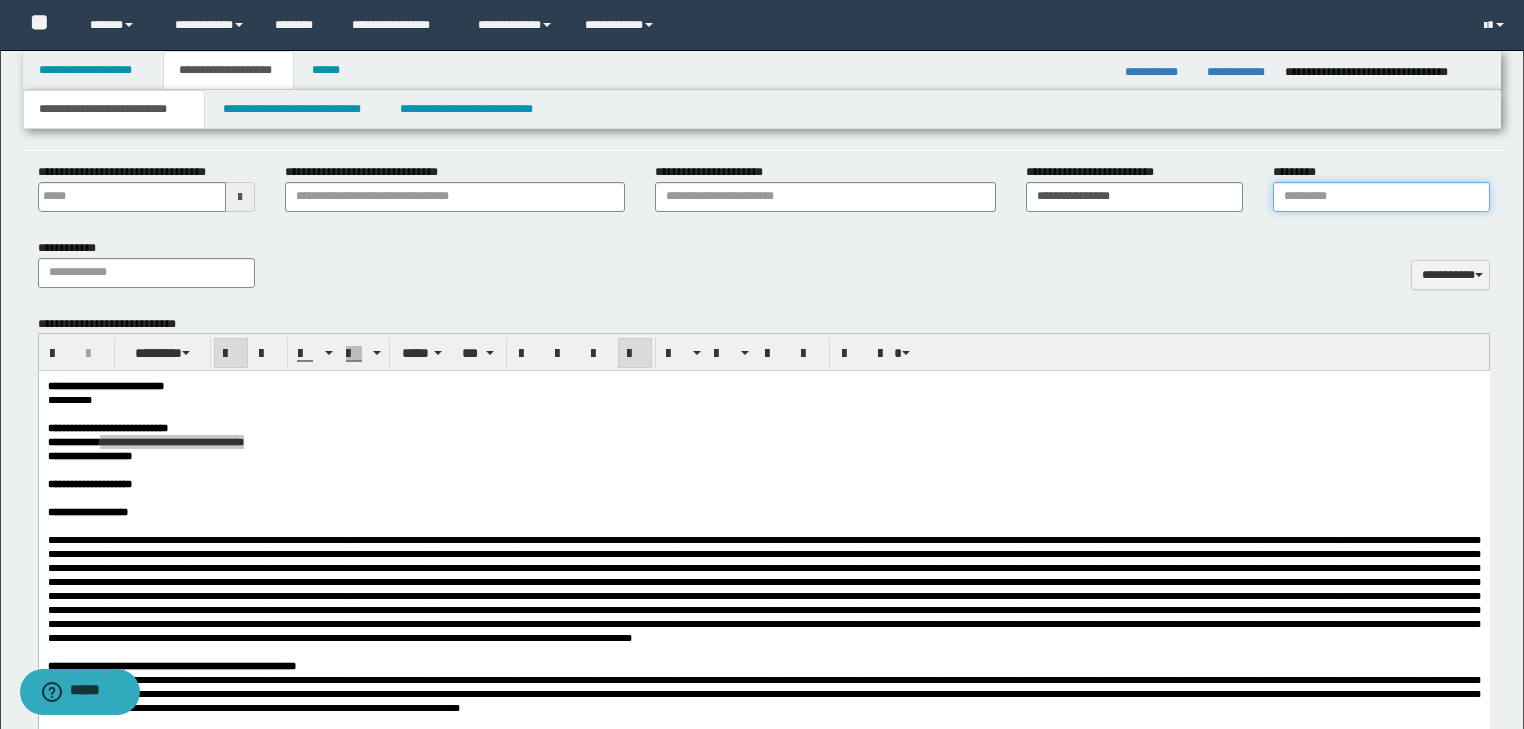 click on "*********" at bounding box center [1381, 197] 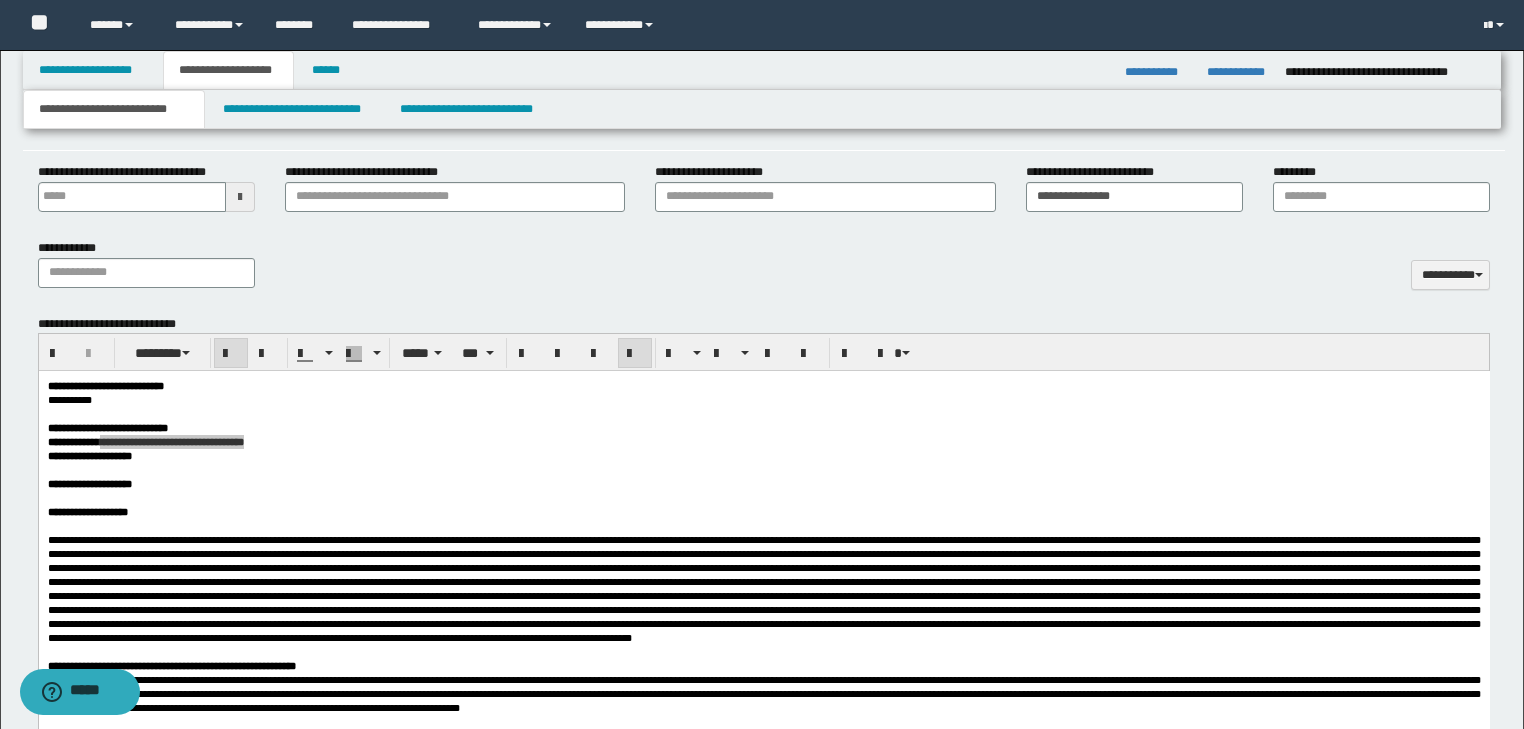click on "*********" at bounding box center (1381, 195) 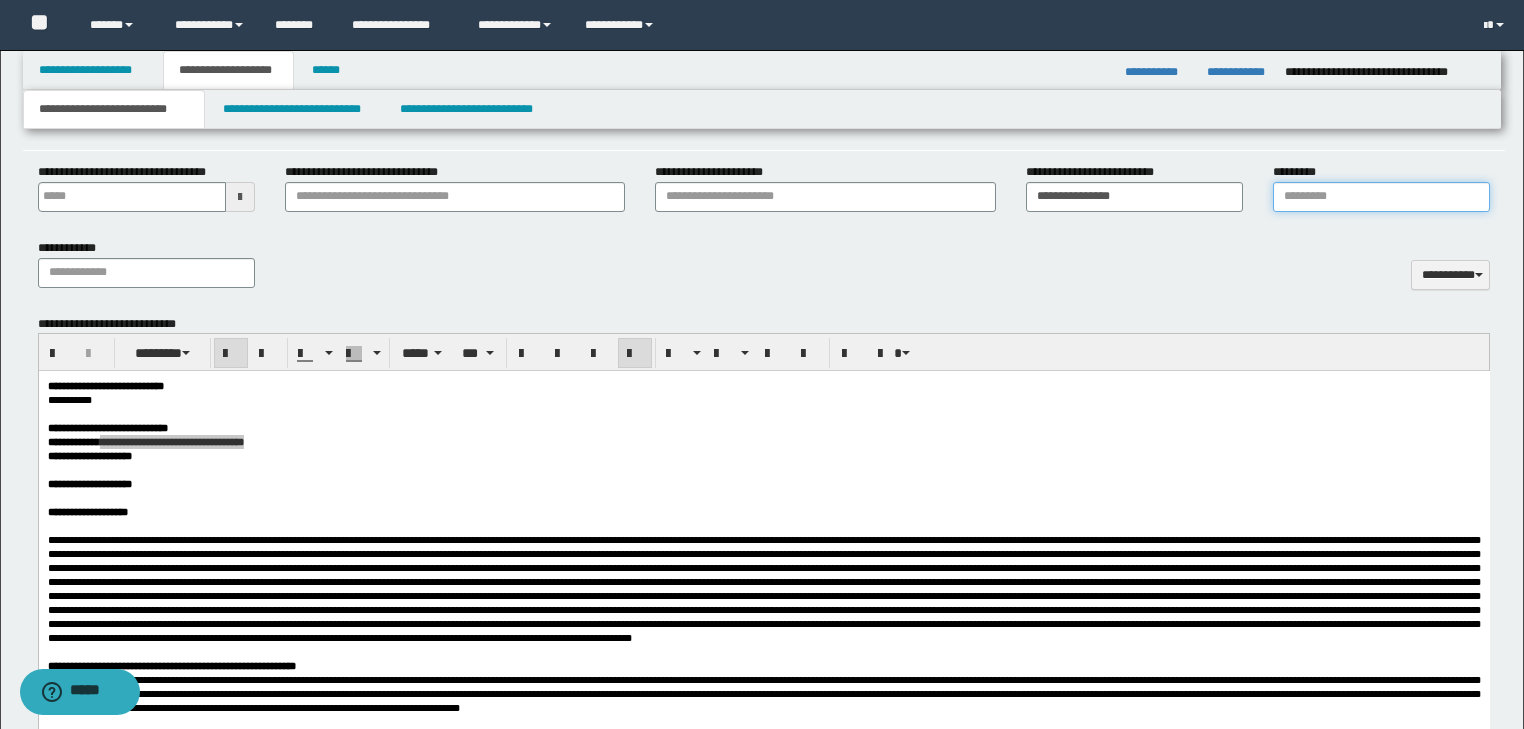 click on "*********" at bounding box center [1381, 197] 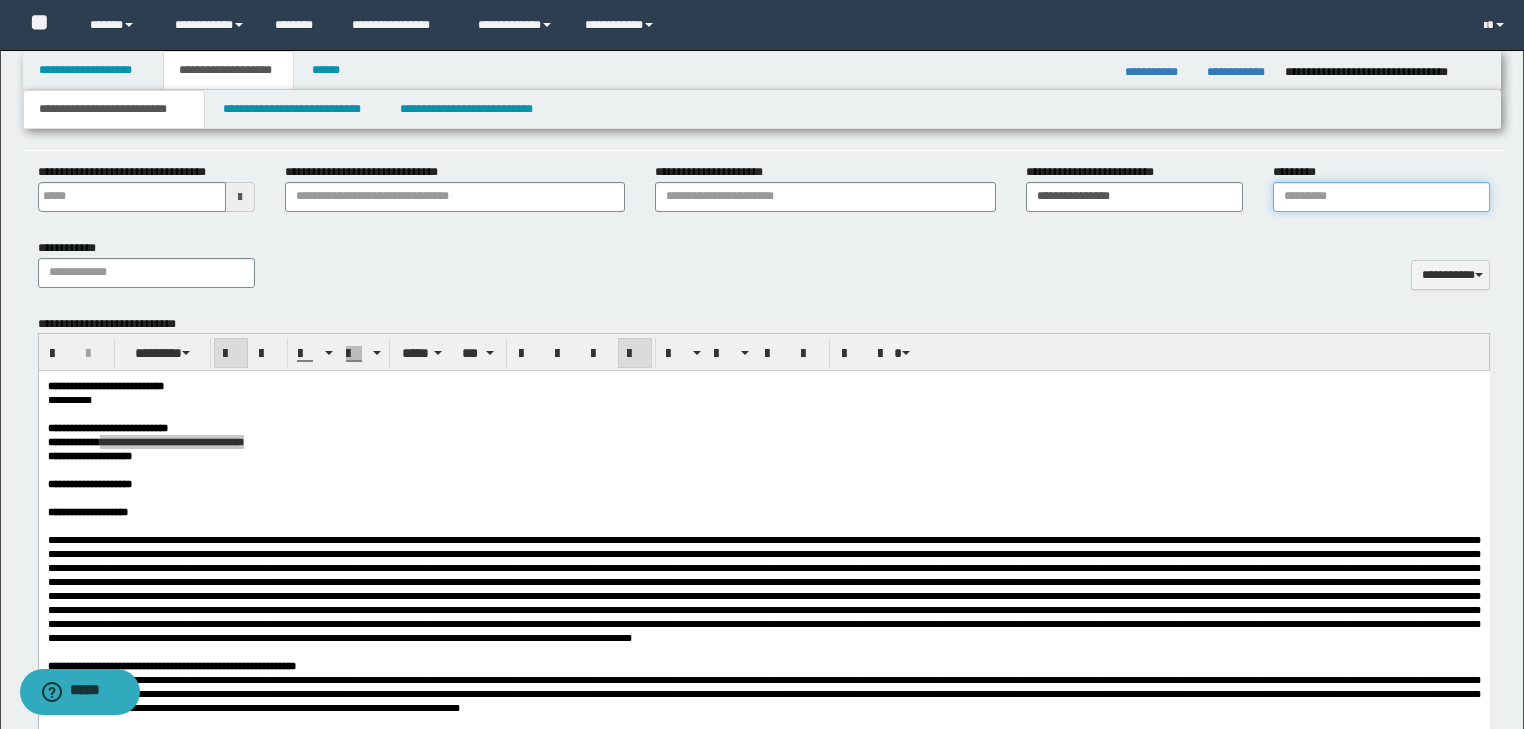 paste on "**********" 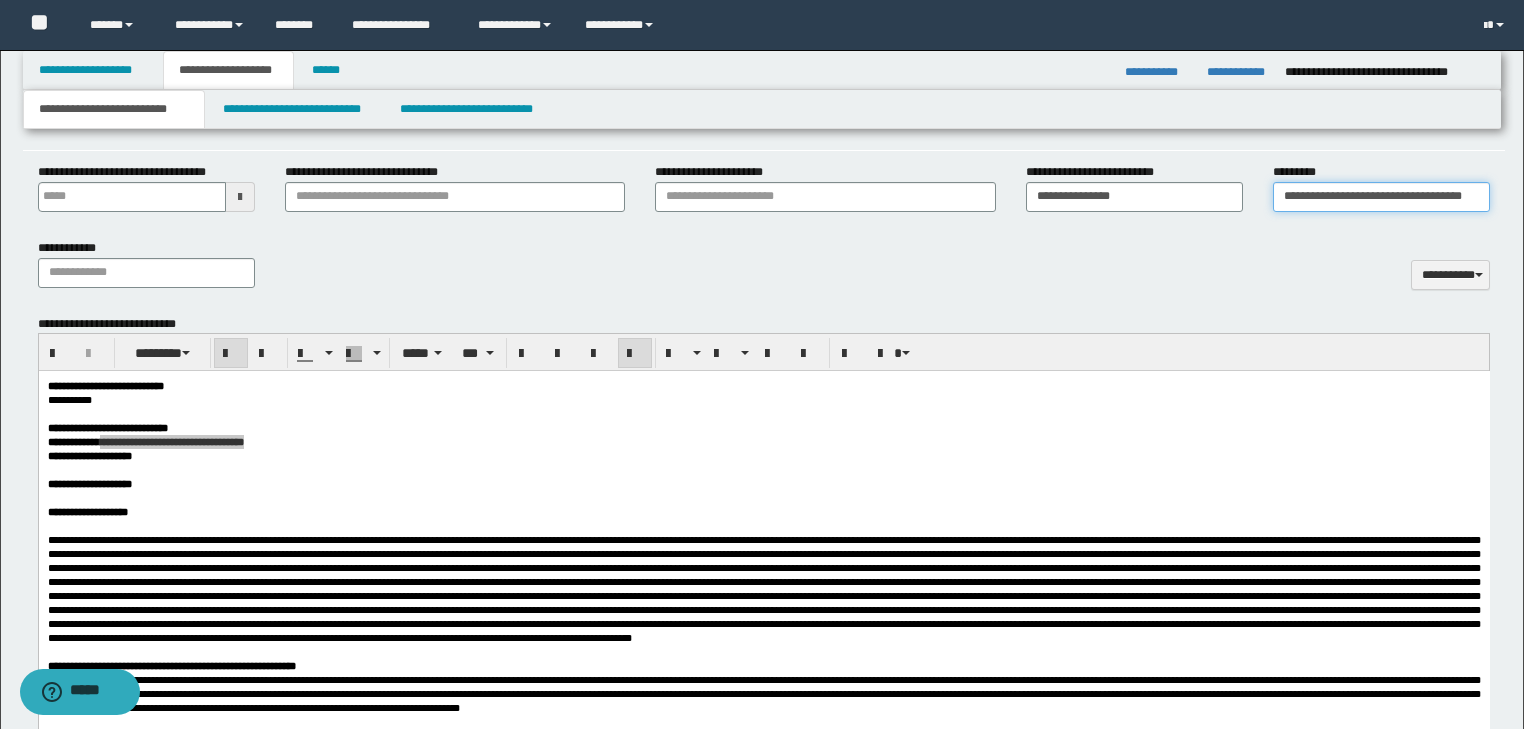 scroll, scrollTop: 0, scrollLeft: 33, axis: horizontal 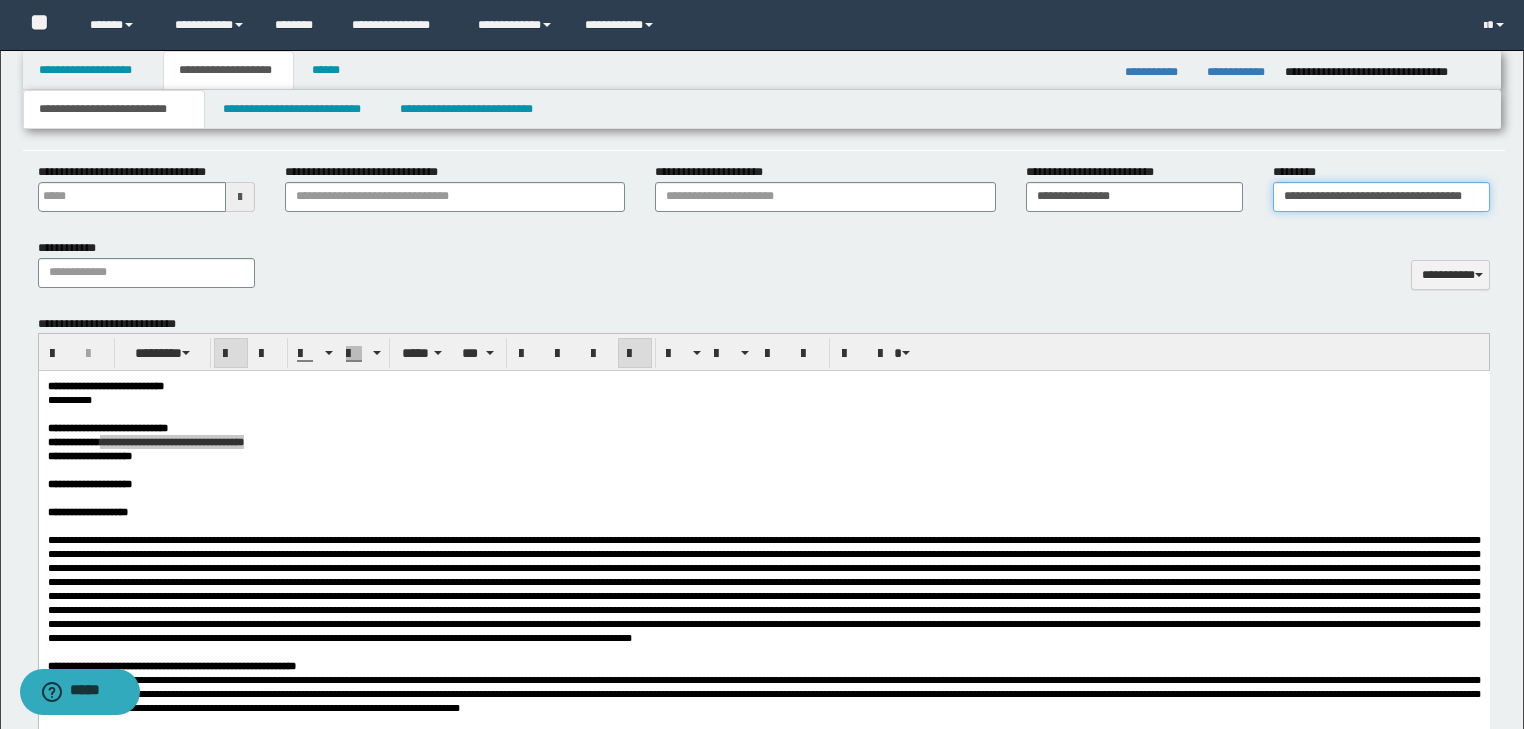 type on "**********" 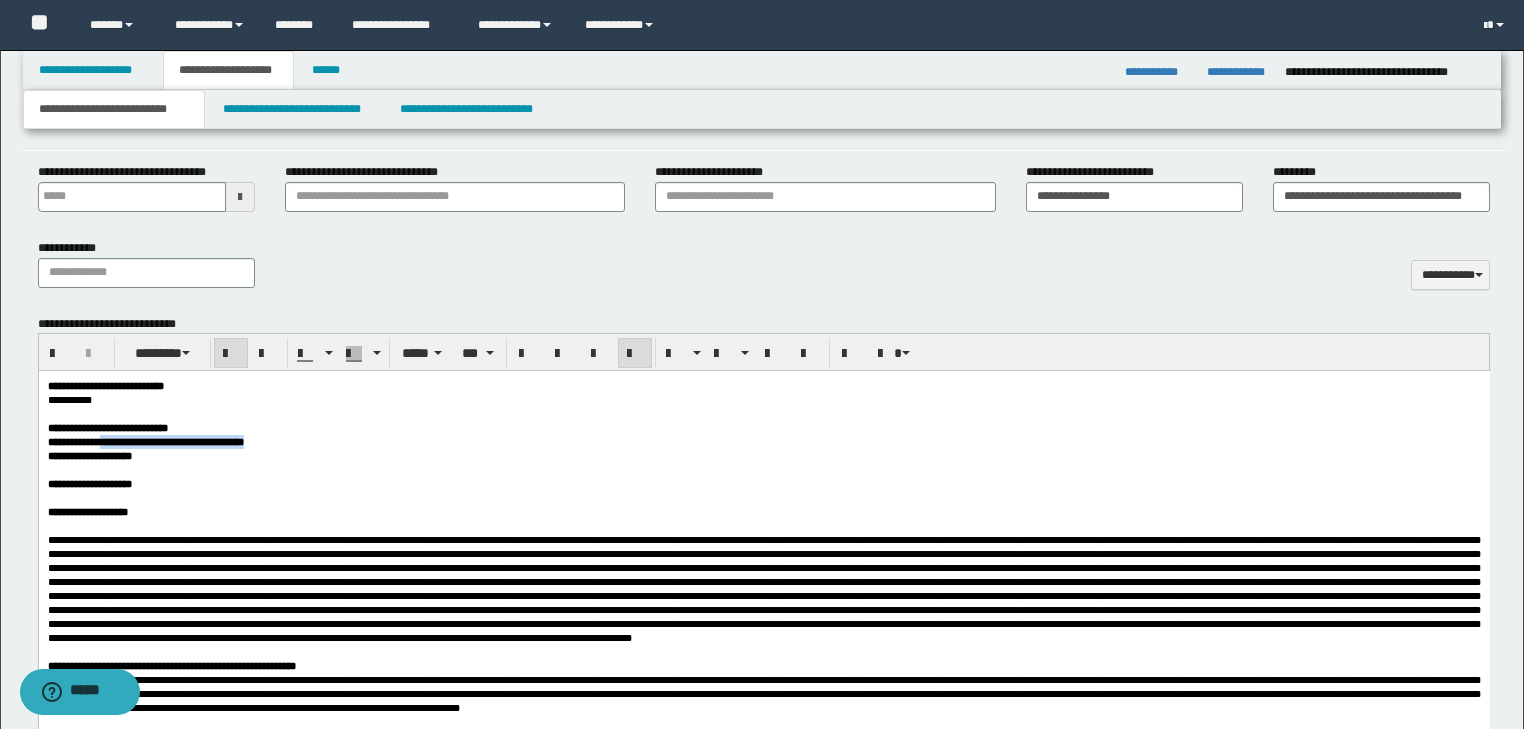 click on "**********" at bounding box center (107, 456) 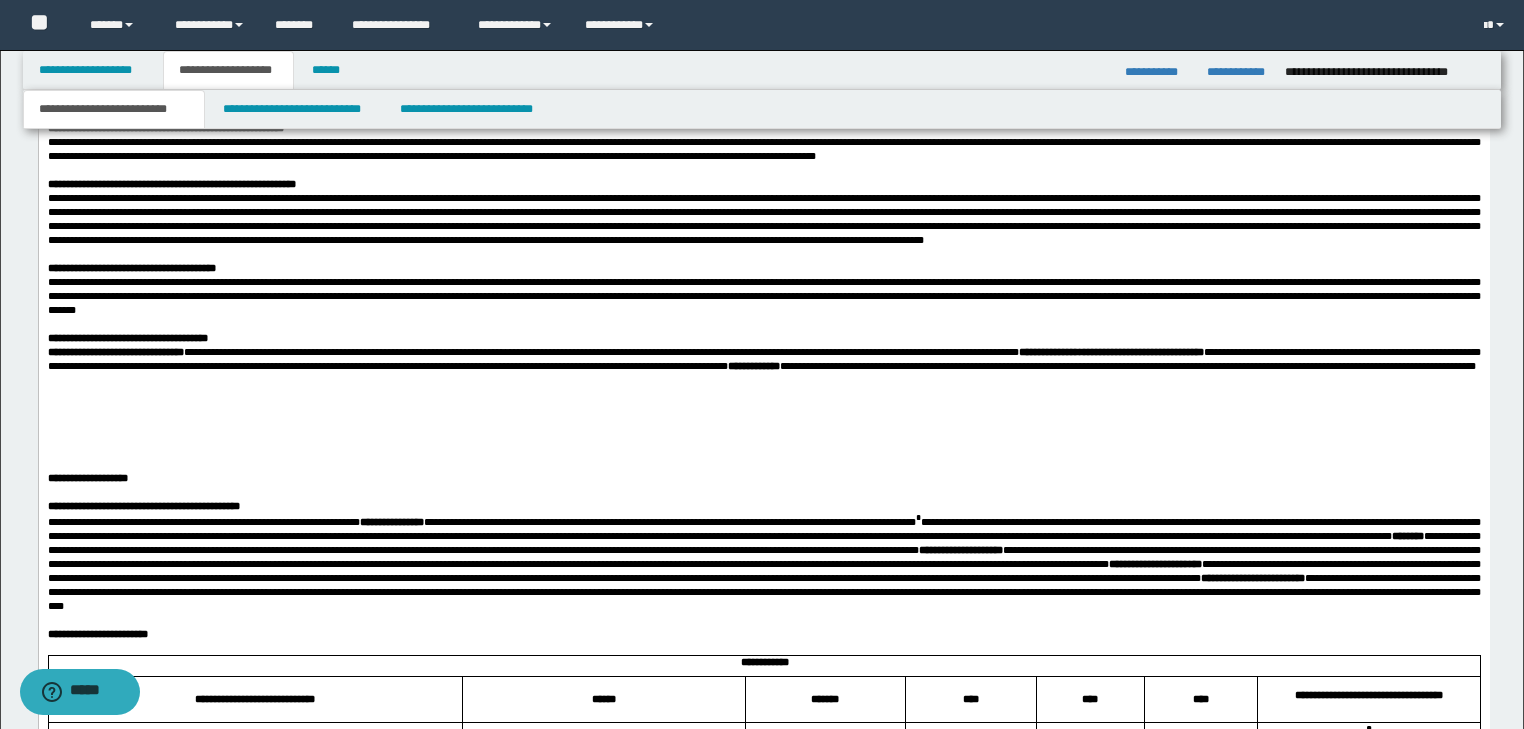 scroll, scrollTop: 1572, scrollLeft: 0, axis: vertical 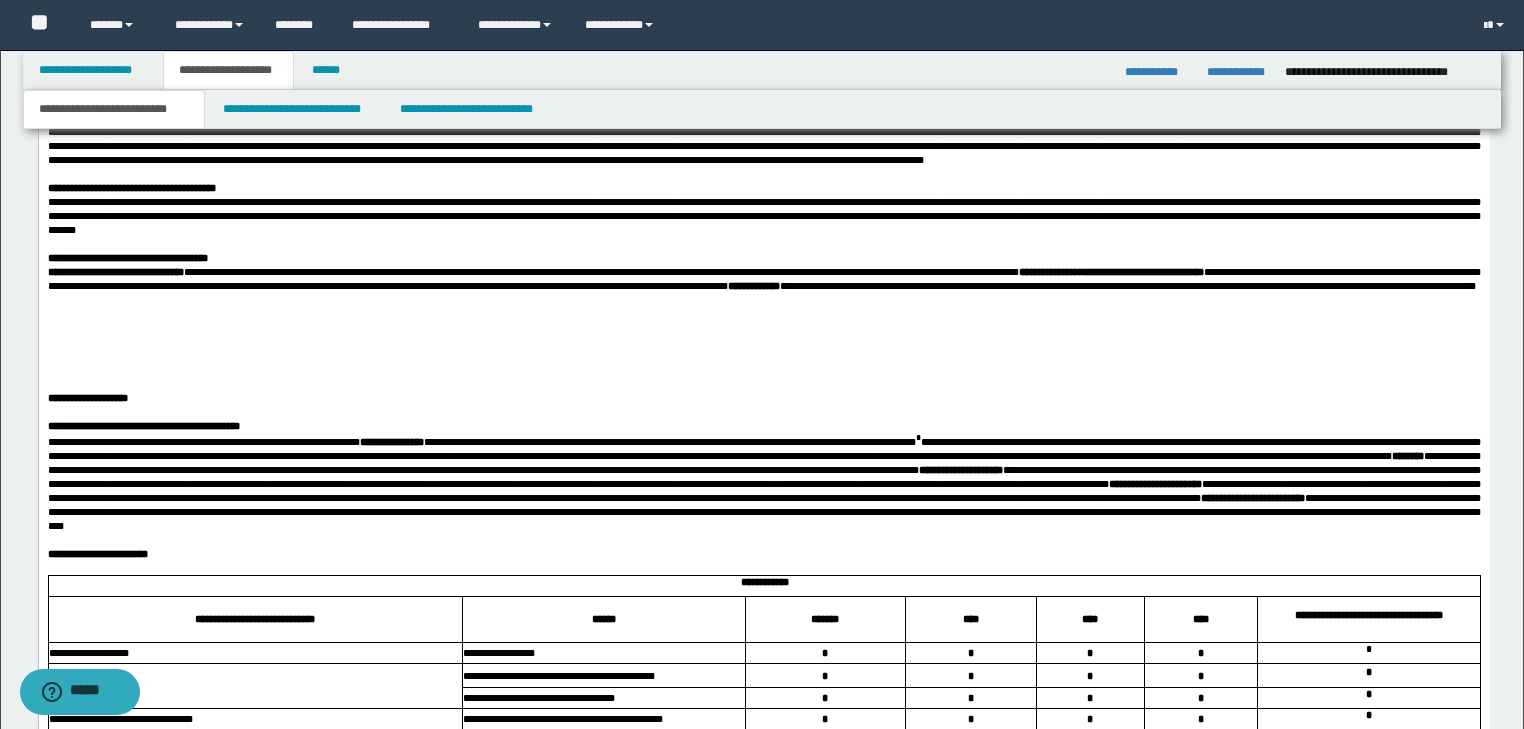 click on "**********" at bounding box center [763, 280] 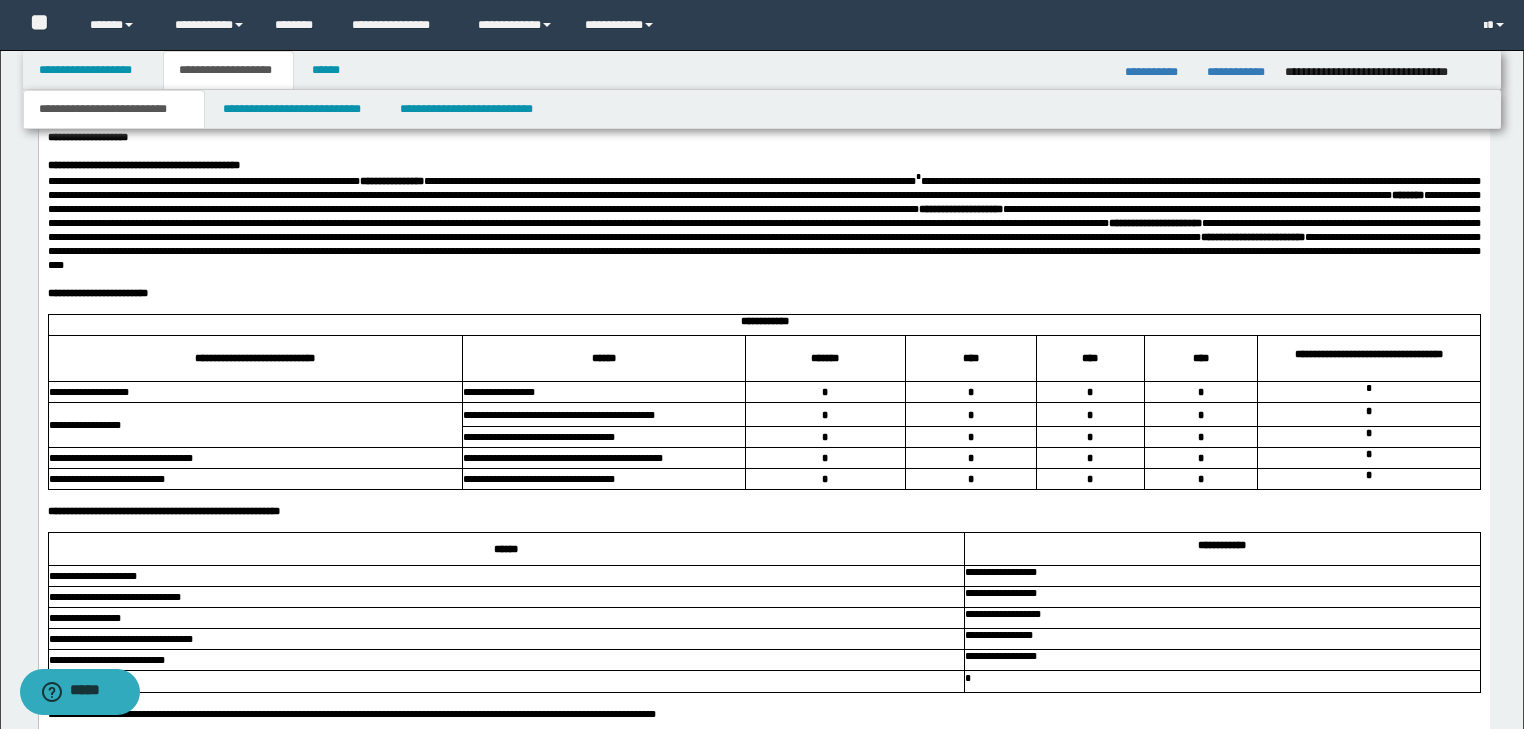 scroll, scrollTop: 1892, scrollLeft: 0, axis: vertical 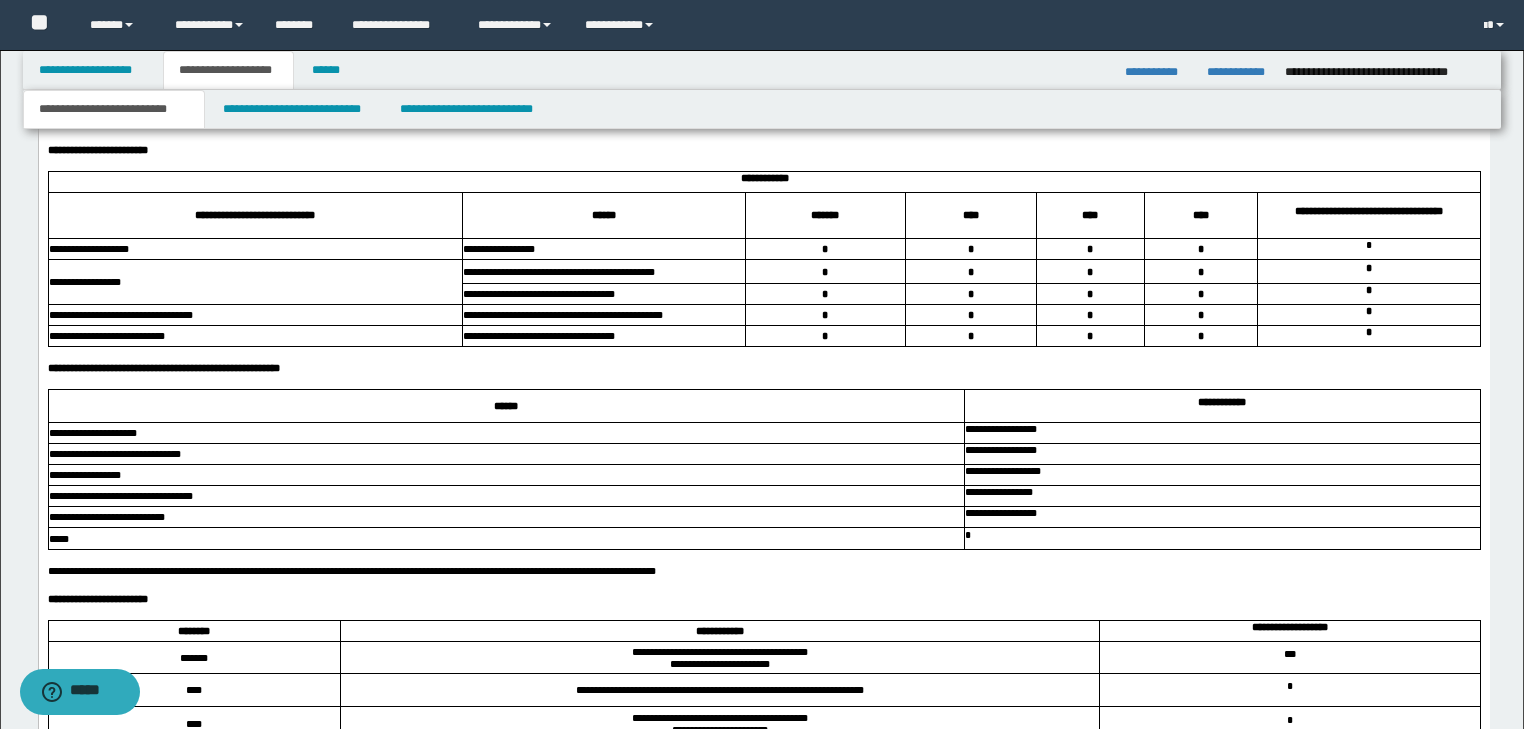 click on "**********" at bounding box center [763, 151] 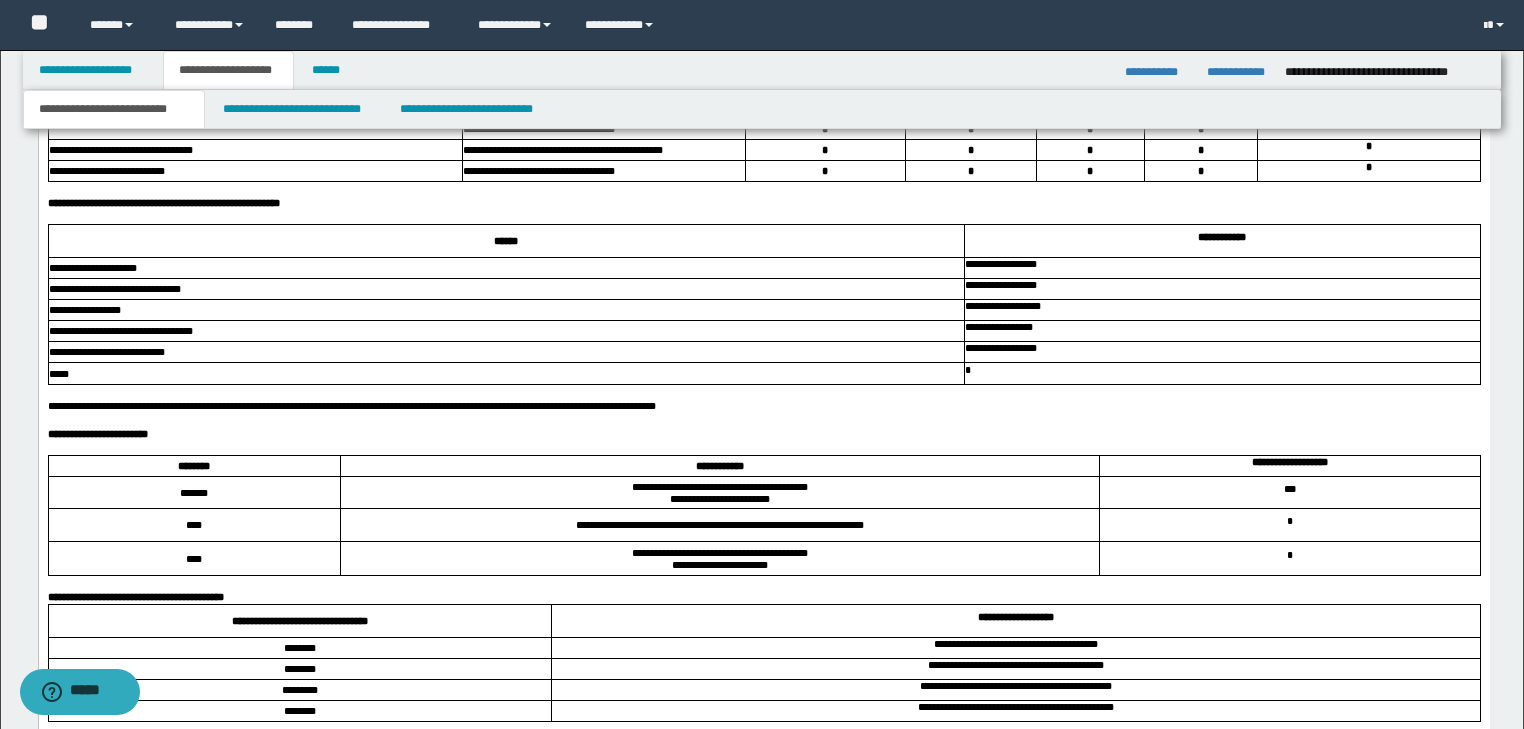 scroll, scrollTop: 2132, scrollLeft: 0, axis: vertical 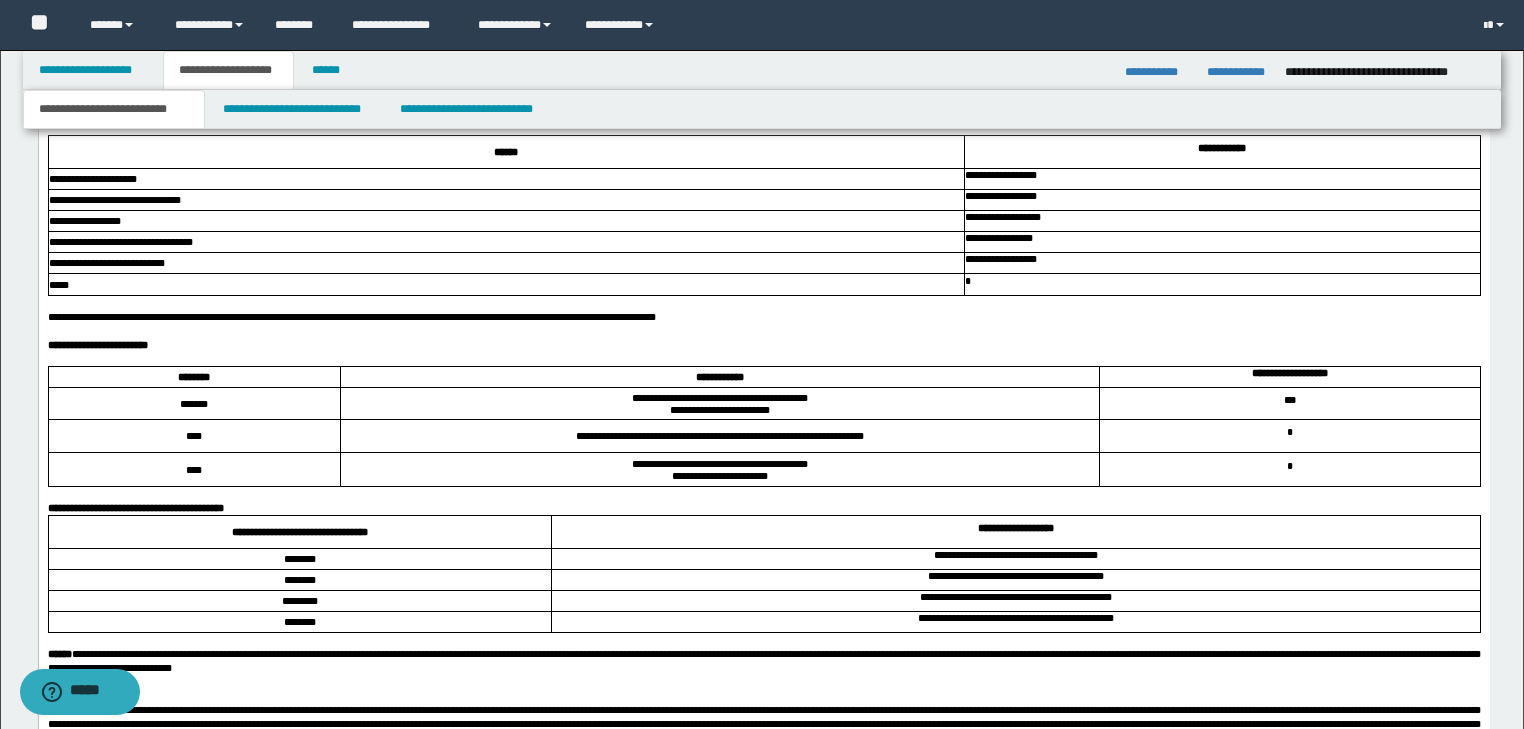click at bounding box center (763, 101) 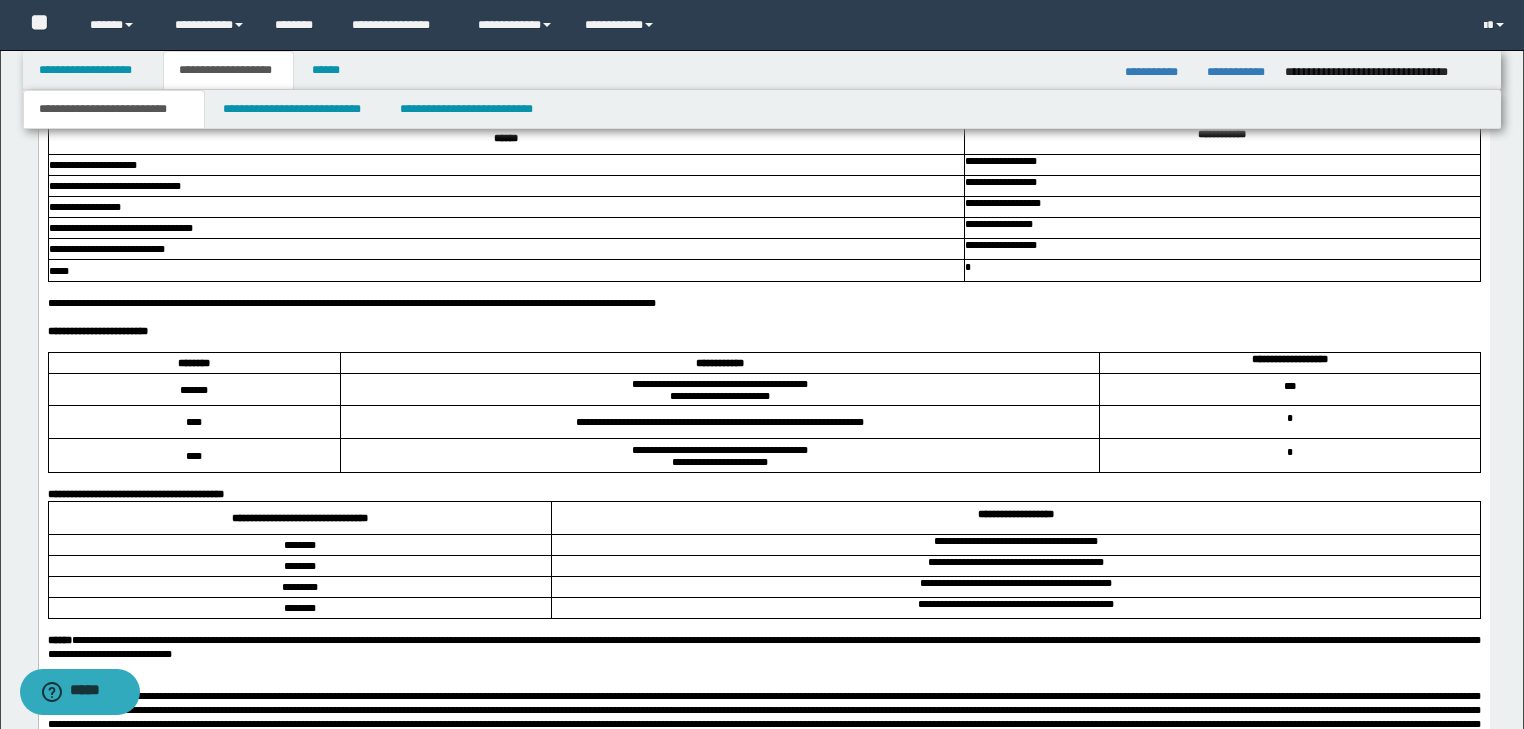 click at bounding box center (763, 318) 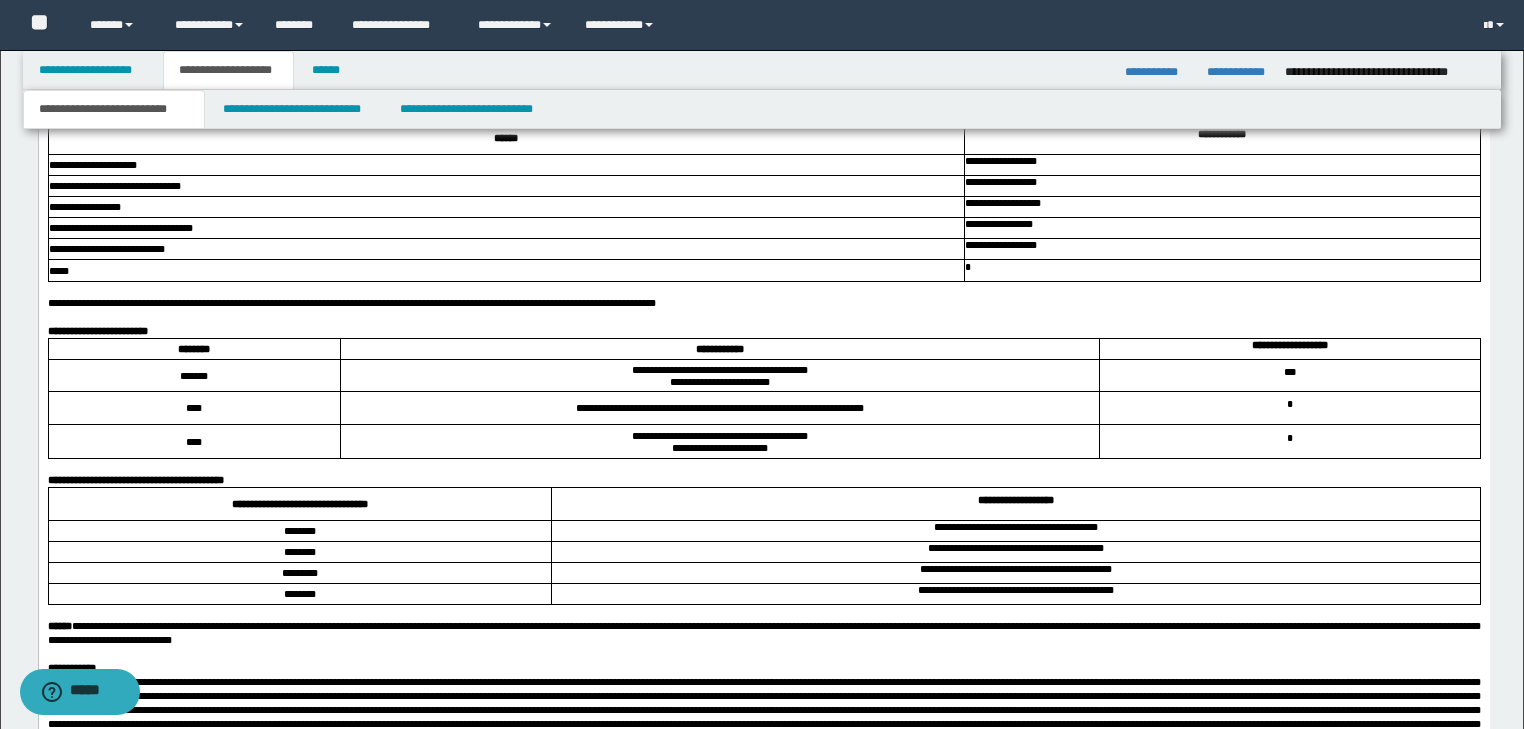 click on "**********" at bounding box center (763, 304) 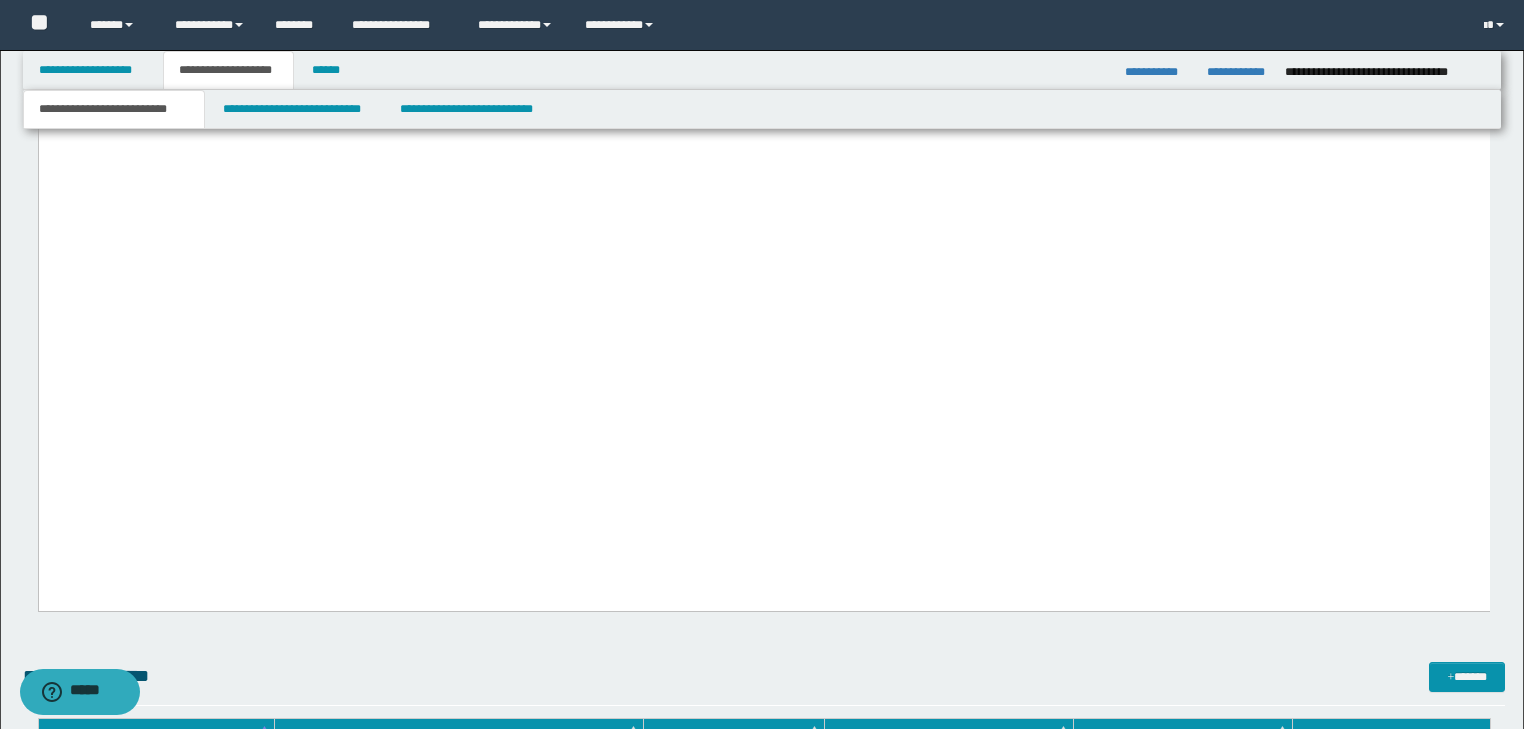 scroll, scrollTop: 4800, scrollLeft: 0, axis: vertical 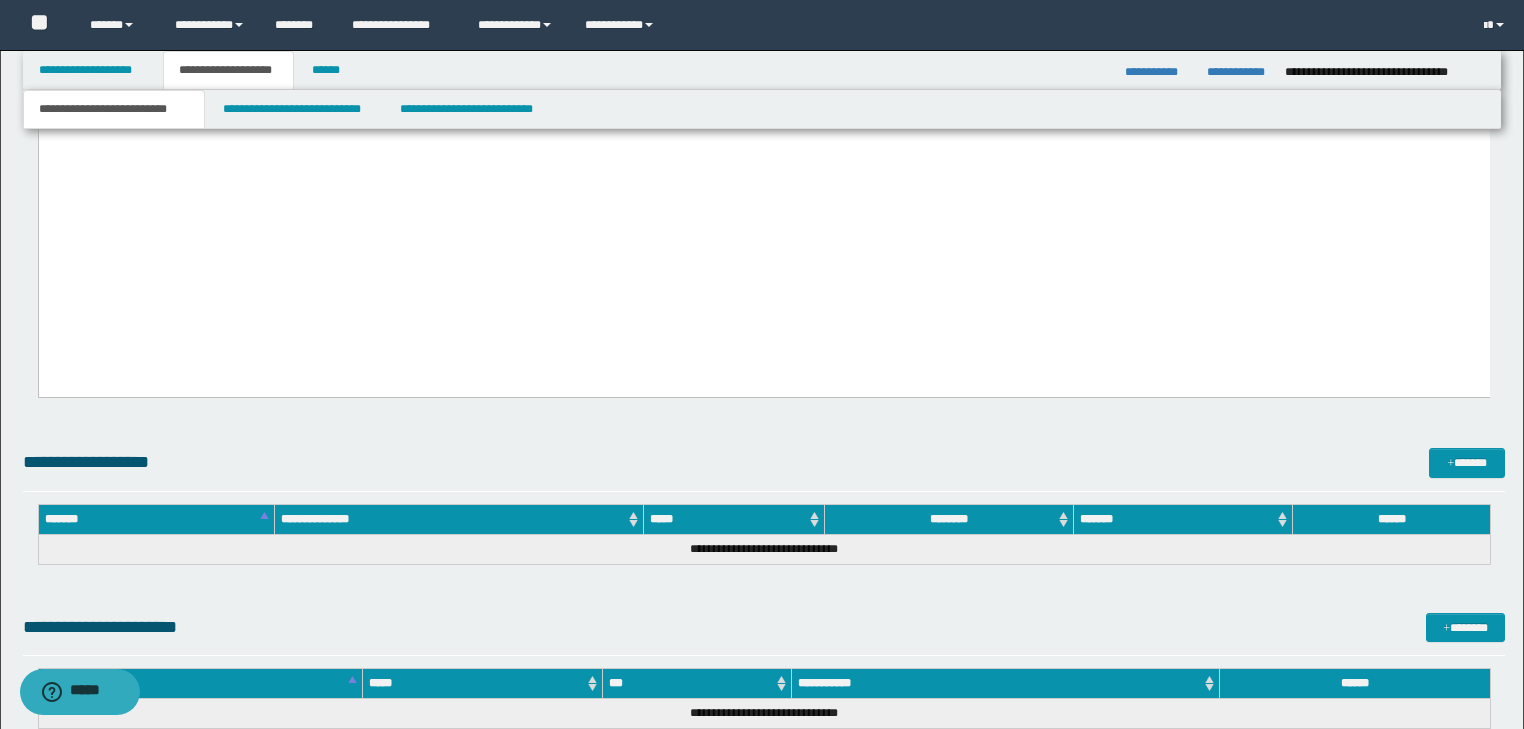 click at bounding box center [763, -264] 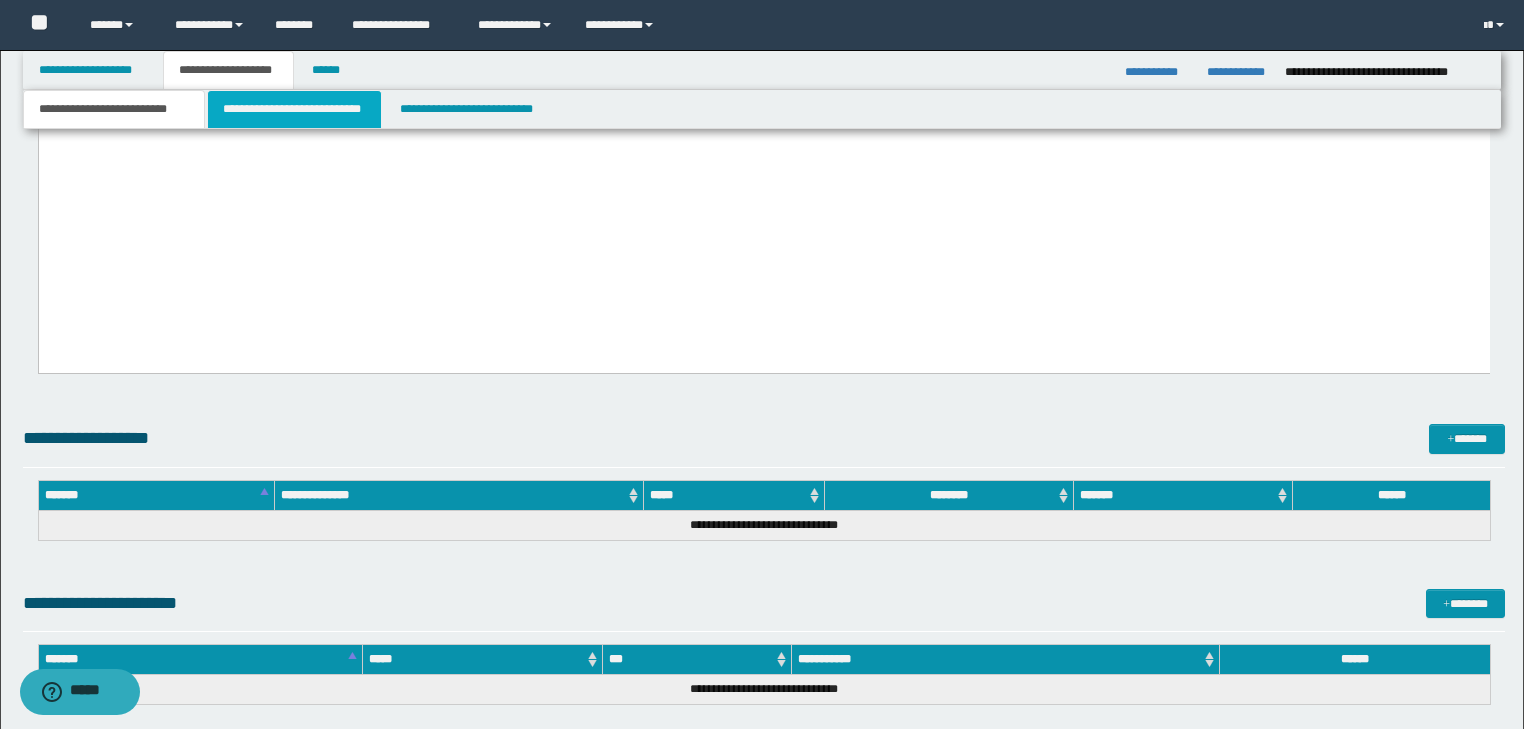click on "**********" at bounding box center (294, 109) 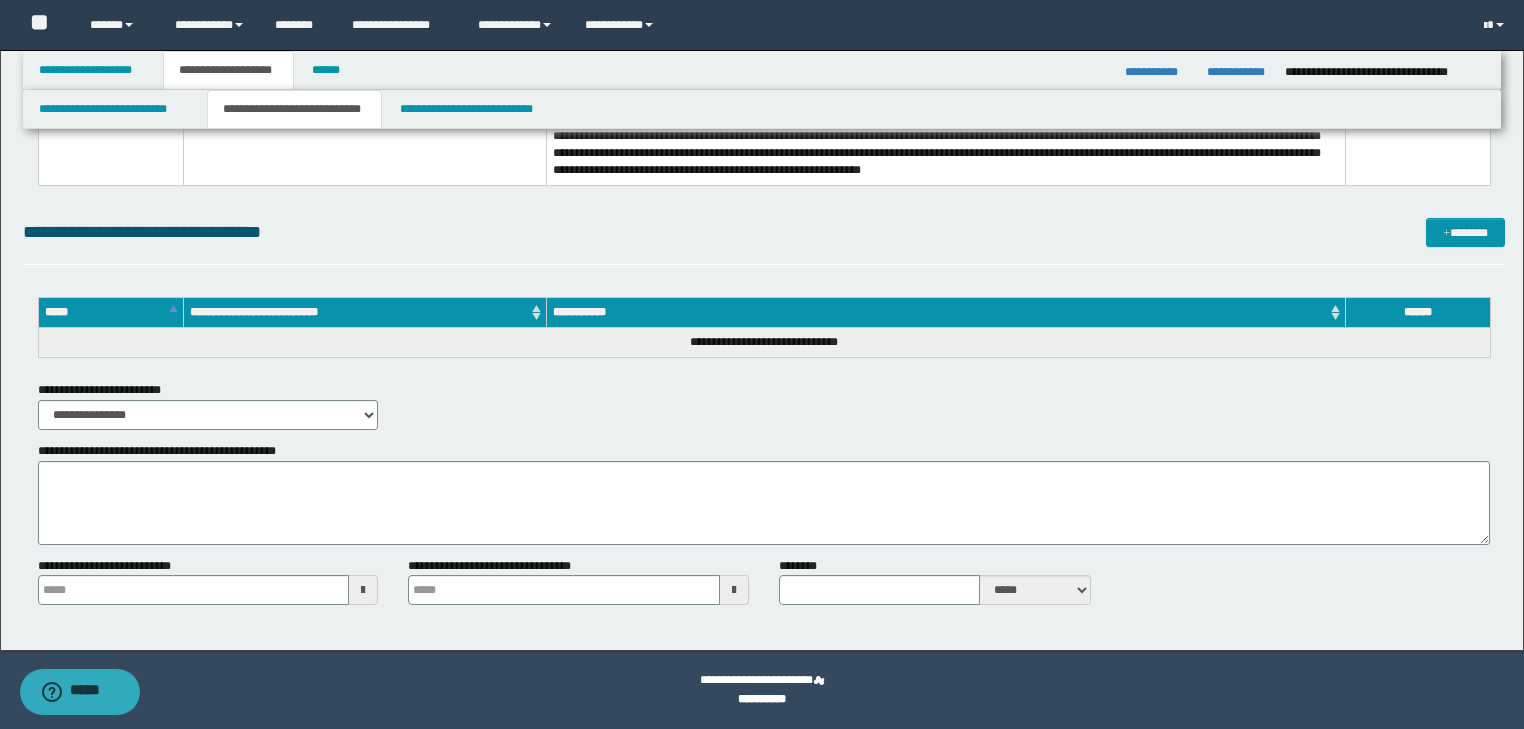 scroll, scrollTop: 2648, scrollLeft: 0, axis: vertical 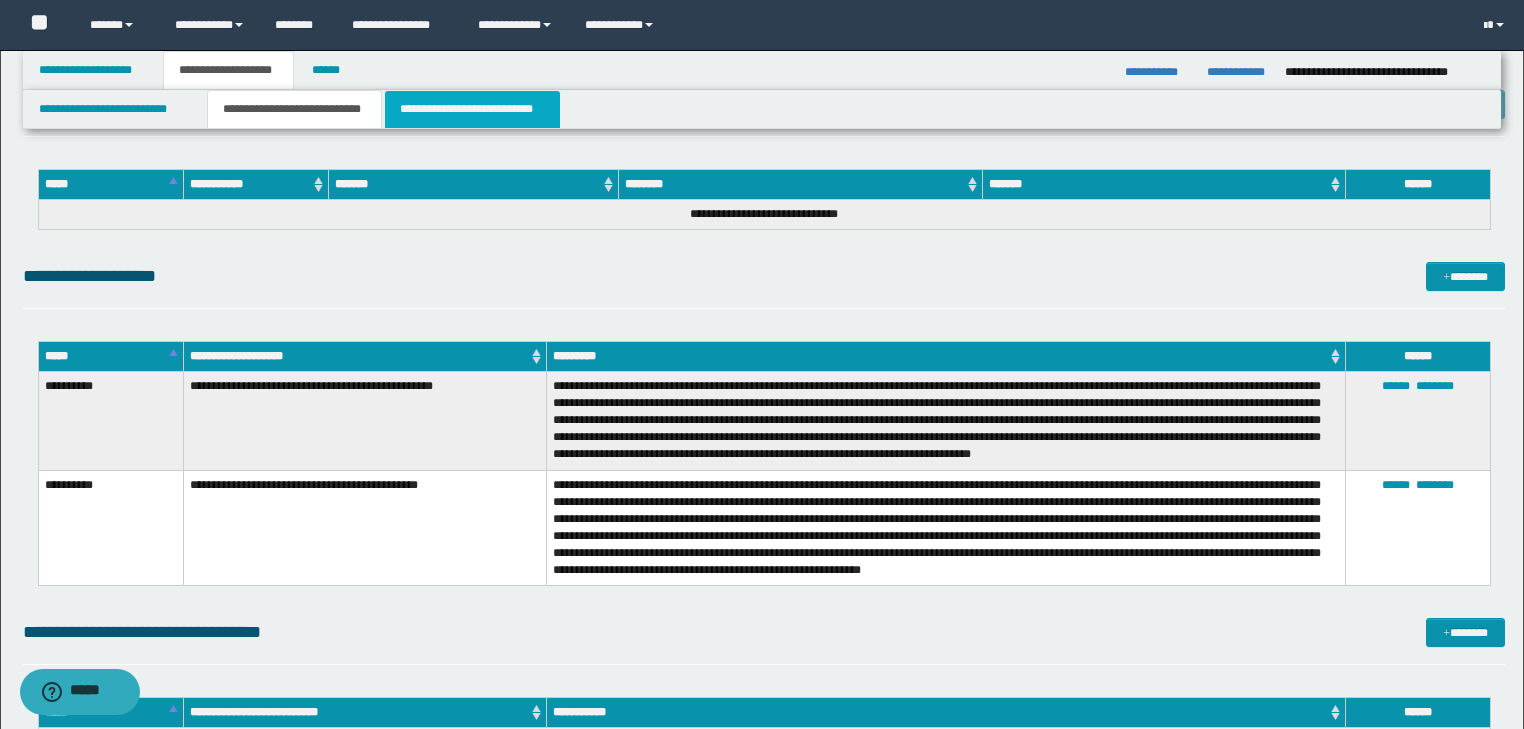 click on "**********" at bounding box center (472, 109) 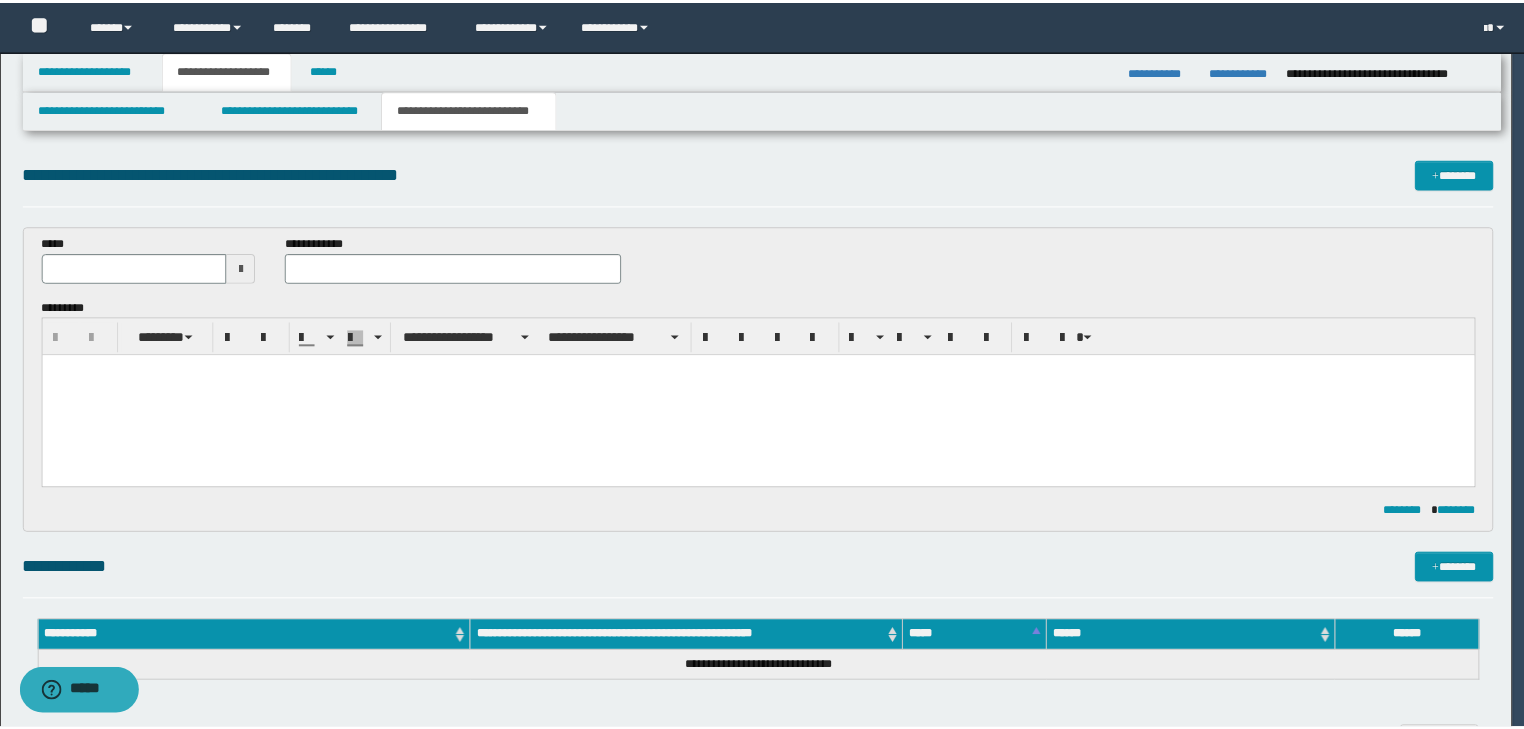 scroll, scrollTop: 0, scrollLeft: 0, axis: both 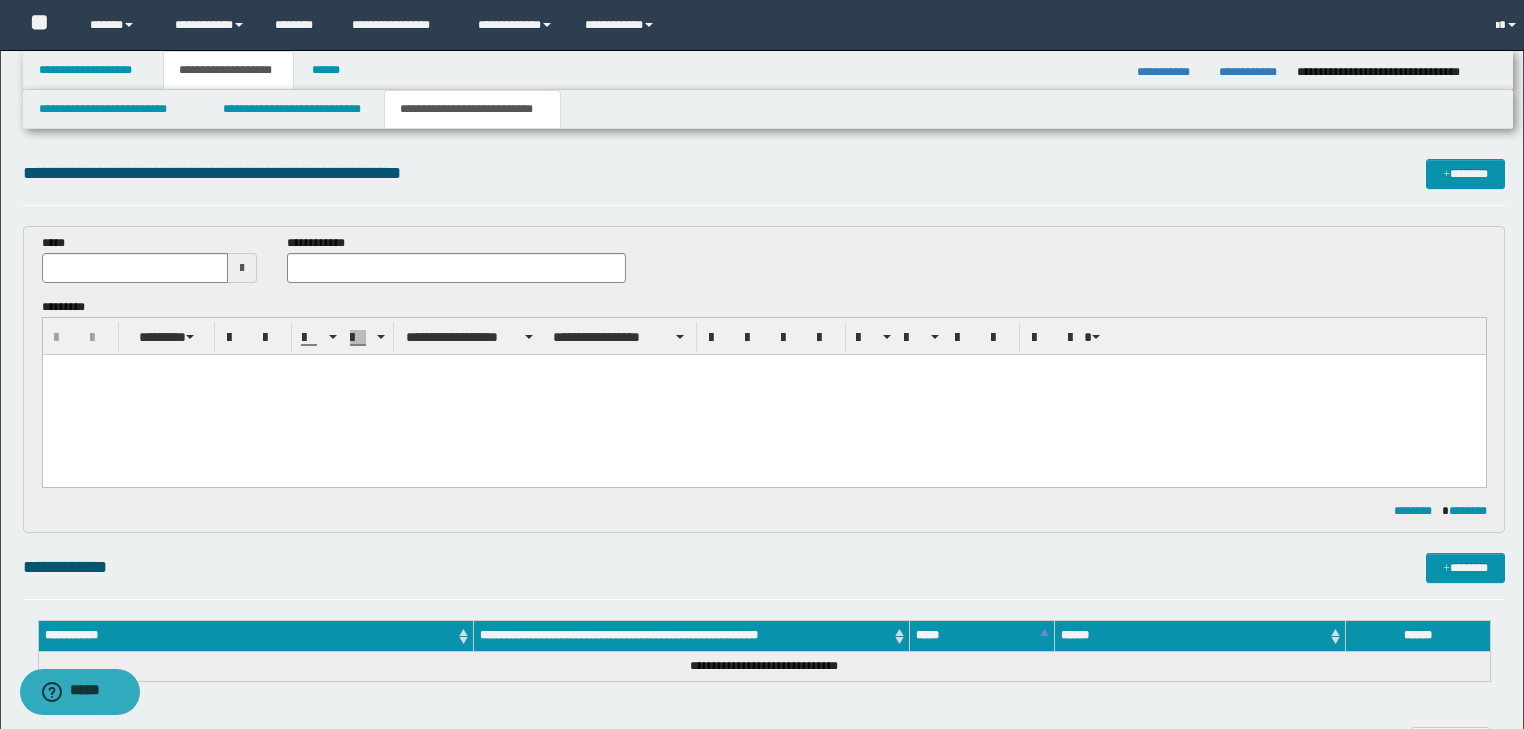 type 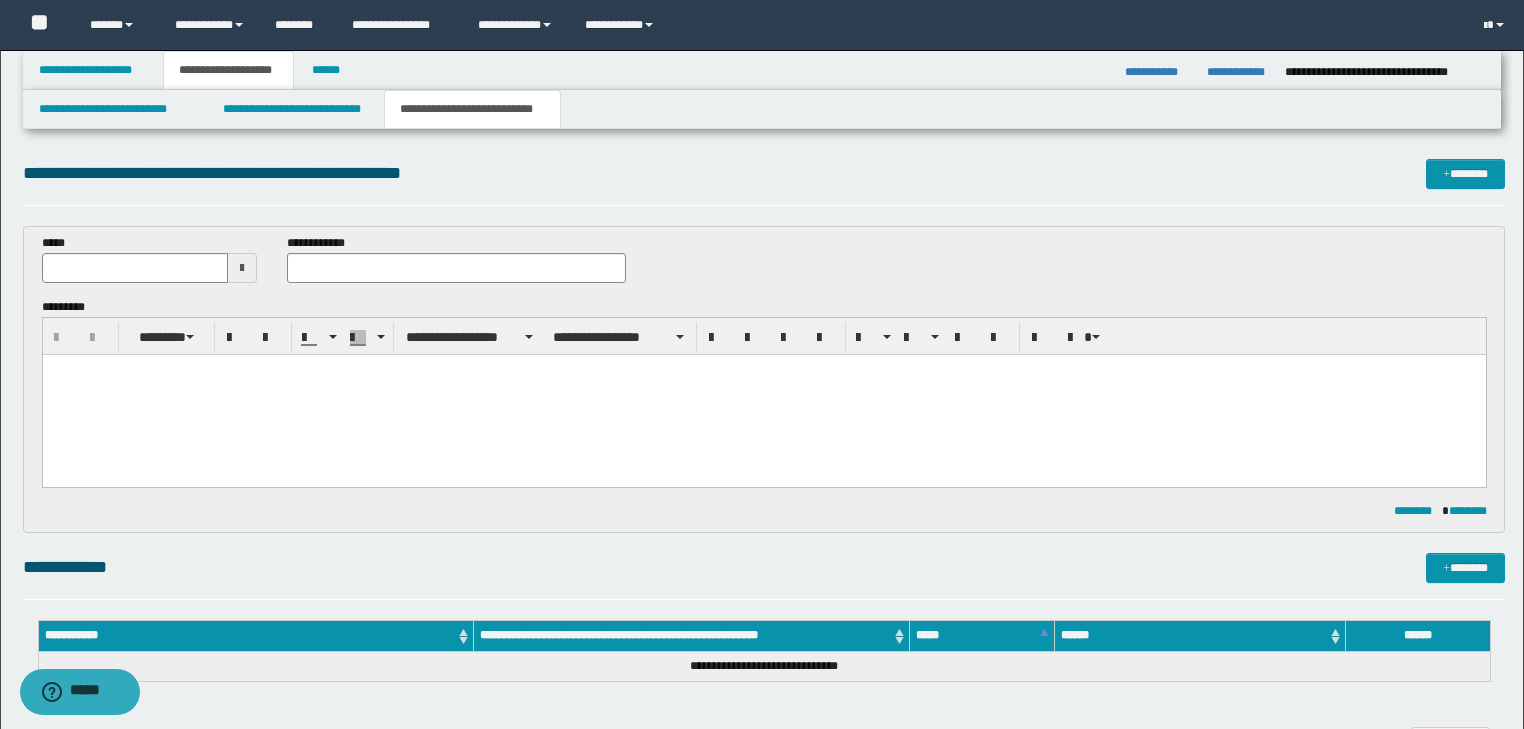 click at bounding box center (763, 369) 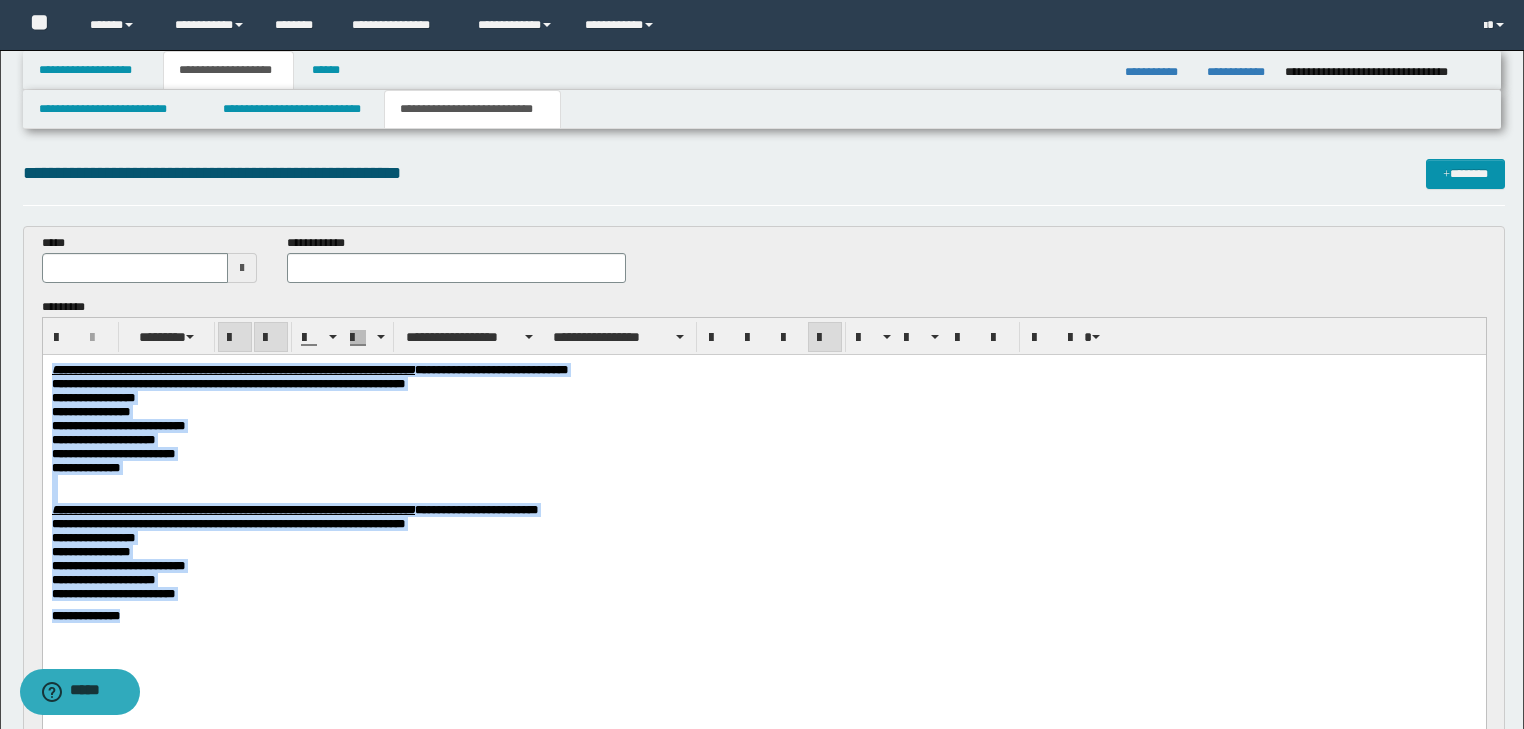 drag, startPoint x: 52, startPoint y: 366, endPoint x: 371, endPoint y: 679, distance: 446.91162 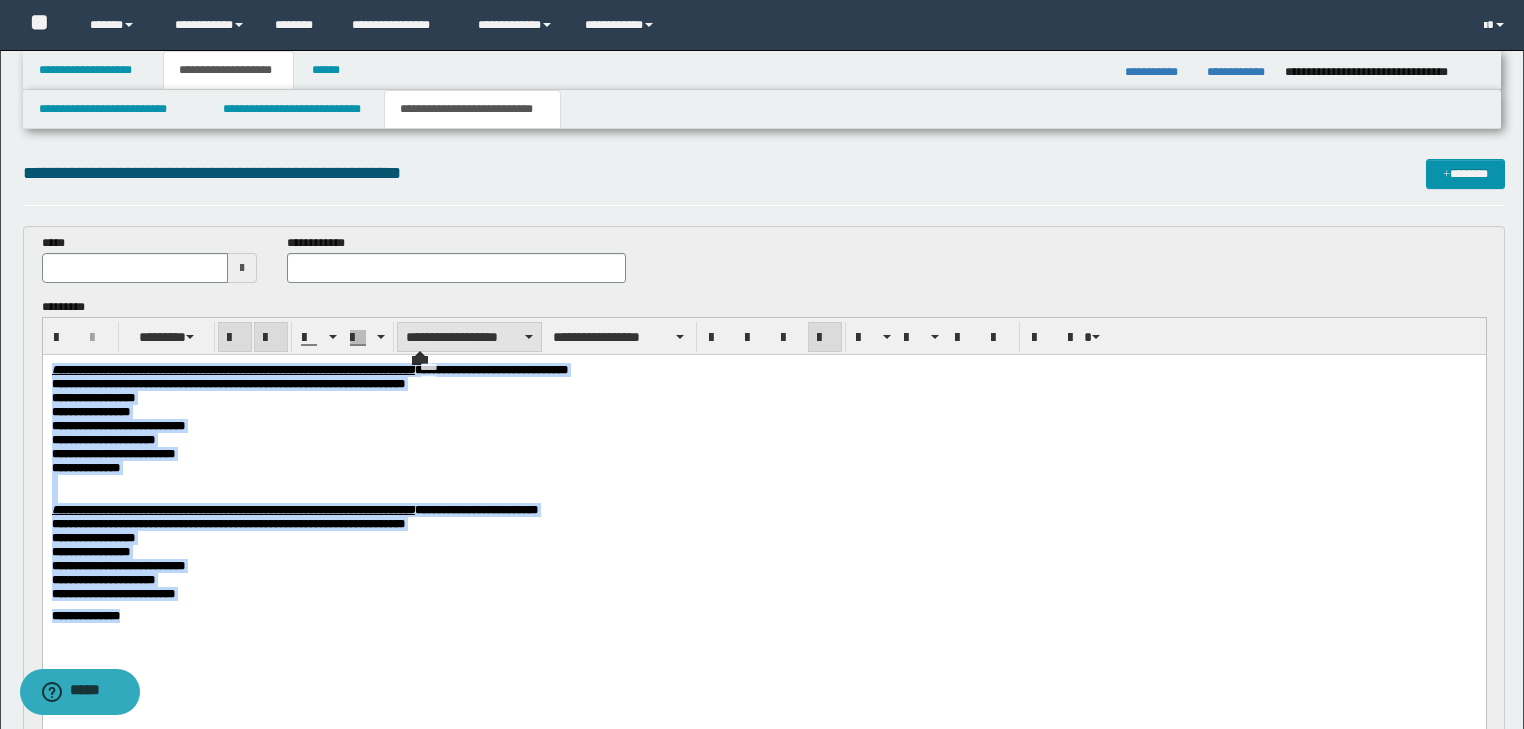 click on "**********" at bounding box center [469, 337] 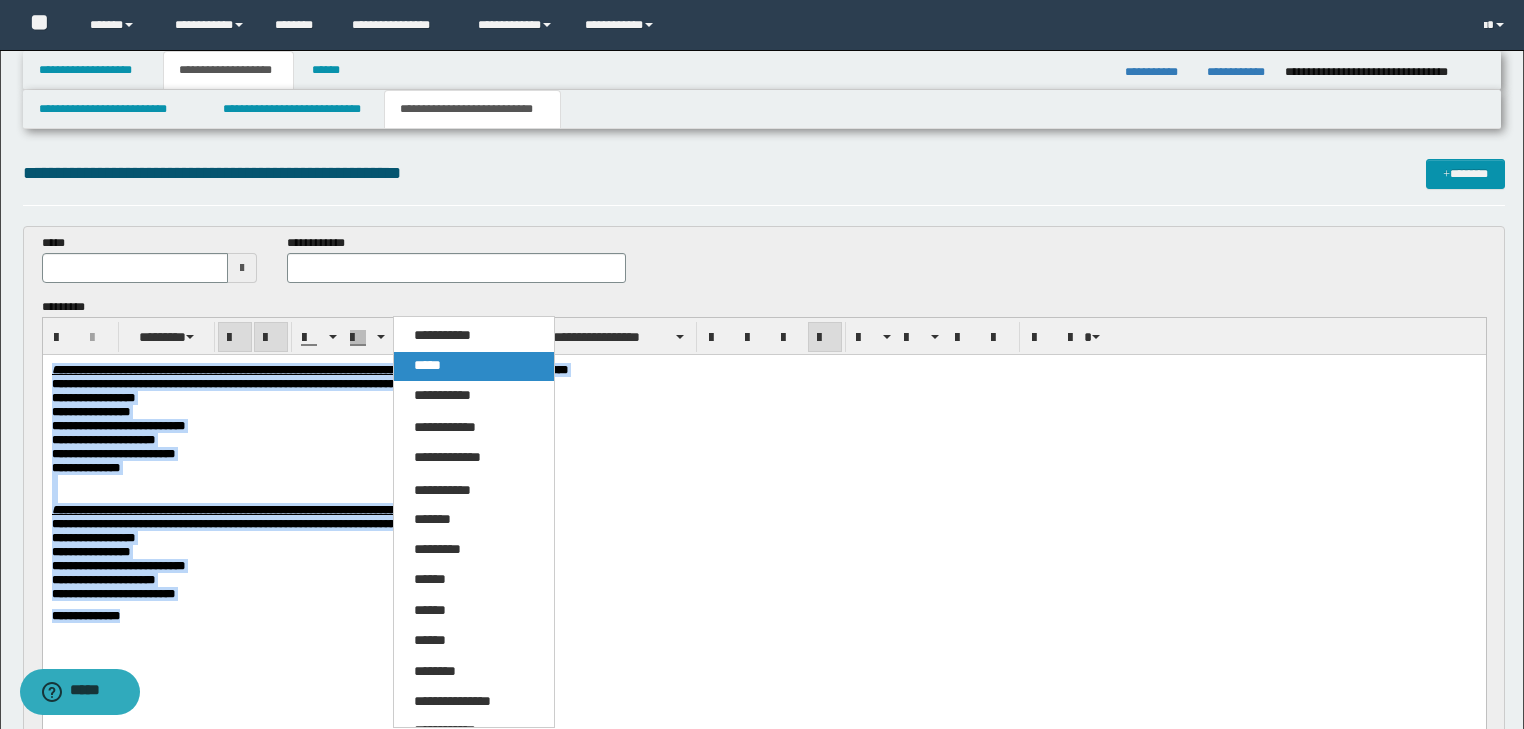 click on "*****" at bounding box center (474, 366) 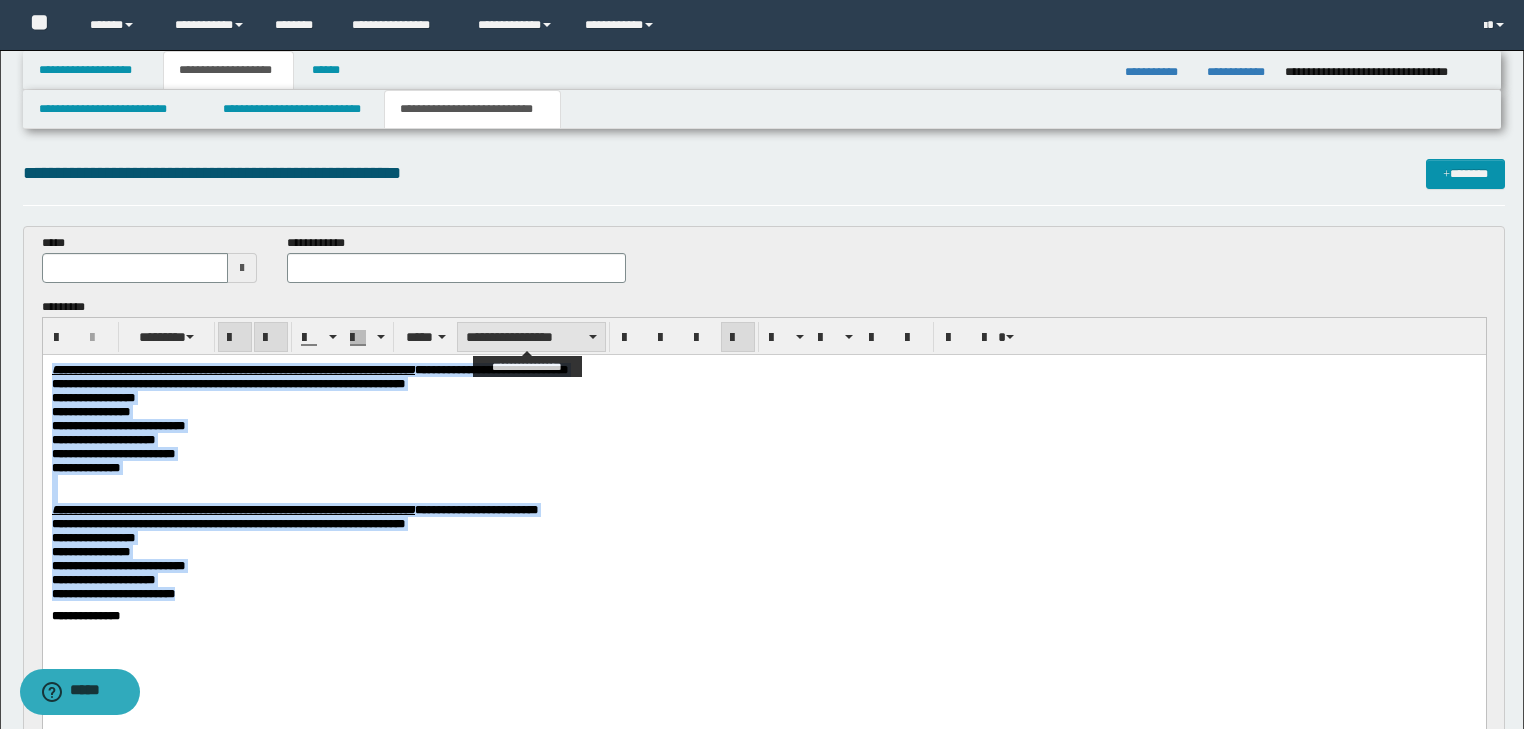 click on "**********" at bounding box center (531, 337) 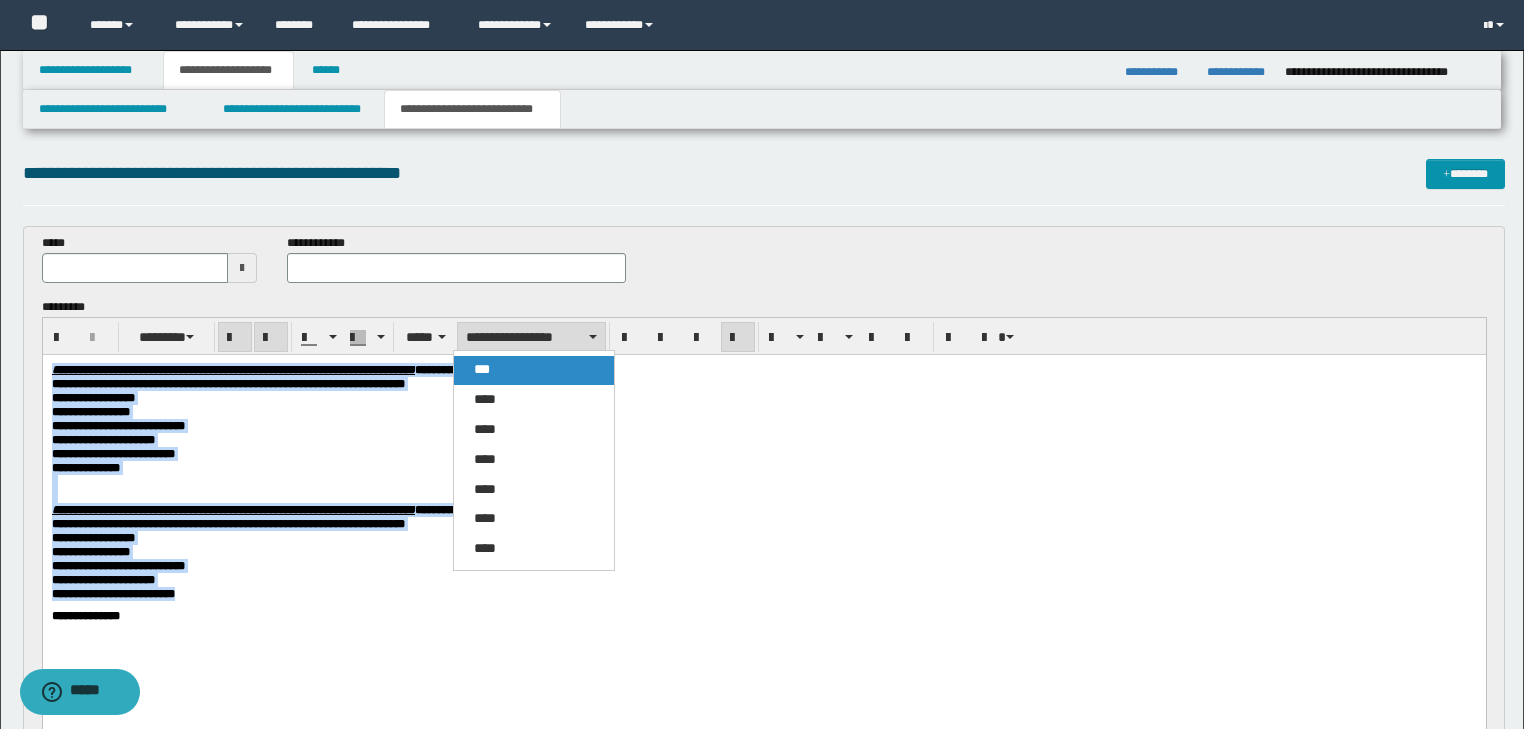 click on "***" at bounding box center [534, 370] 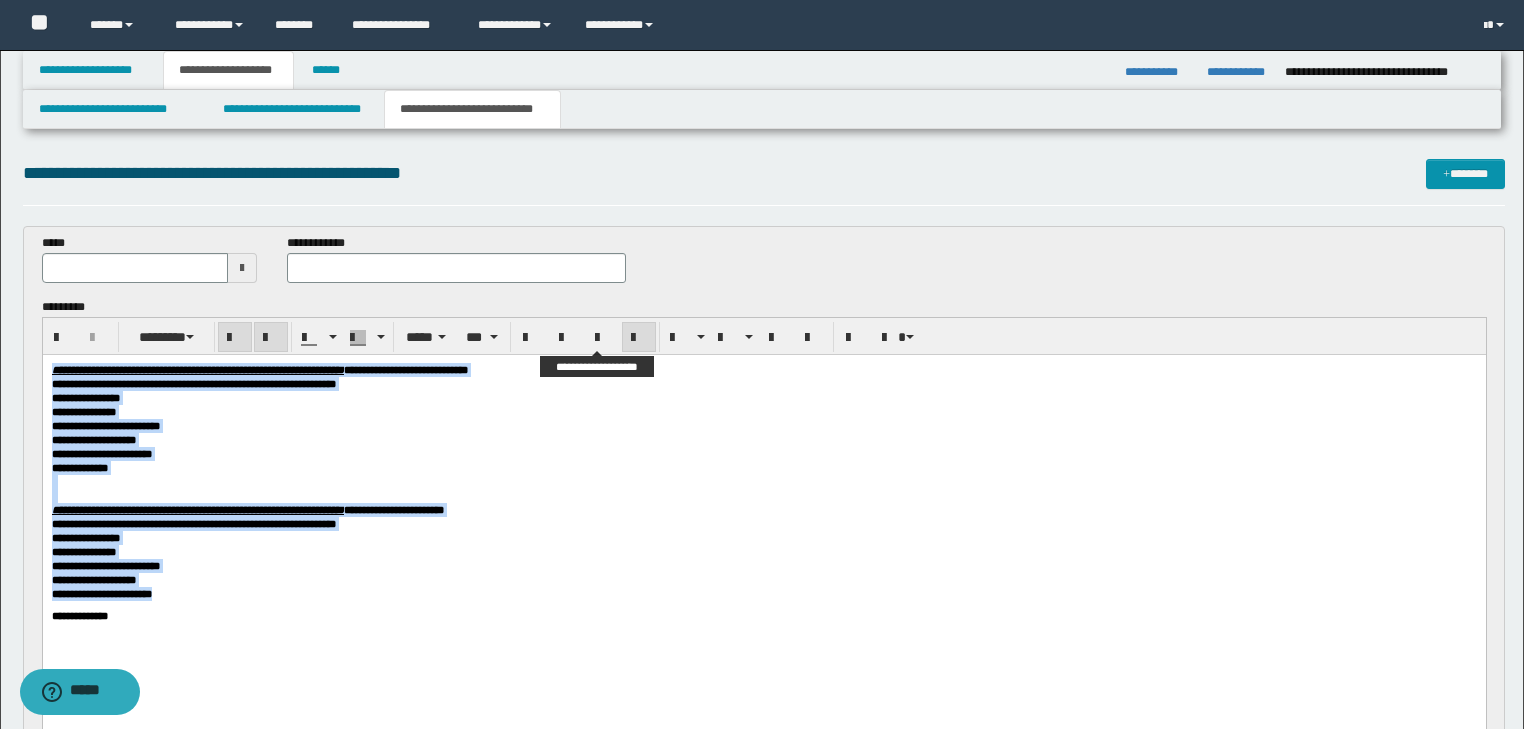 click at bounding box center (639, 338) 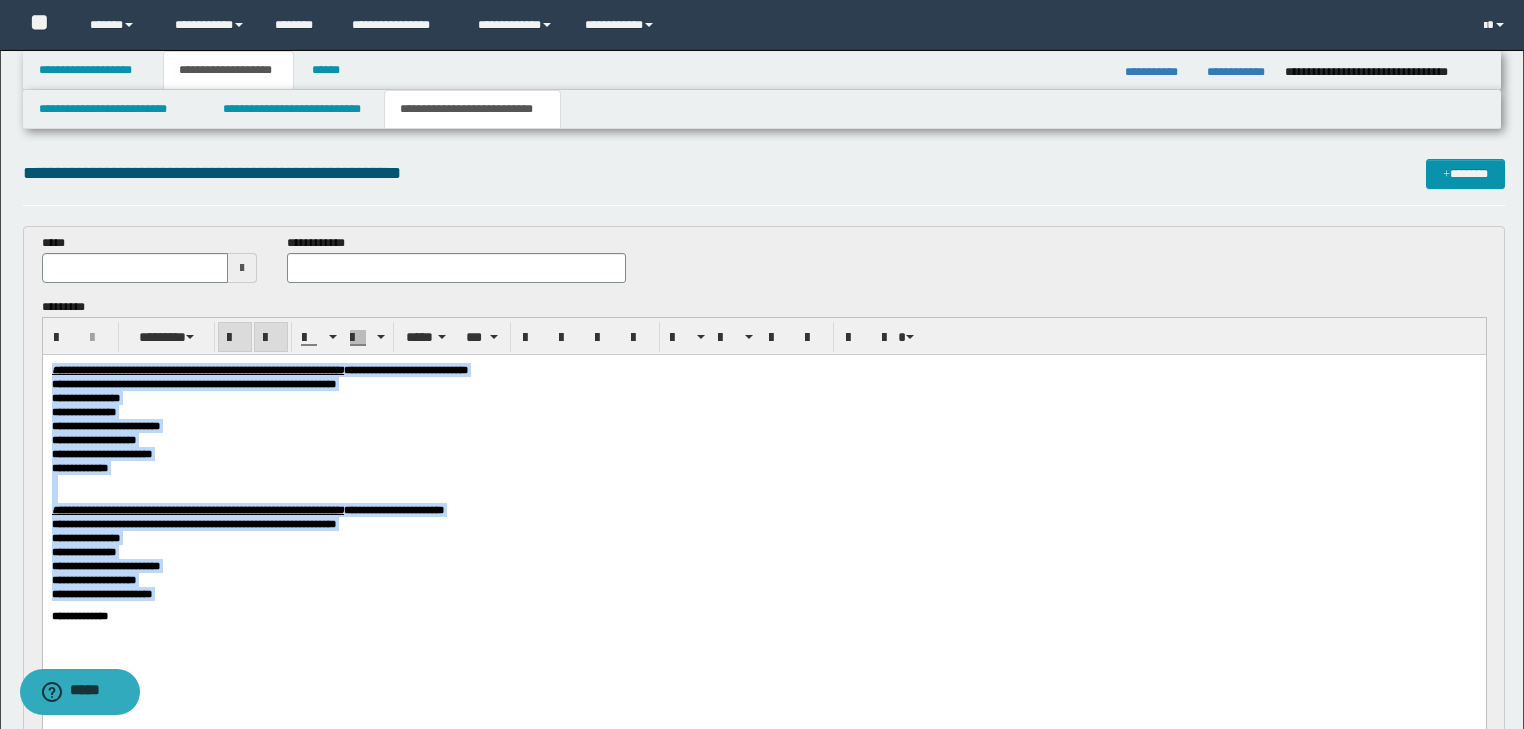 click on "**********" at bounding box center [763, 425] 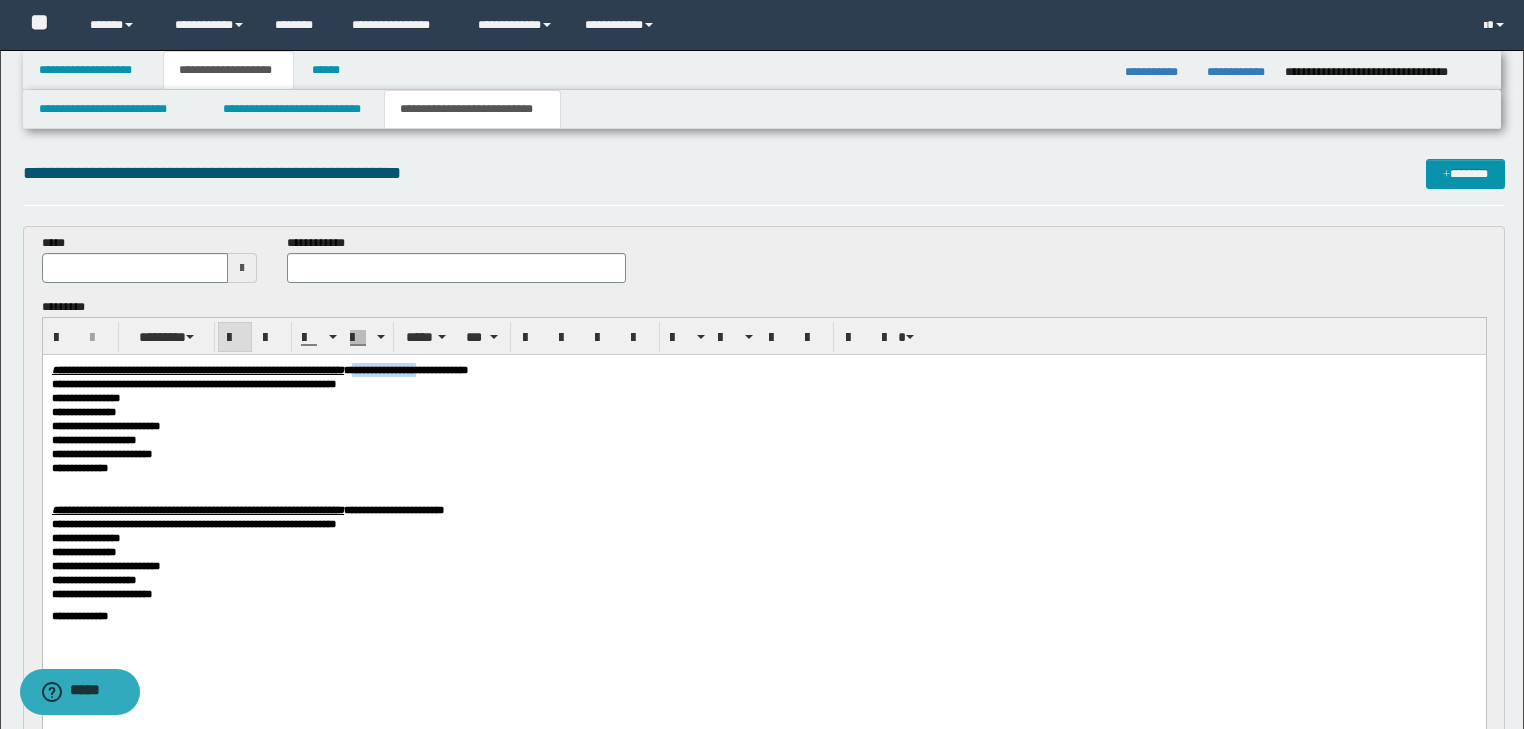 drag, startPoint x: 511, startPoint y: 369, endPoint x: 597, endPoint y: 373, distance: 86.09297 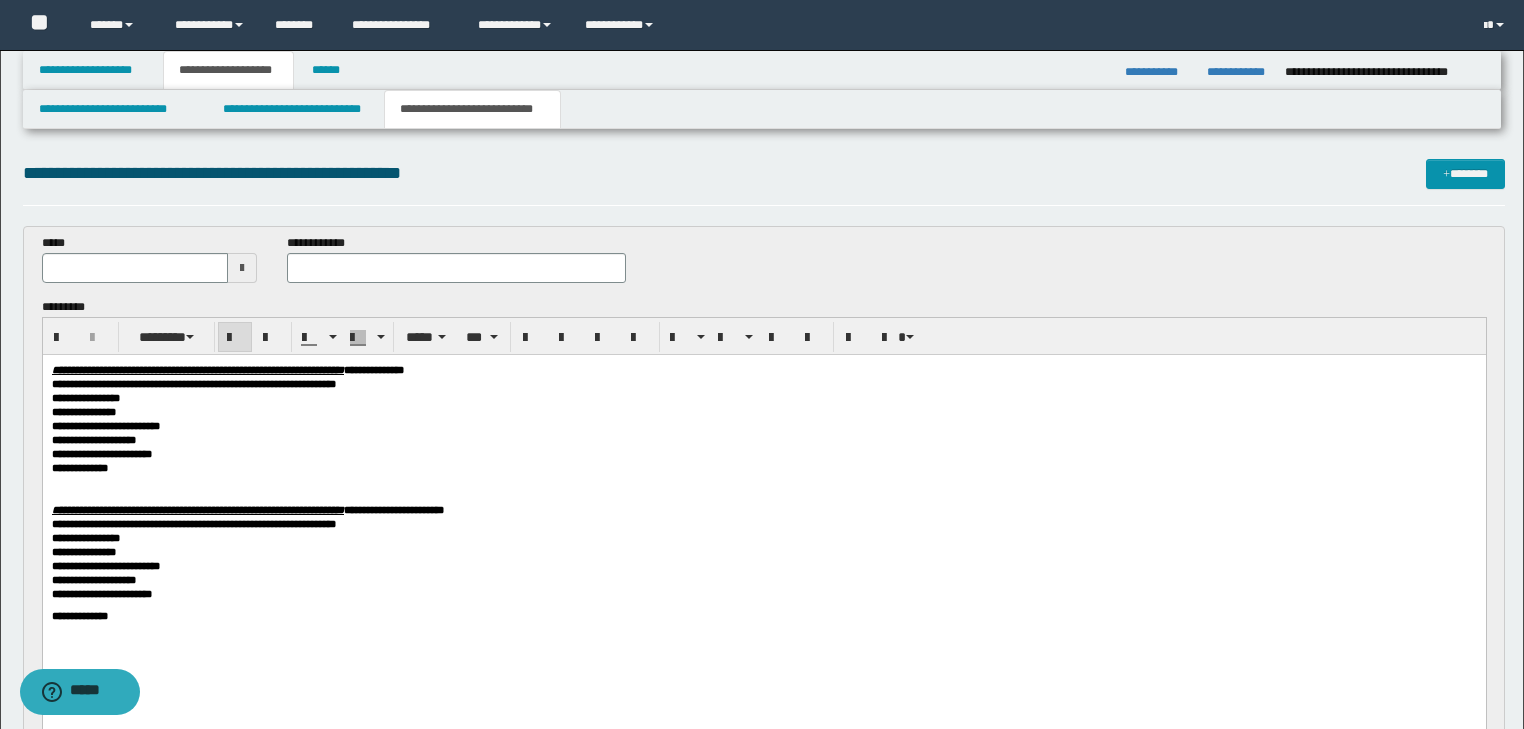 click on "**********" at bounding box center (456, 266) 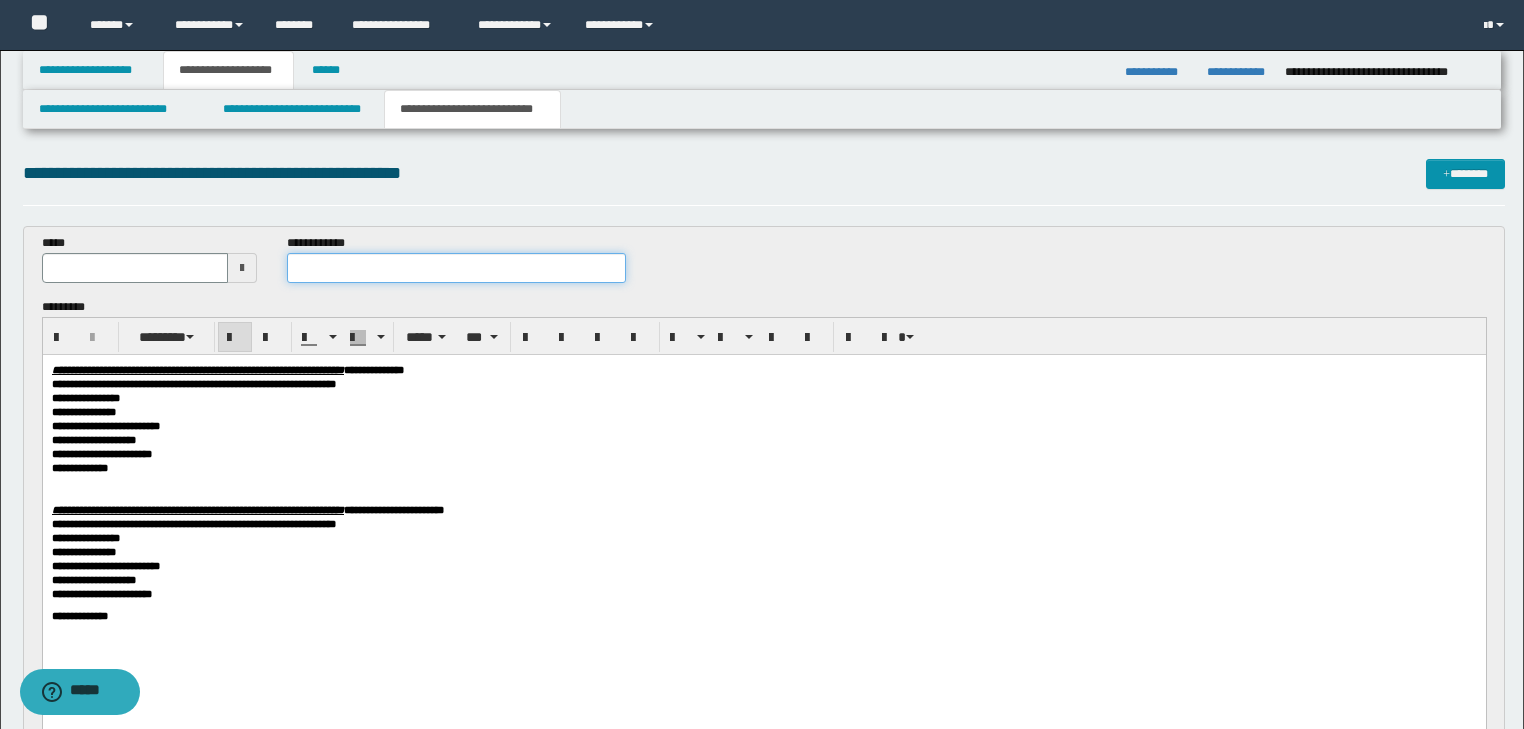 click at bounding box center [456, 268] 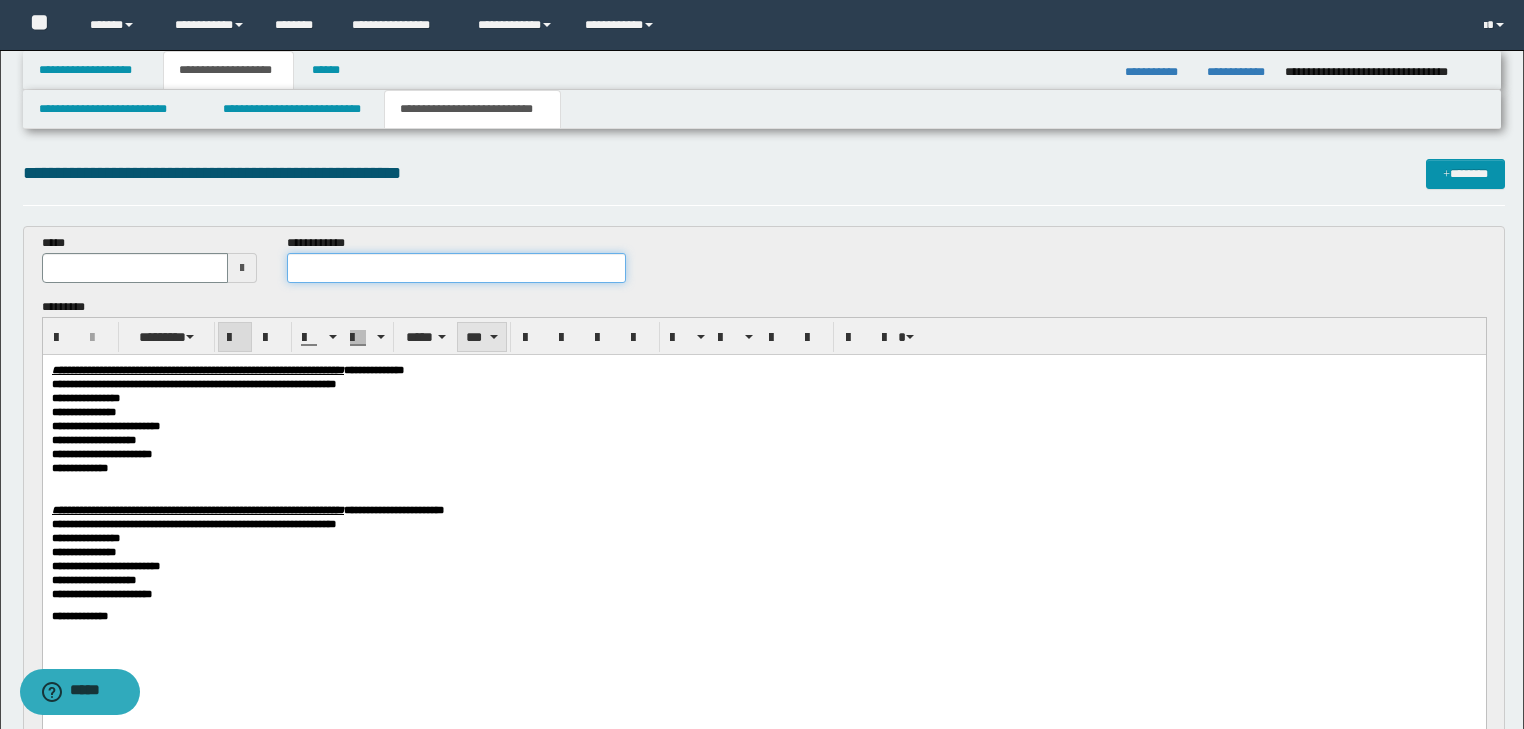paste on "**********" 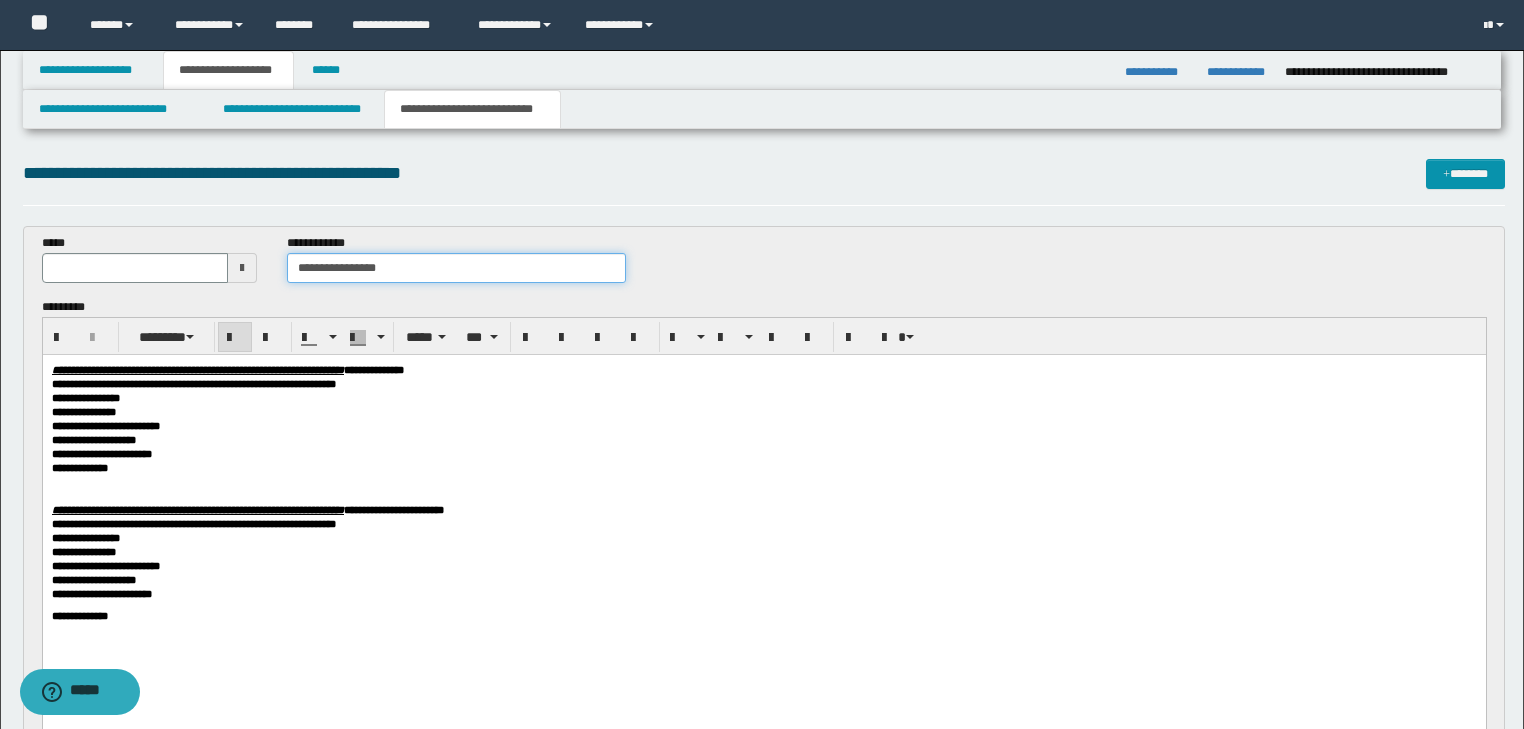 type on "**********" 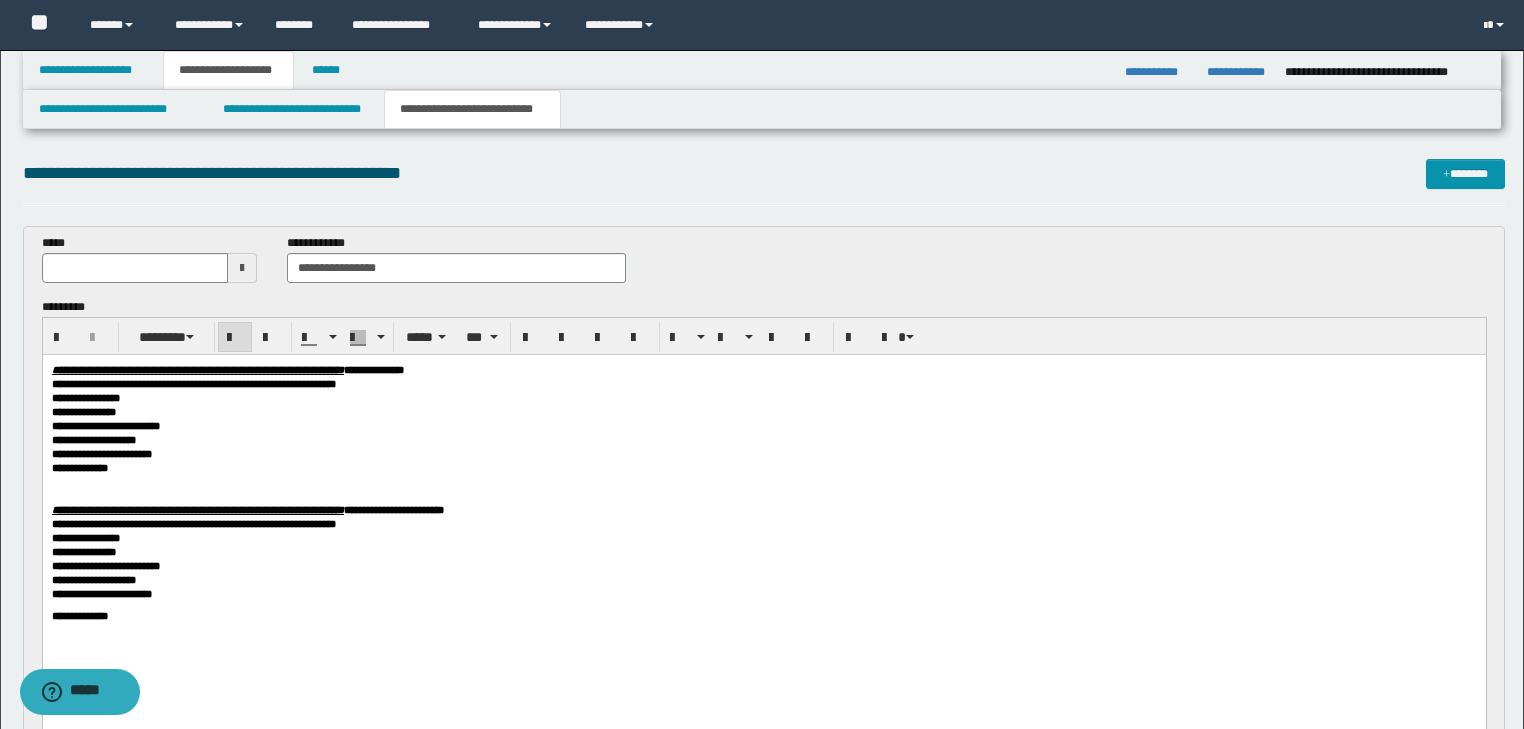 click on "**********" at bounding box center [763, 397] 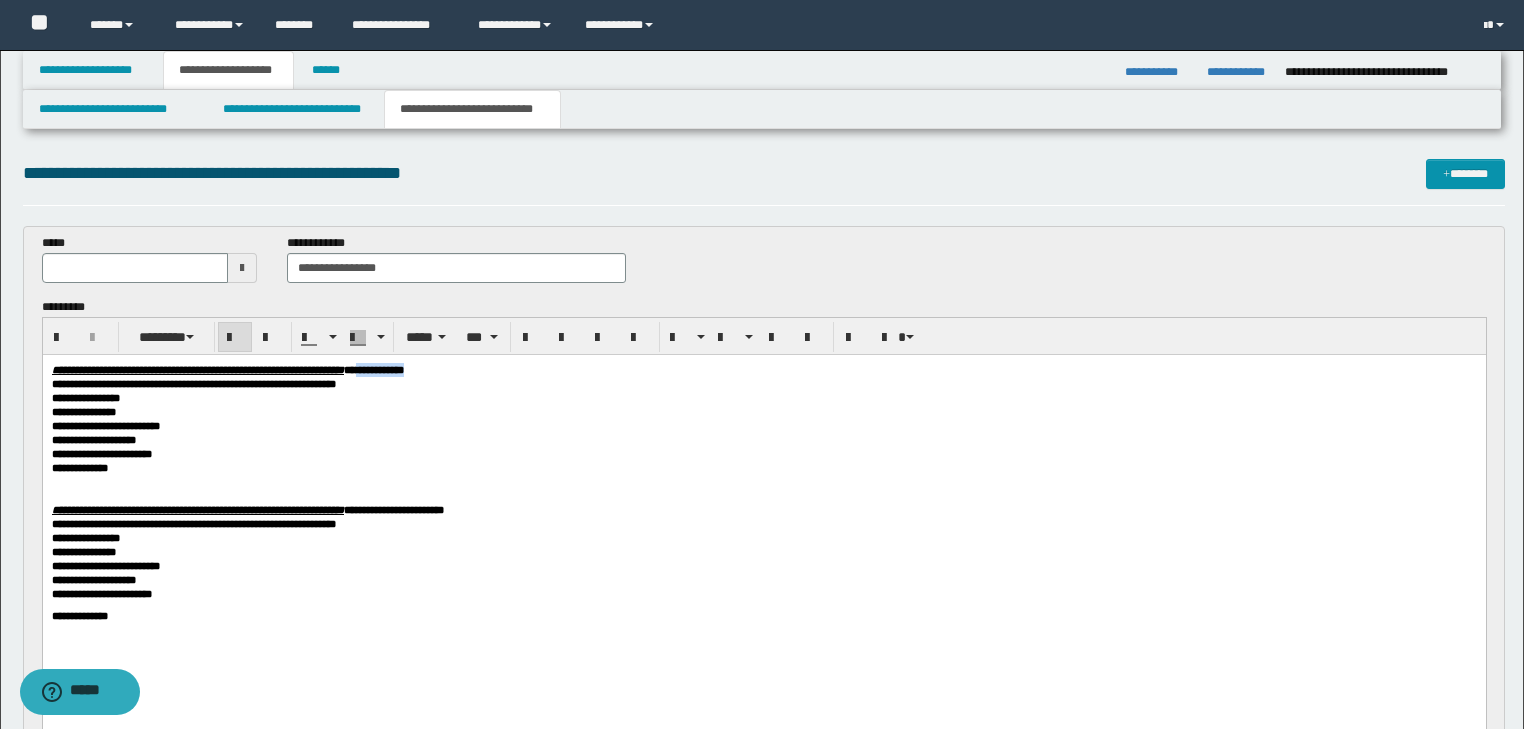 drag, startPoint x: 514, startPoint y: 367, endPoint x: 627, endPoint y: 373, distance: 113.15918 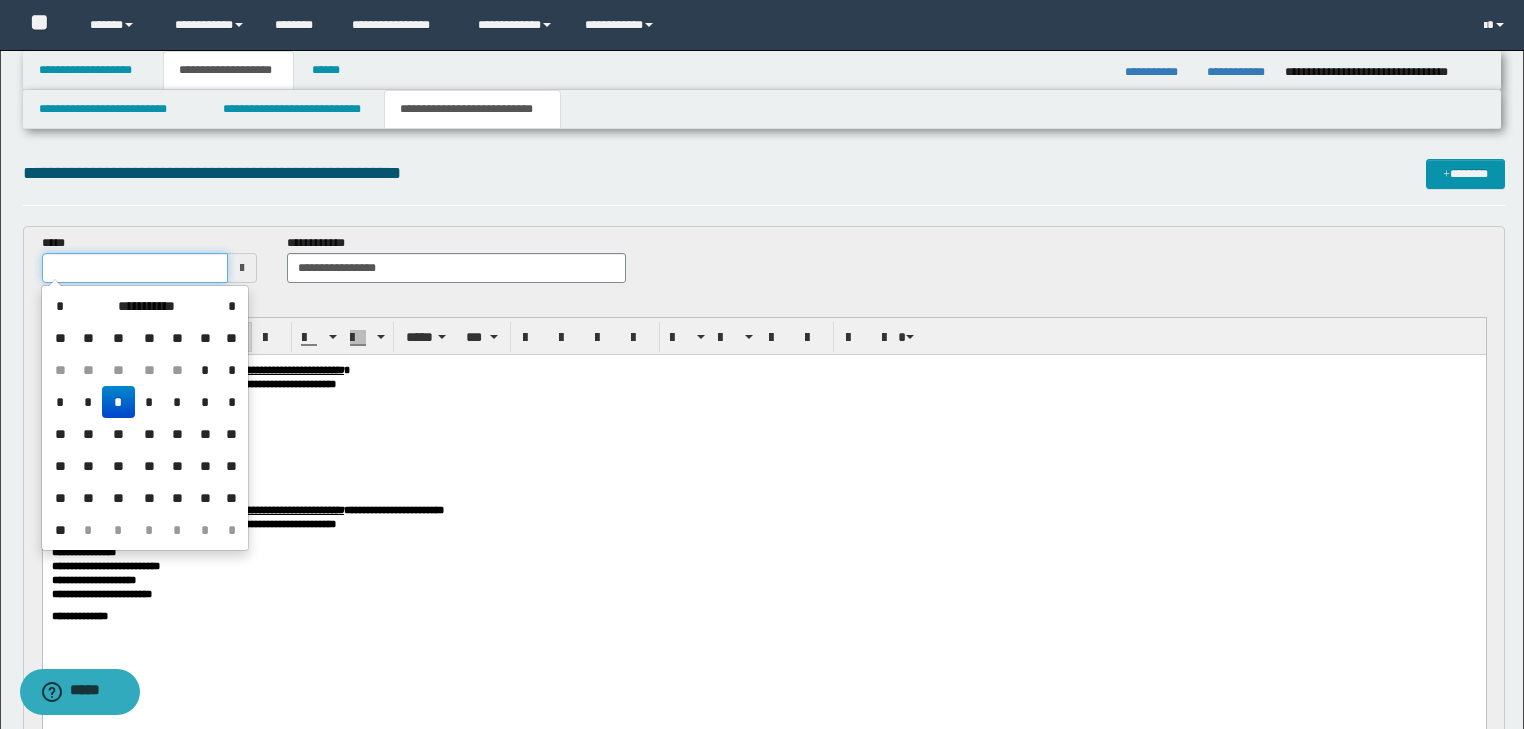 click at bounding box center [135, 268] 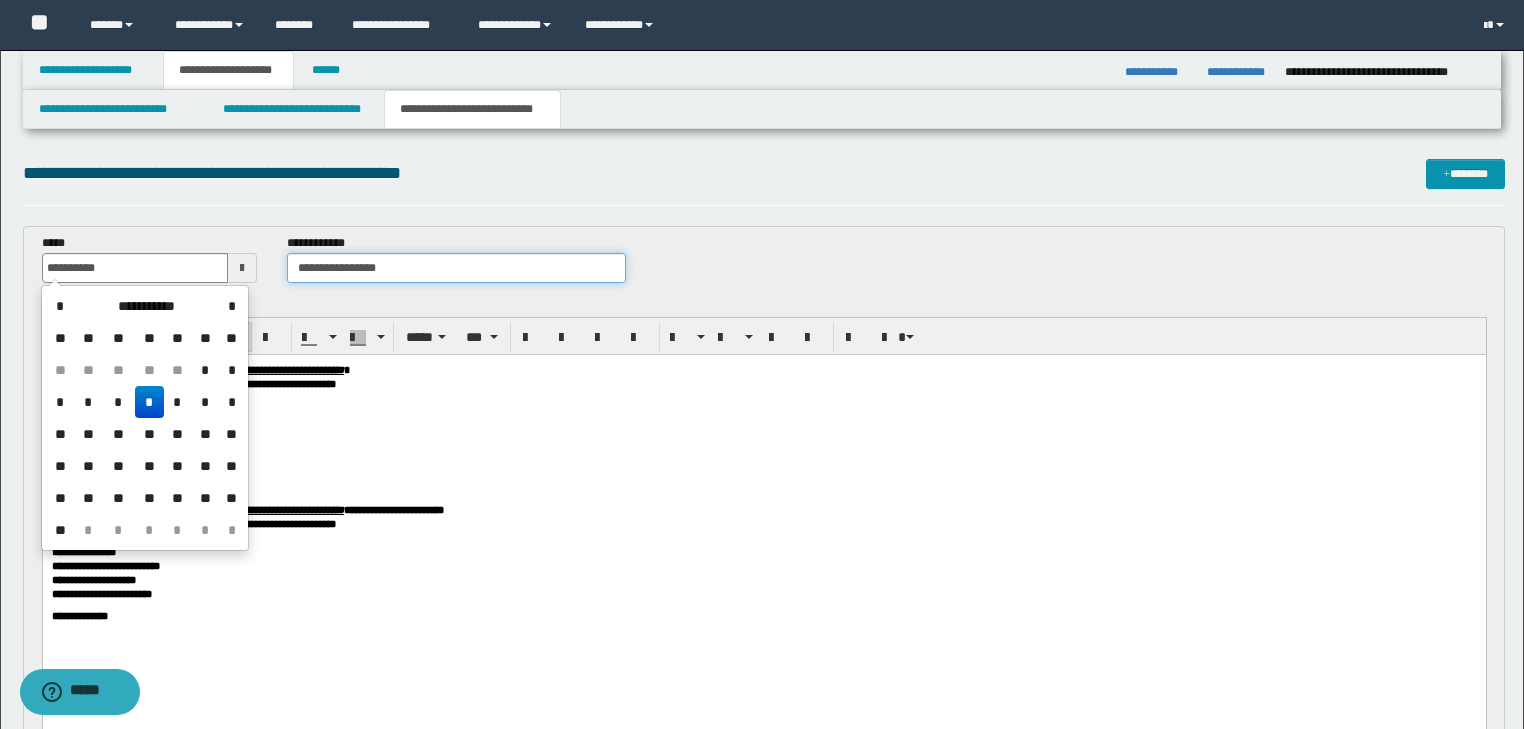 type on "**********" 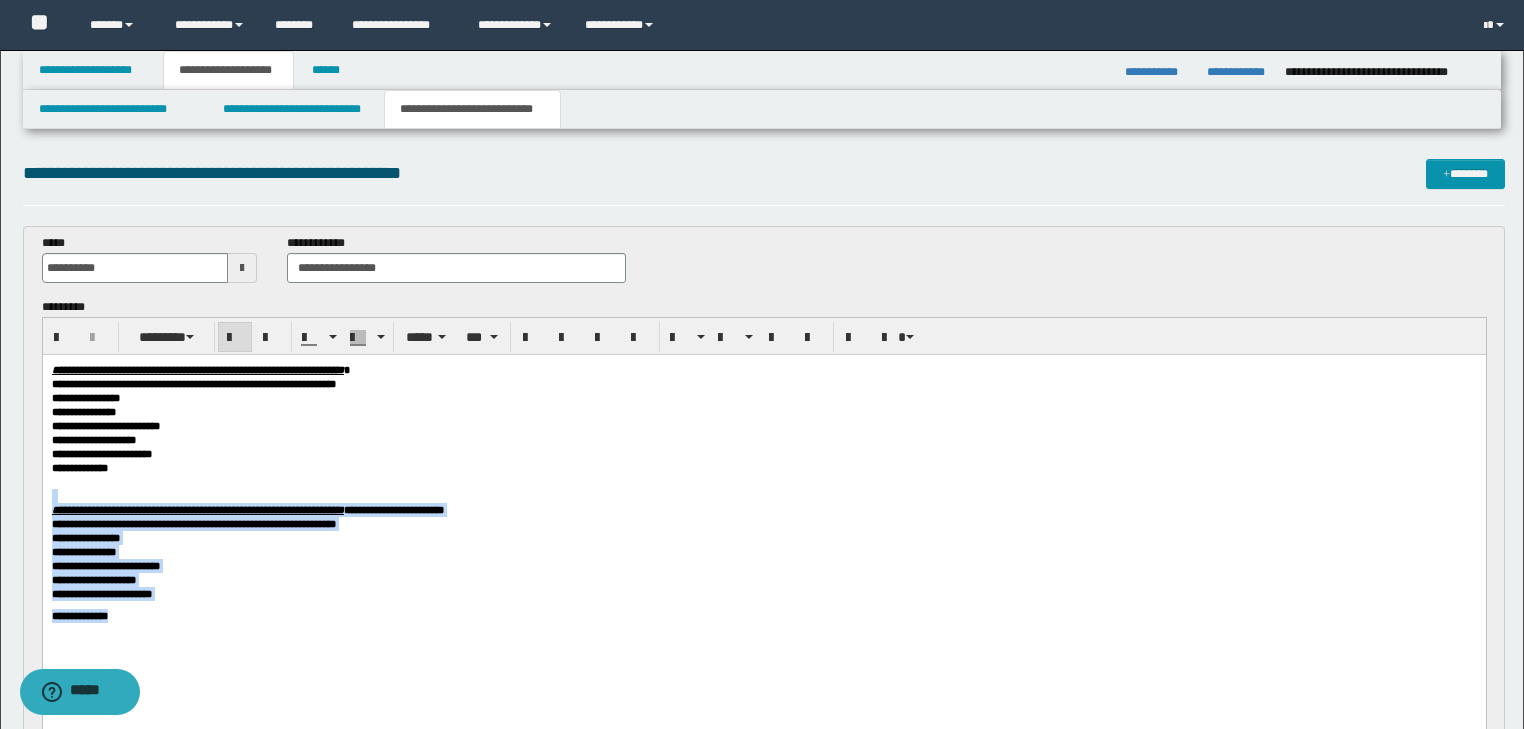drag, startPoint x: 203, startPoint y: 573, endPoint x: 218, endPoint y: 684, distance: 112.00893 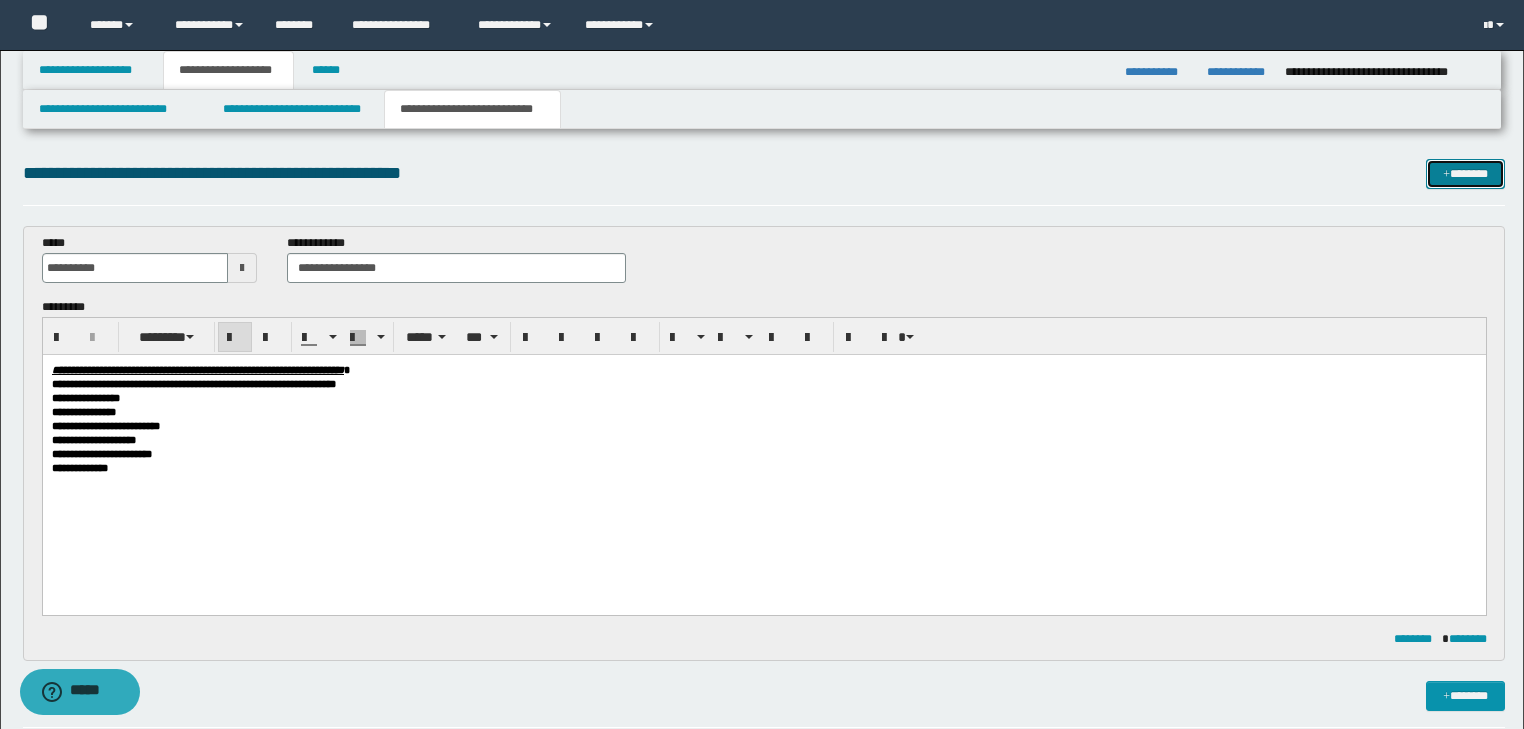 click on "*******" at bounding box center [1465, 174] 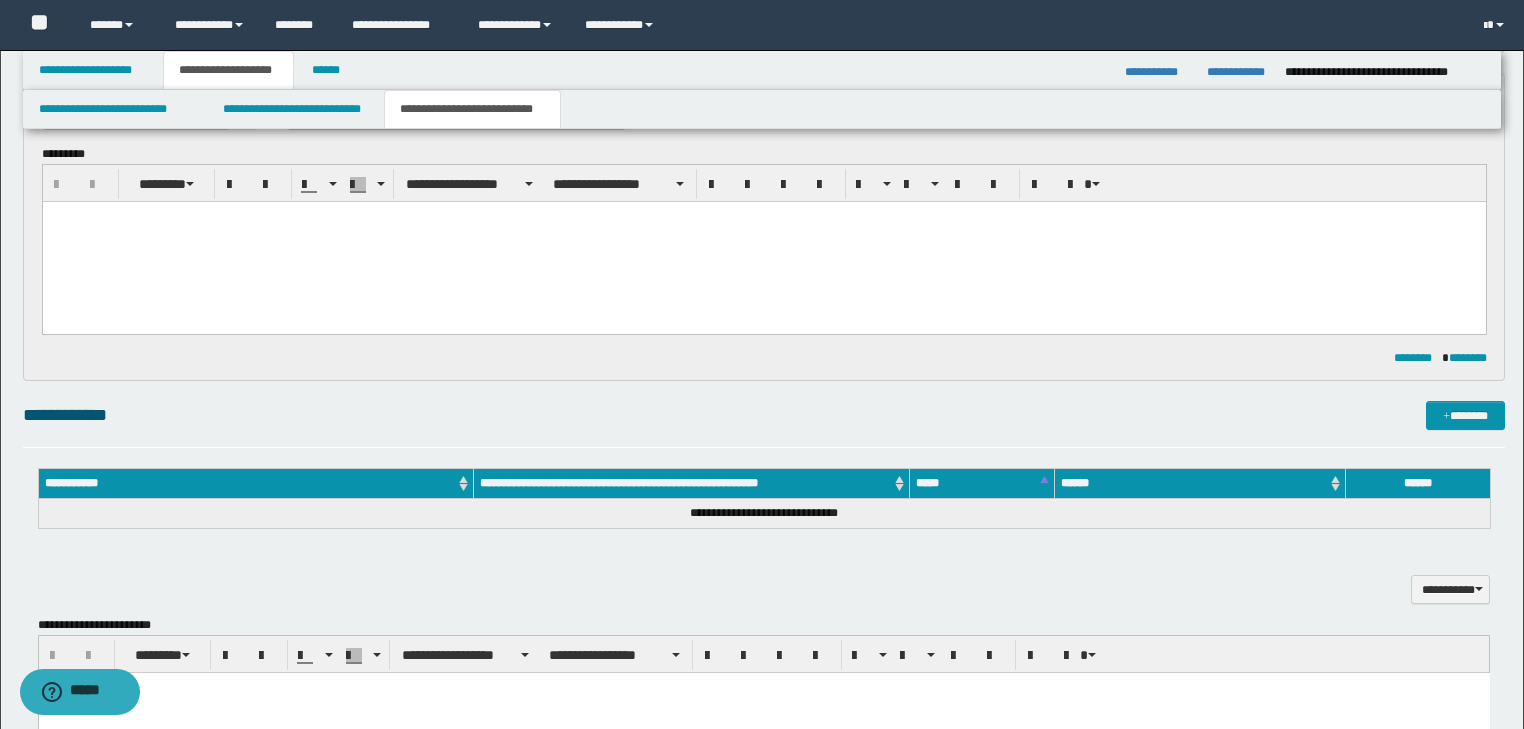 scroll, scrollTop: 0, scrollLeft: 0, axis: both 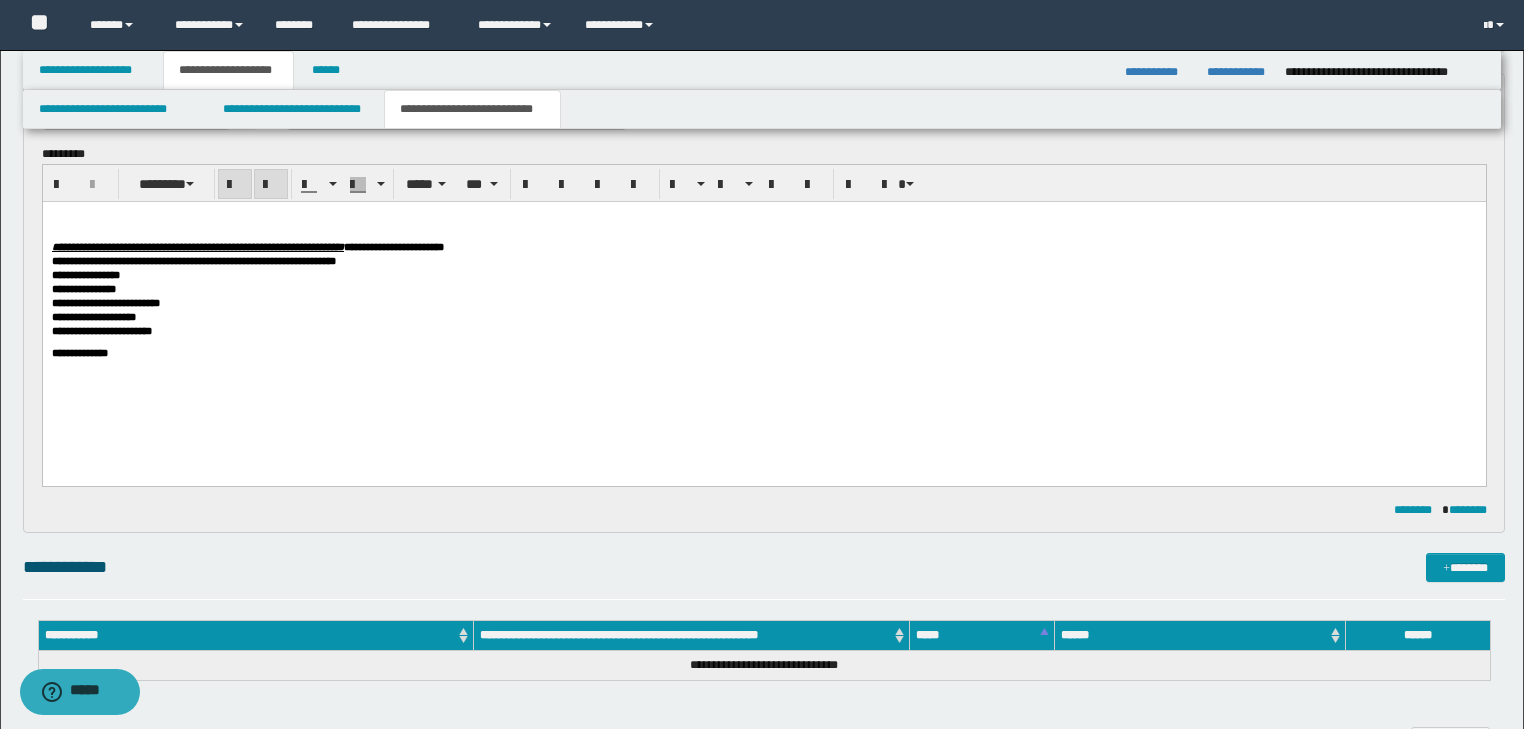 click on "**********" at bounding box center [197, 247] 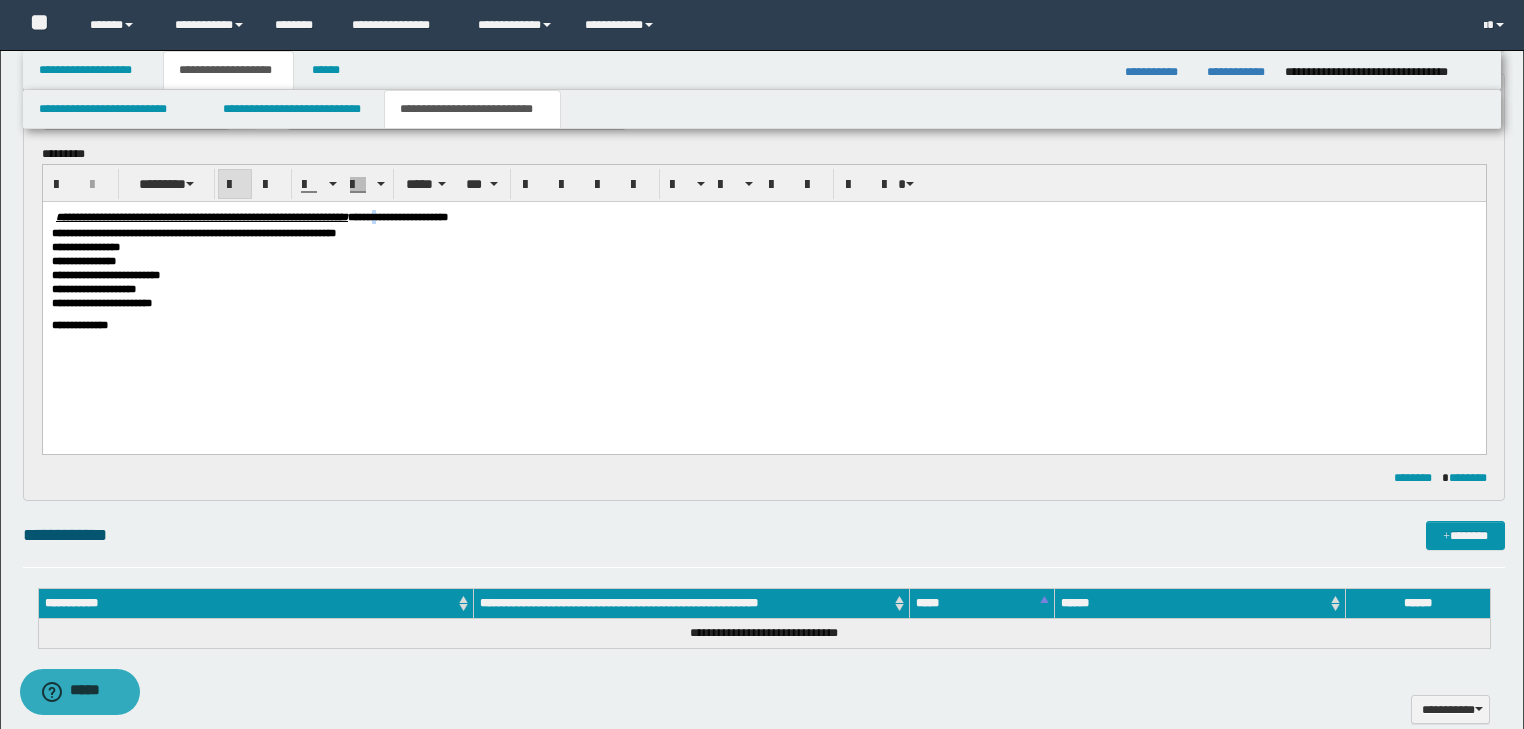 click on "**********" at bounding box center (397, 217) 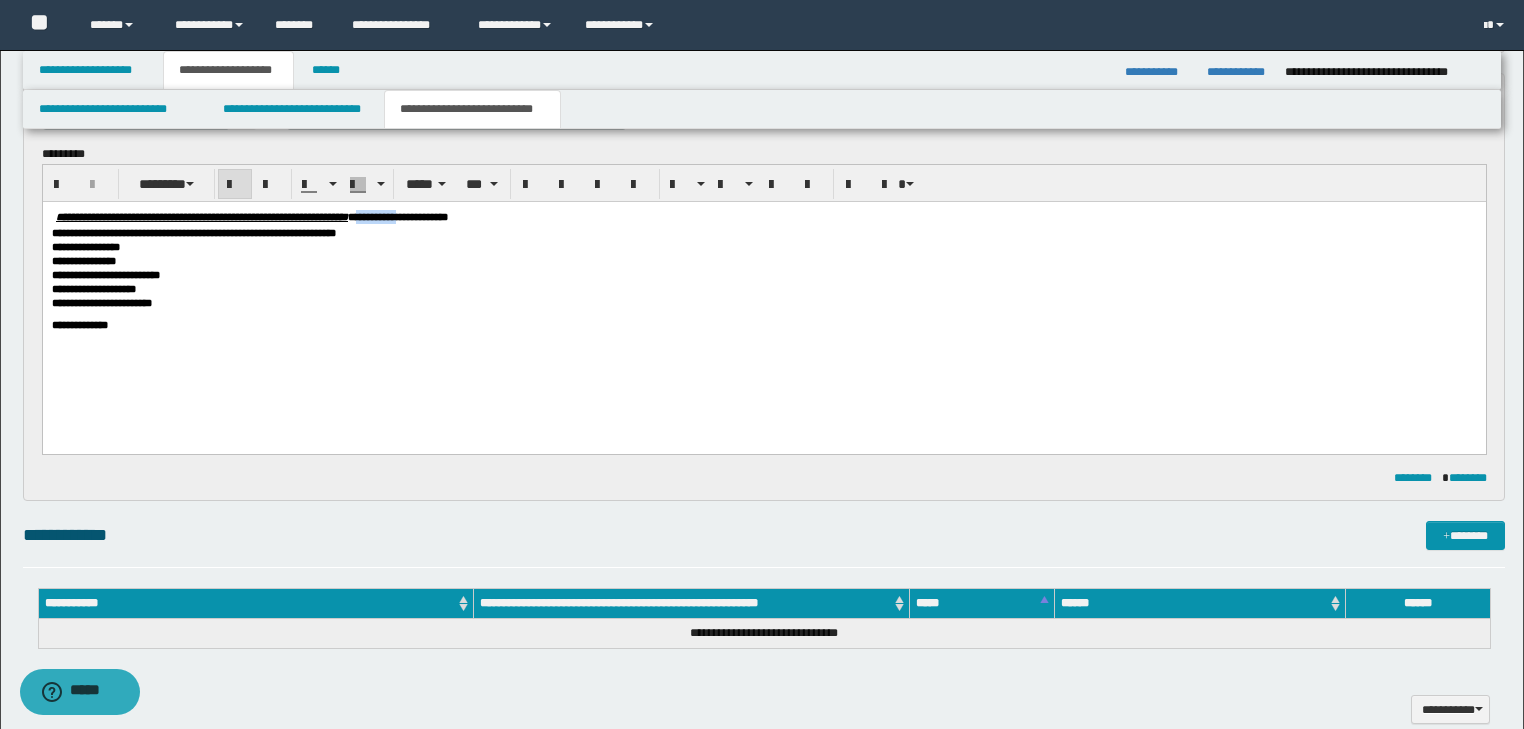 click on "**********" at bounding box center (397, 217) 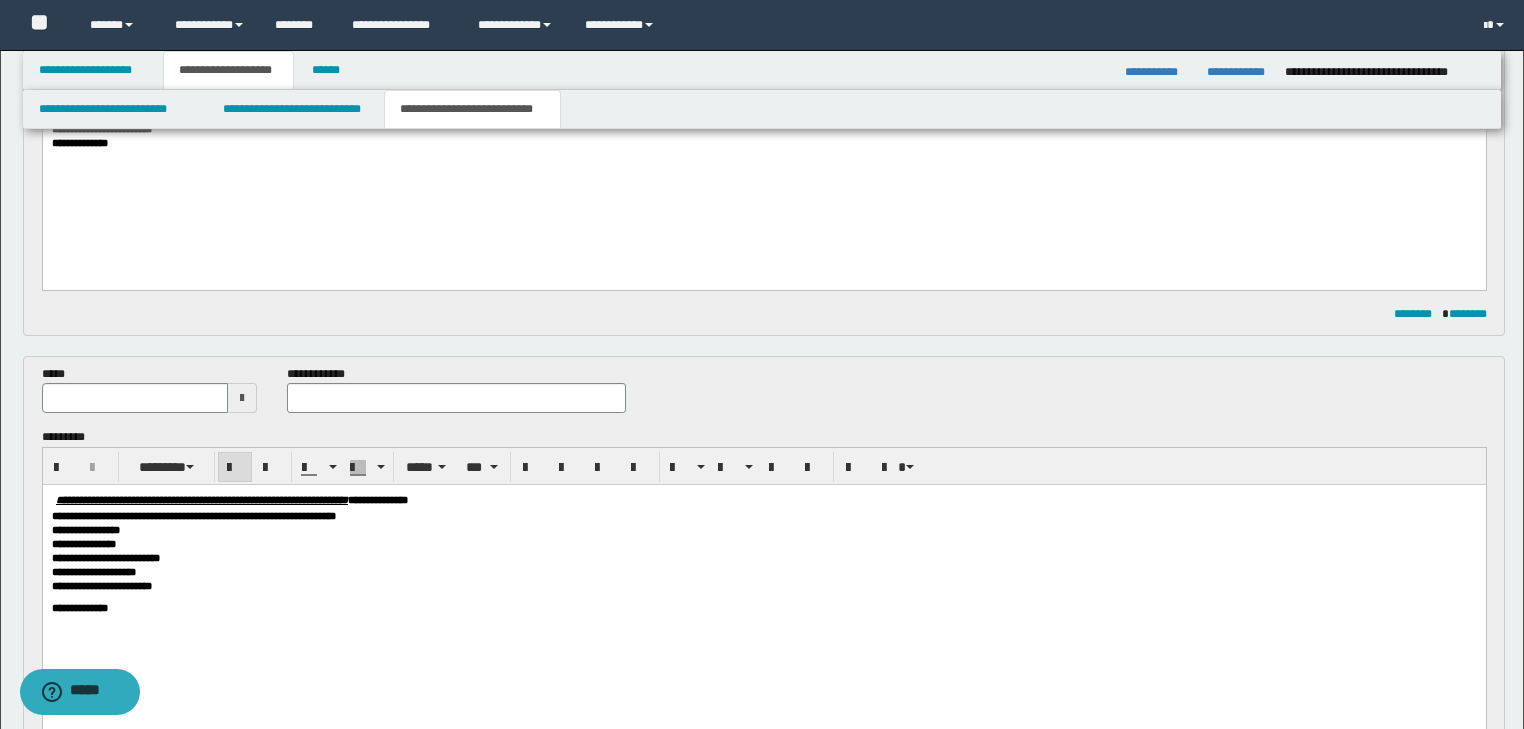 scroll, scrollTop: 288, scrollLeft: 0, axis: vertical 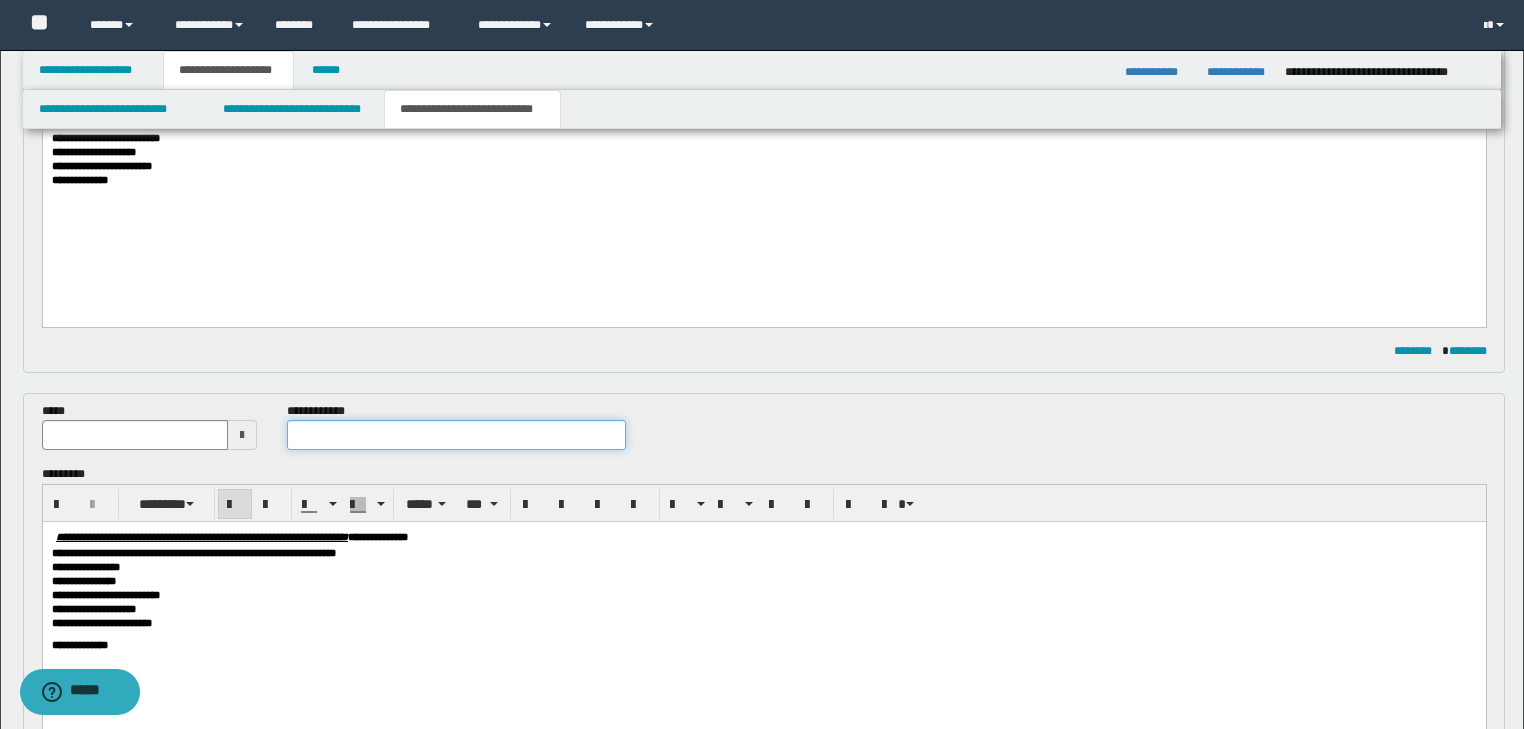 click at bounding box center [456, 435] 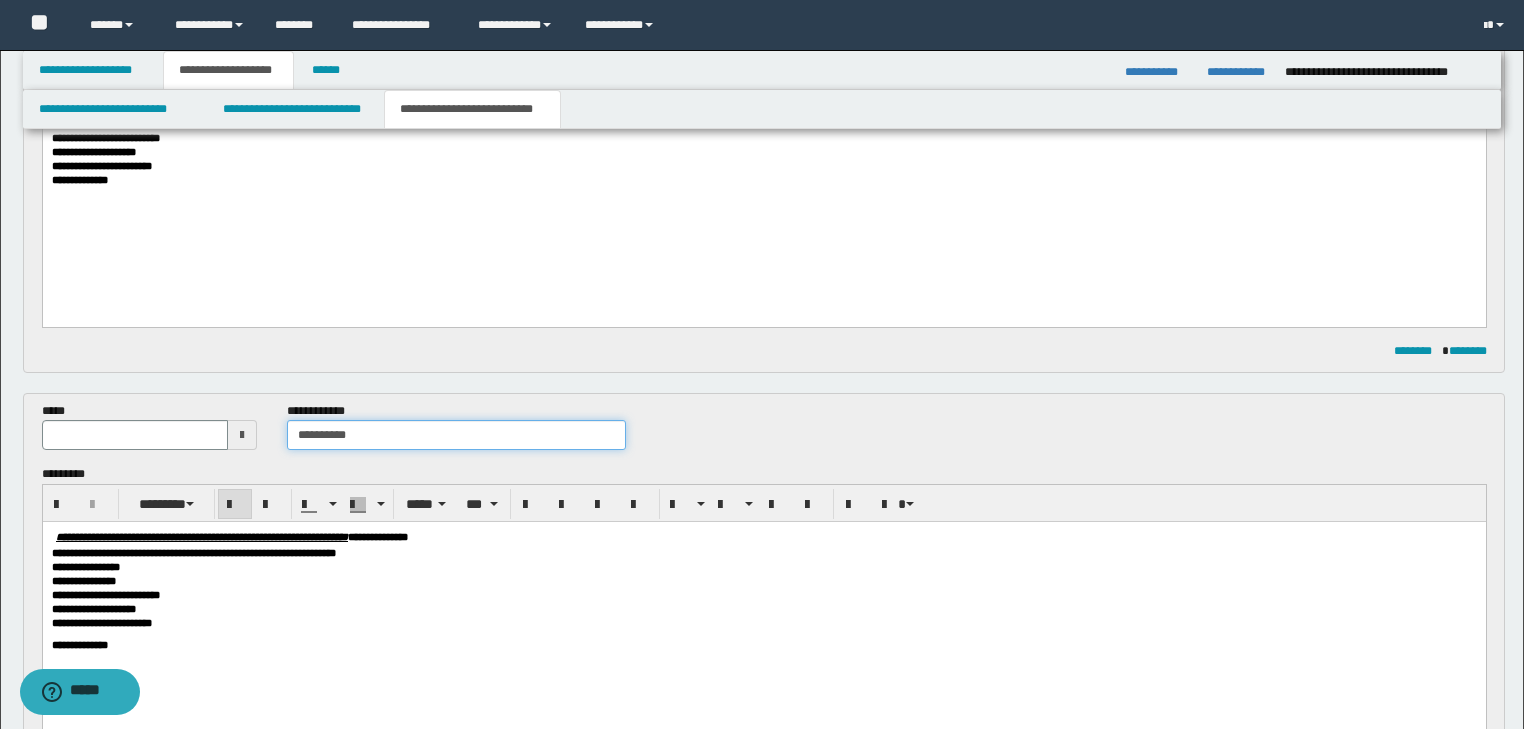 type on "**********" 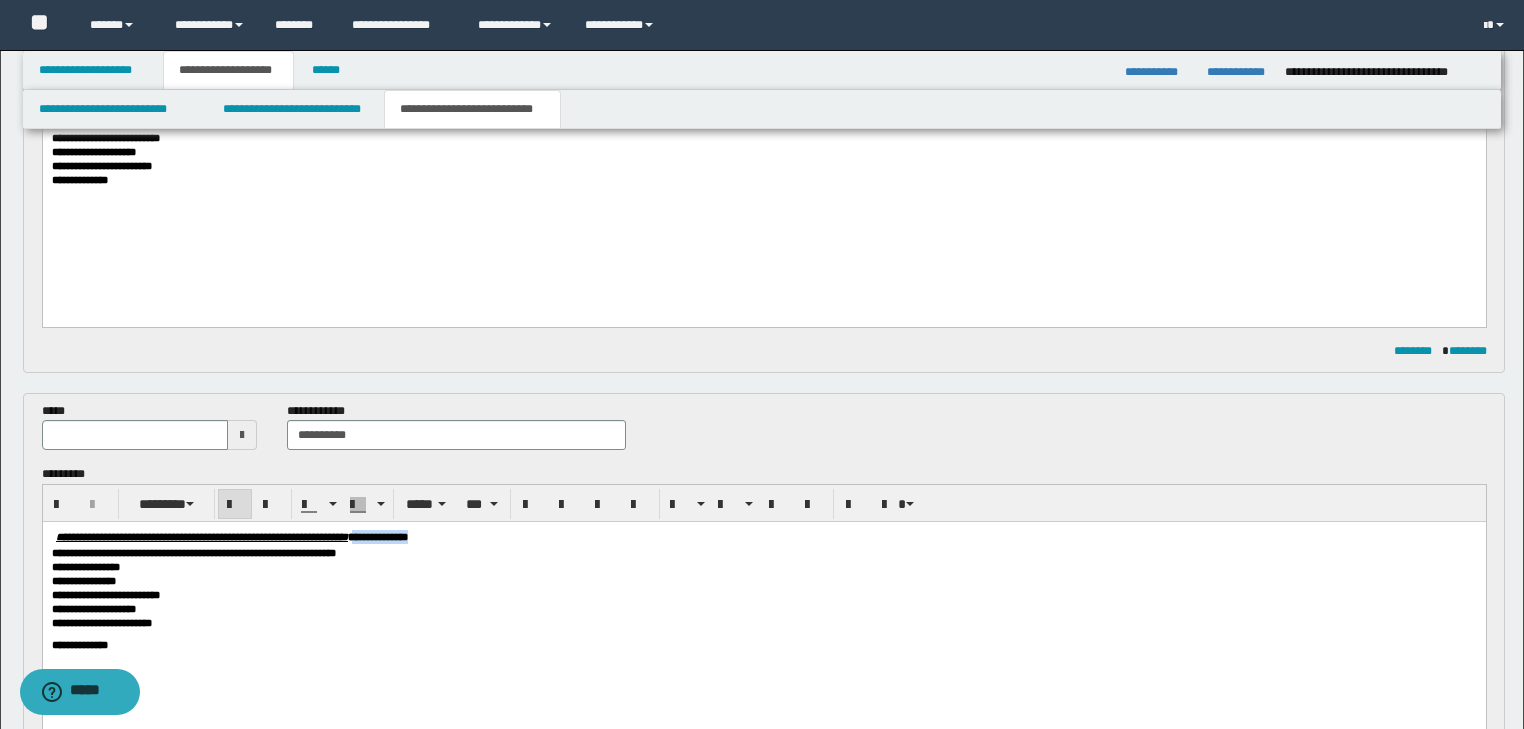 drag, startPoint x: 512, startPoint y: 540, endPoint x: 637, endPoint y: 540, distance: 125 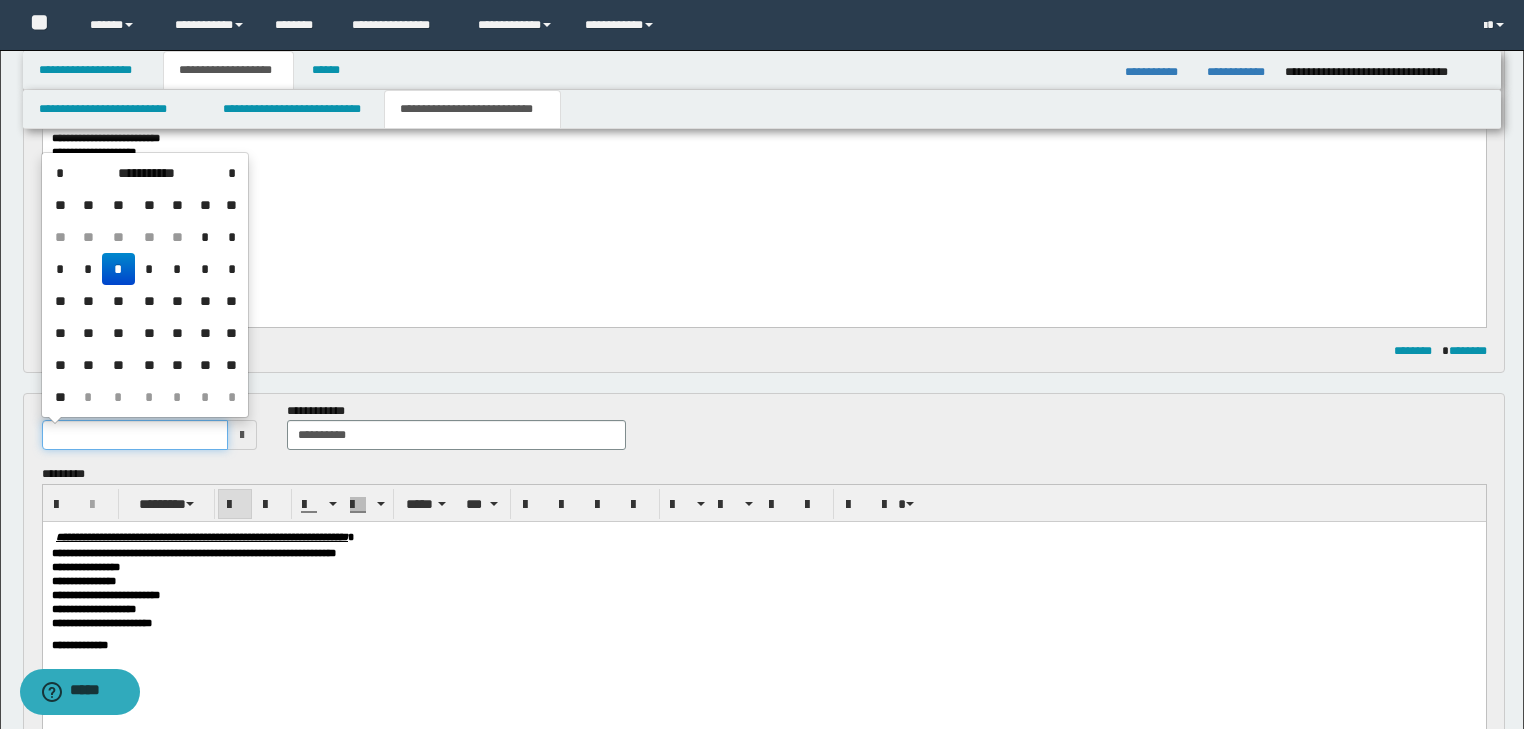 click at bounding box center [135, 435] 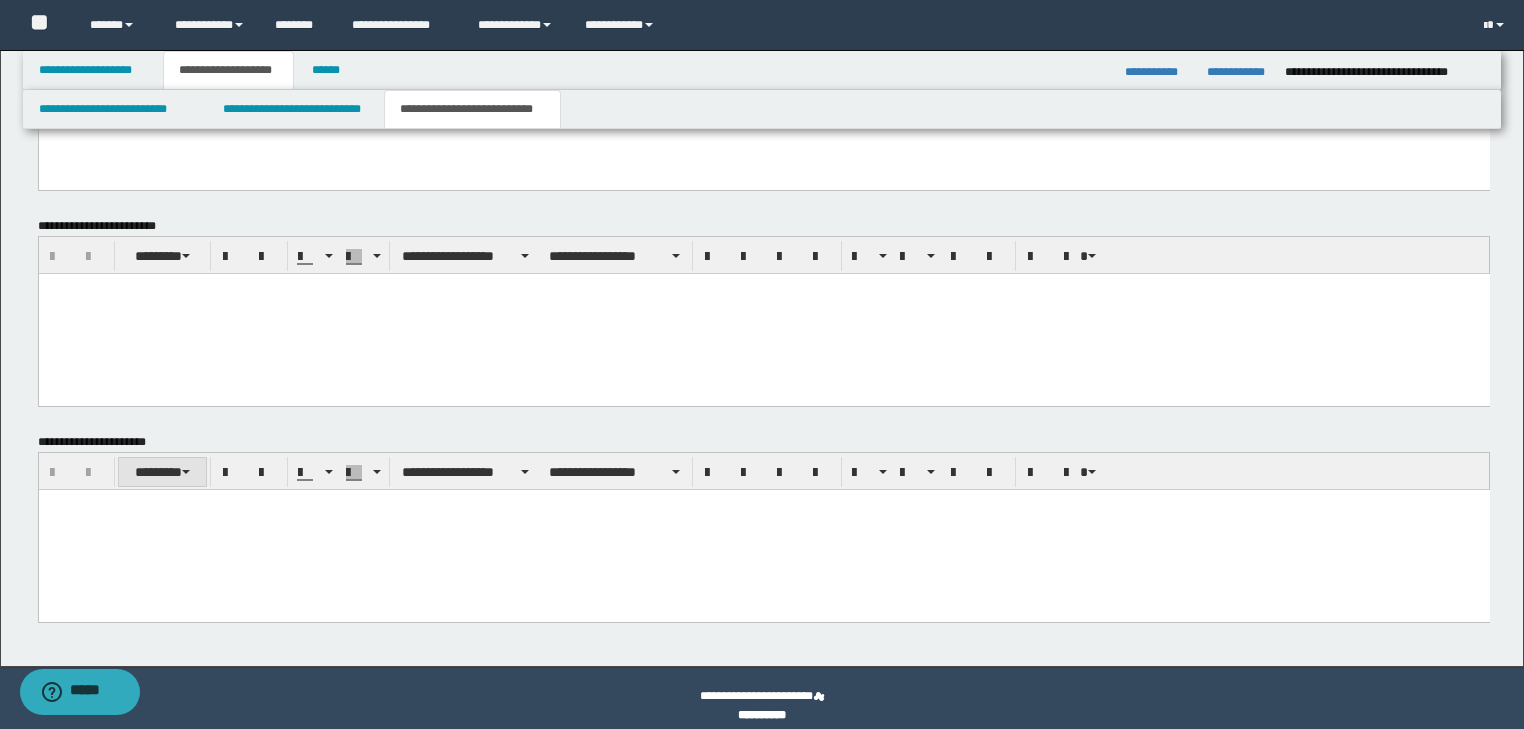 scroll, scrollTop: 1358, scrollLeft: 0, axis: vertical 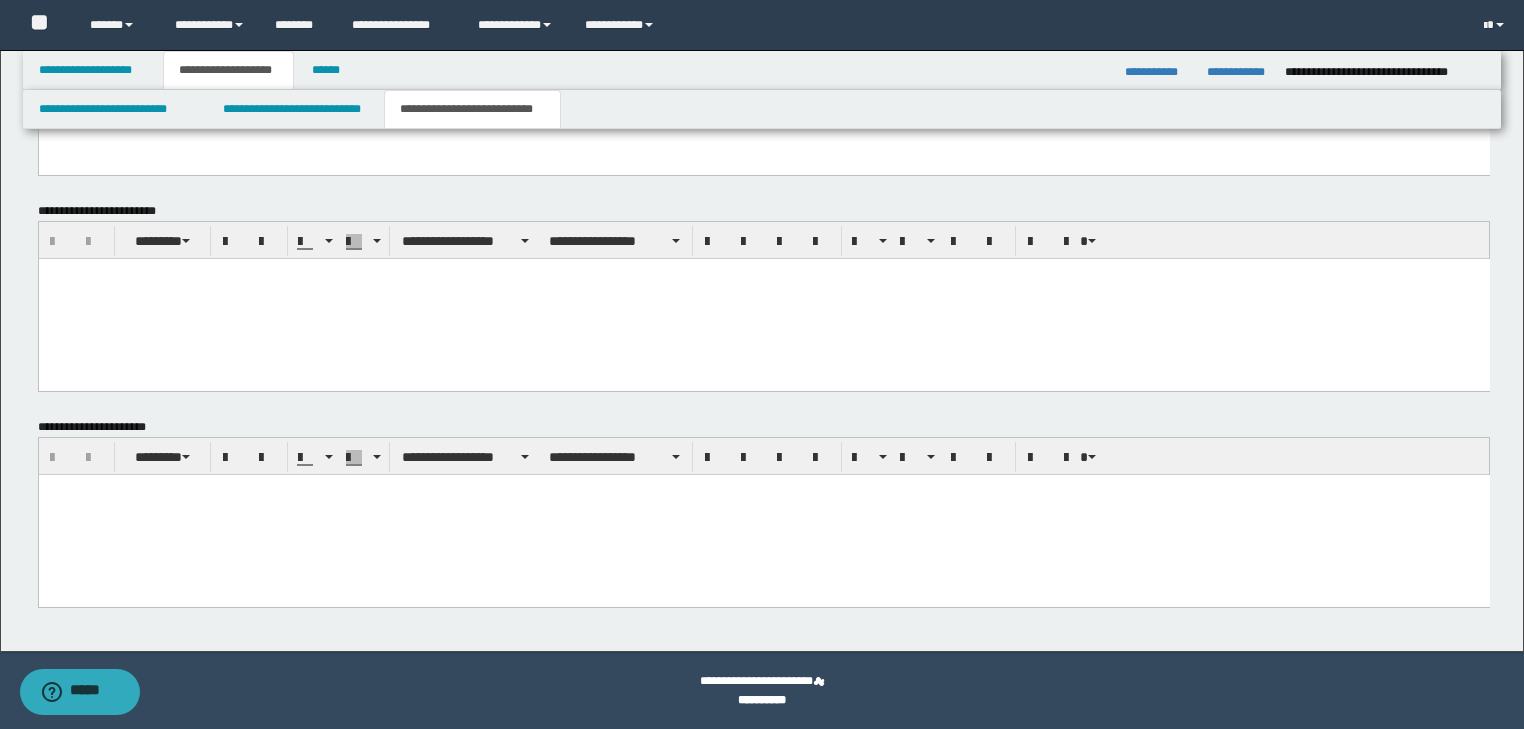 click at bounding box center [763, 514] 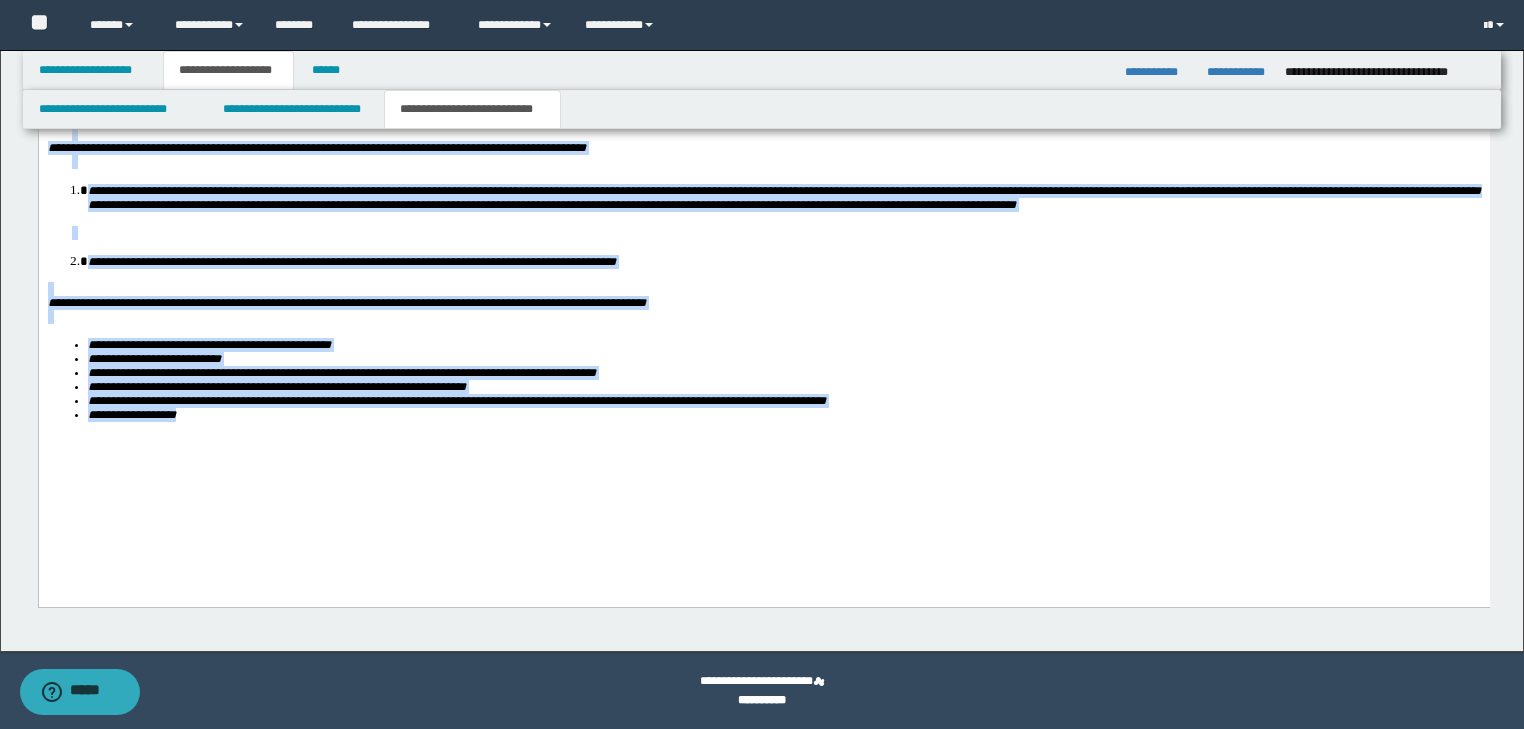 drag, startPoint x: 47, startPoint y: -121, endPoint x: 269, endPoint y: 511, distance: 669.8567 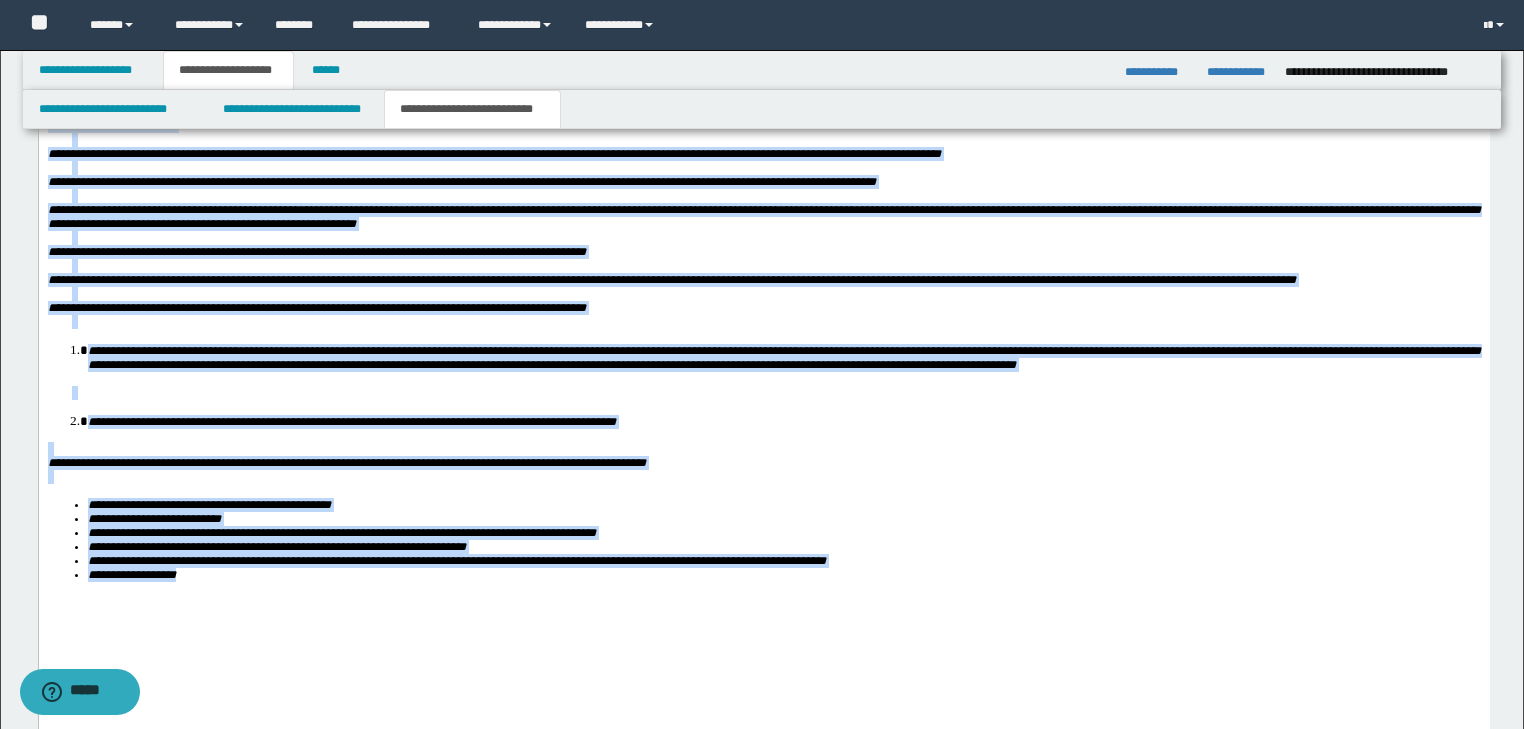 scroll, scrollTop: 1566, scrollLeft: 0, axis: vertical 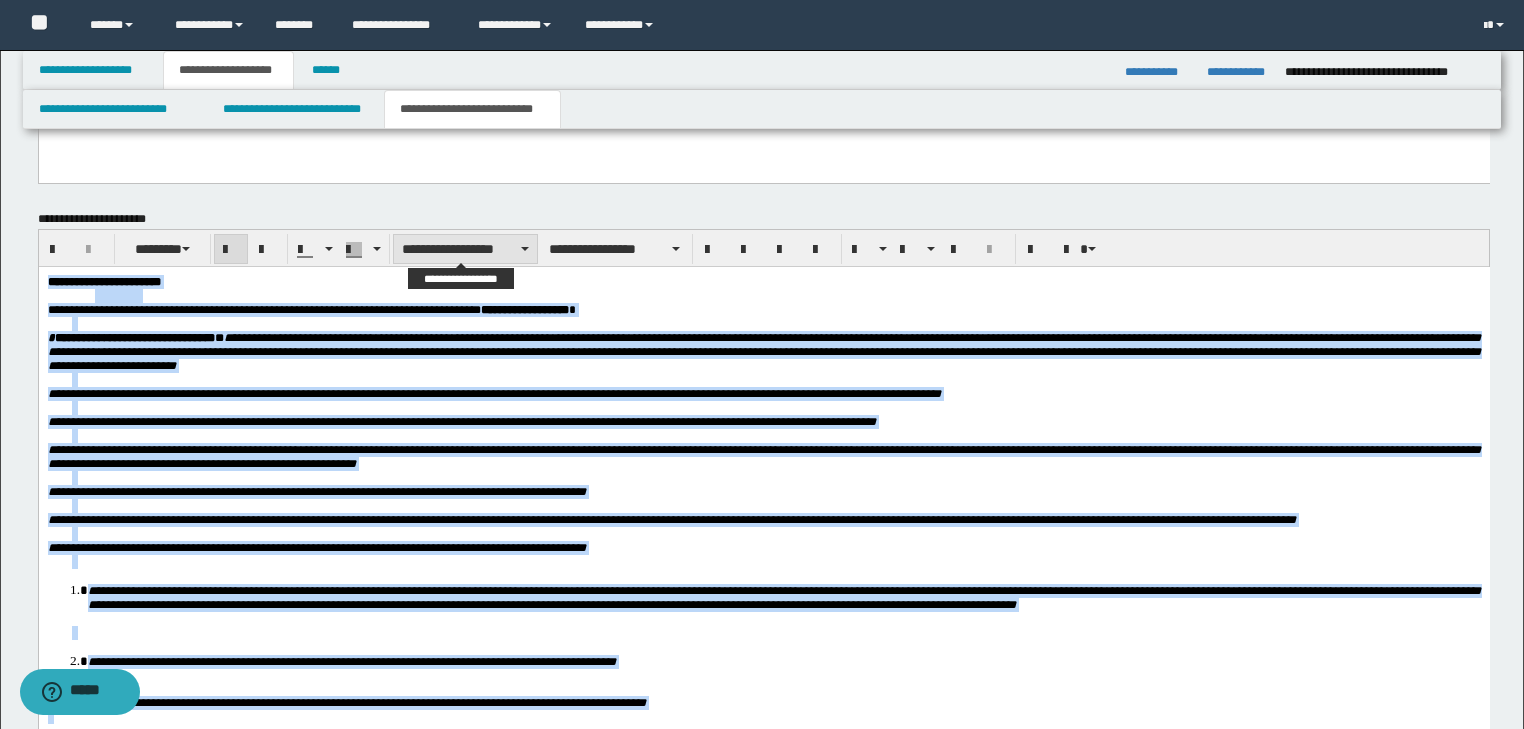 type on "**********" 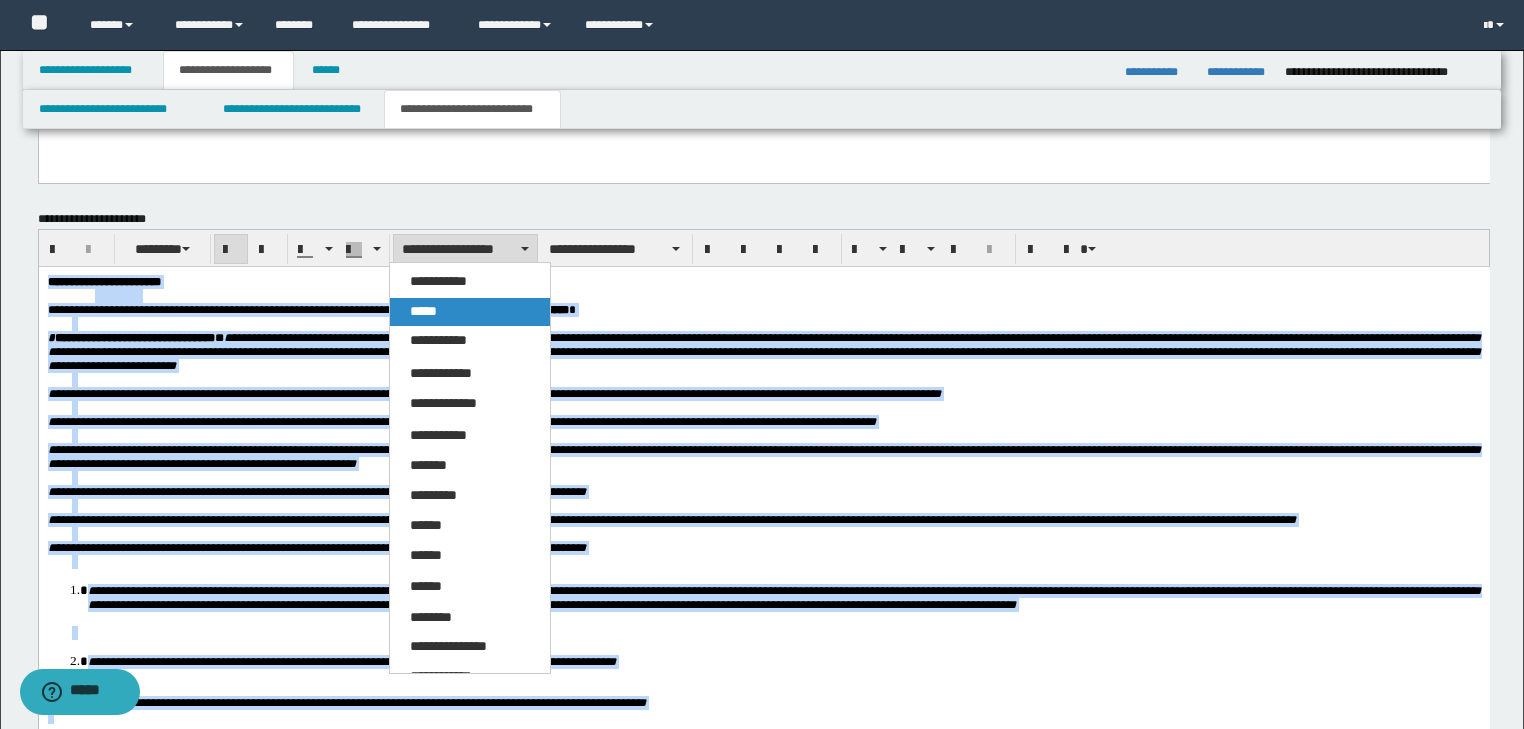 click on "*****" at bounding box center [423, 311] 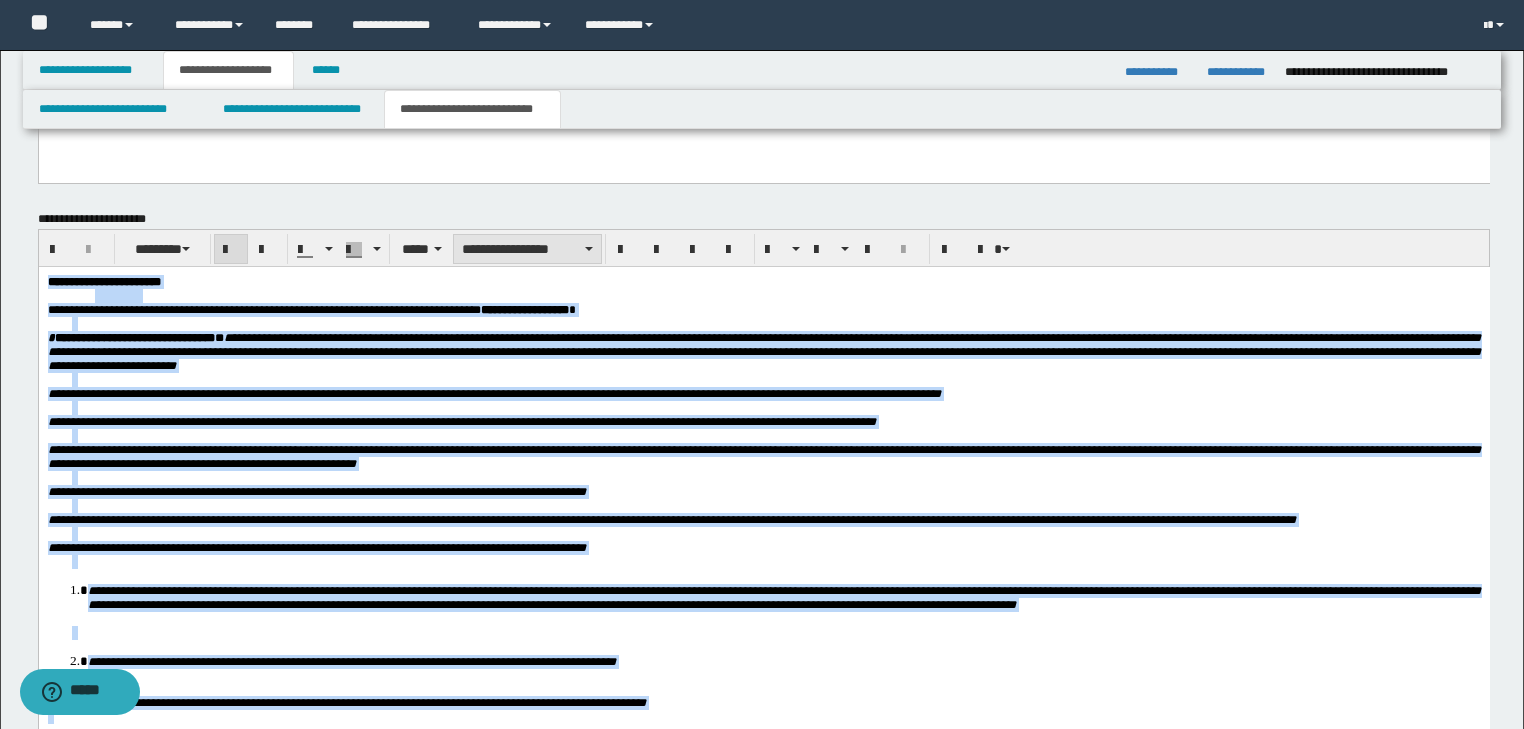 click on "**********" at bounding box center (527, 249) 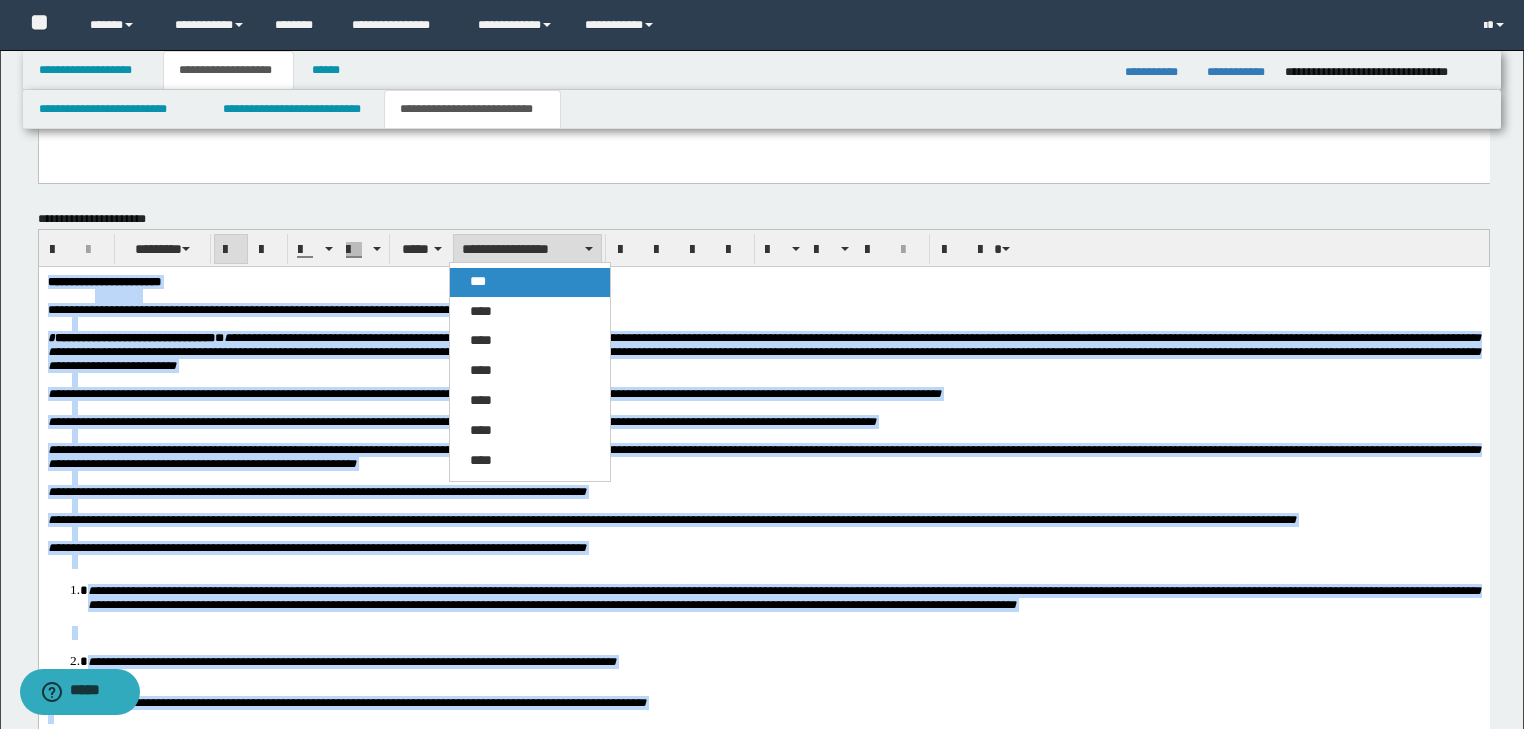 click on "***" at bounding box center (478, 281) 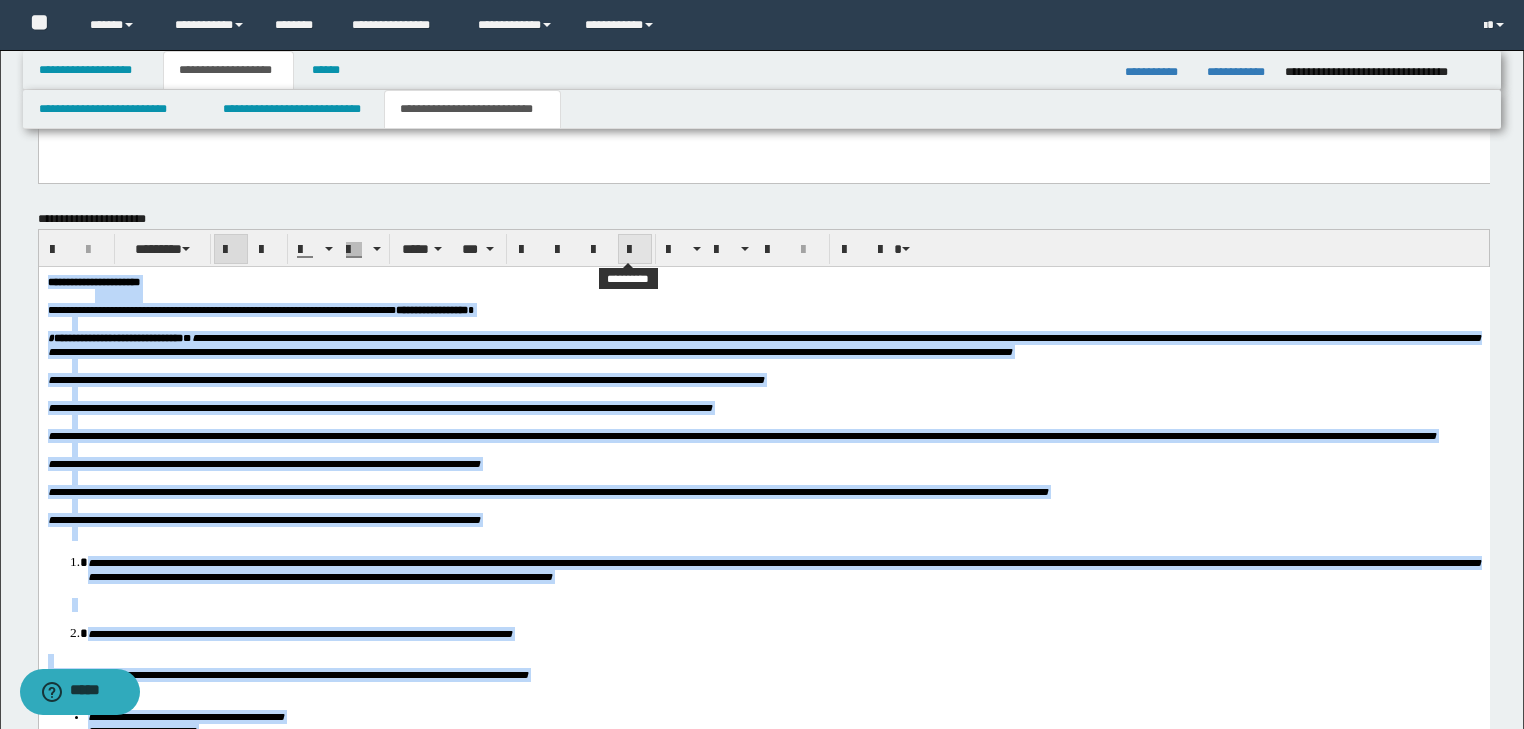 click at bounding box center (635, 250) 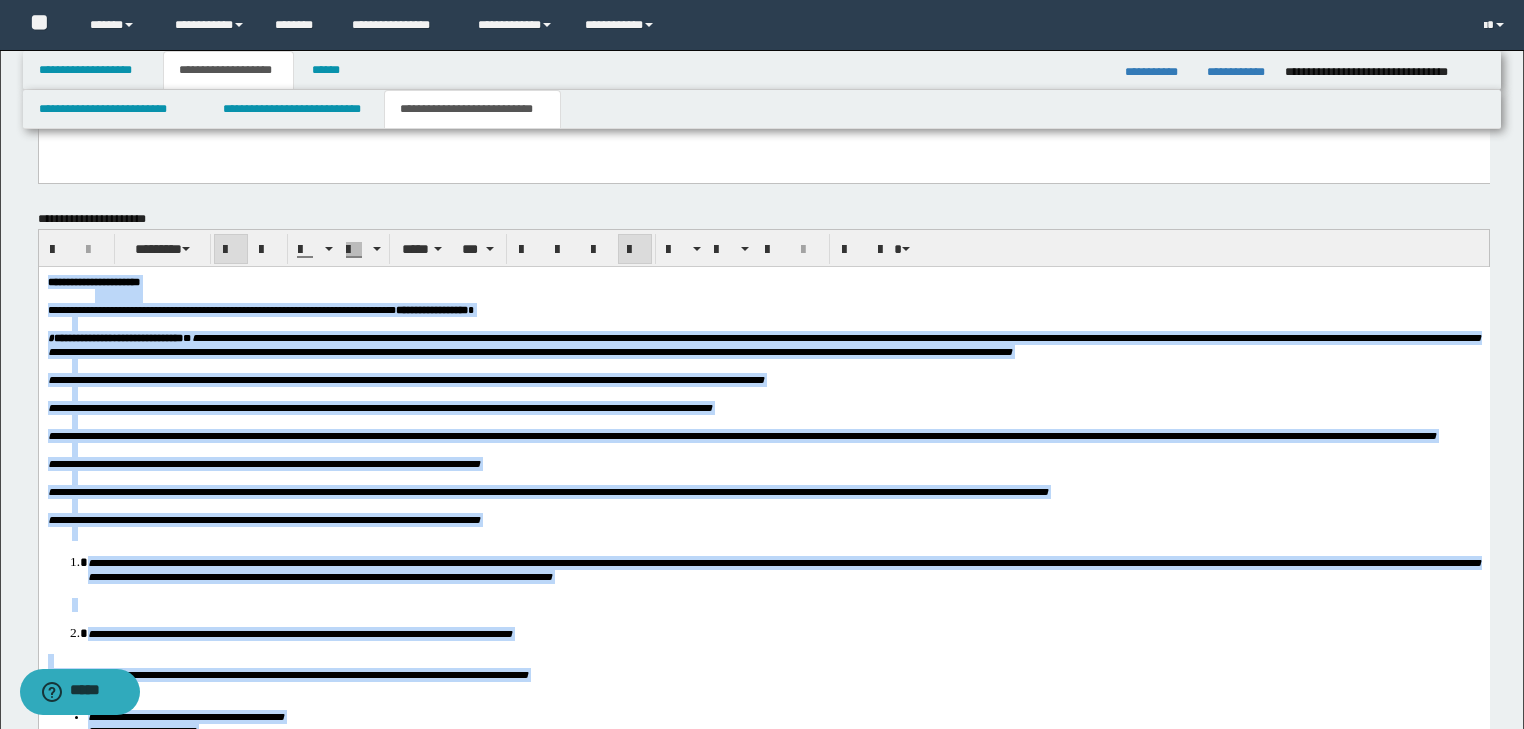 click on "**********" at bounding box center (763, 344) 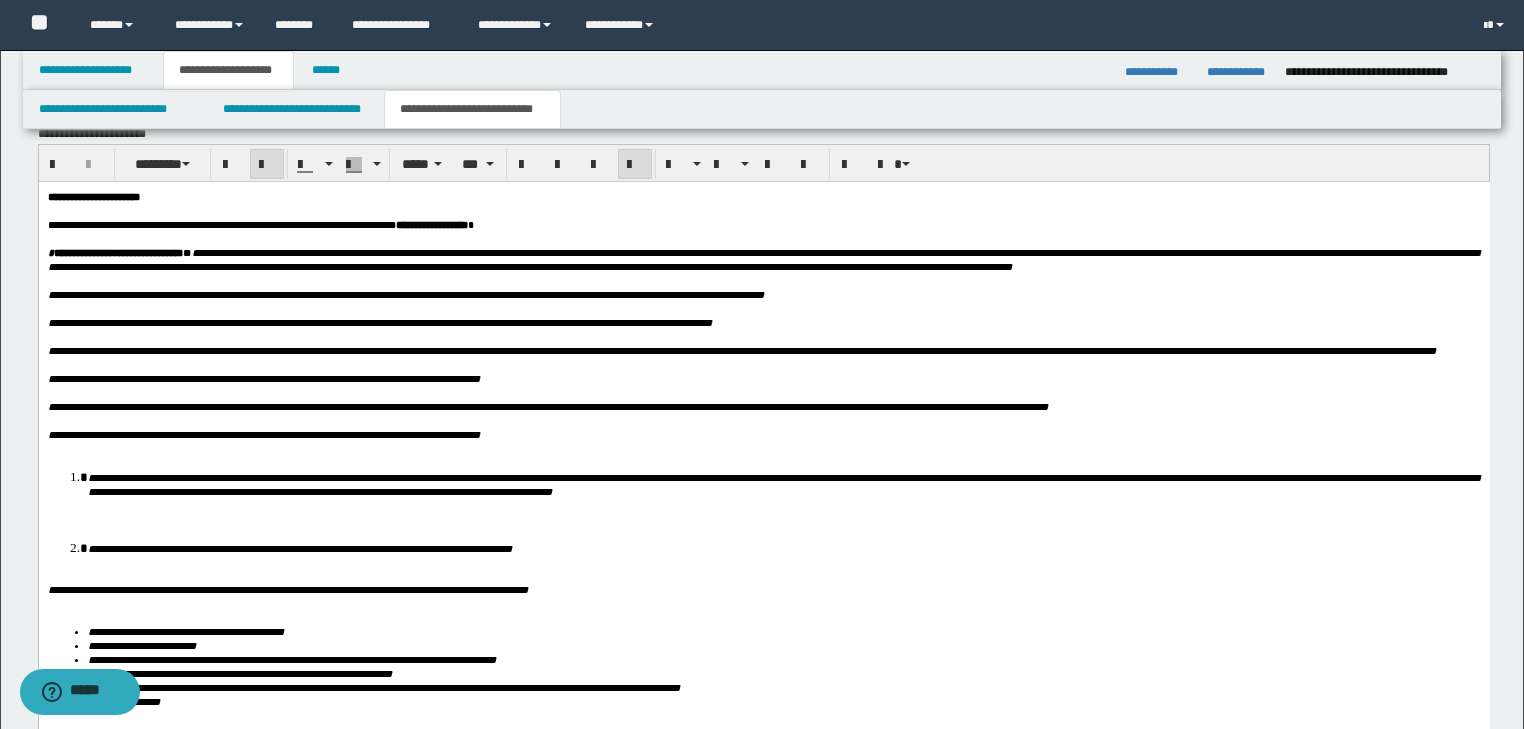 scroll, scrollTop: 1726, scrollLeft: 0, axis: vertical 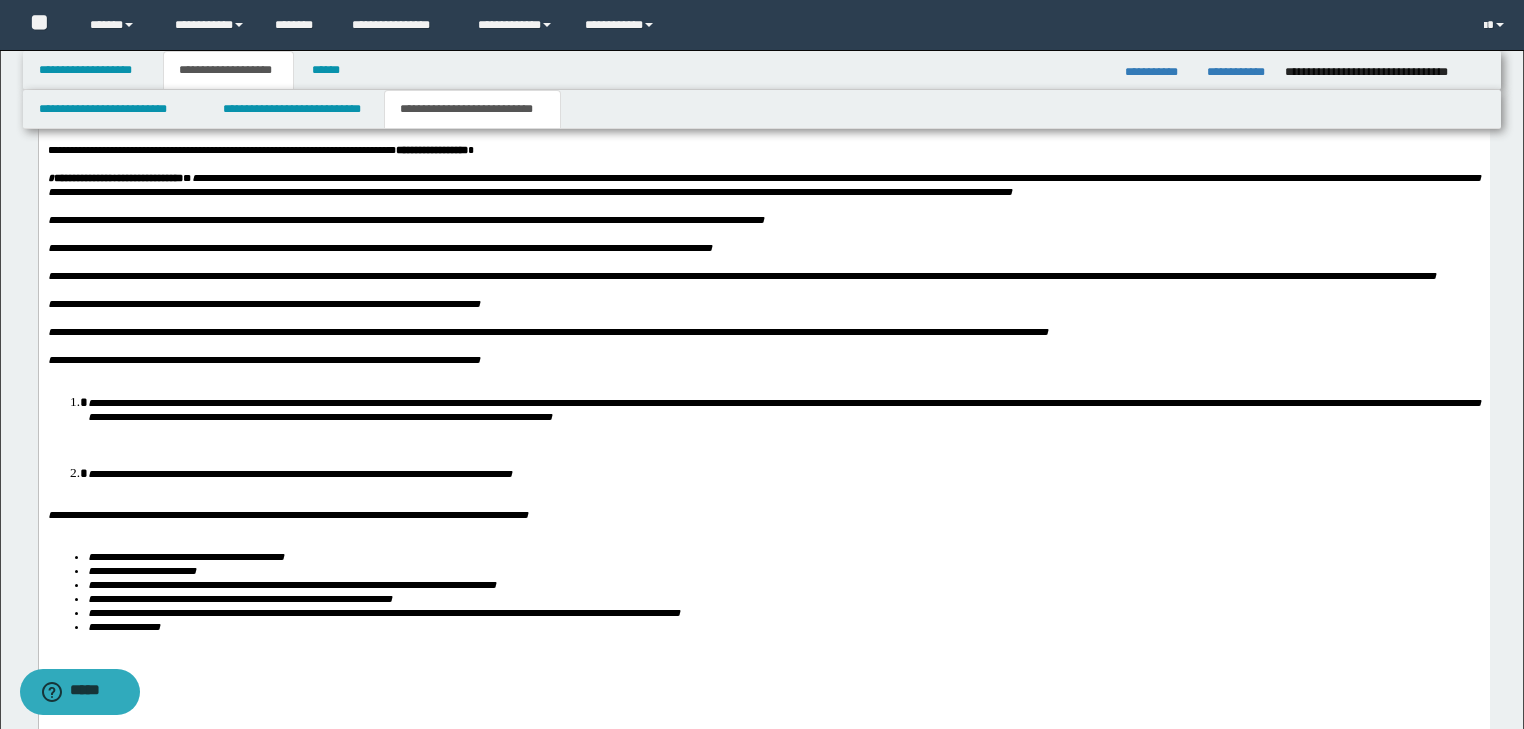 click on "**********" at bounding box center [763, 359] 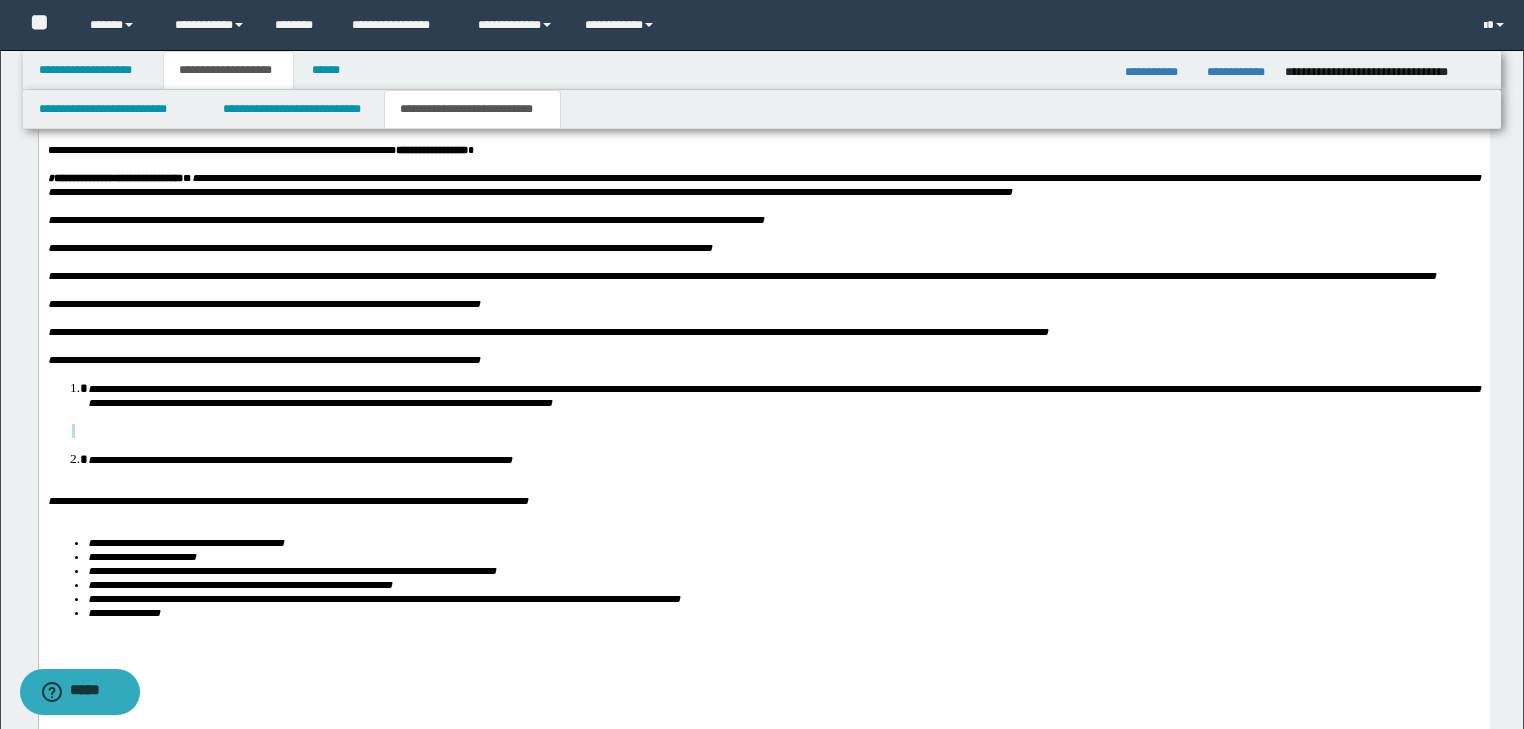 click on "**********" at bounding box center (763, 398) 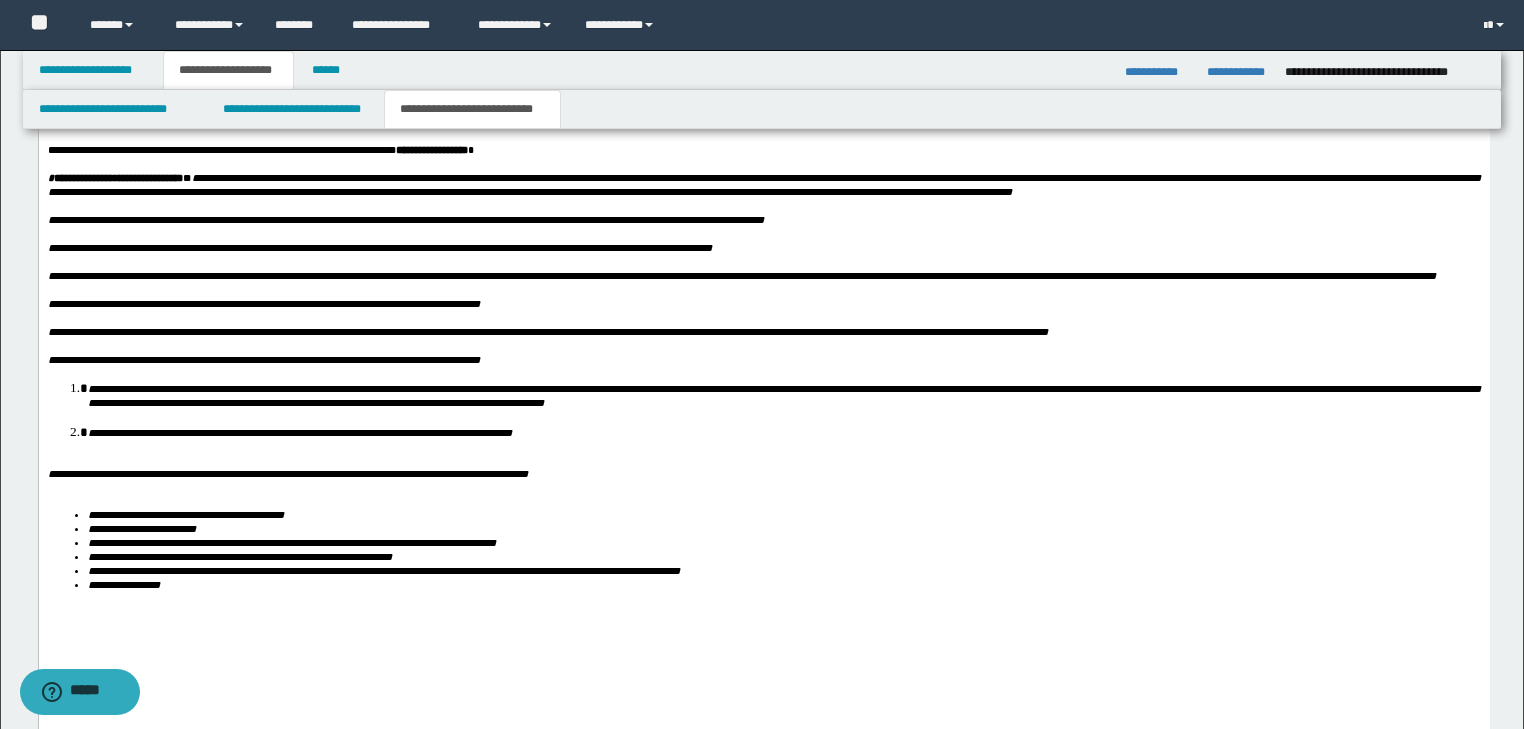 click on "**********" at bounding box center (783, 431) 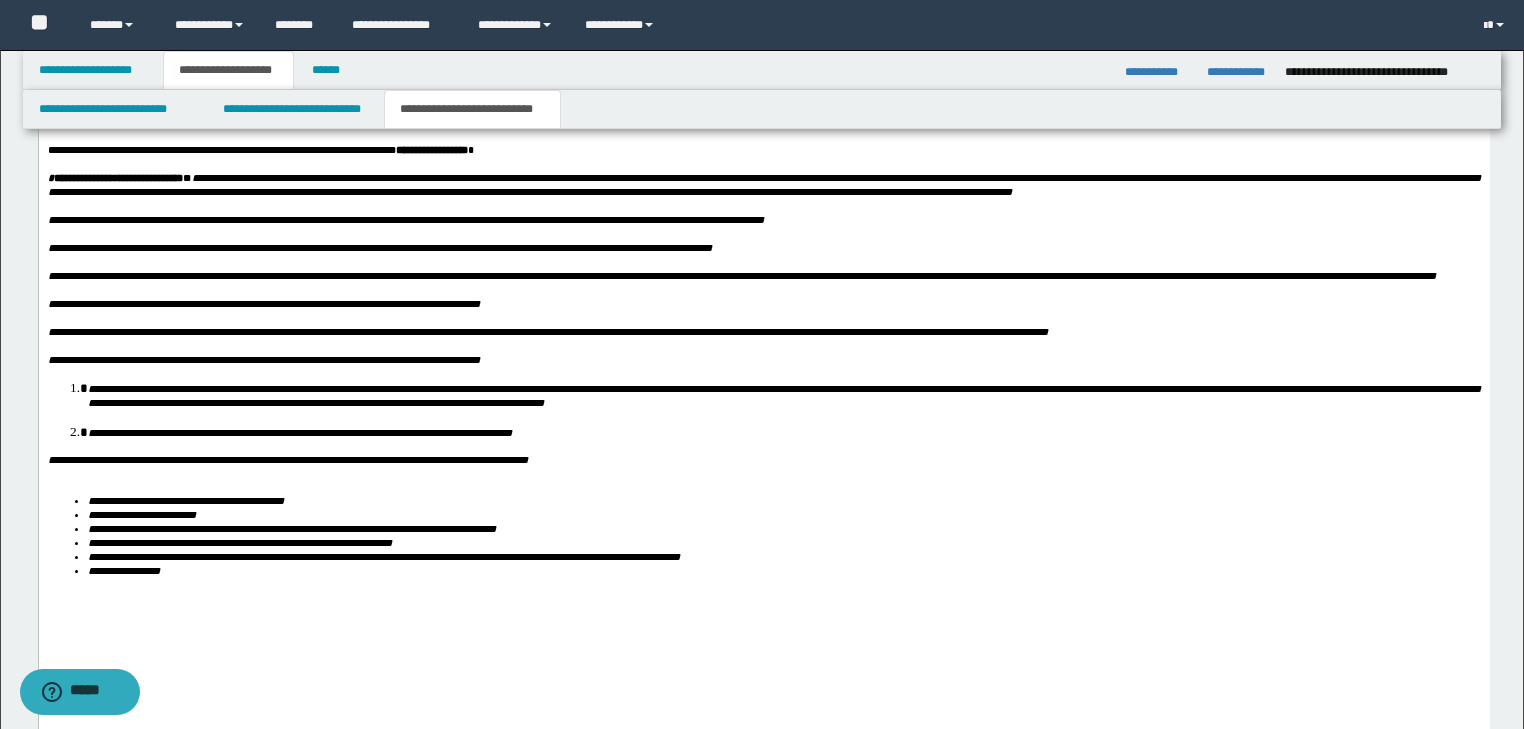 click on "**********" at bounding box center (763, 377) 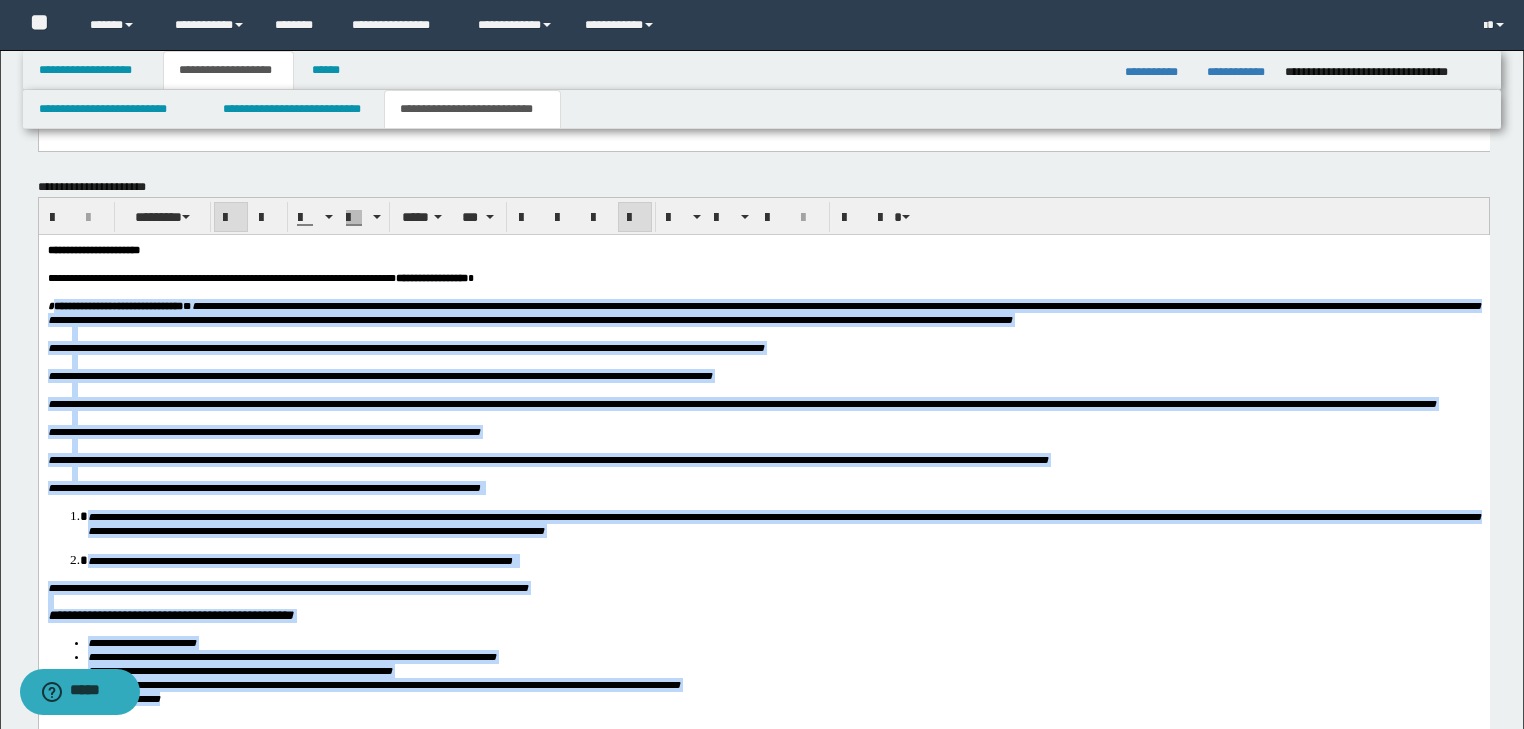 scroll, scrollTop: 1406, scrollLeft: 0, axis: vertical 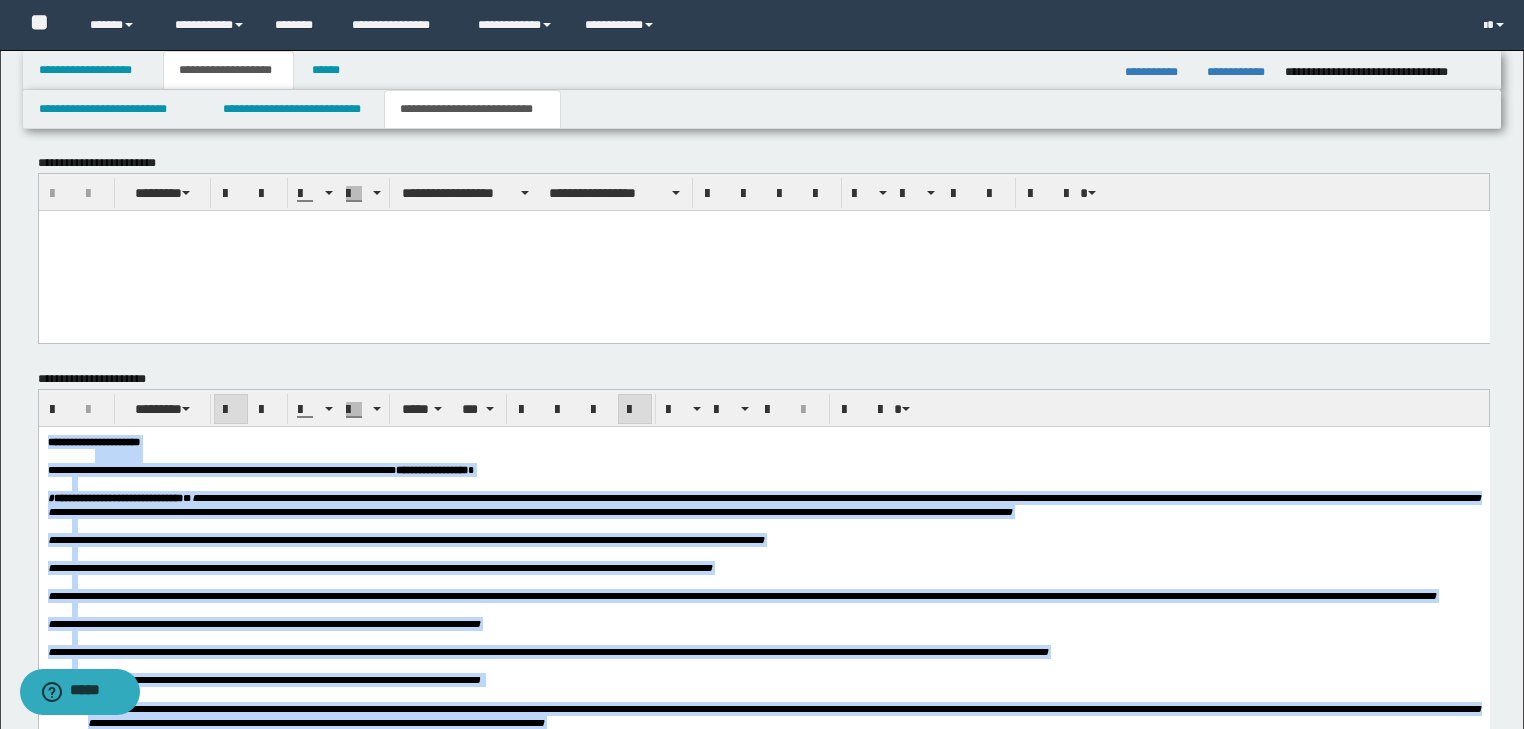 drag, startPoint x: 283, startPoint y: 961, endPoint x: 38, endPoint y: 691, distance: 364.5888 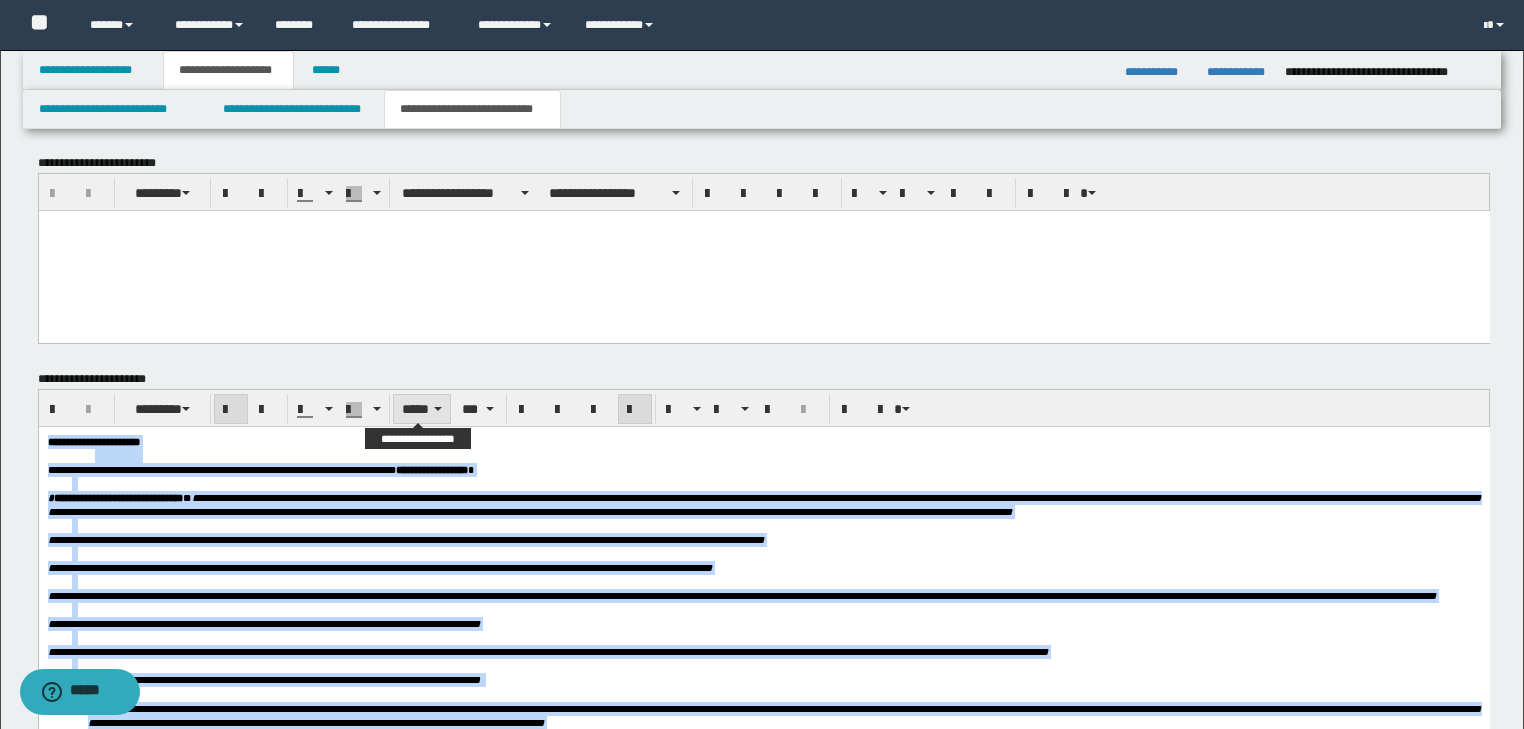 click on "*****" at bounding box center [422, 409] 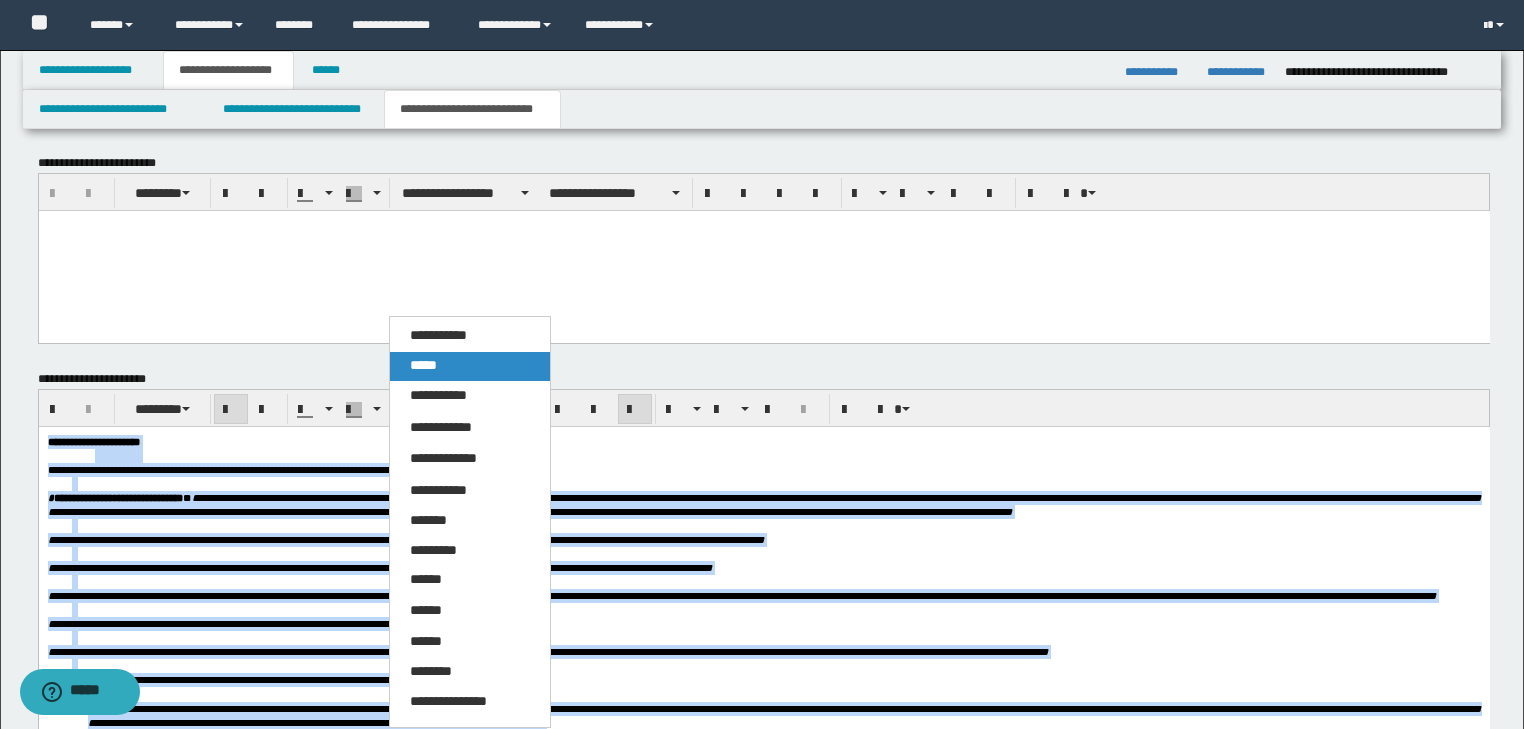 click on "*****" at bounding box center (423, 365) 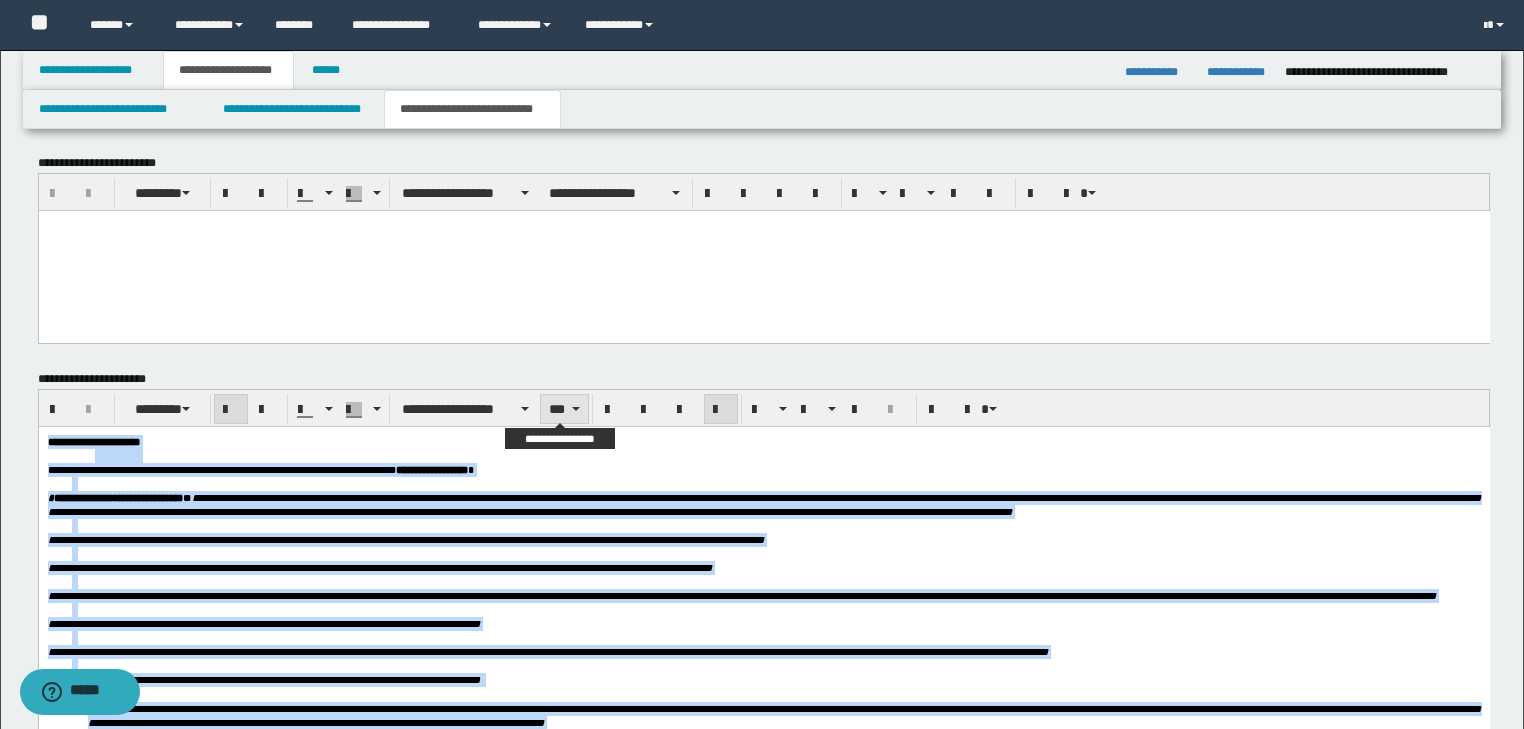 click on "***" at bounding box center (564, 409) 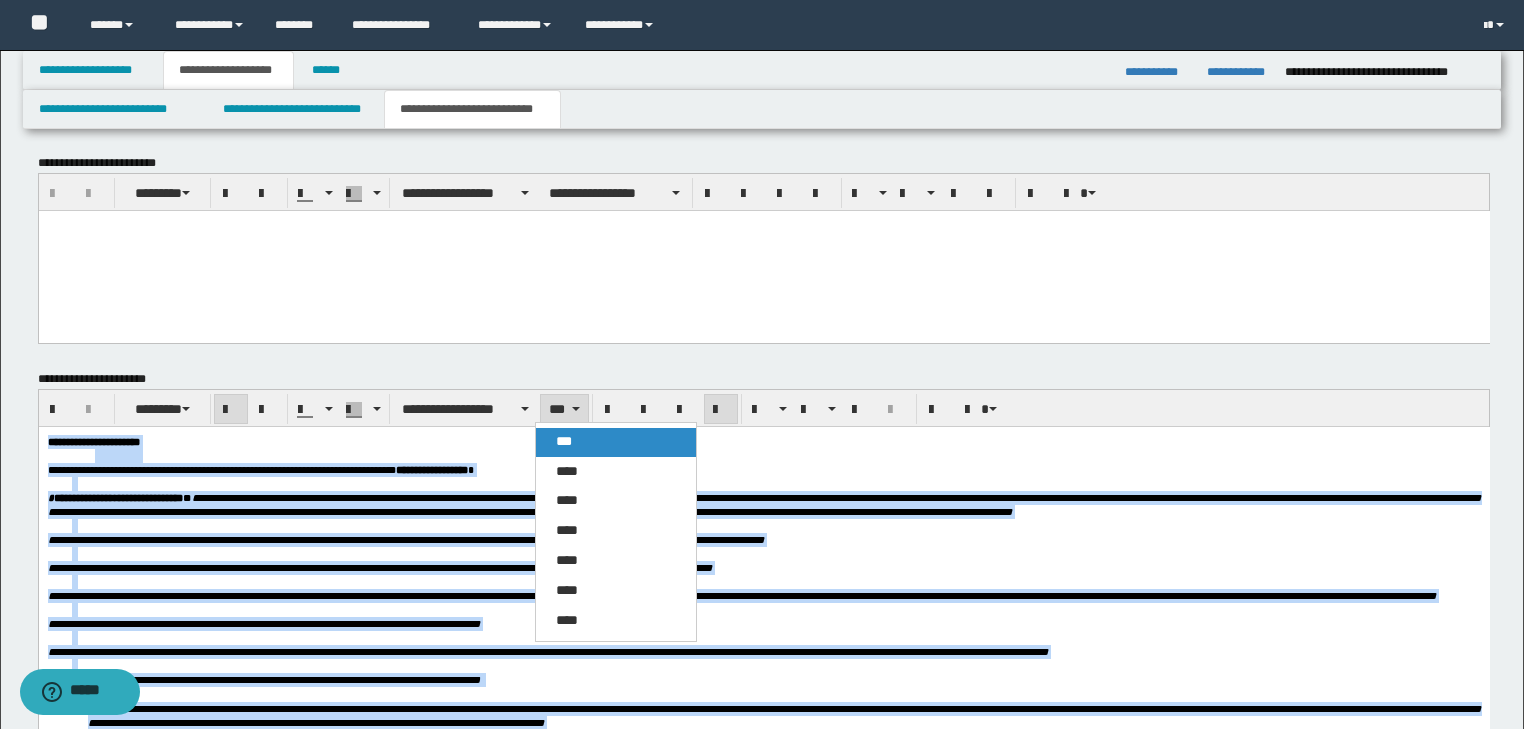 drag, startPoint x: 568, startPoint y: 439, endPoint x: 504, endPoint y: 15, distance: 428.80298 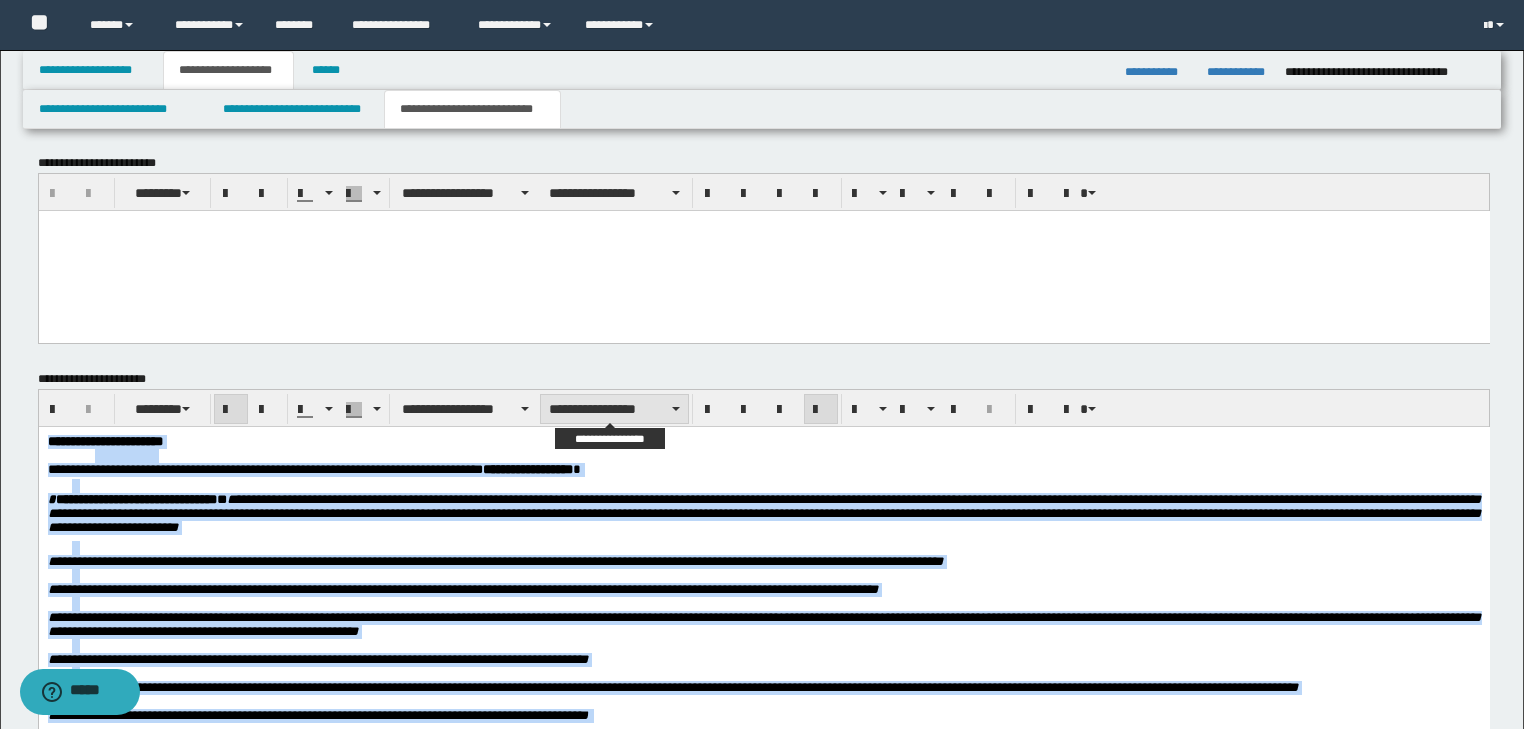 click on "**********" at bounding box center (614, 409) 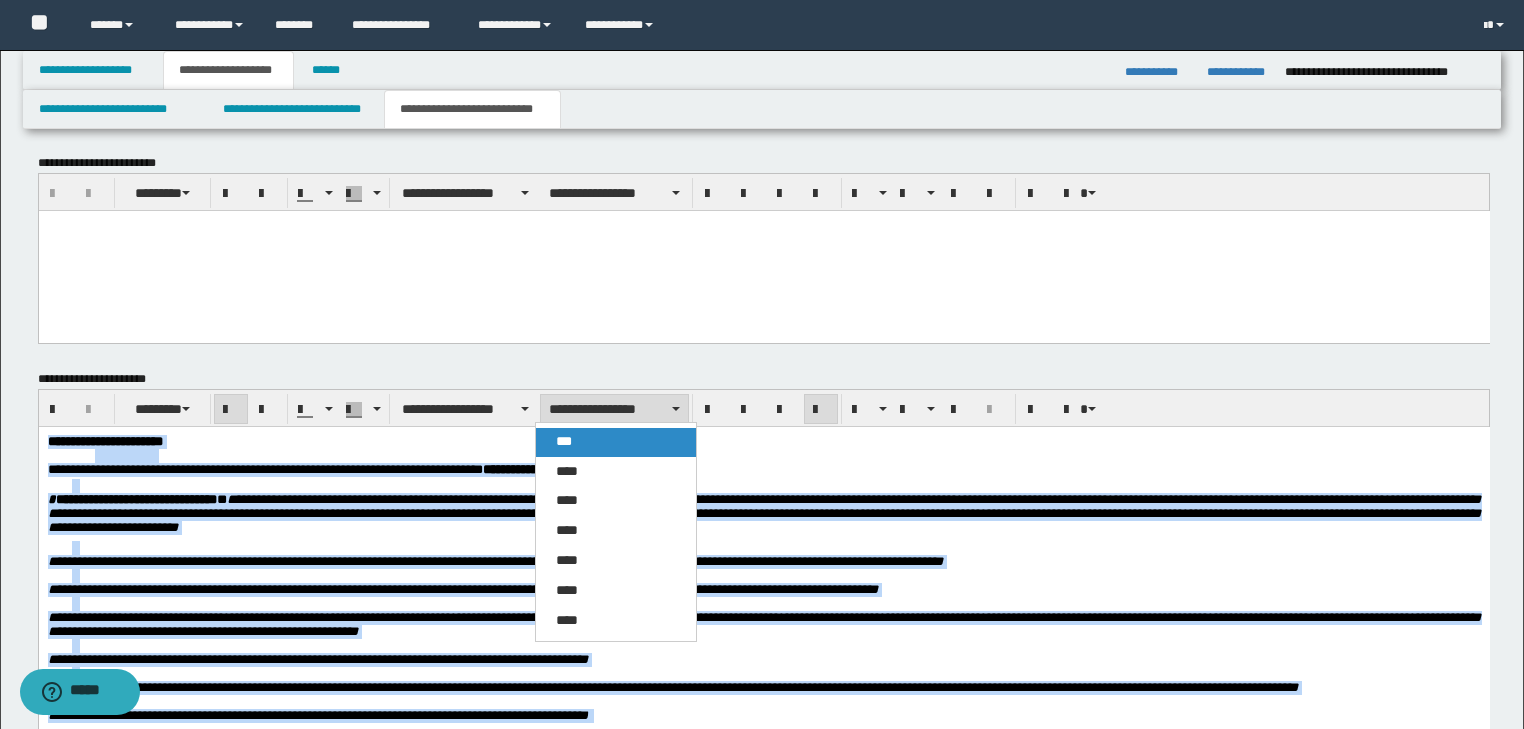 click on "***" at bounding box center [616, 442] 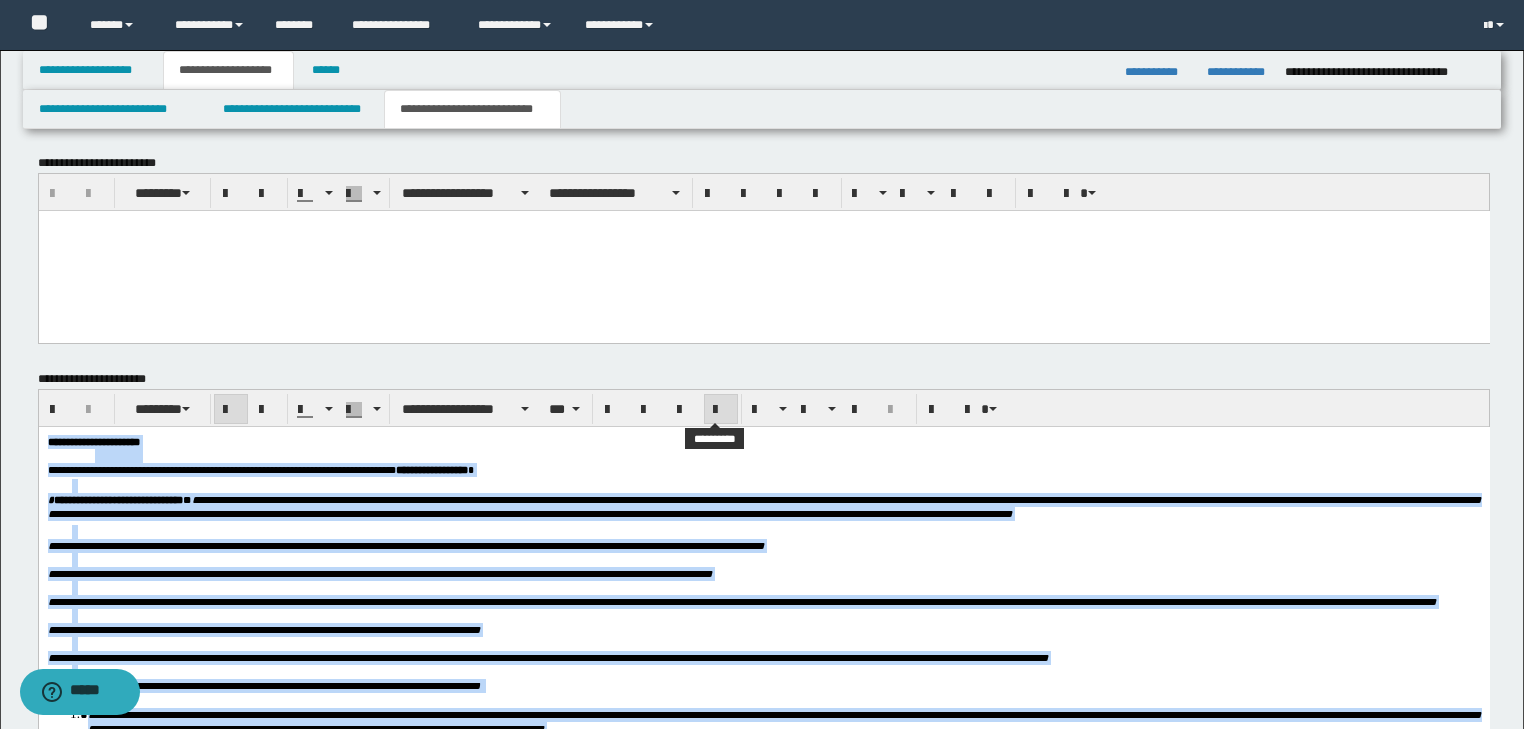 click at bounding box center (721, 410) 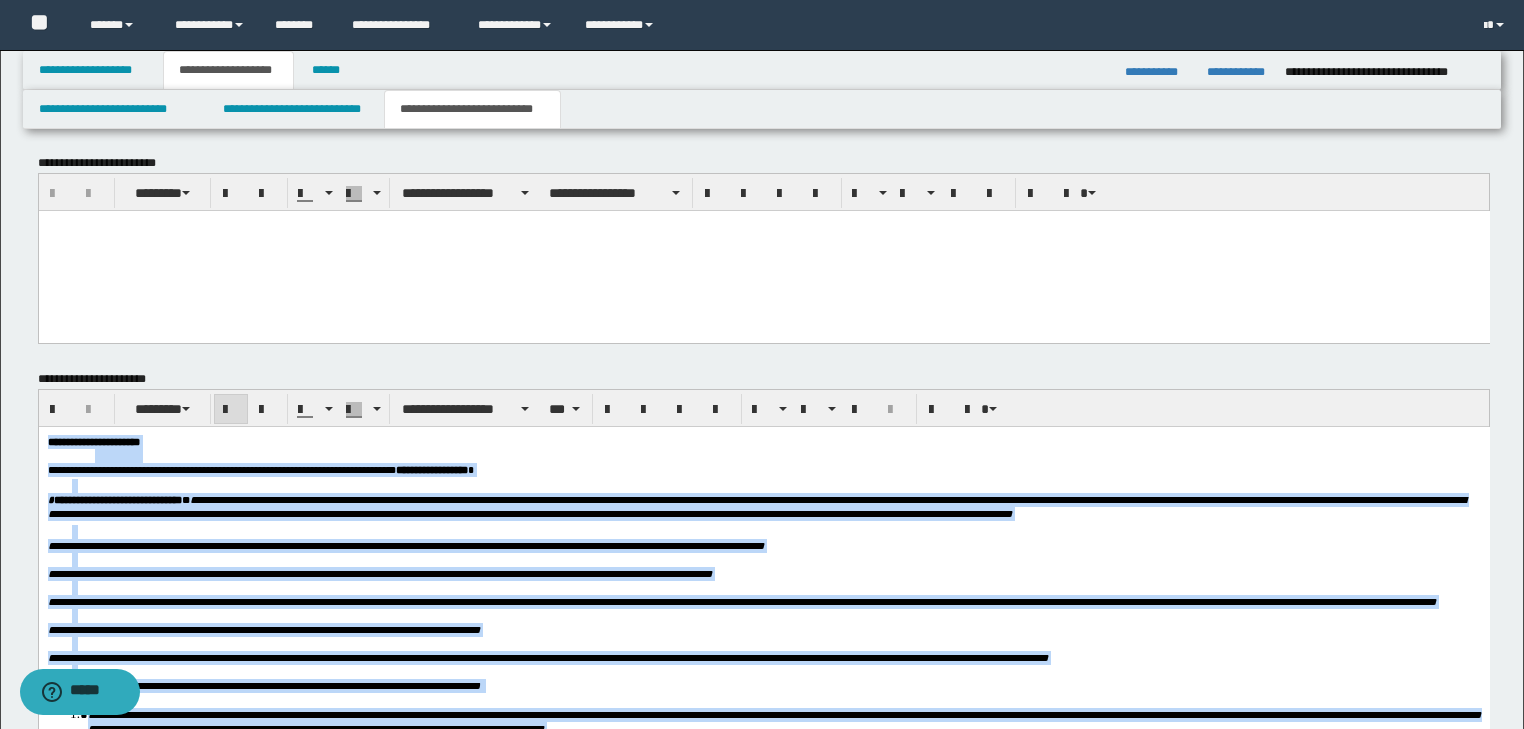 click at bounding box center [787, 455] 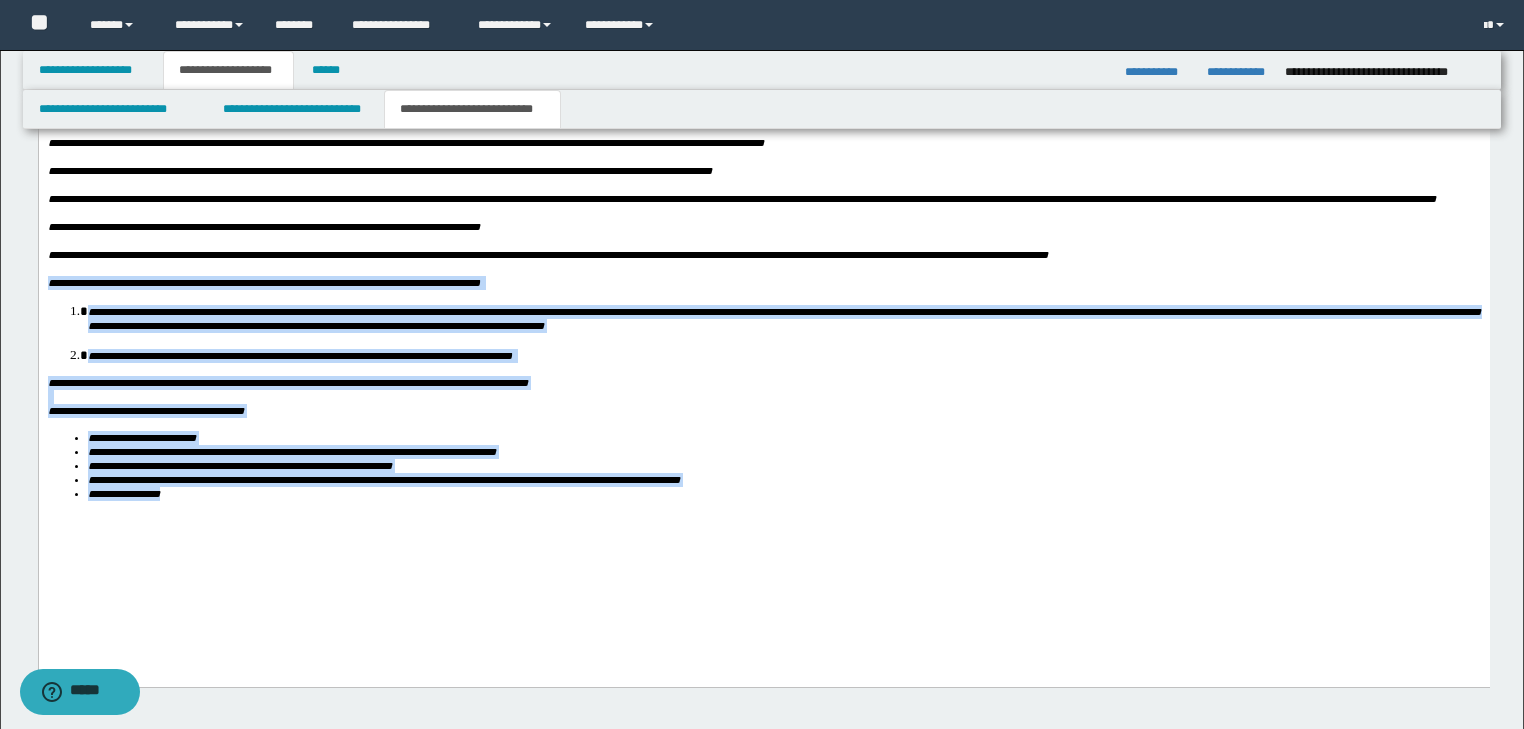 scroll, scrollTop: 1569, scrollLeft: 0, axis: vertical 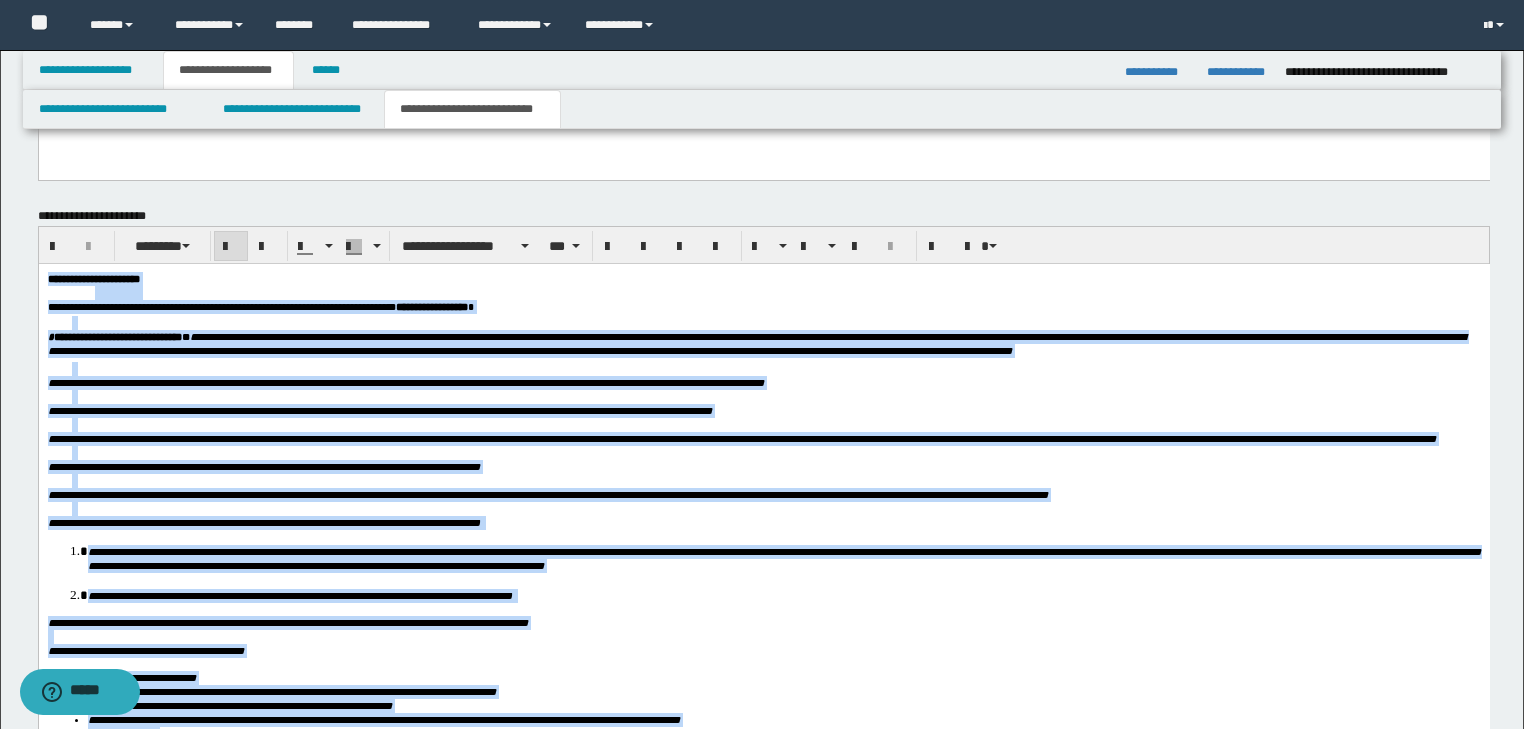 drag, startPoint x: 423, startPoint y: 805, endPoint x: 55, endPoint y: 282, distance: 639.4943 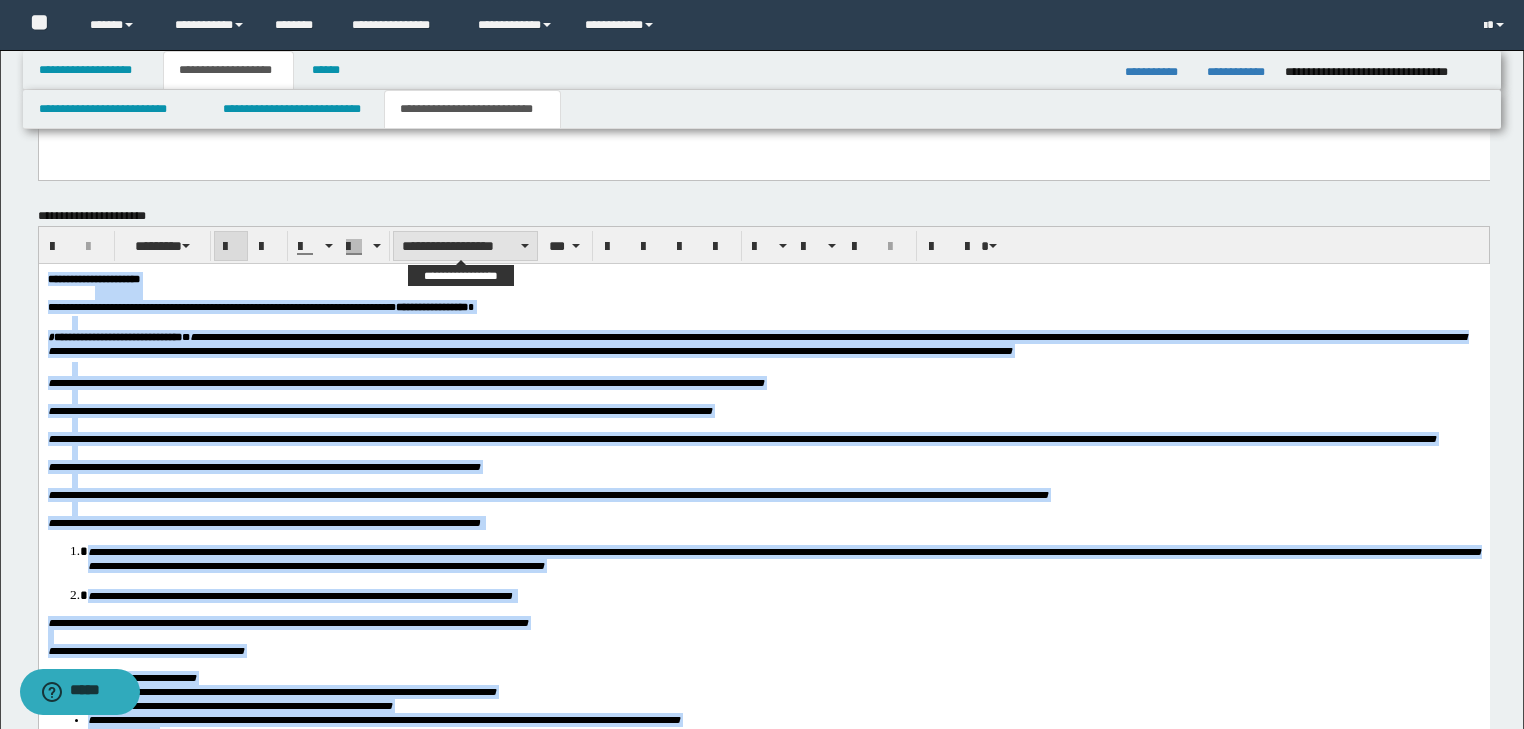 click on "**********" at bounding box center (465, 246) 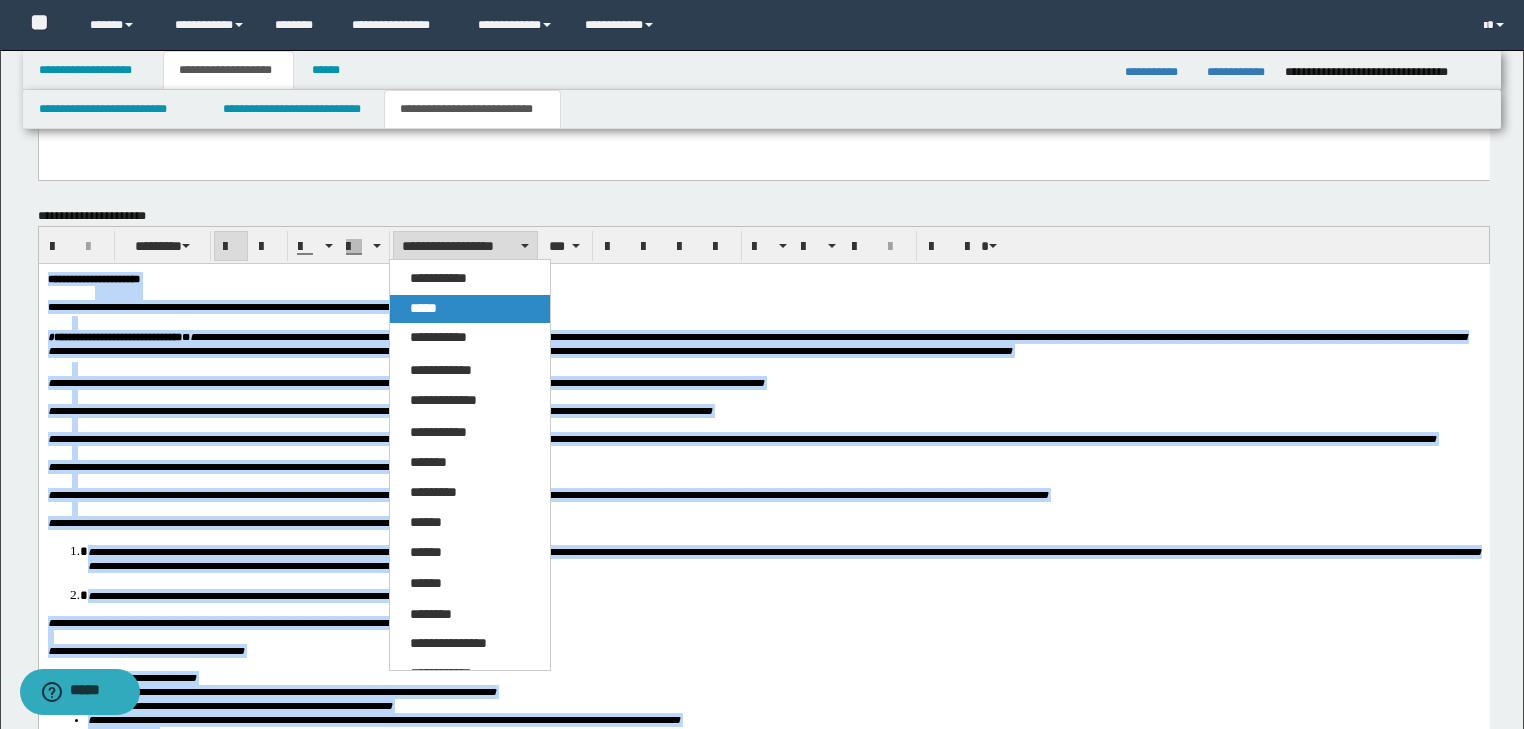 click on "*****" at bounding box center [423, 308] 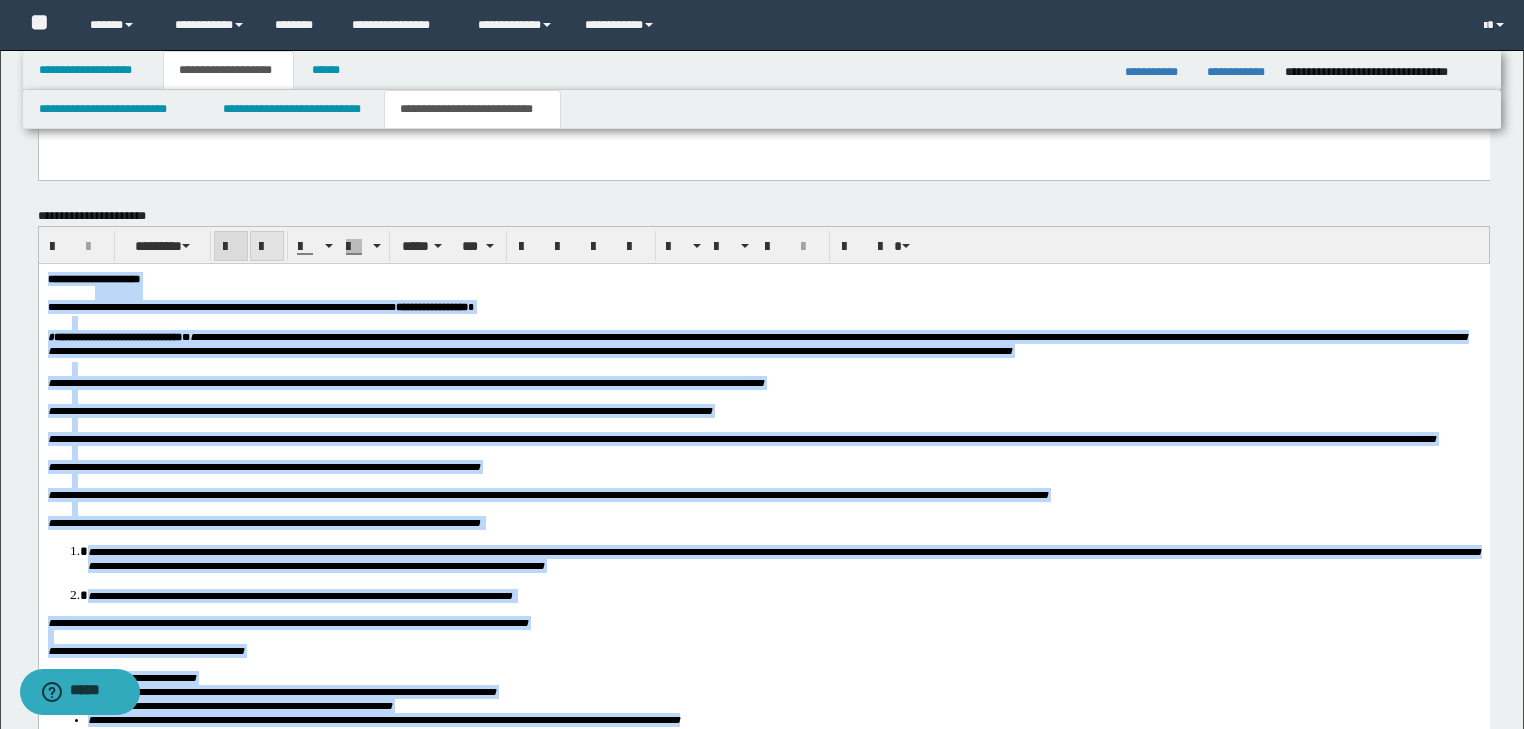 click at bounding box center (267, 247) 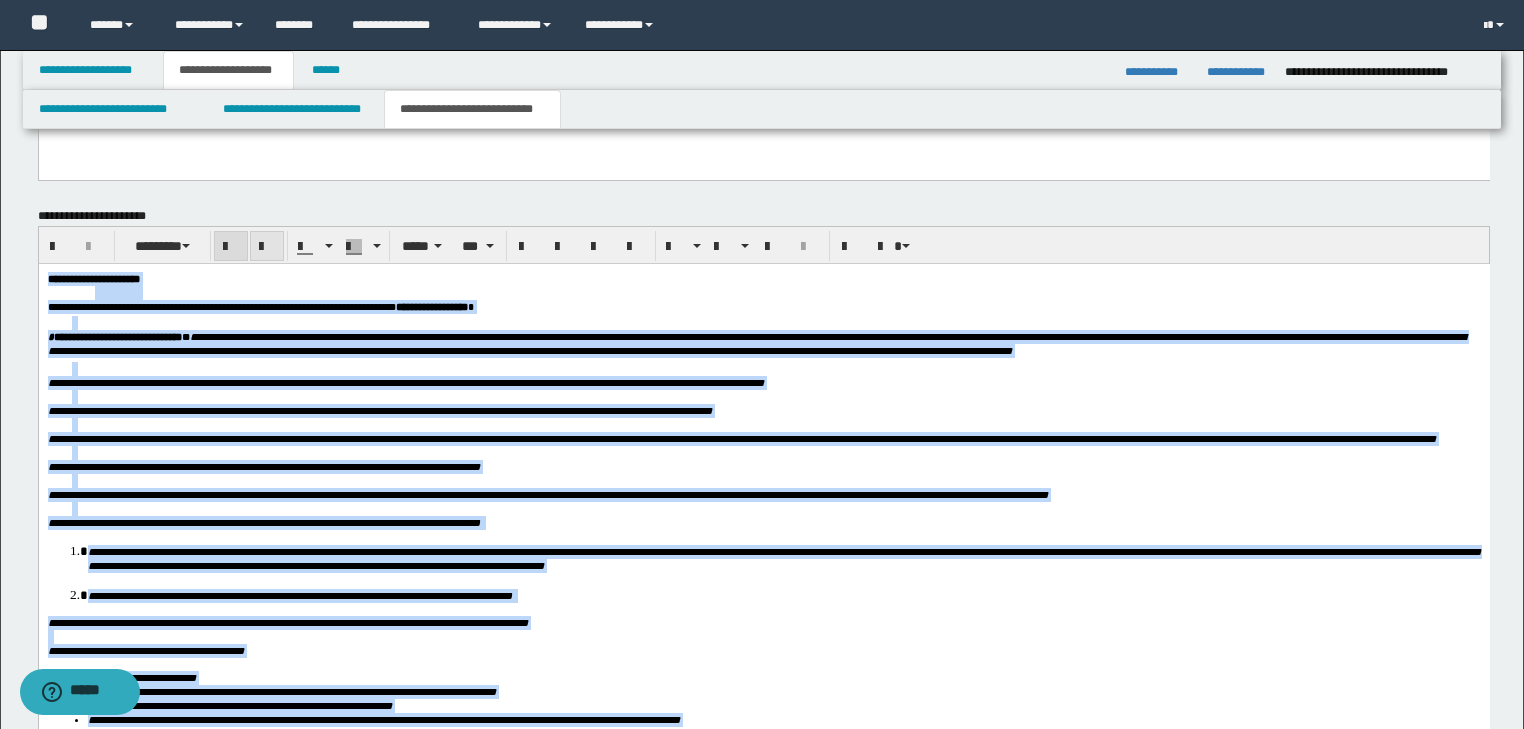 click at bounding box center (267, 247) 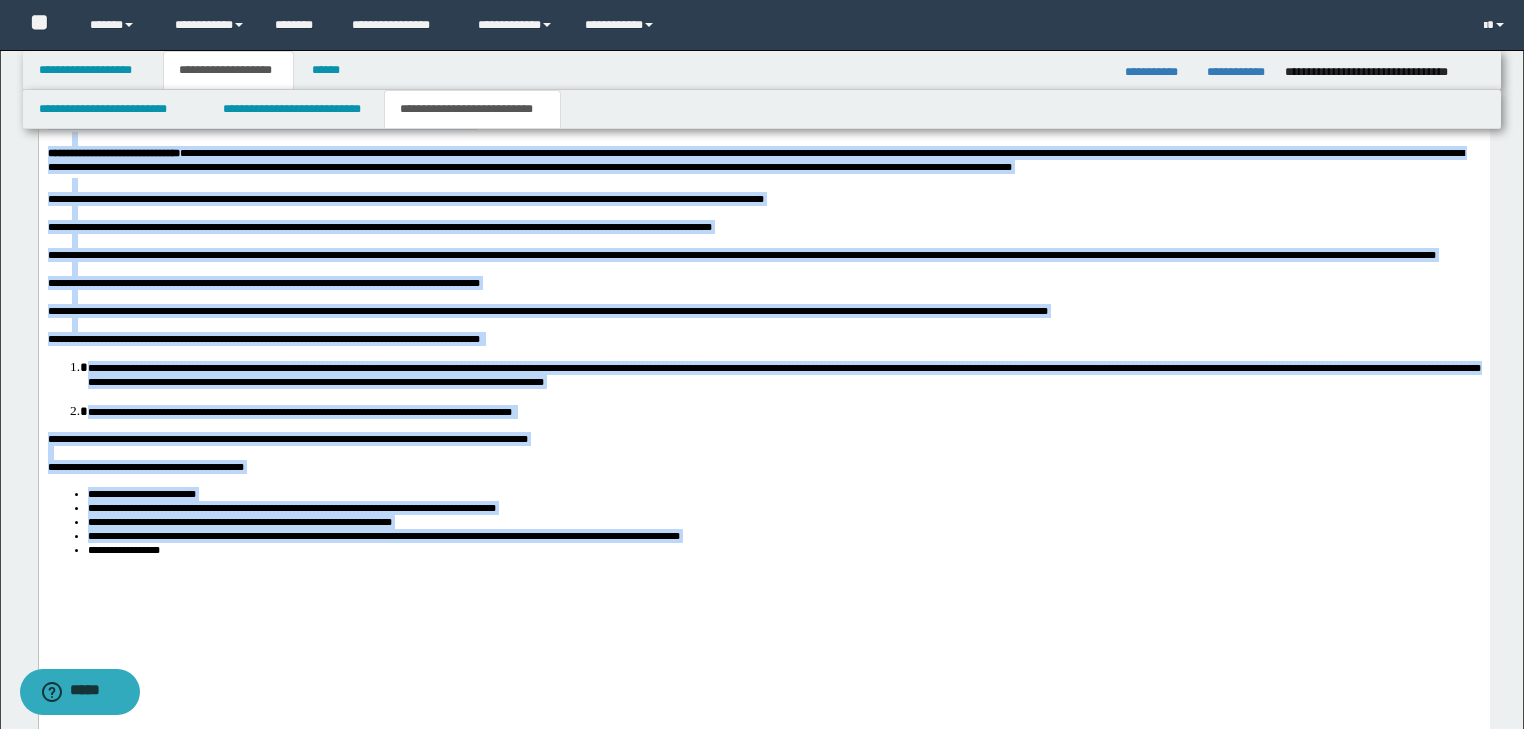 scroll, scrollTop: 1889, scrollLeft: 0, axis: vertical 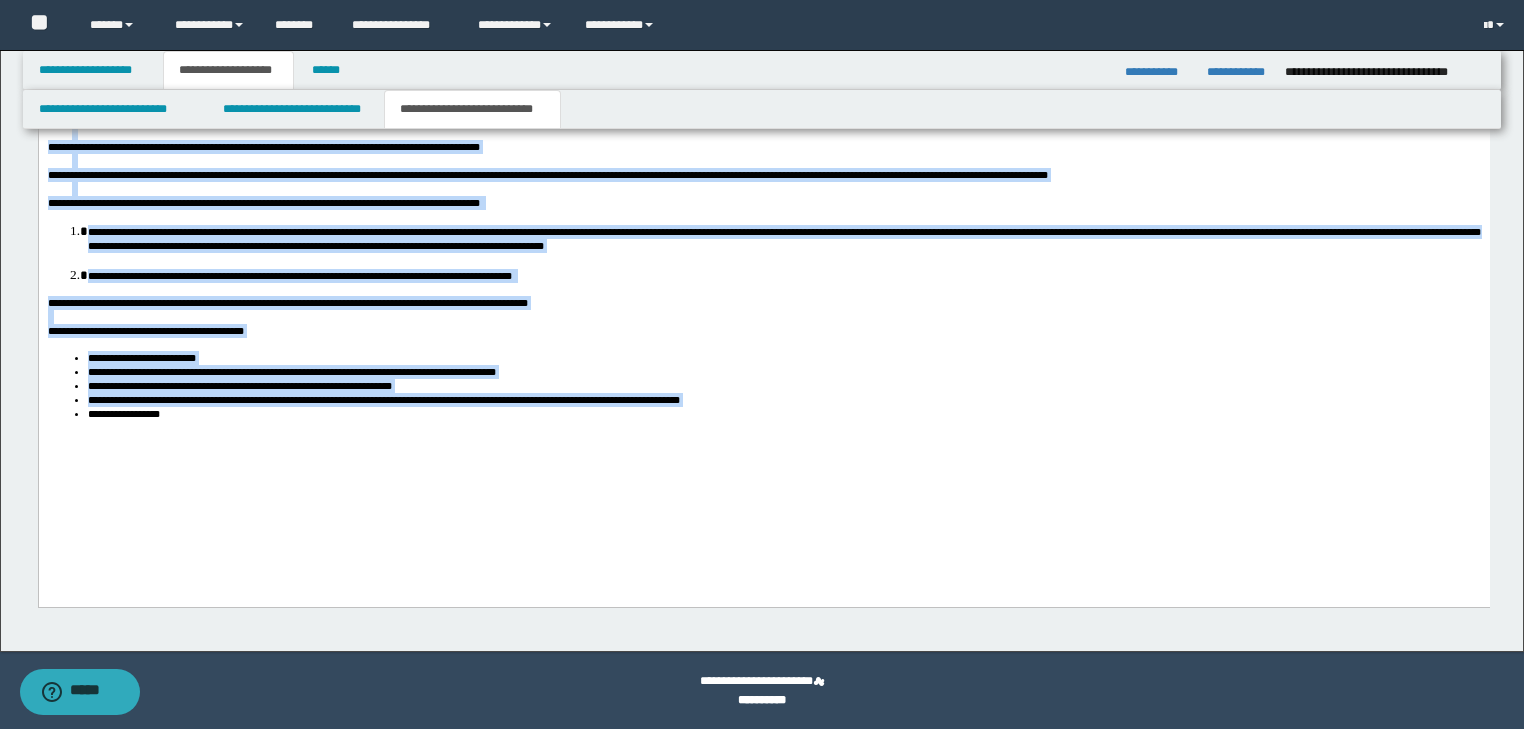 click on "**********" at bounding box center [763, 218] 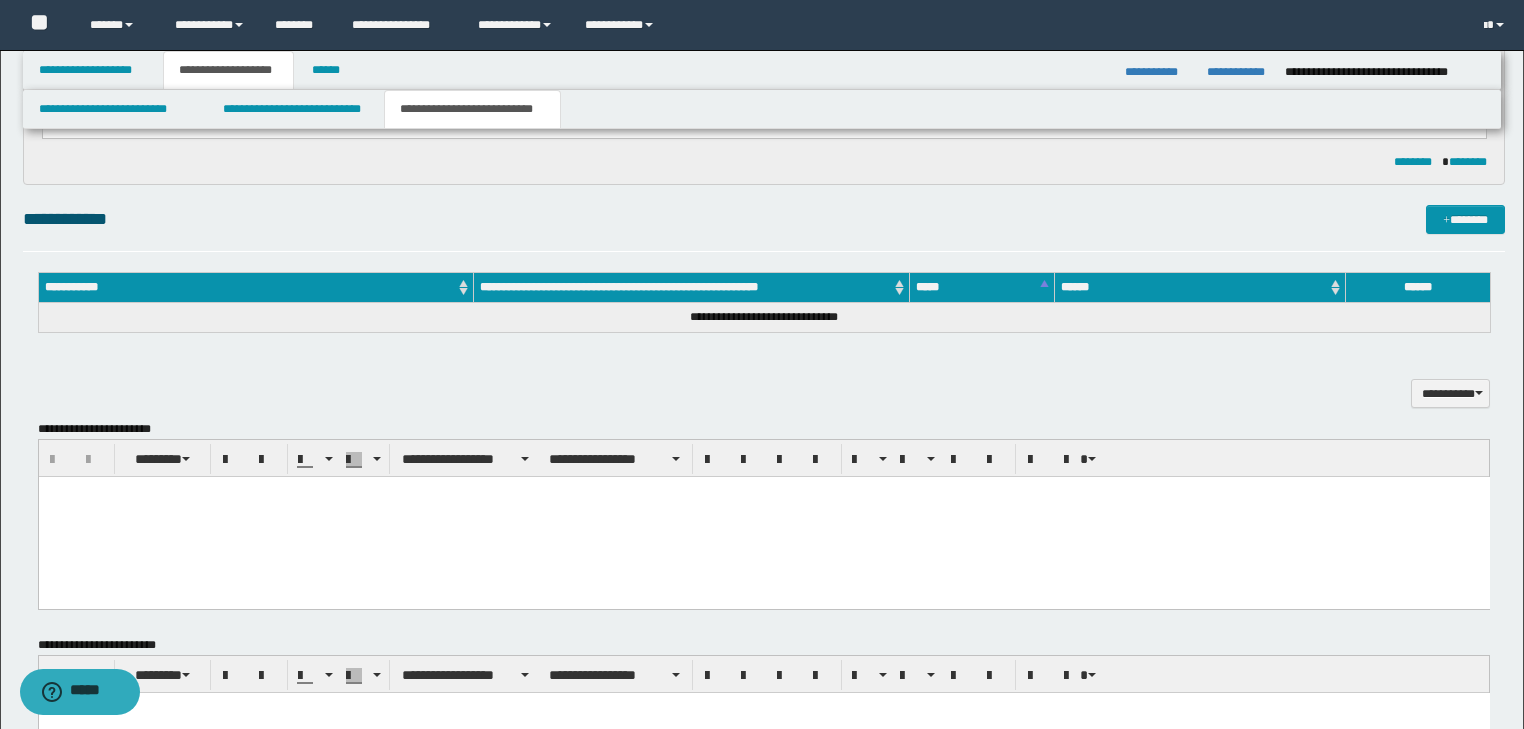 scroll, scrollTop: 689, scrollLeft: 0, axis: vertical 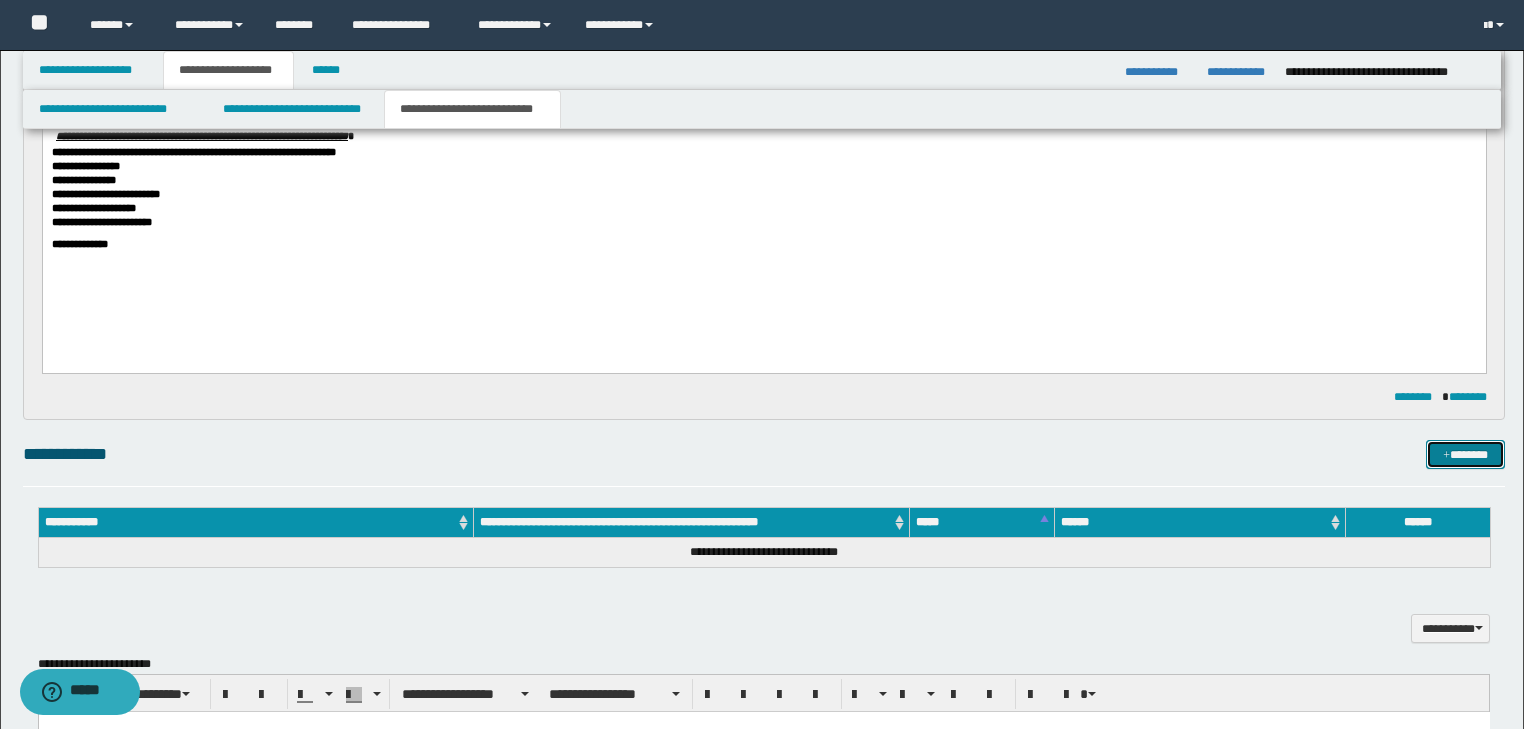 click on "*******" at bounding box center [1465, 455] 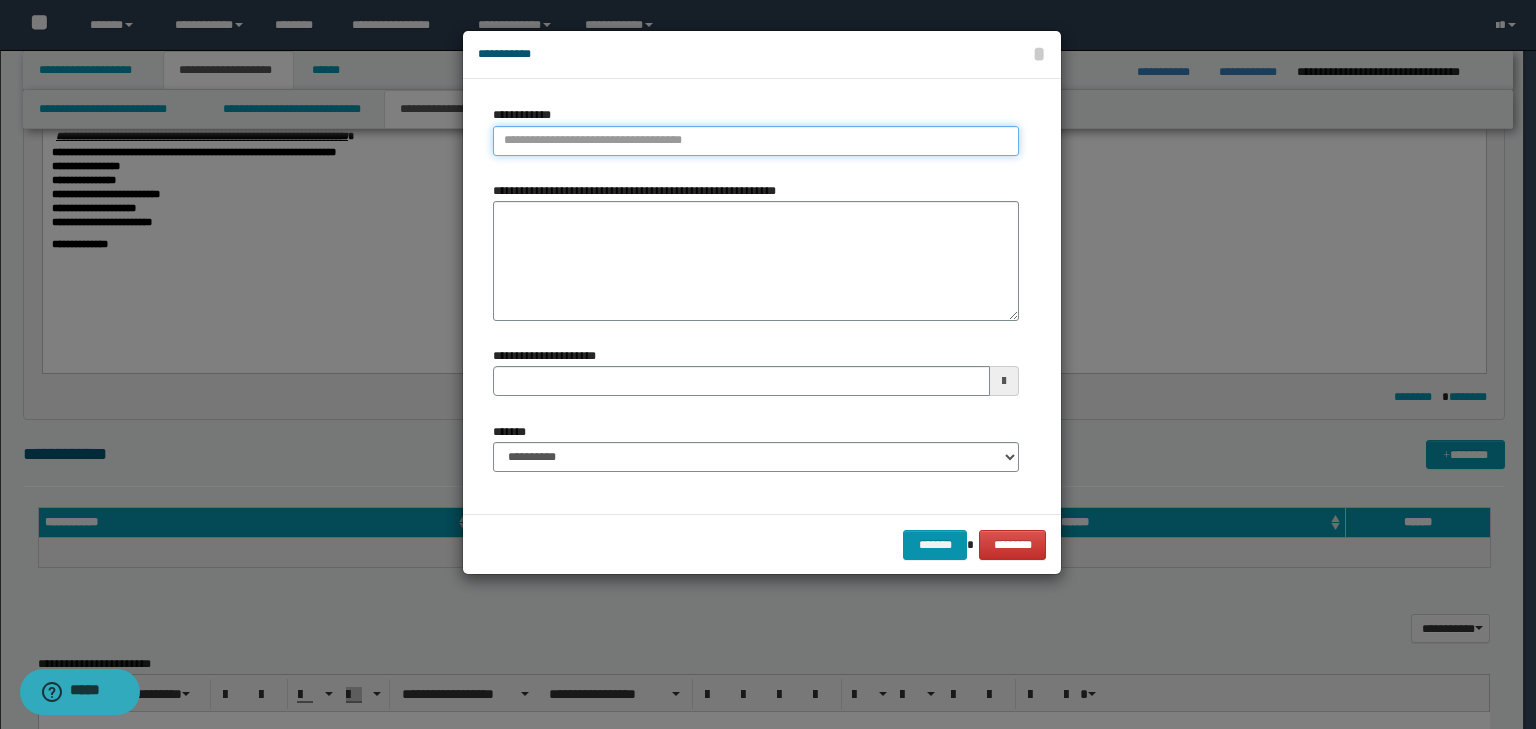click on "**********" at bounding box center [756, 141] 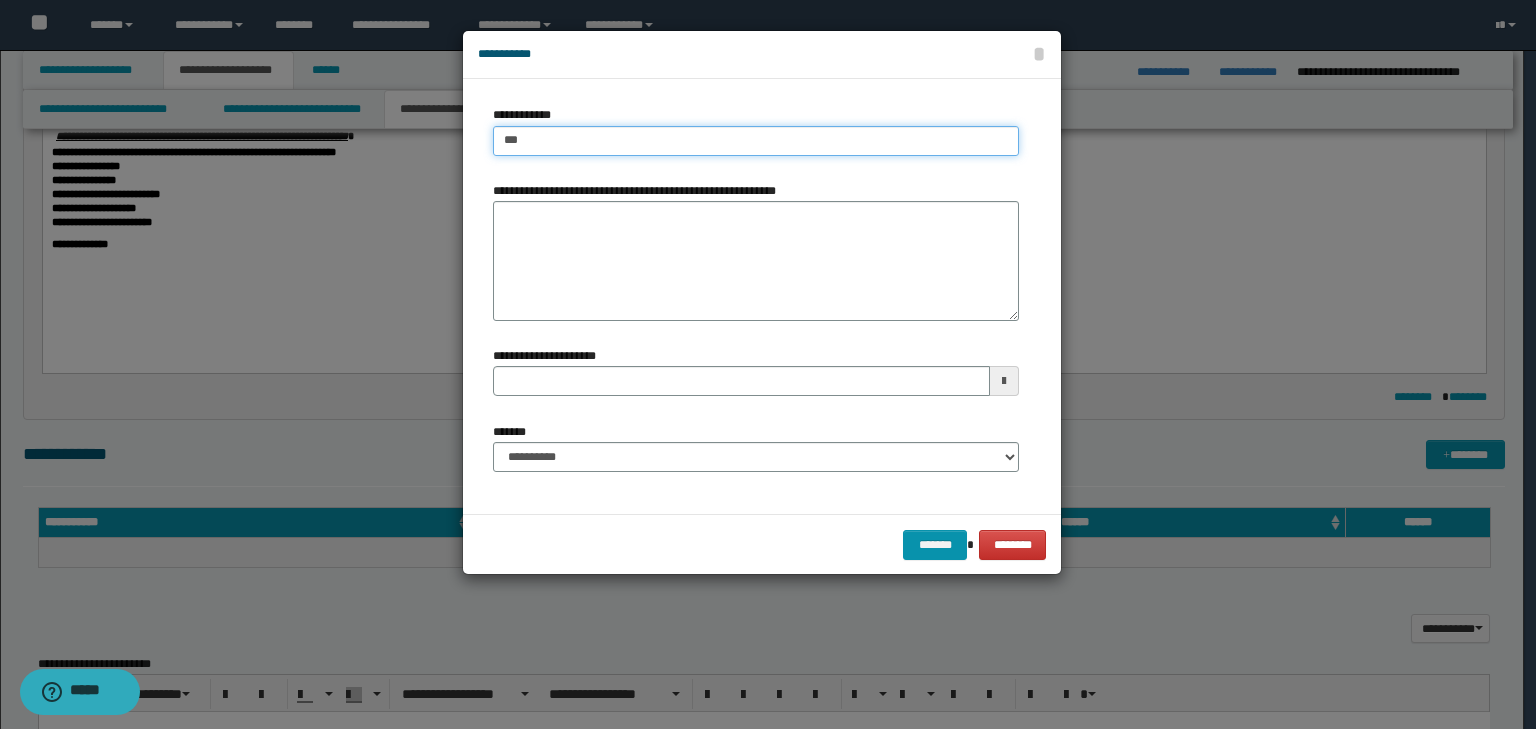 type on "****" 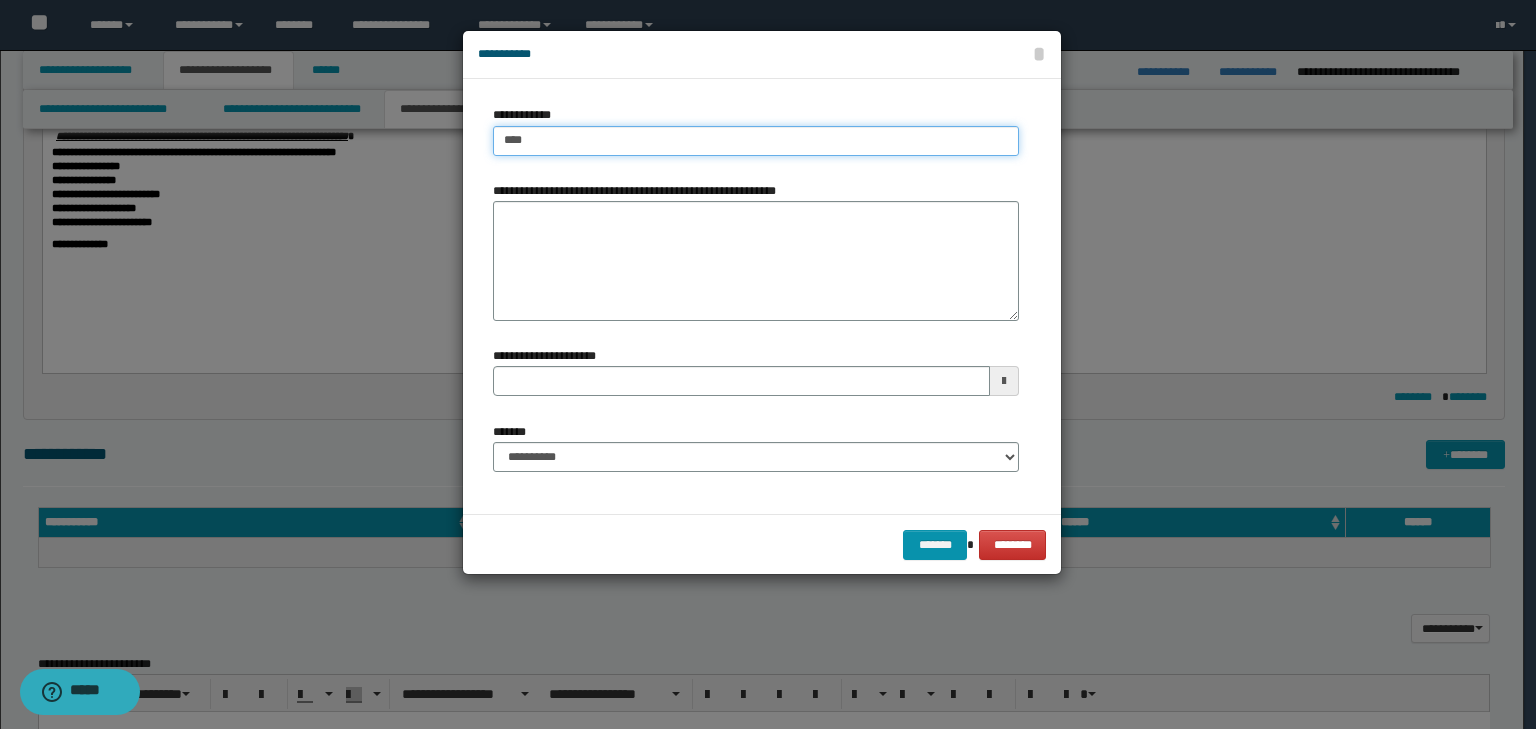 type on "****" 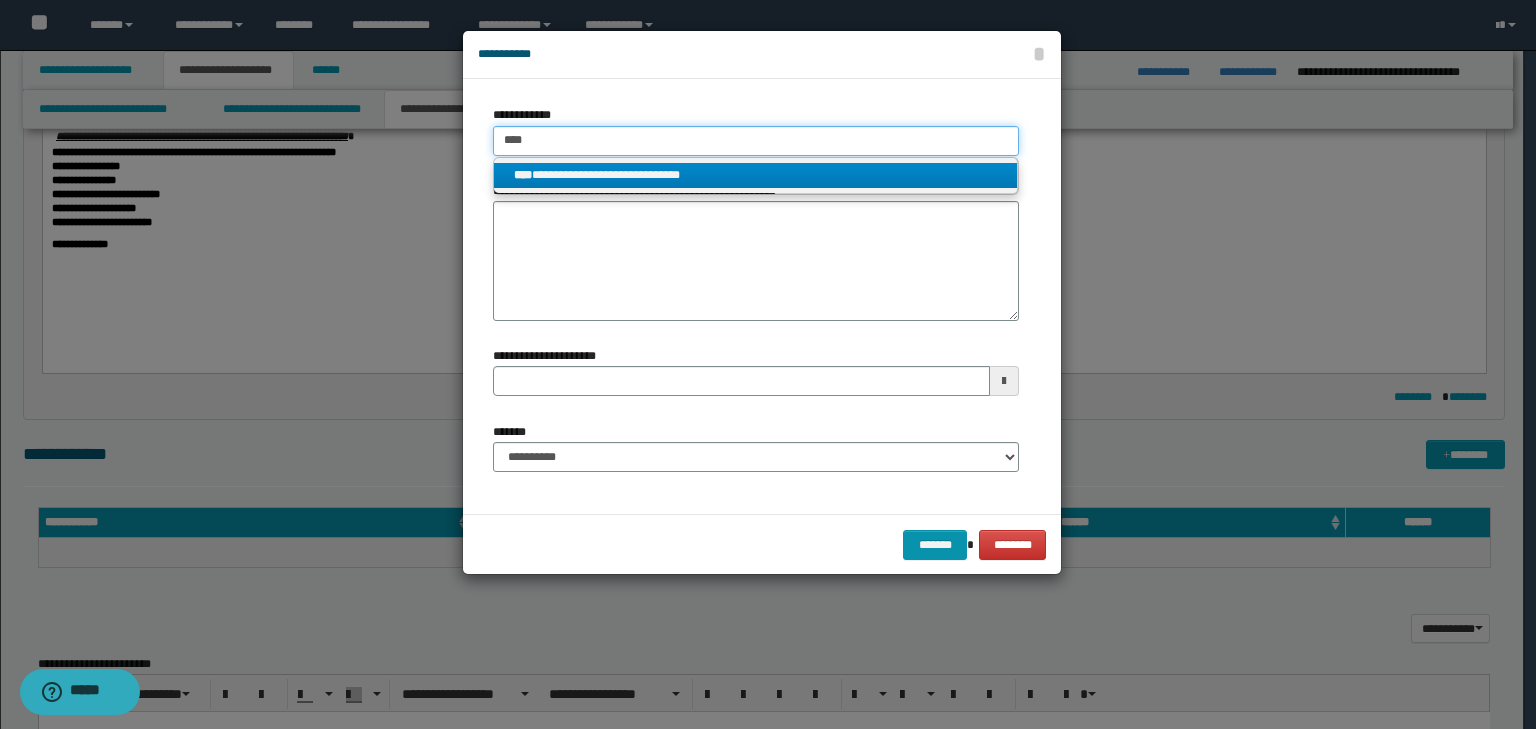 type on "****" 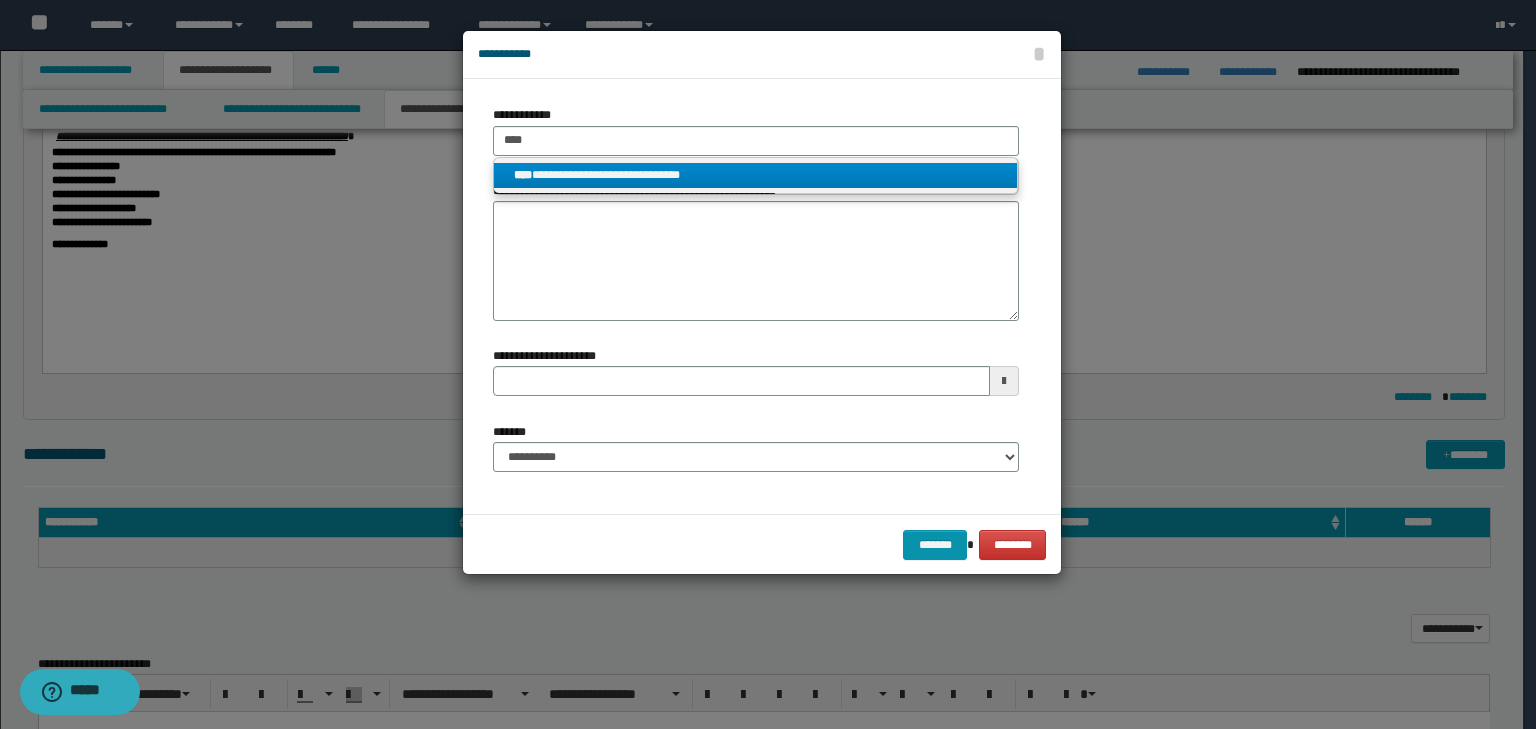 click on "**********" at bounding box center (756, 175) 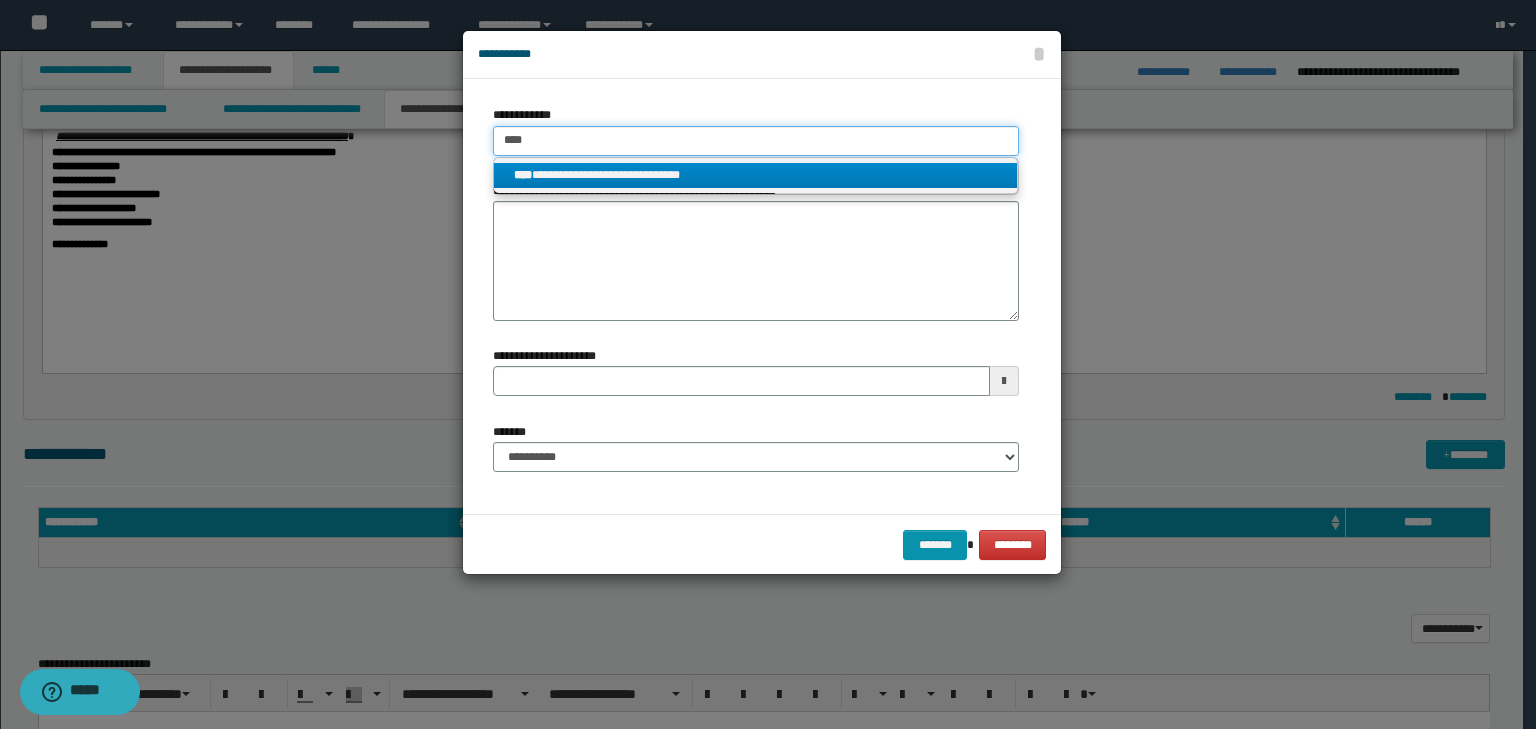 type 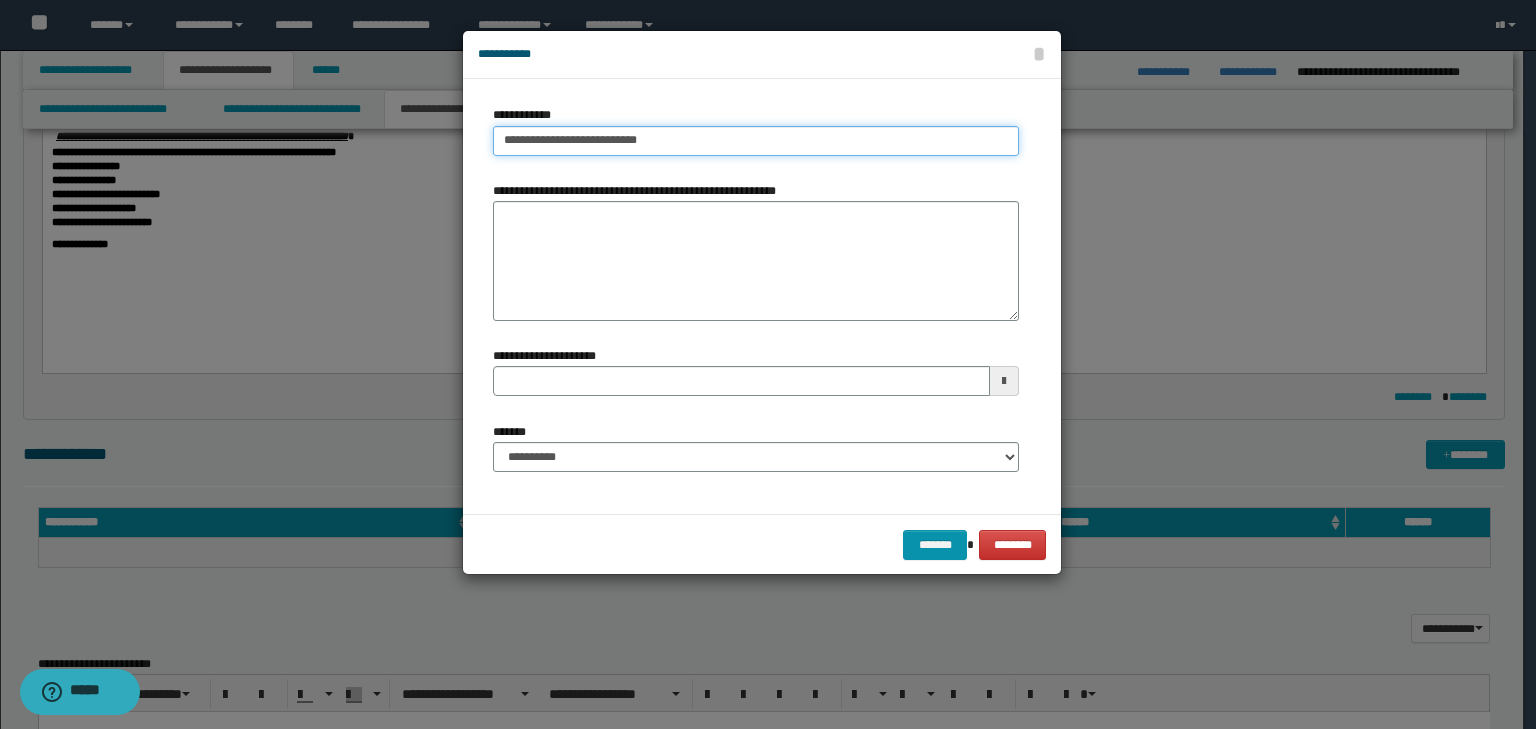 type on "**********" 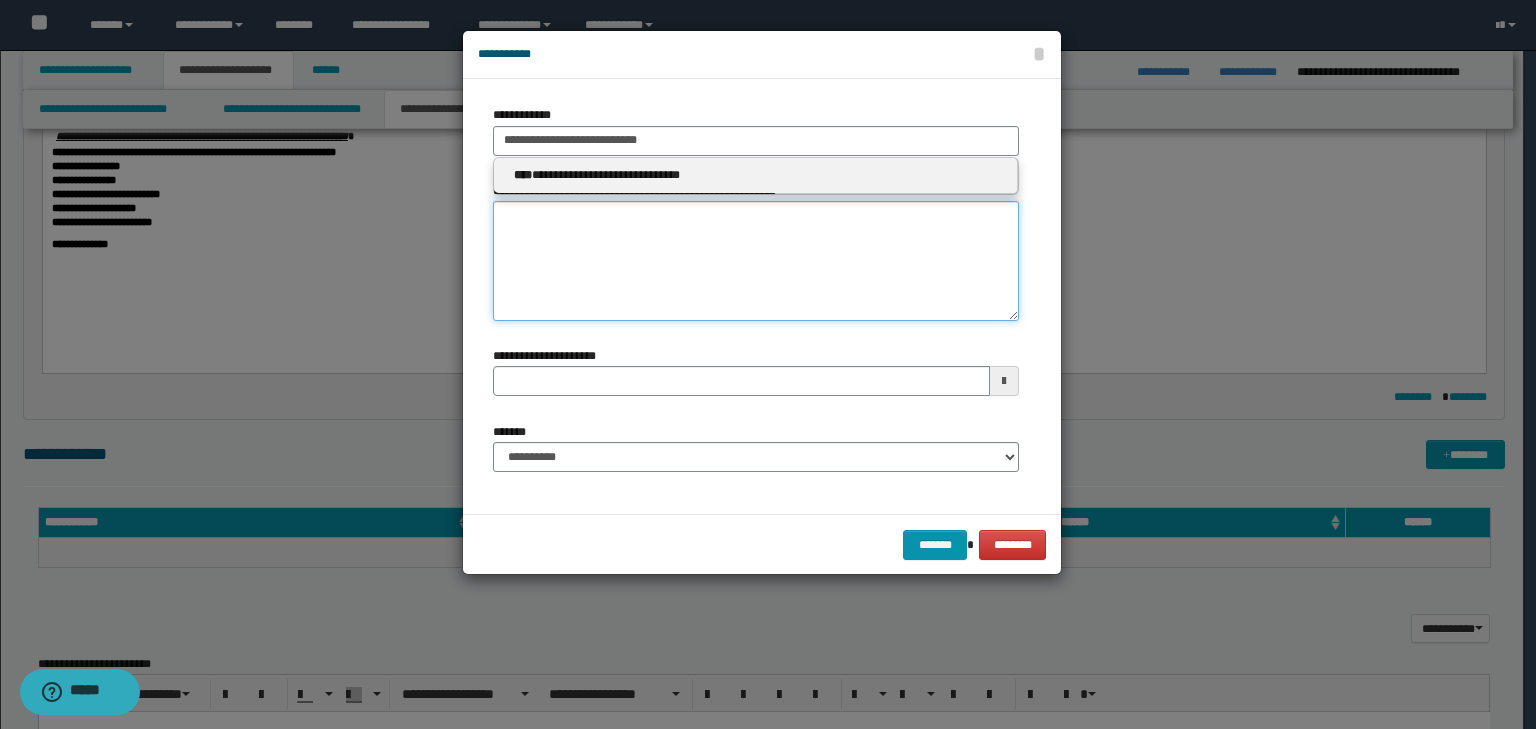 type 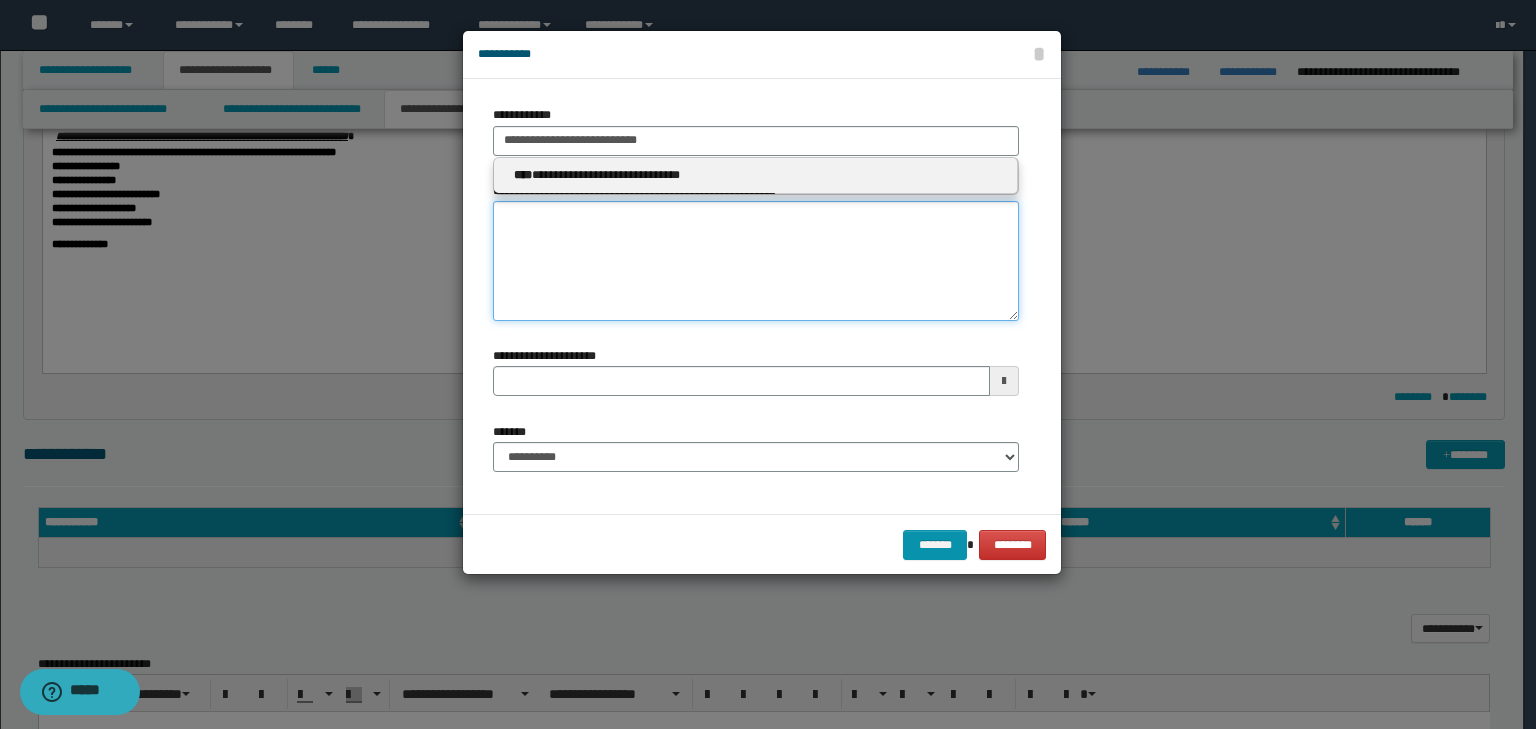 click on "**********" at bounding box center (756, 261) 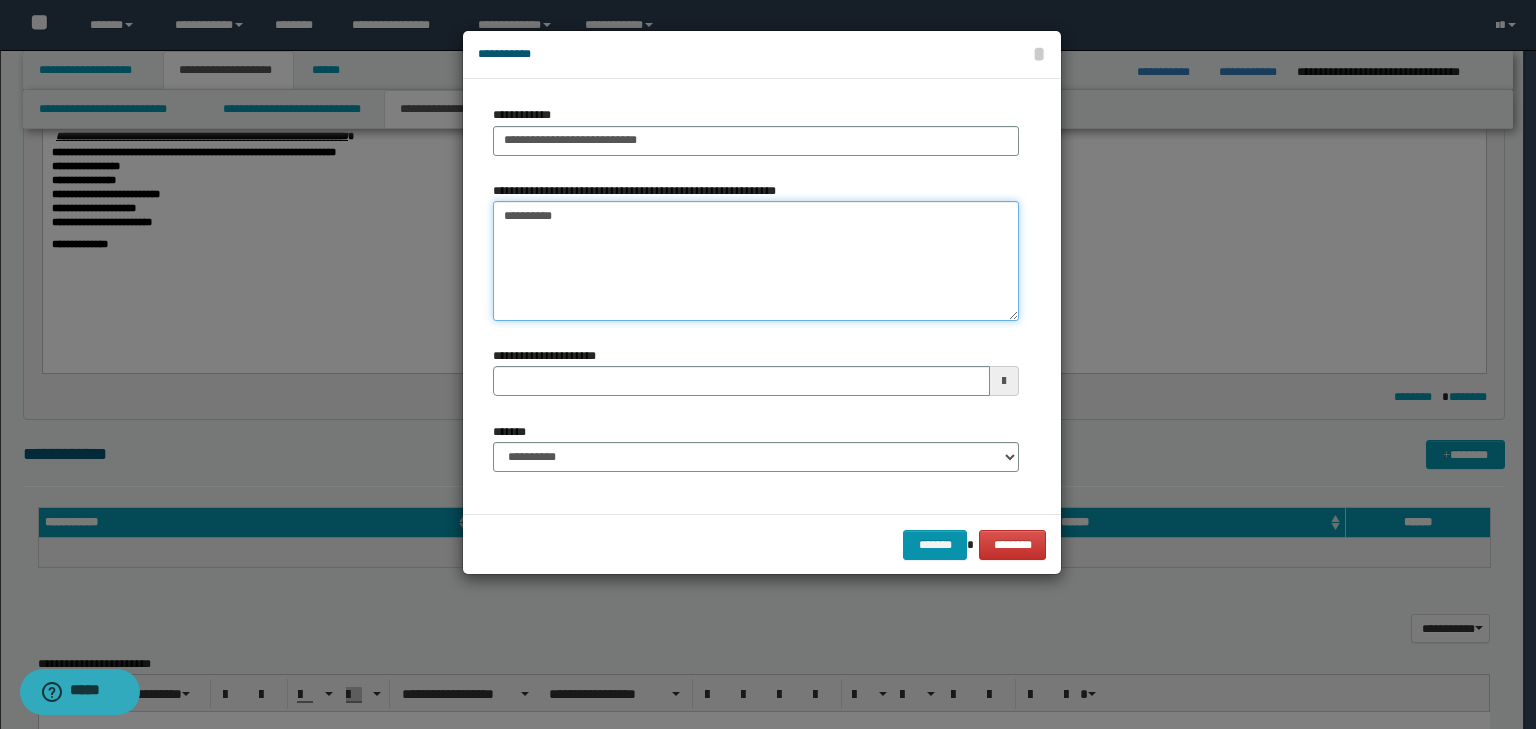 type on "*********" 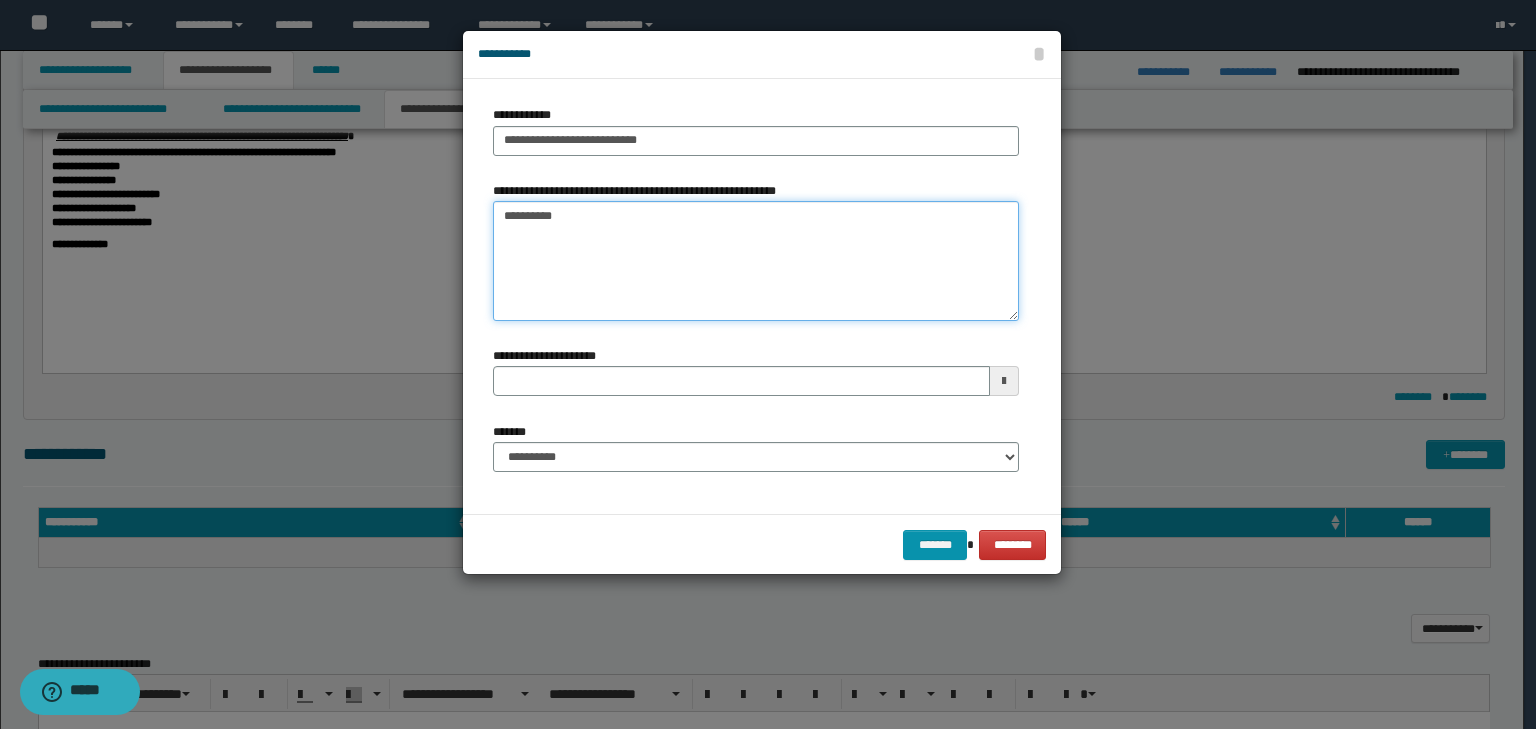 type 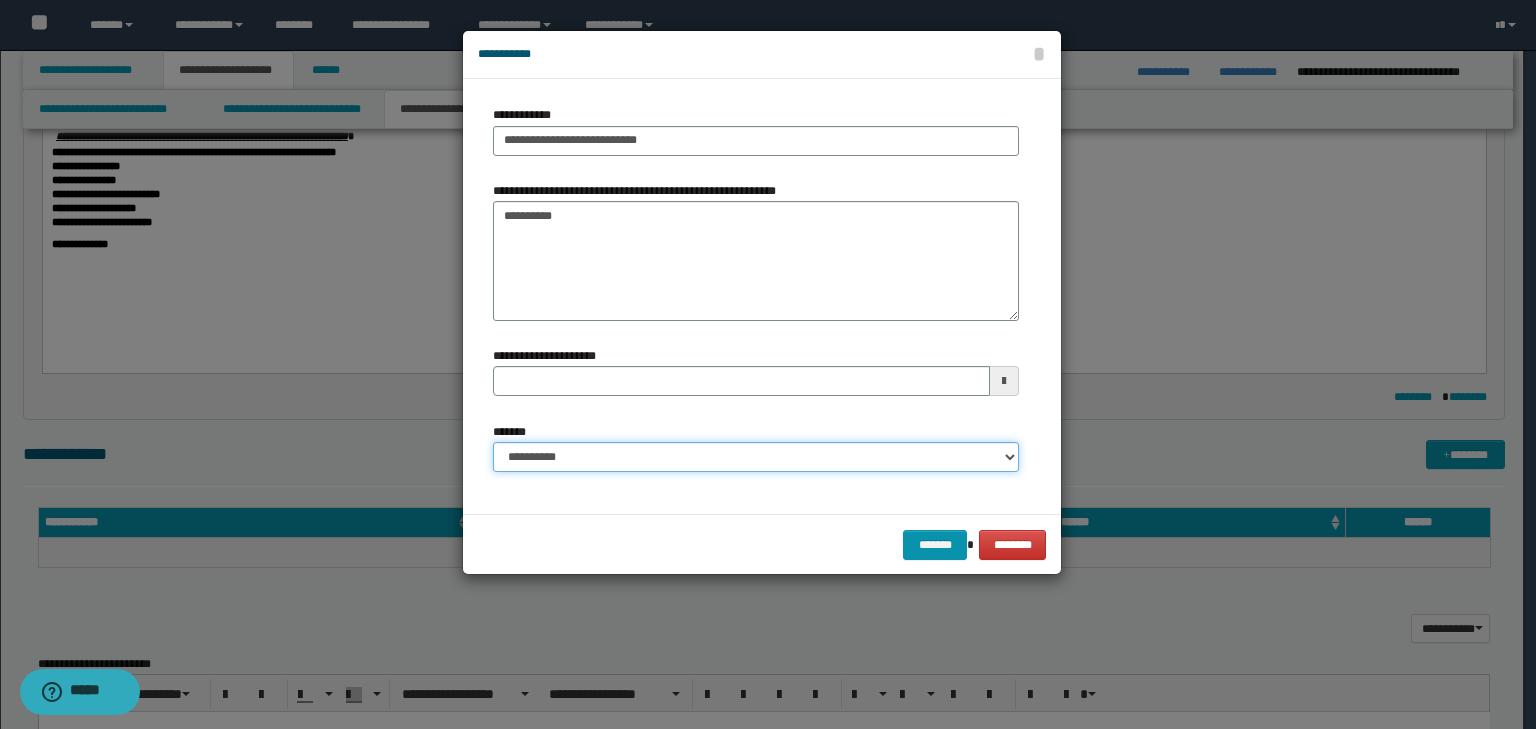 click on "**********" at bounding box center (756, 457) 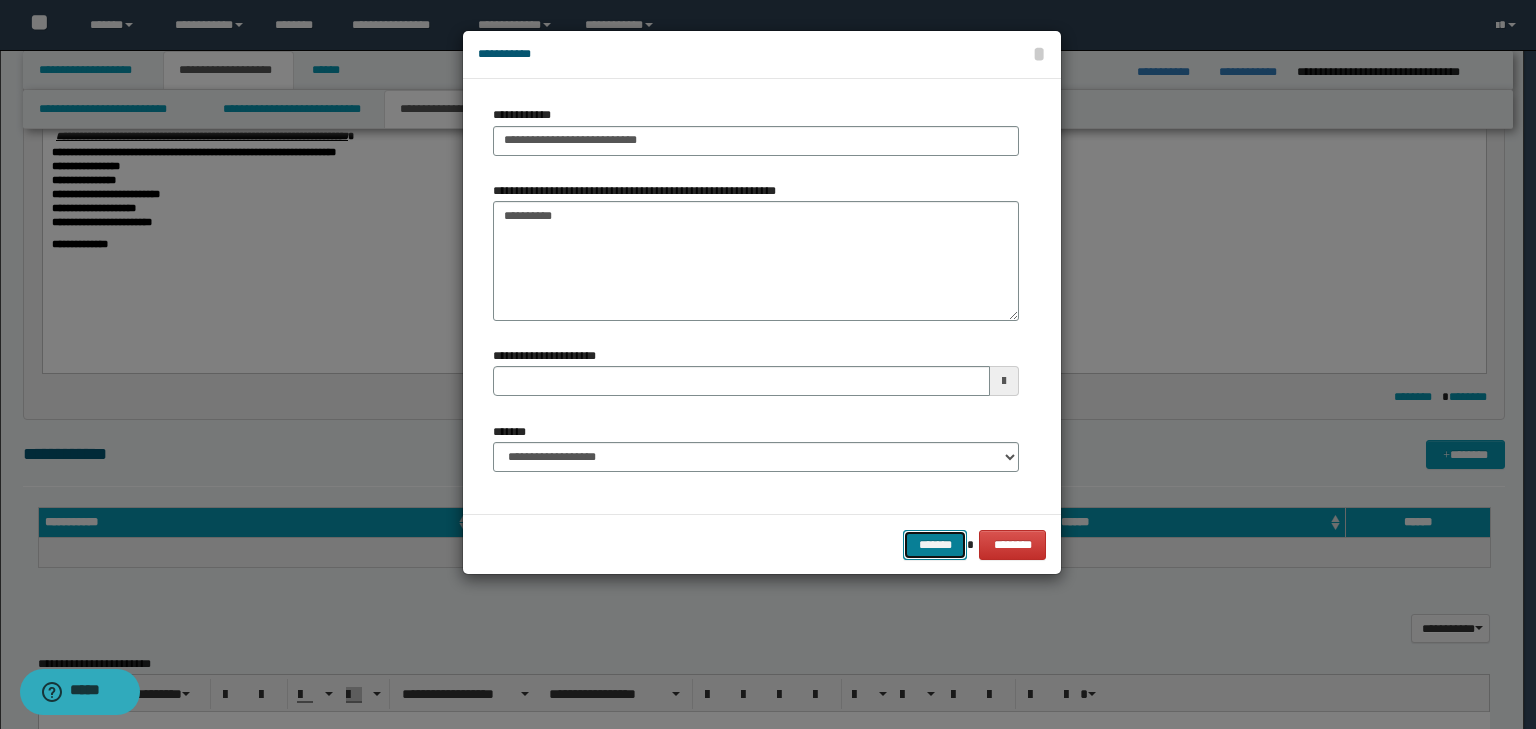 click on "*******" at bounding box center (935, 545) 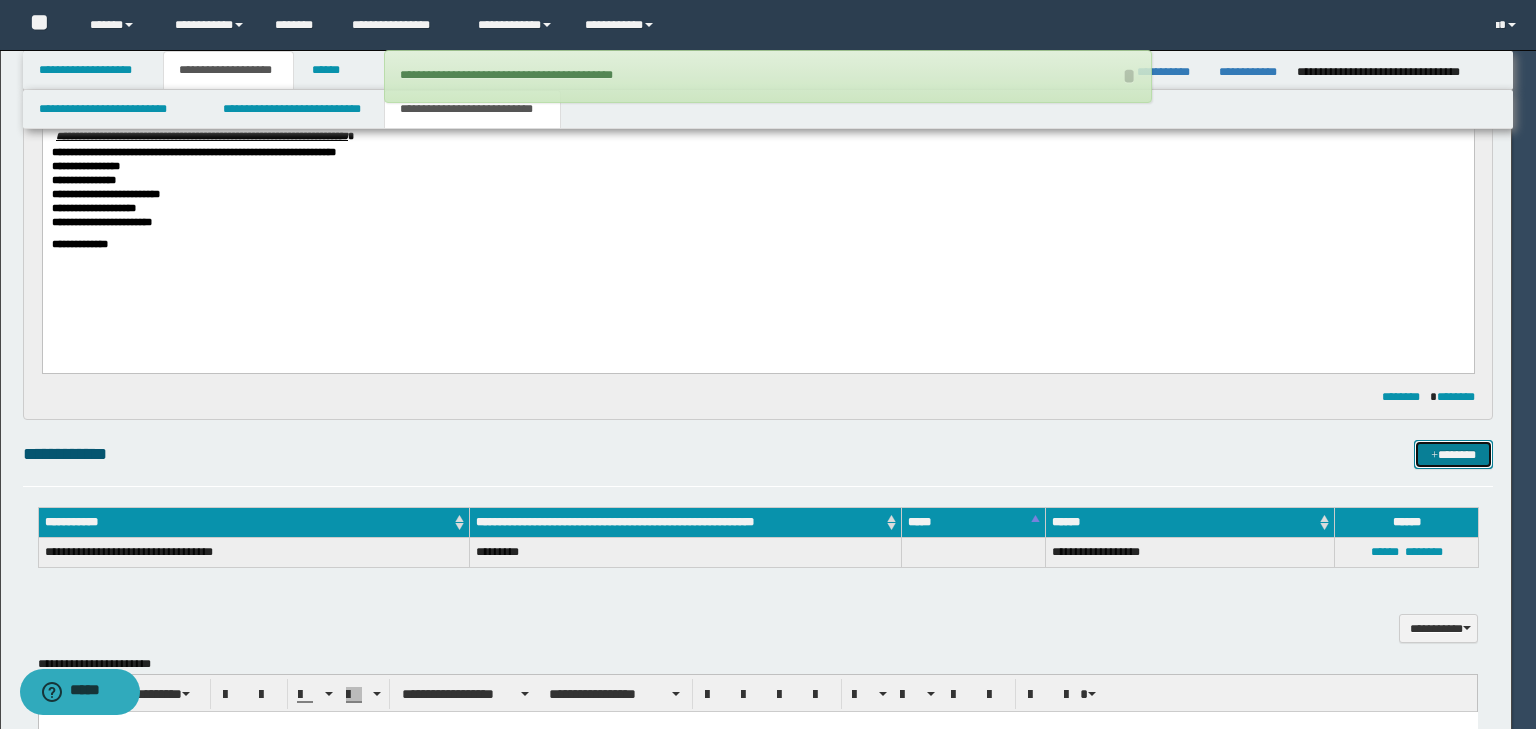 type 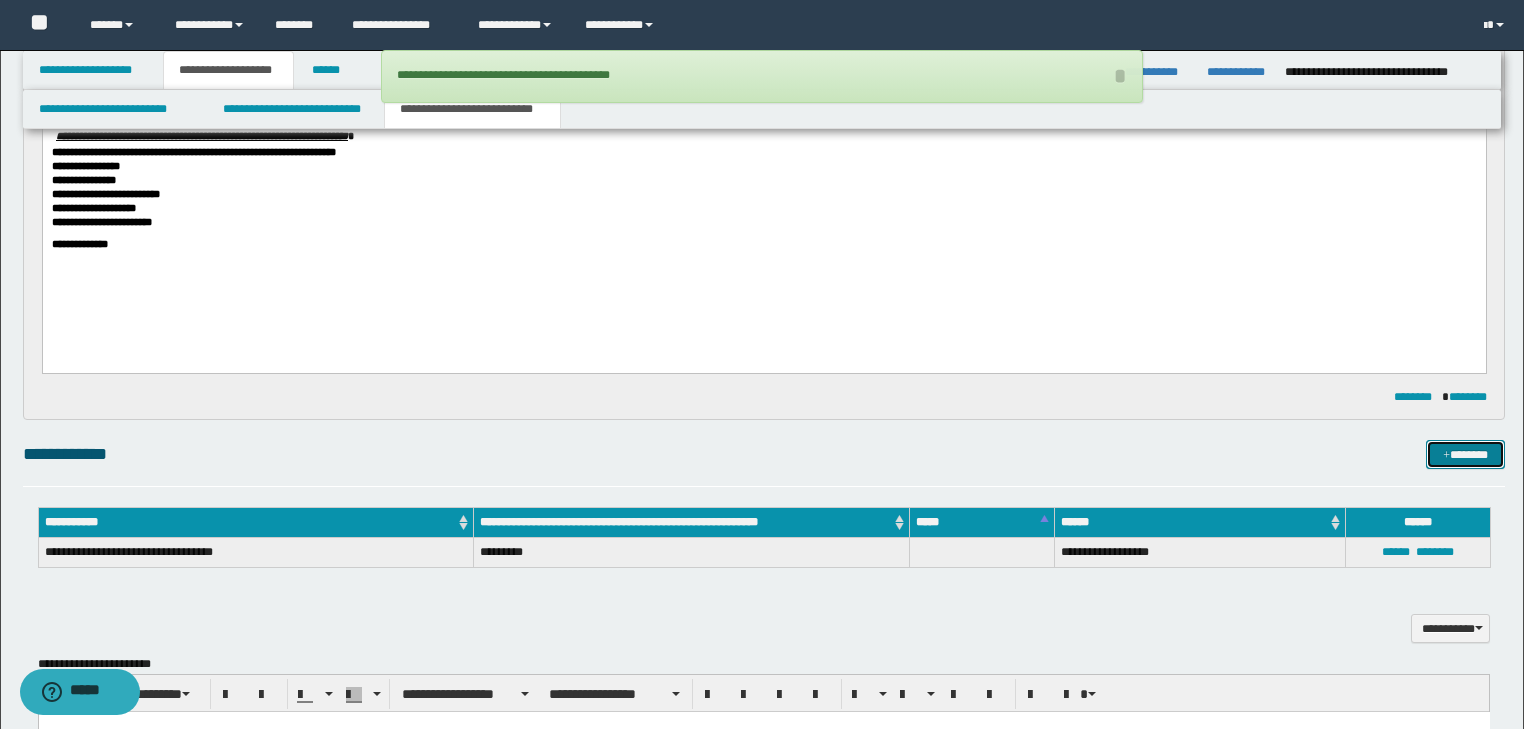 click on "*******" at bounding box center (1465, 455) 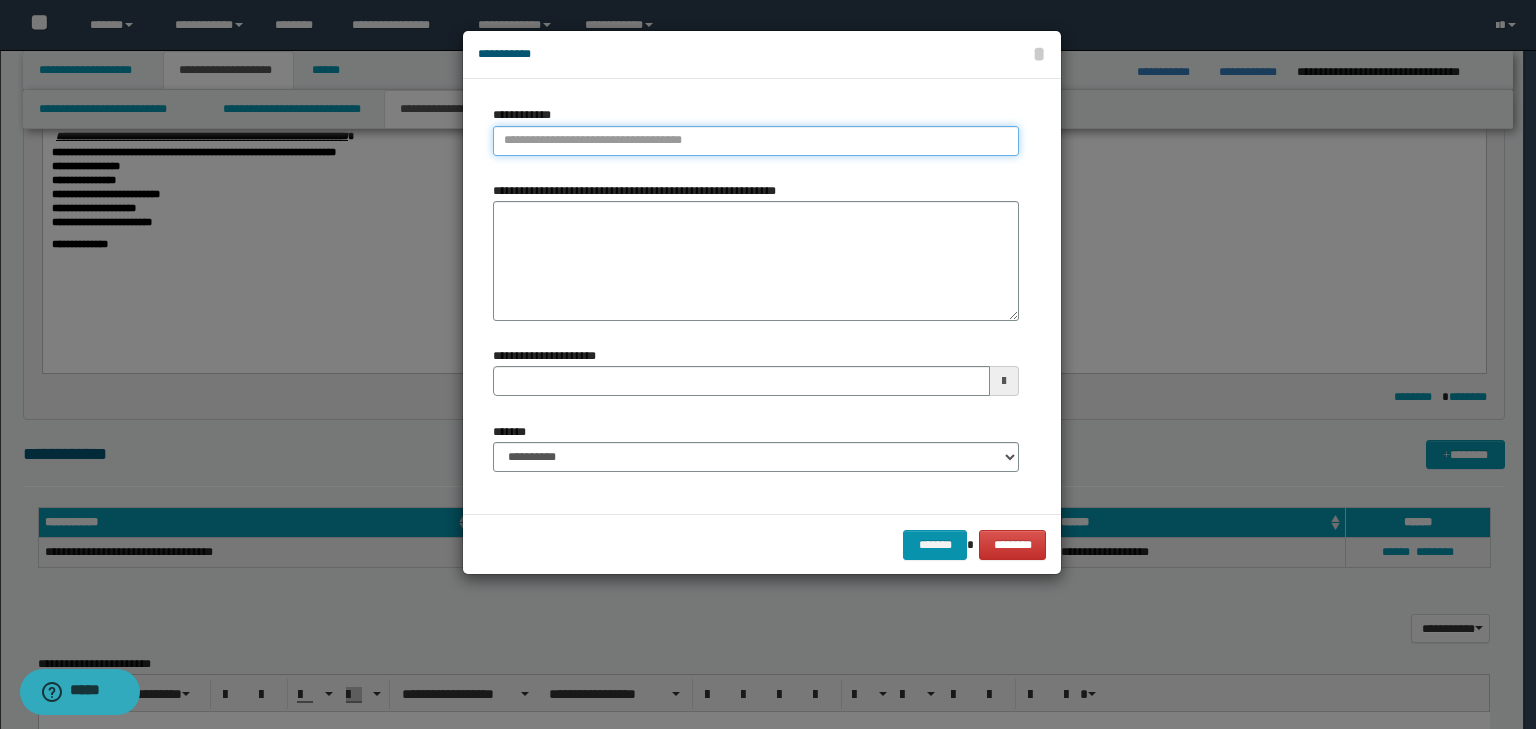 type on "**********" 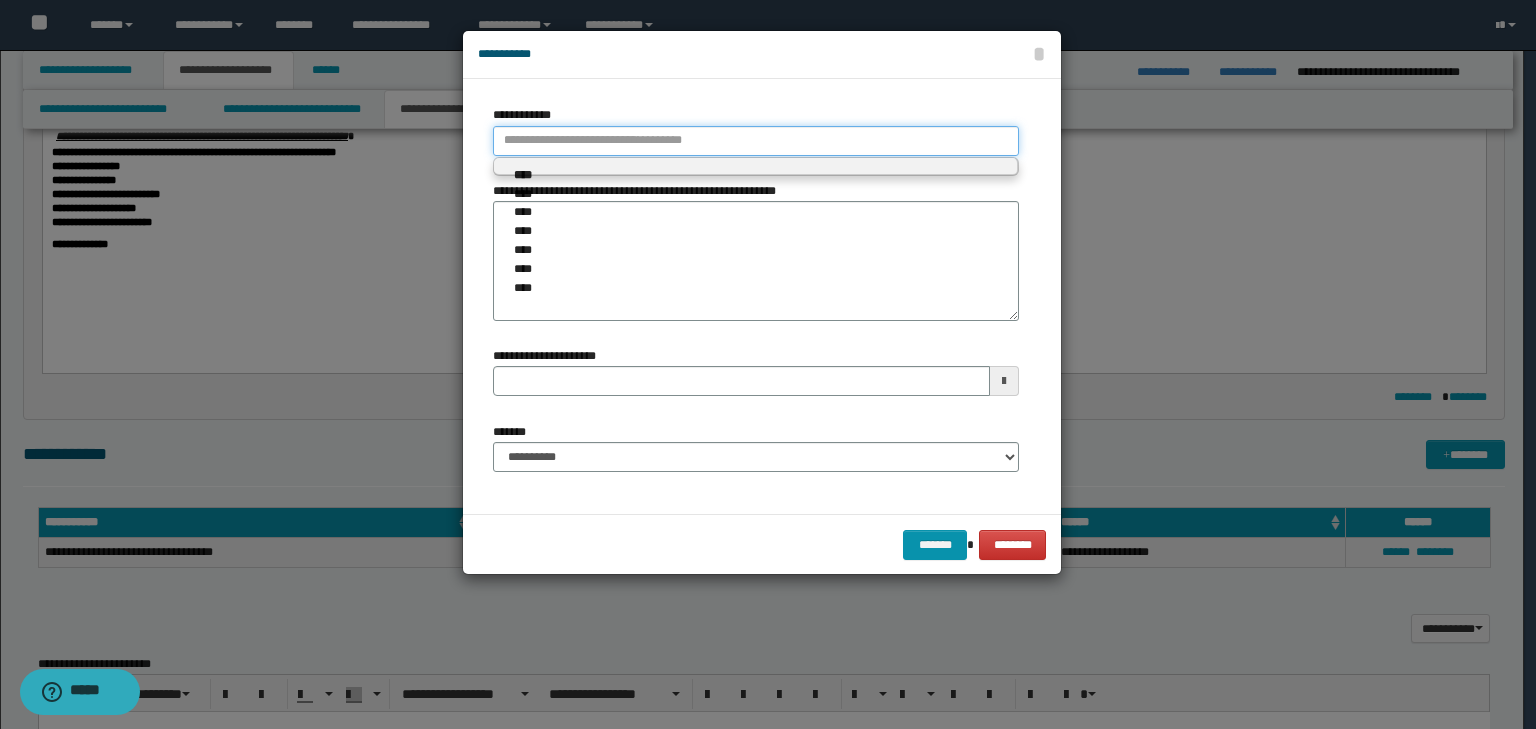 click on "**********" at bounding box center [756, 141] 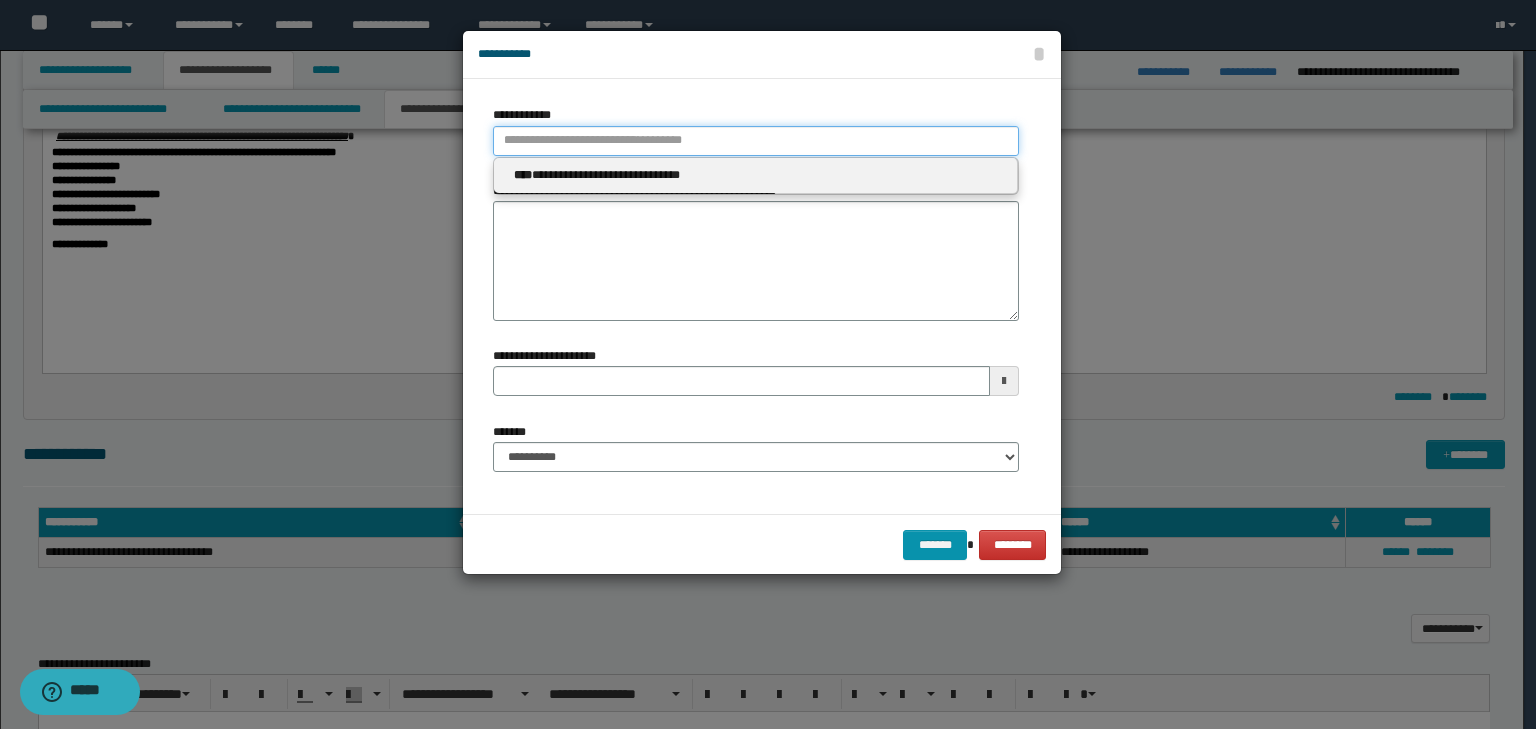 type 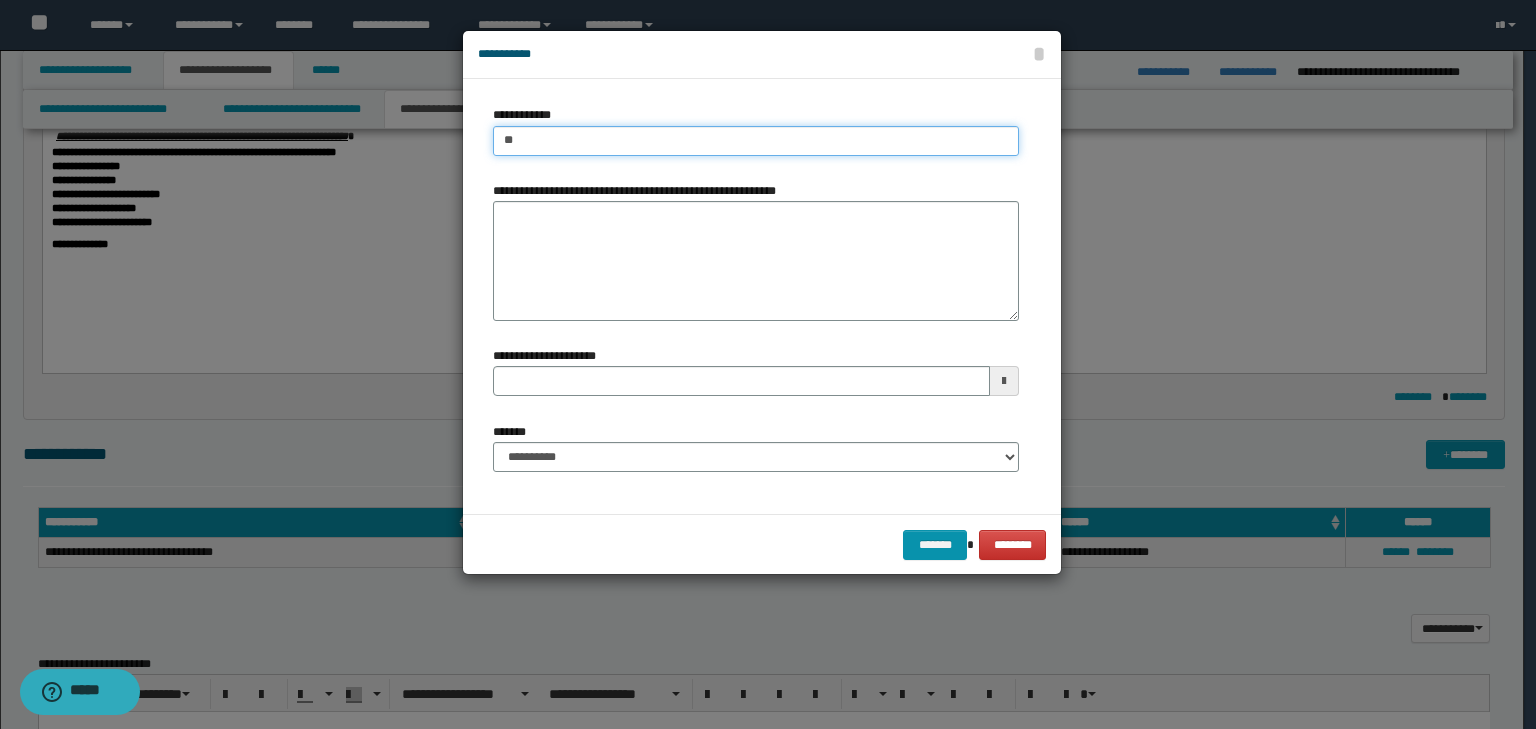 type on "***" 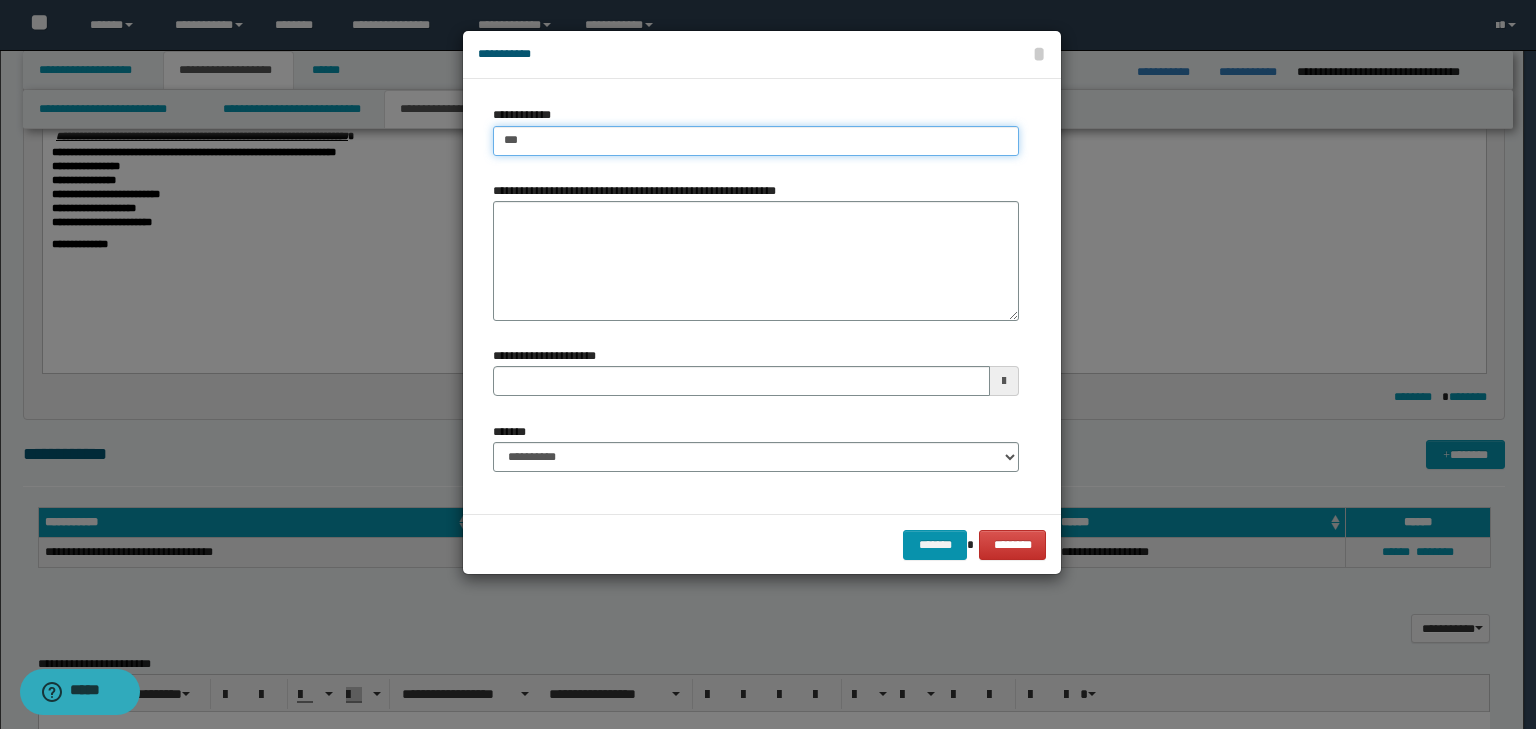 type on "***" 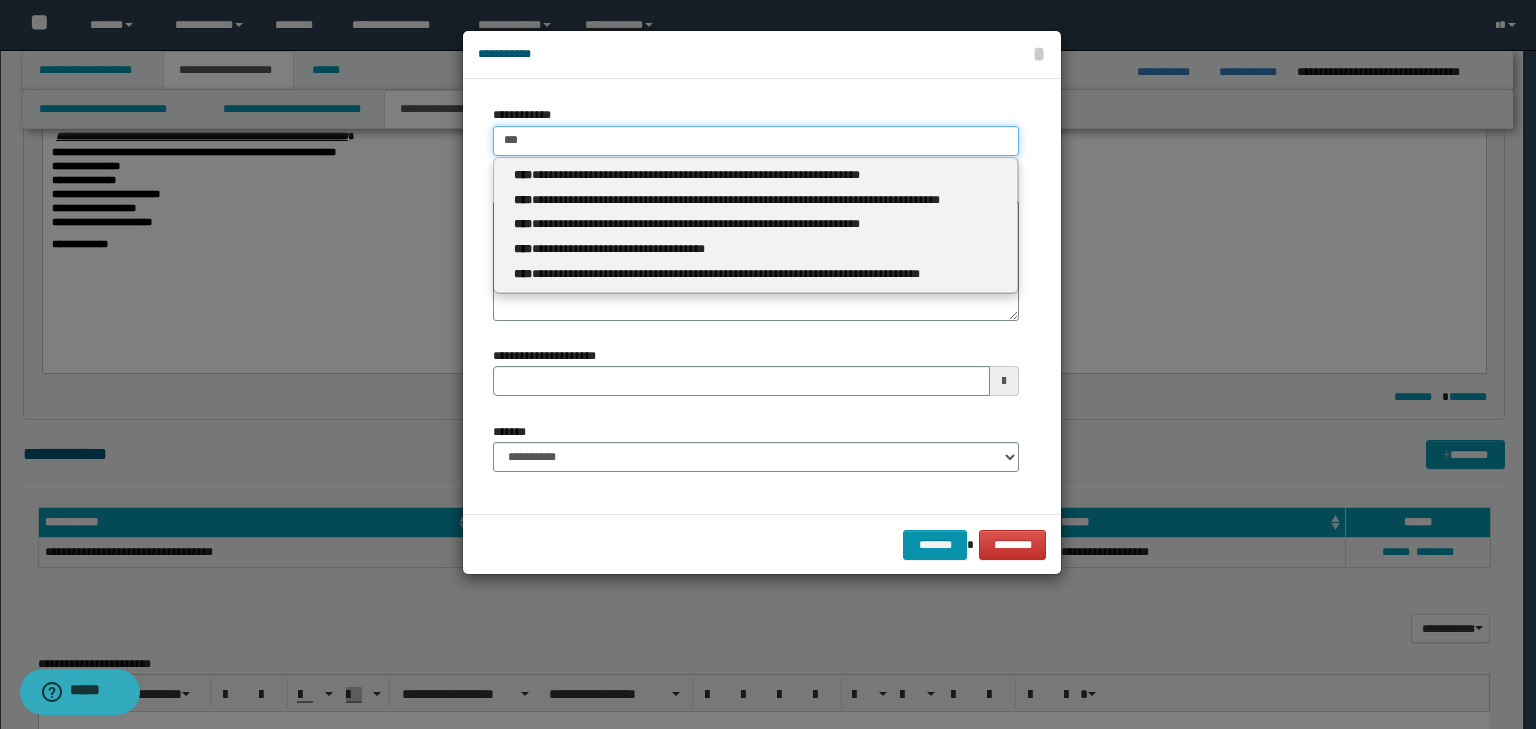 type 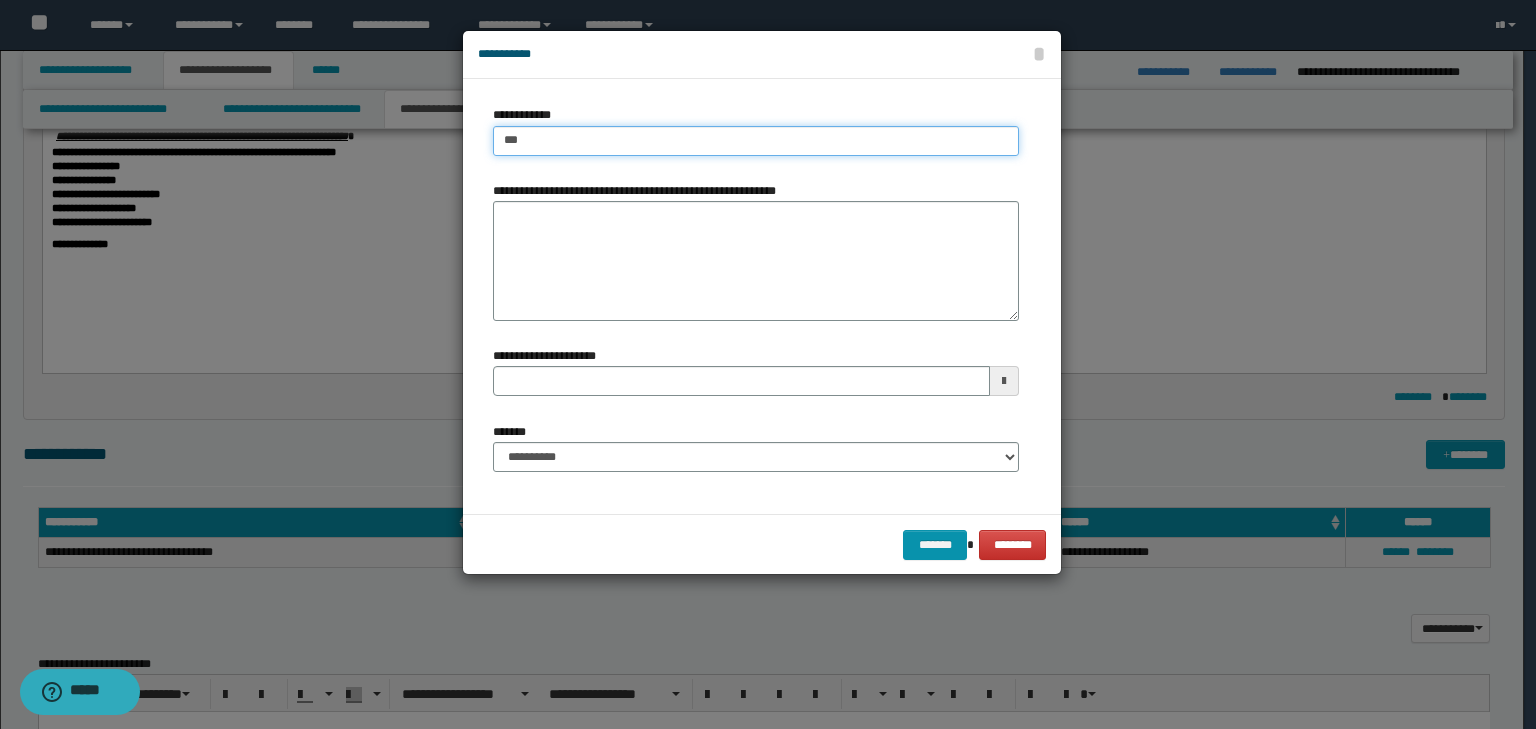 type on "****" 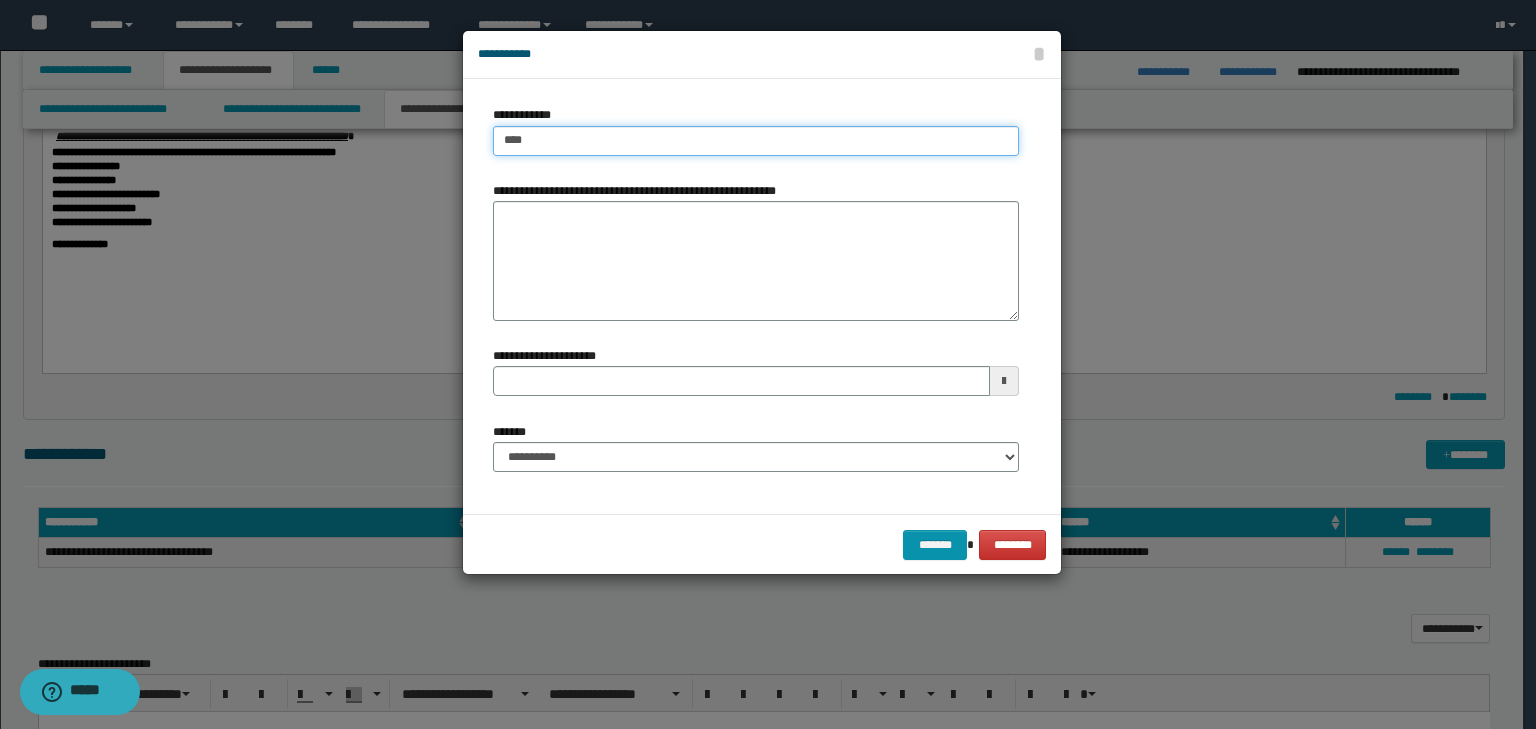 type on "****" 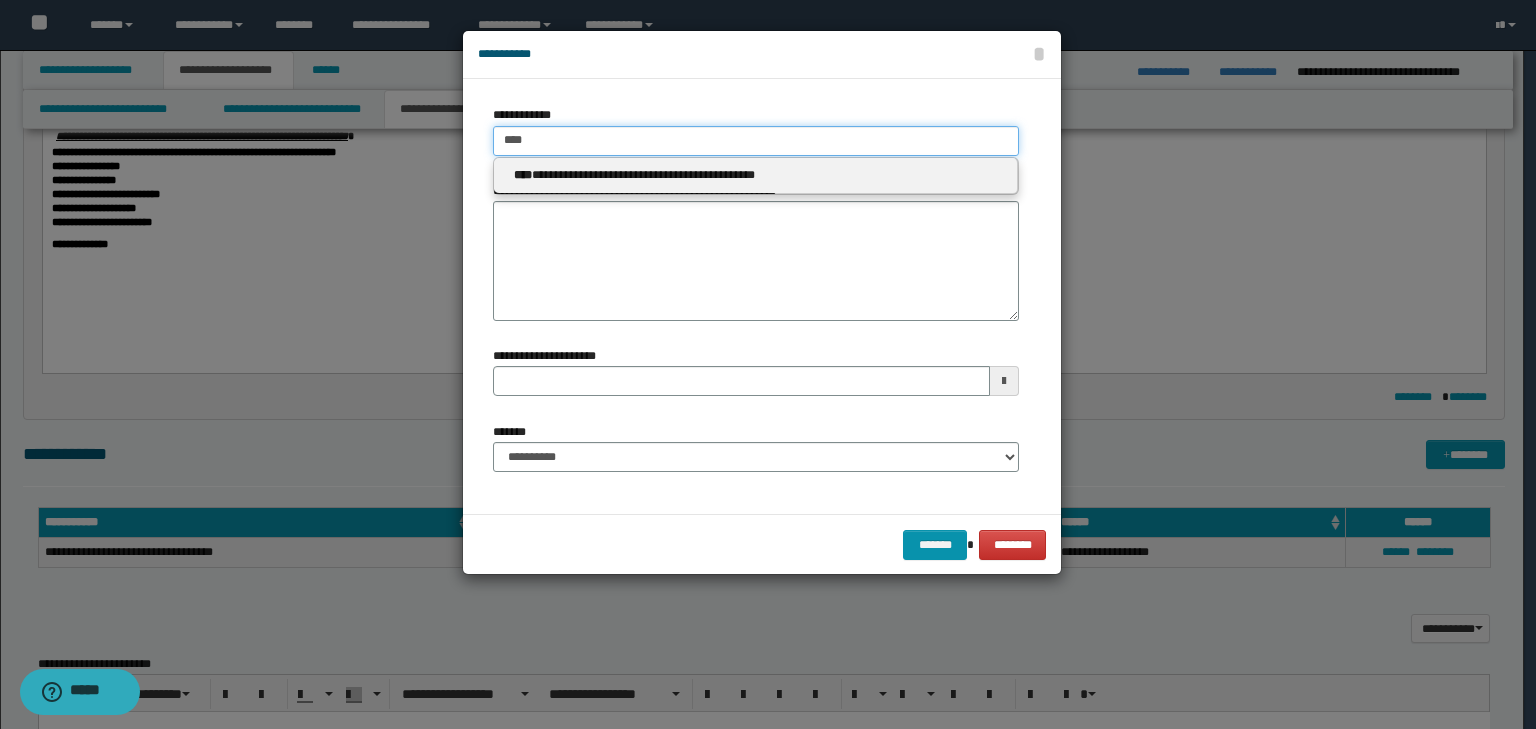 type on "****" 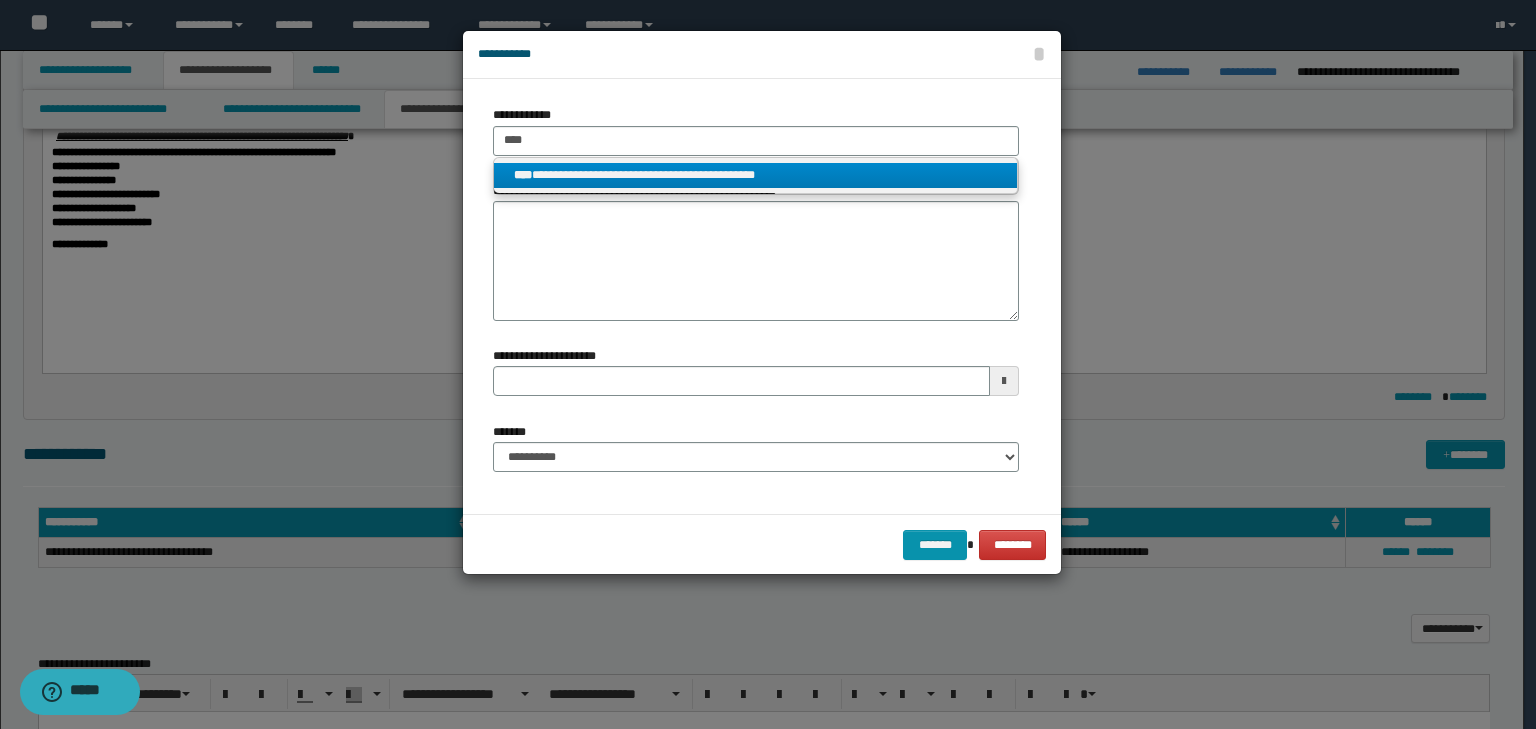 click on "**********" at bounding box center (756, 175) 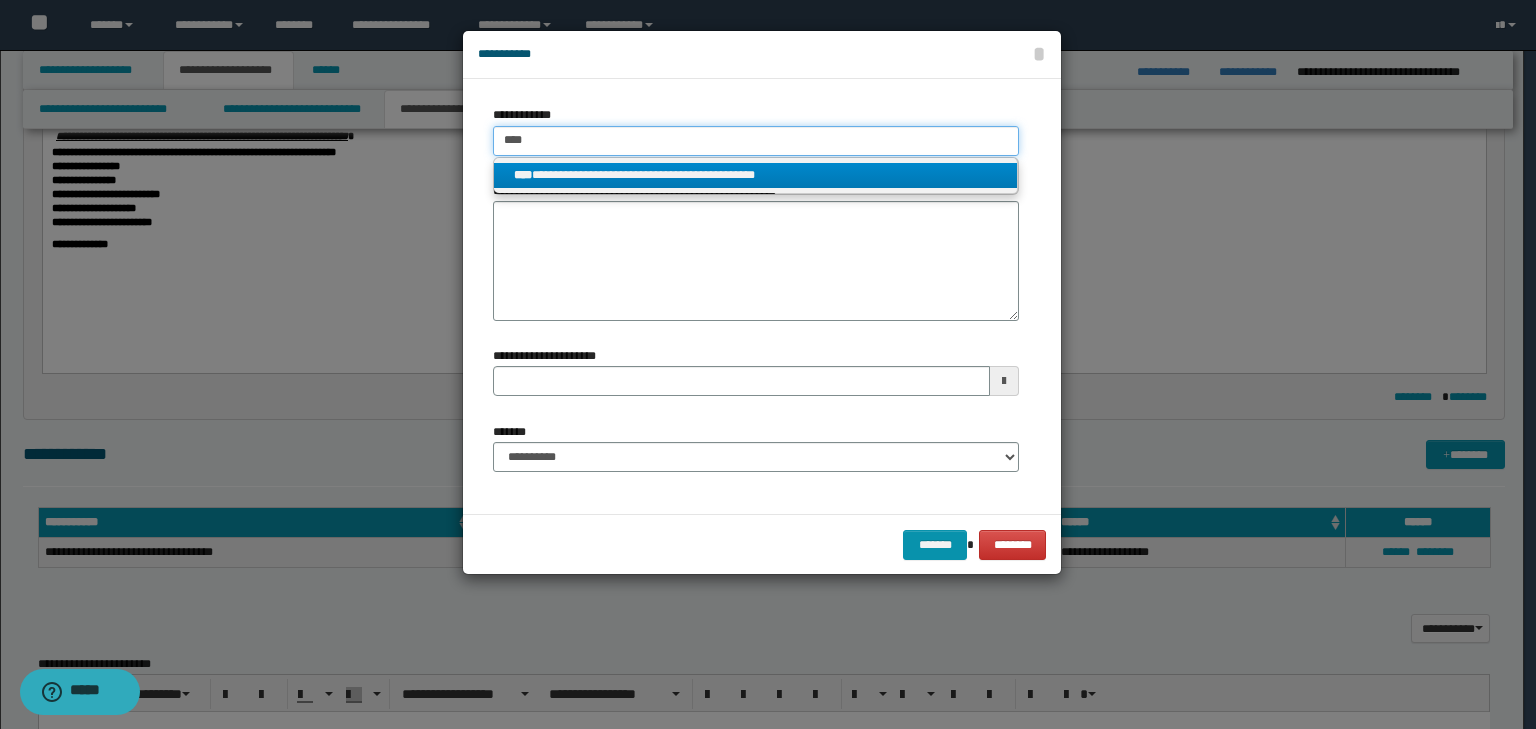 type 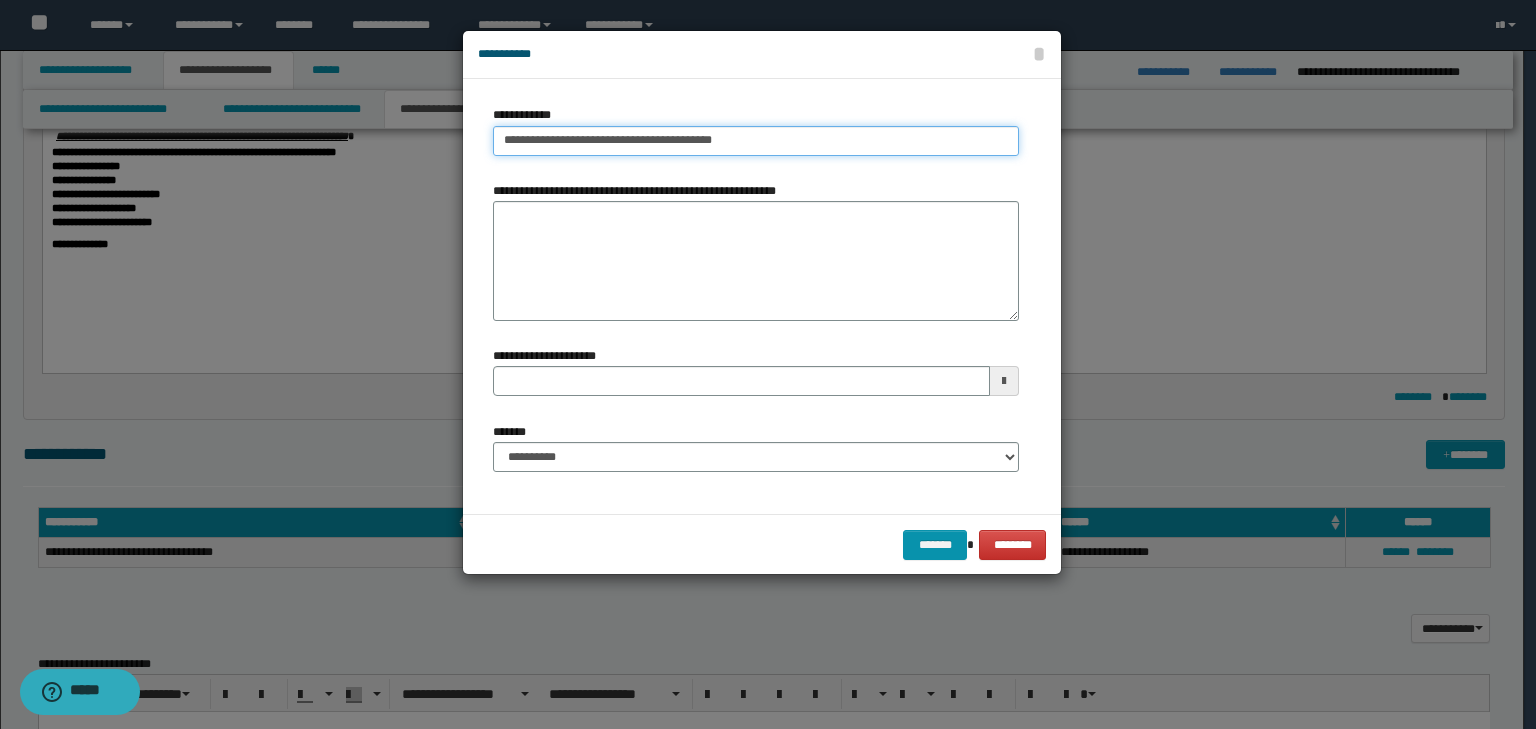 type on "**********" 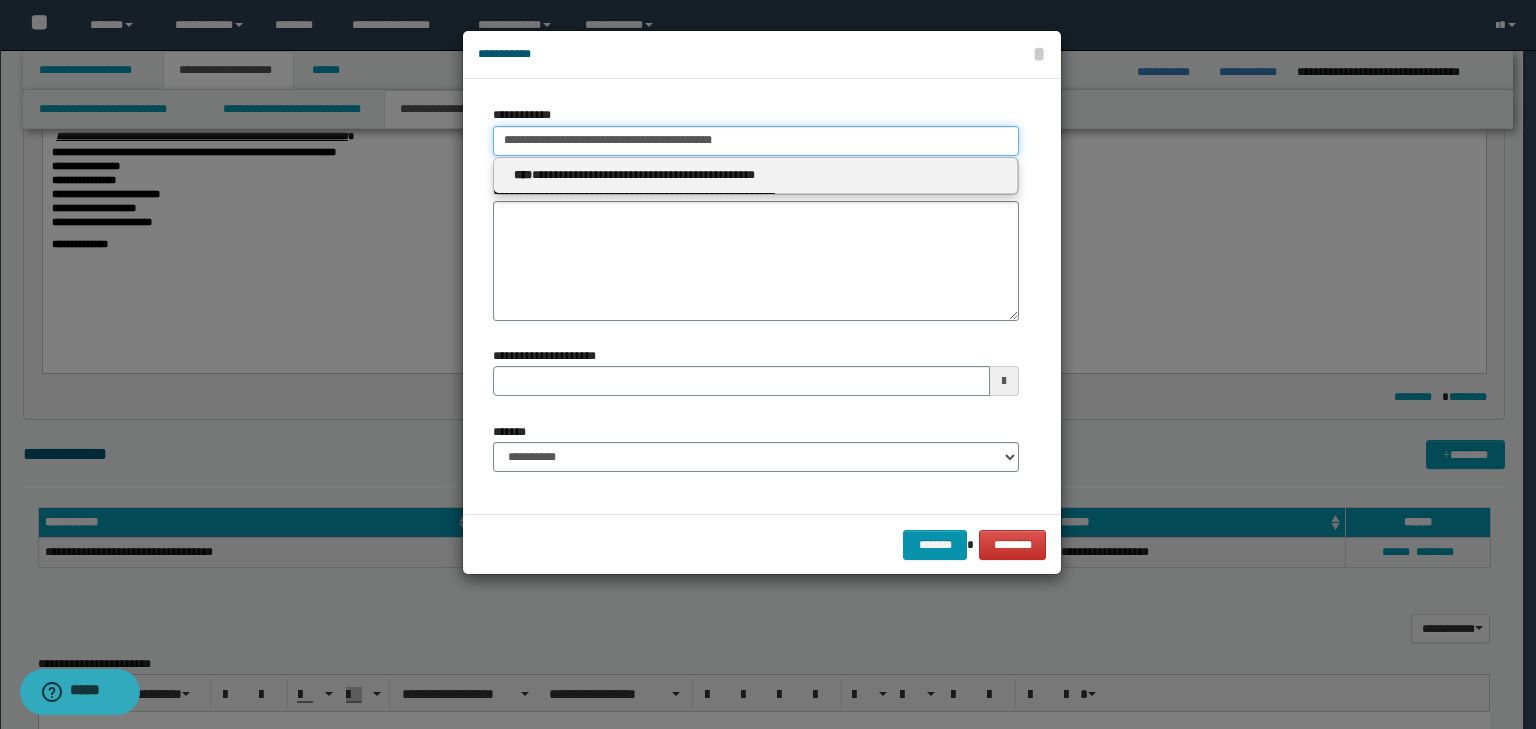 type 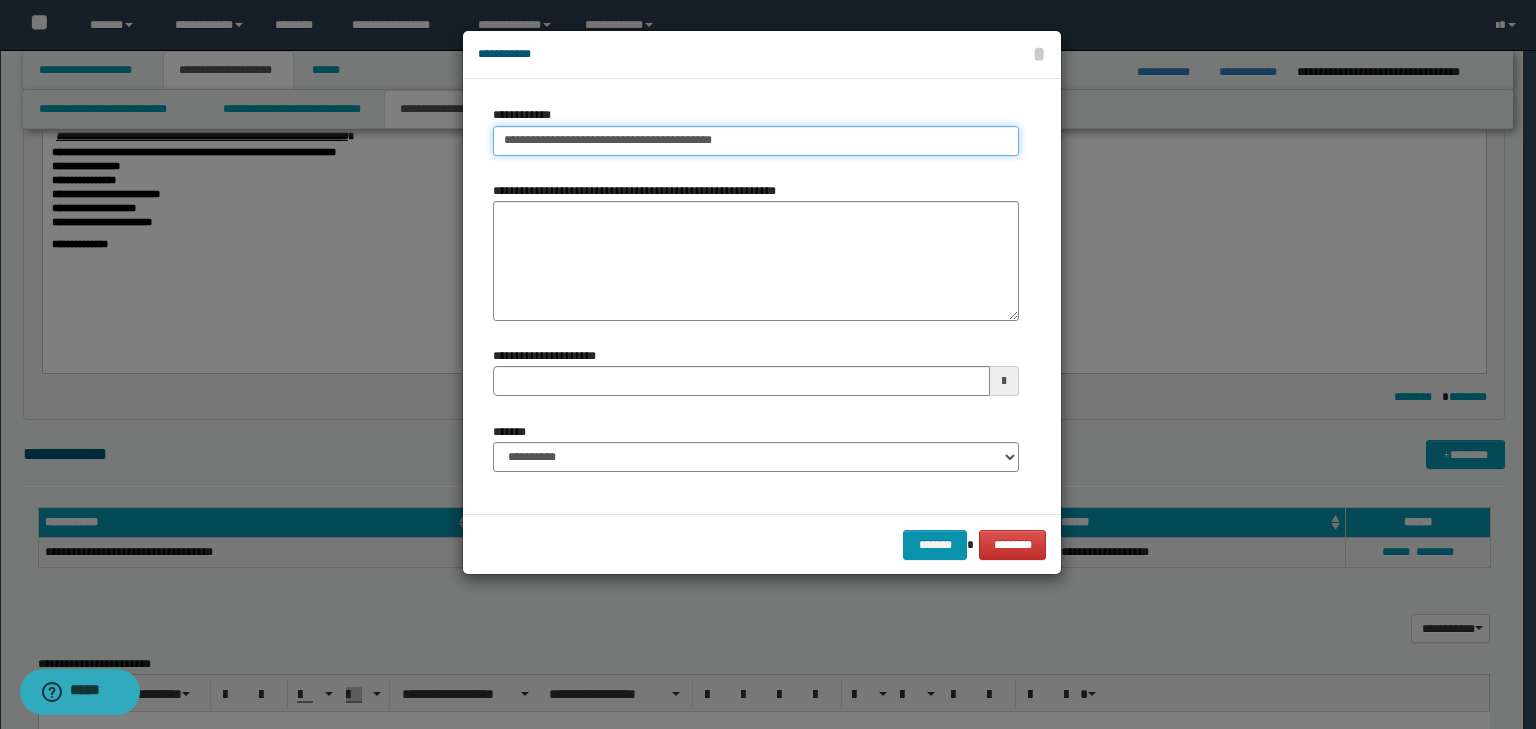 type on "**********" 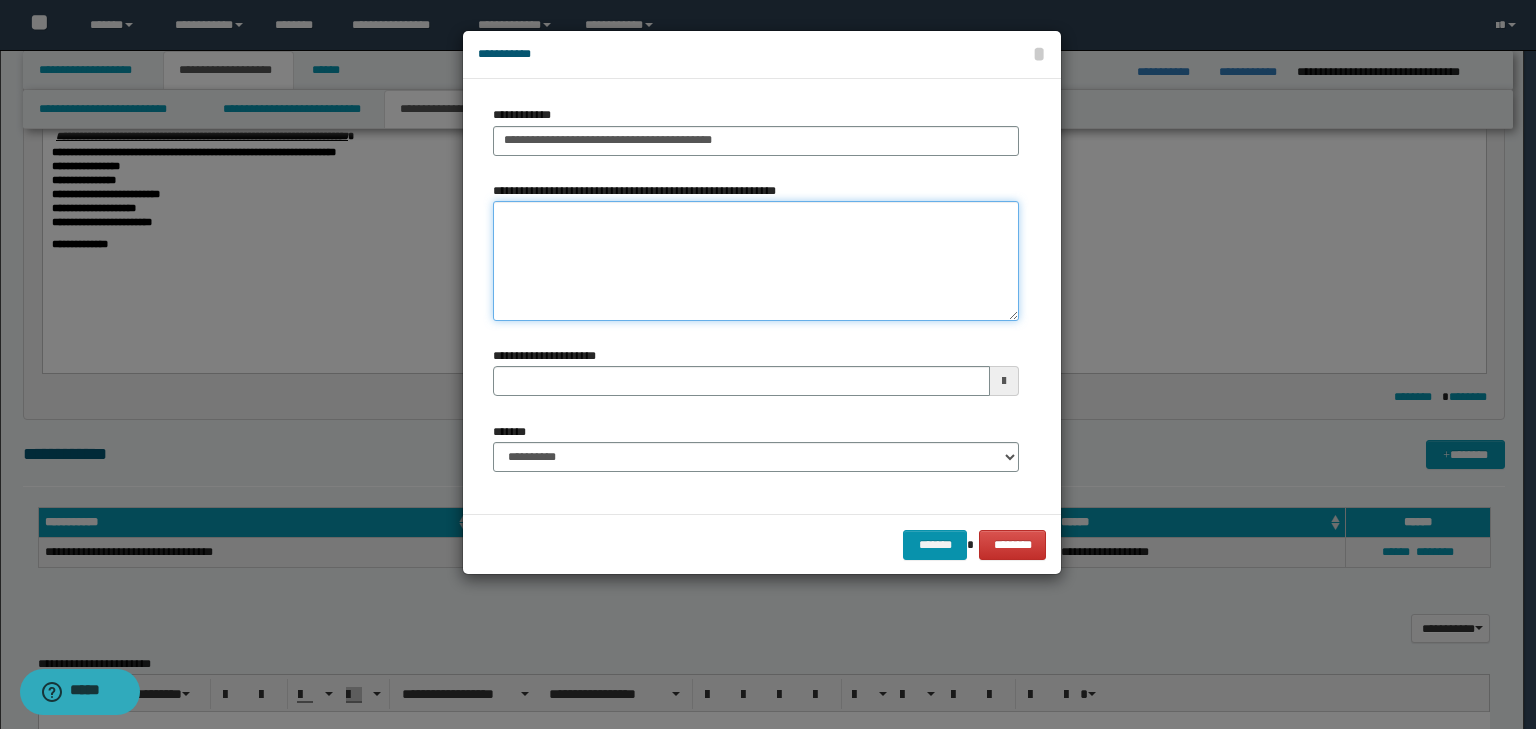 type 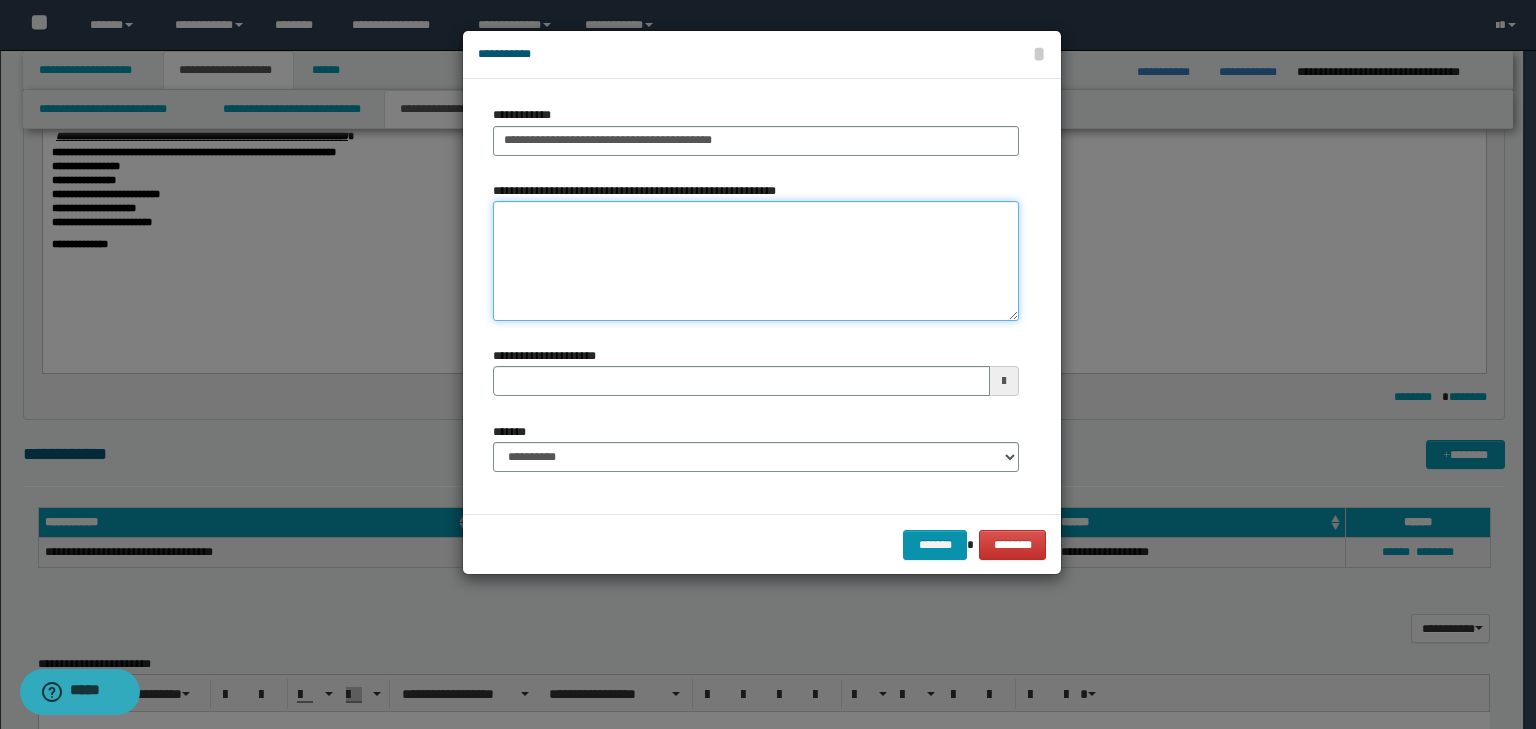 click on "**********" at bounding box center (756, 261) 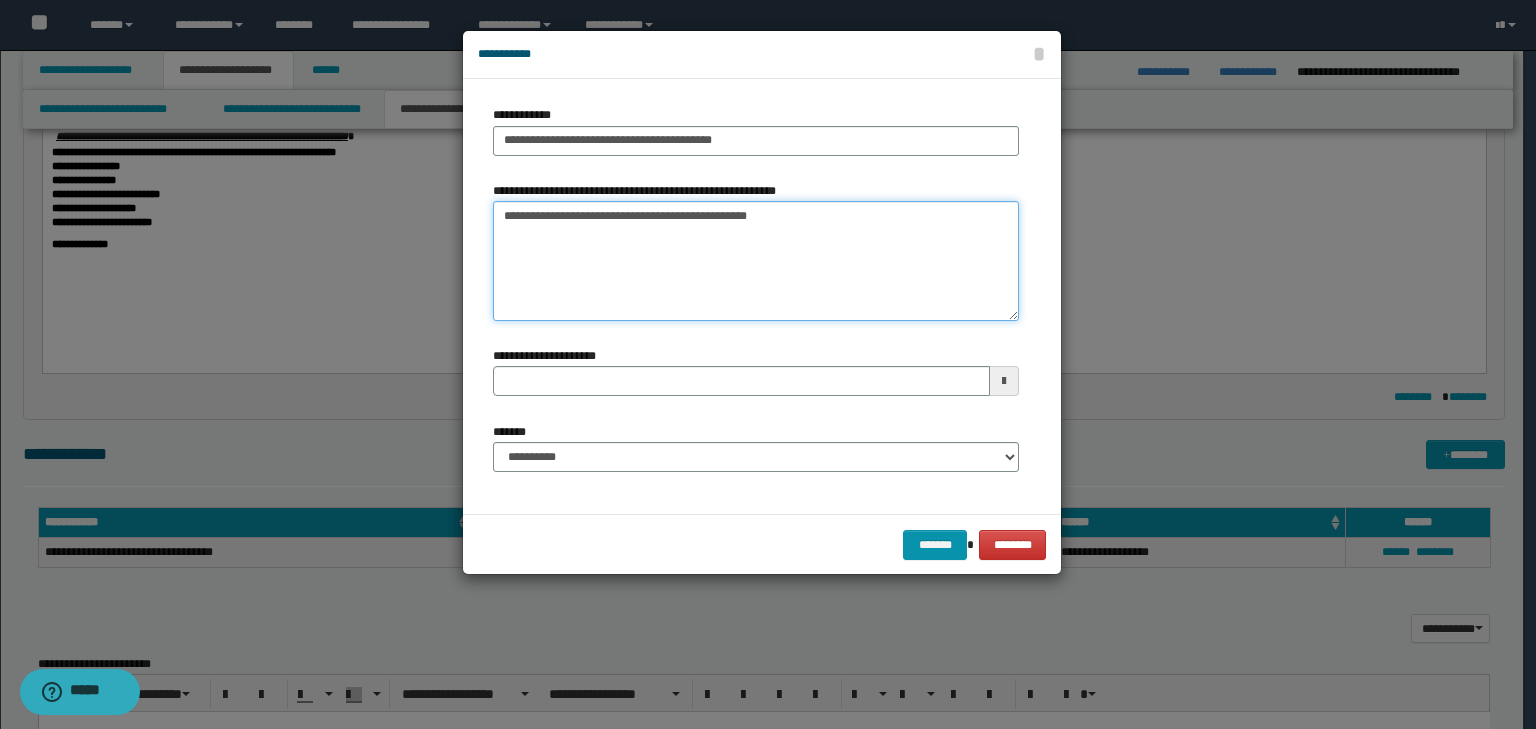type 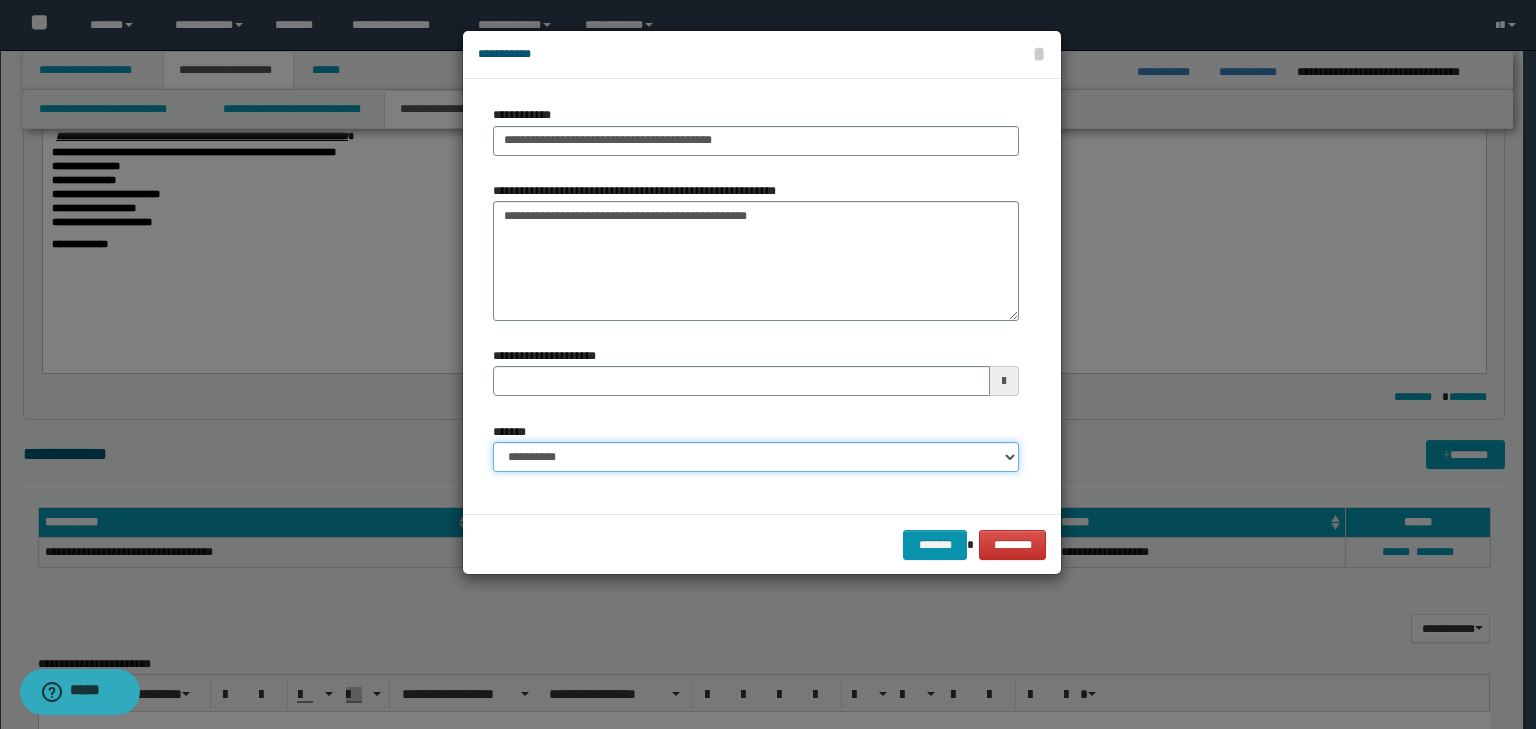 click on "**********" at bounding box center [756, 457] 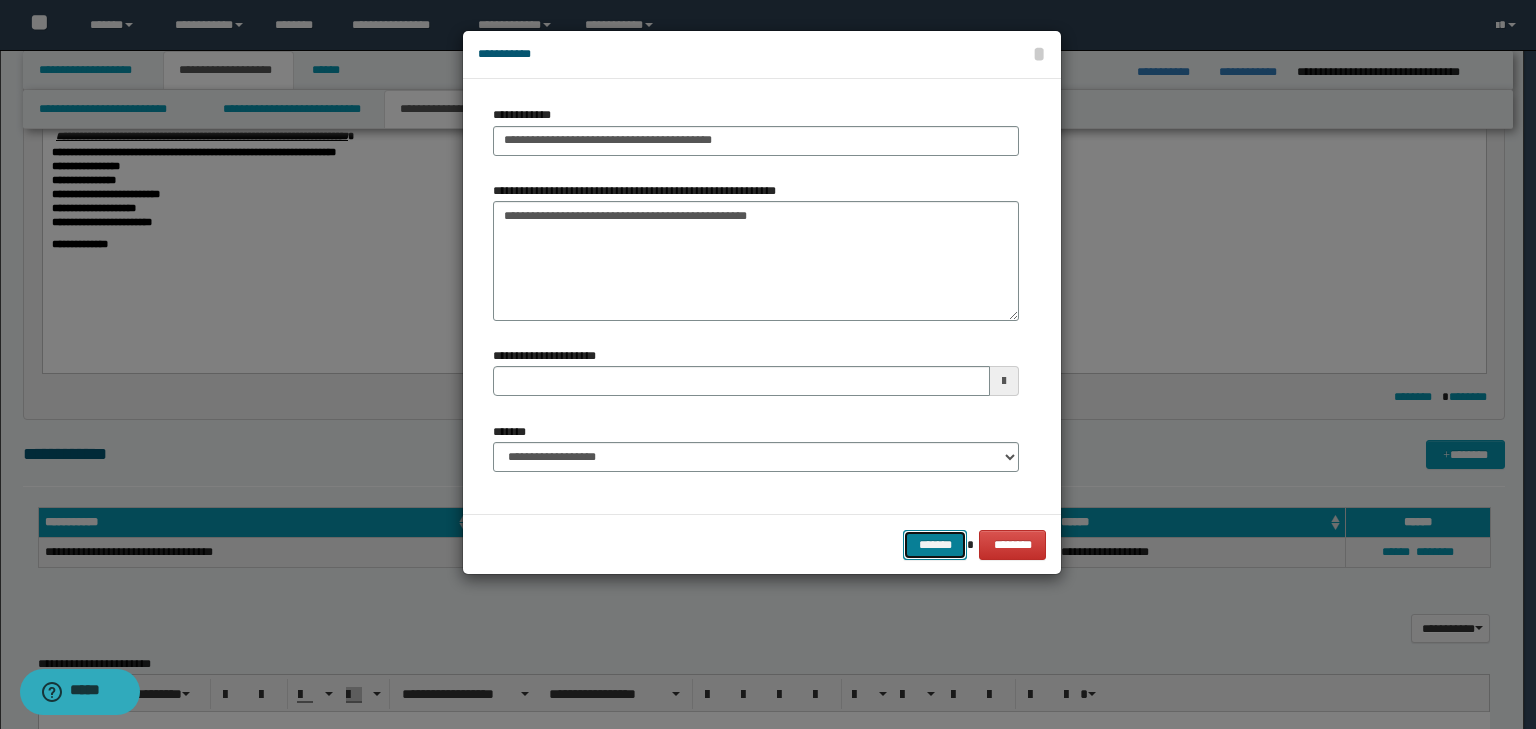 click on "*******" at bounding box center (935, 545) 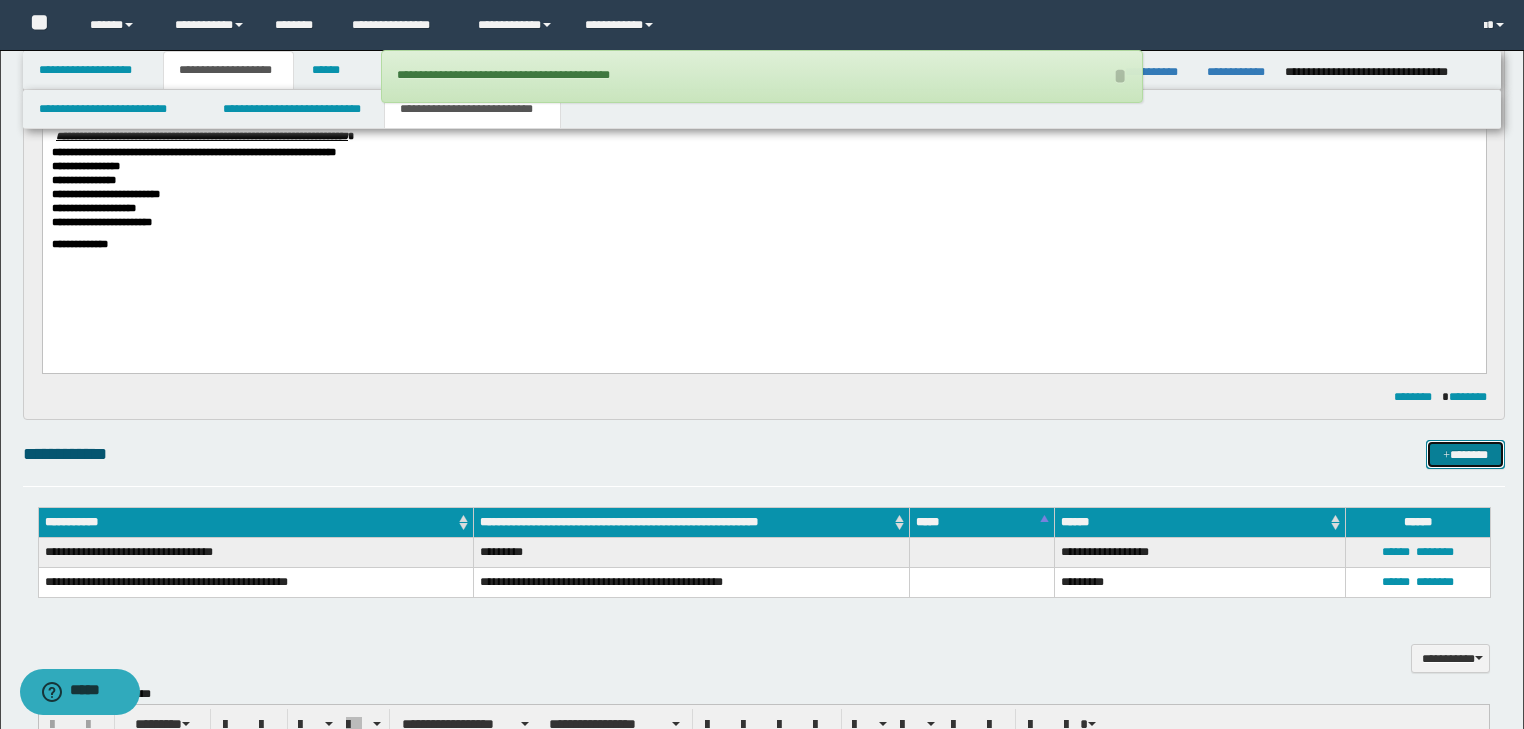type 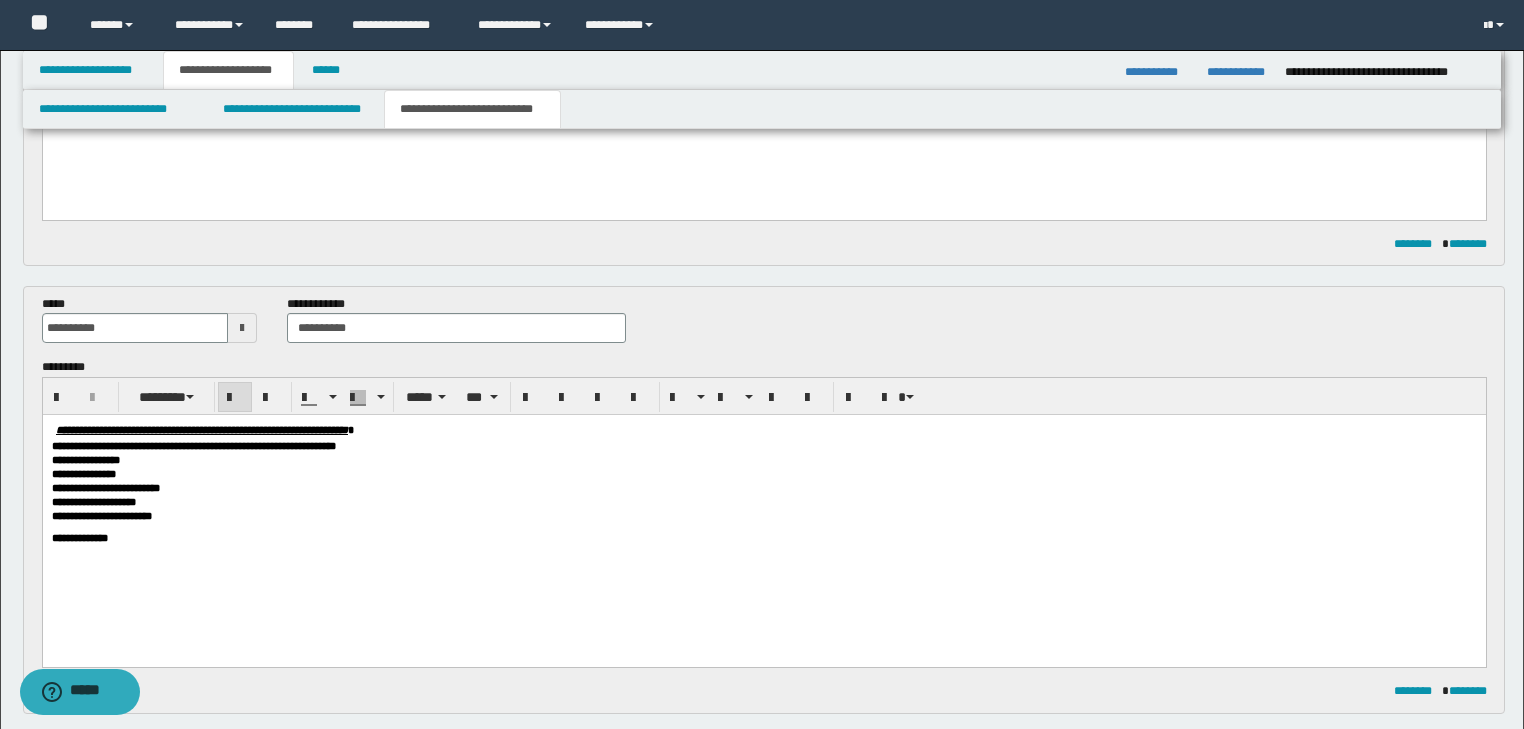 scroll, scrollTop: 0, scrollLeft: 0, axis: both 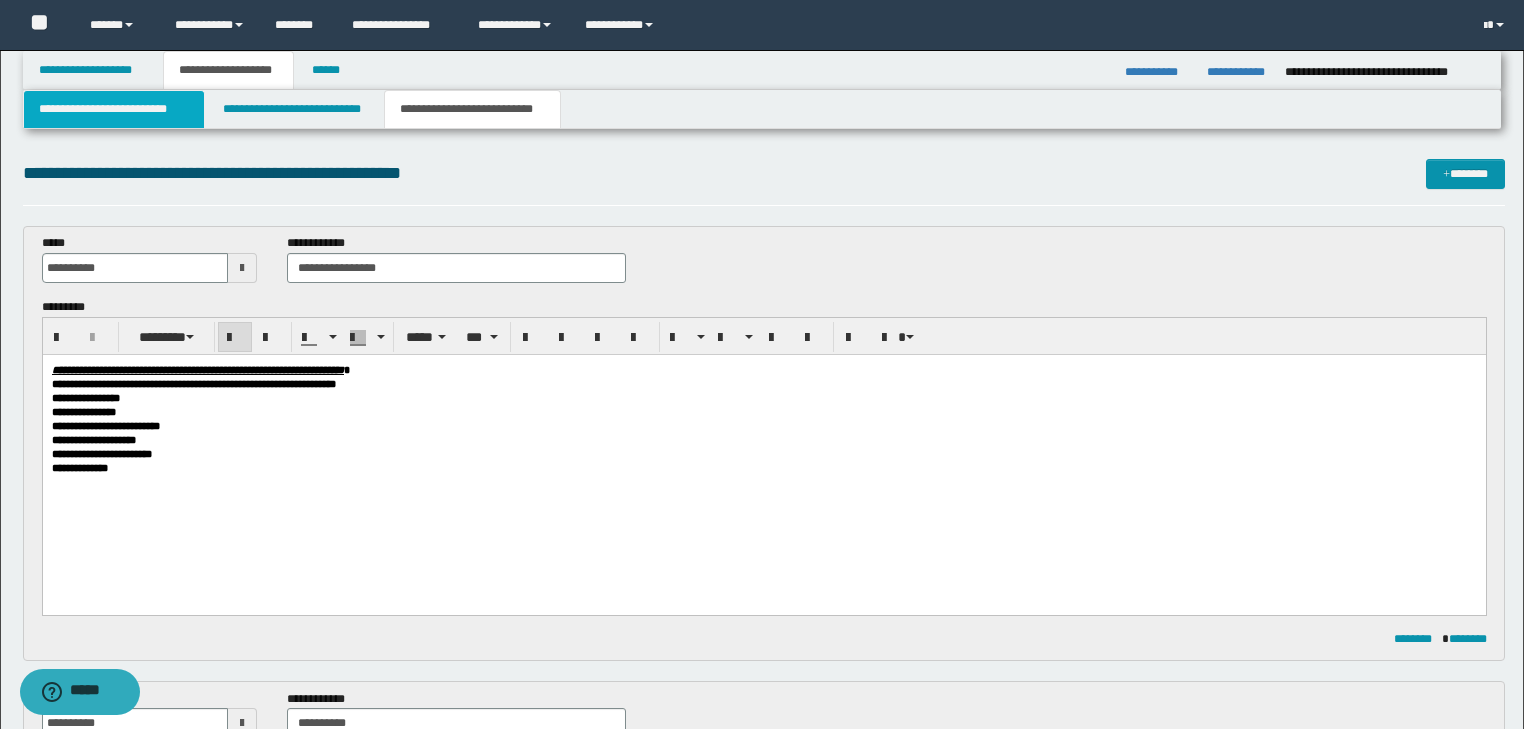 click on "**********" at bounding box center (114, 109) 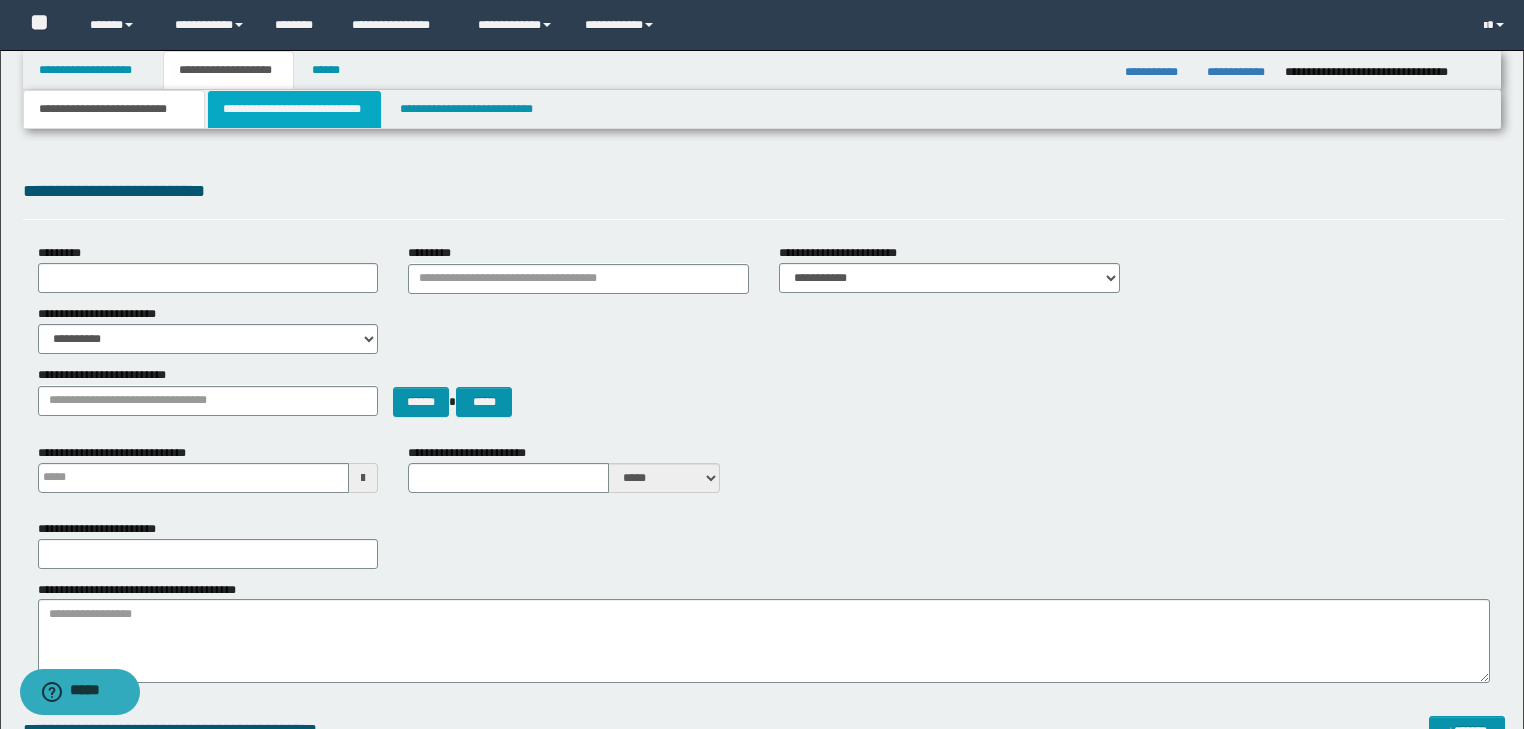 click on "**********" at bounding box center (294, 109) 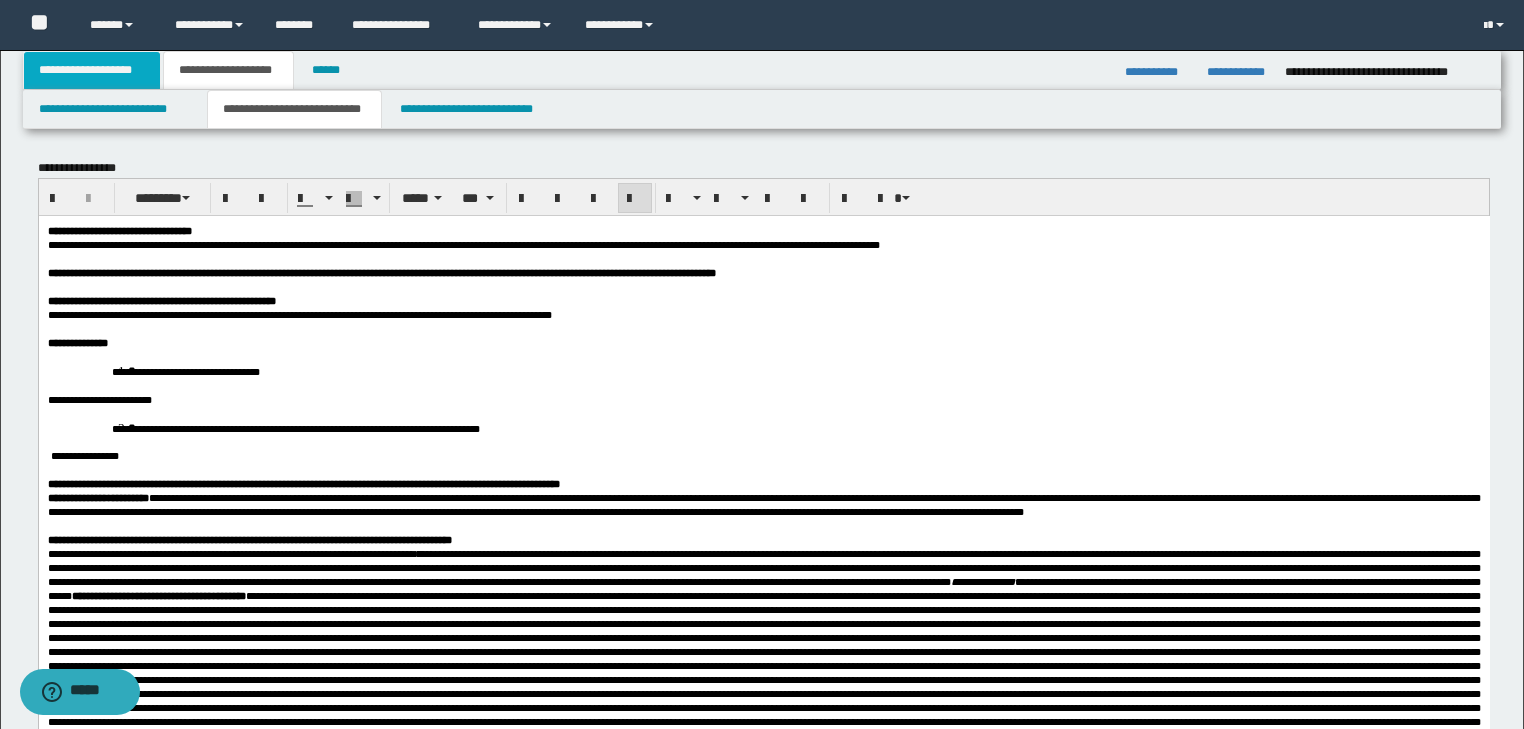 click on "**********" at bounding box center (92, 70) 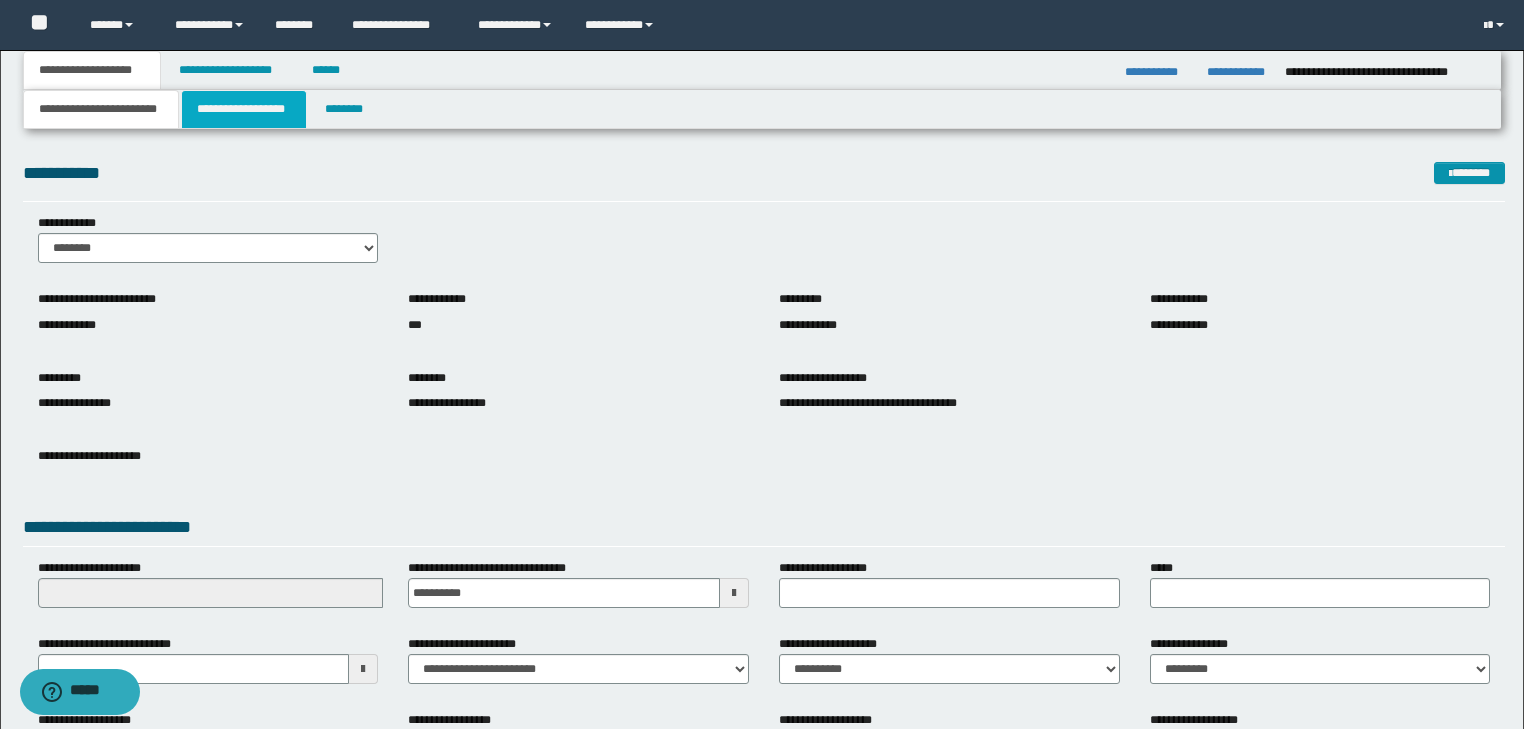click on "**********" at bounding box center (244, 109) 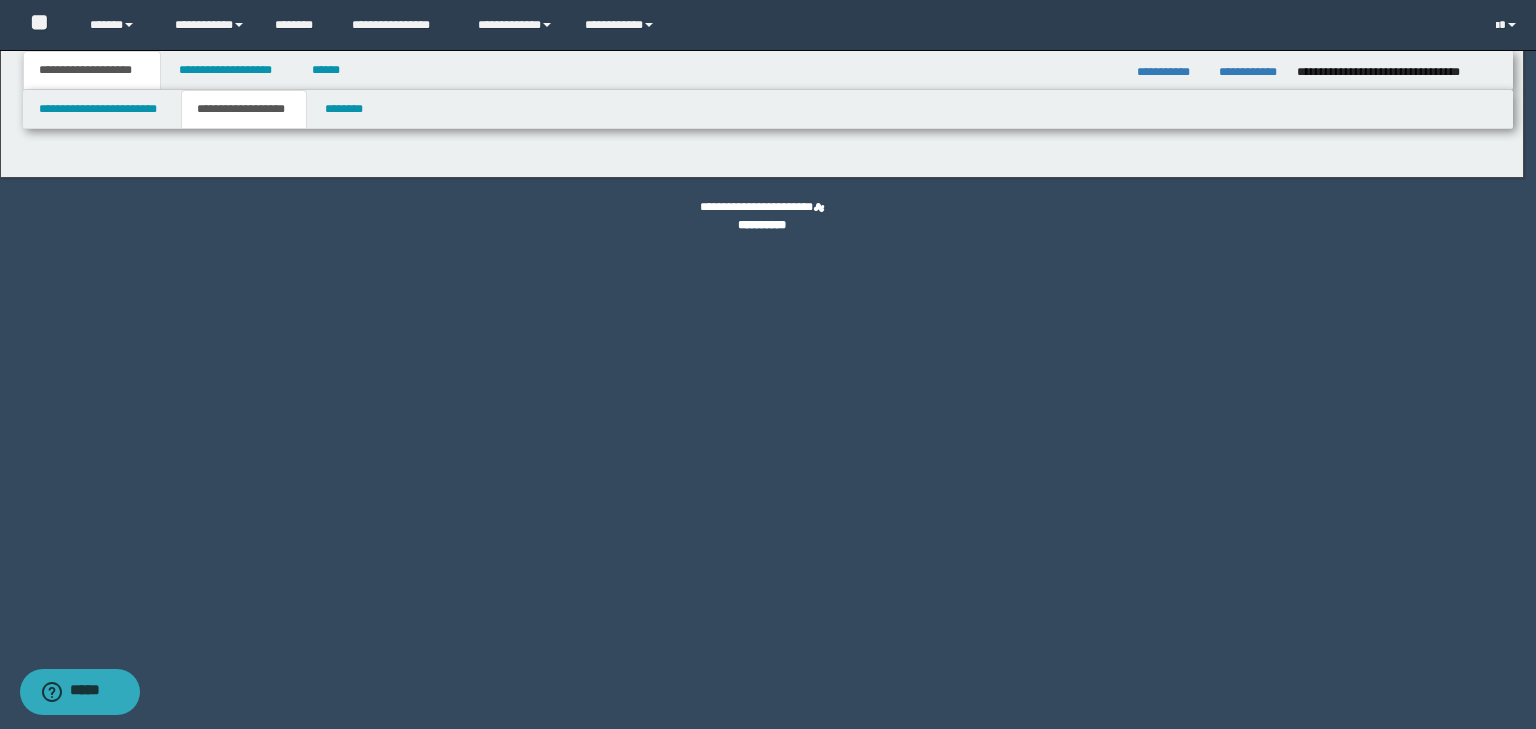 type on "********" 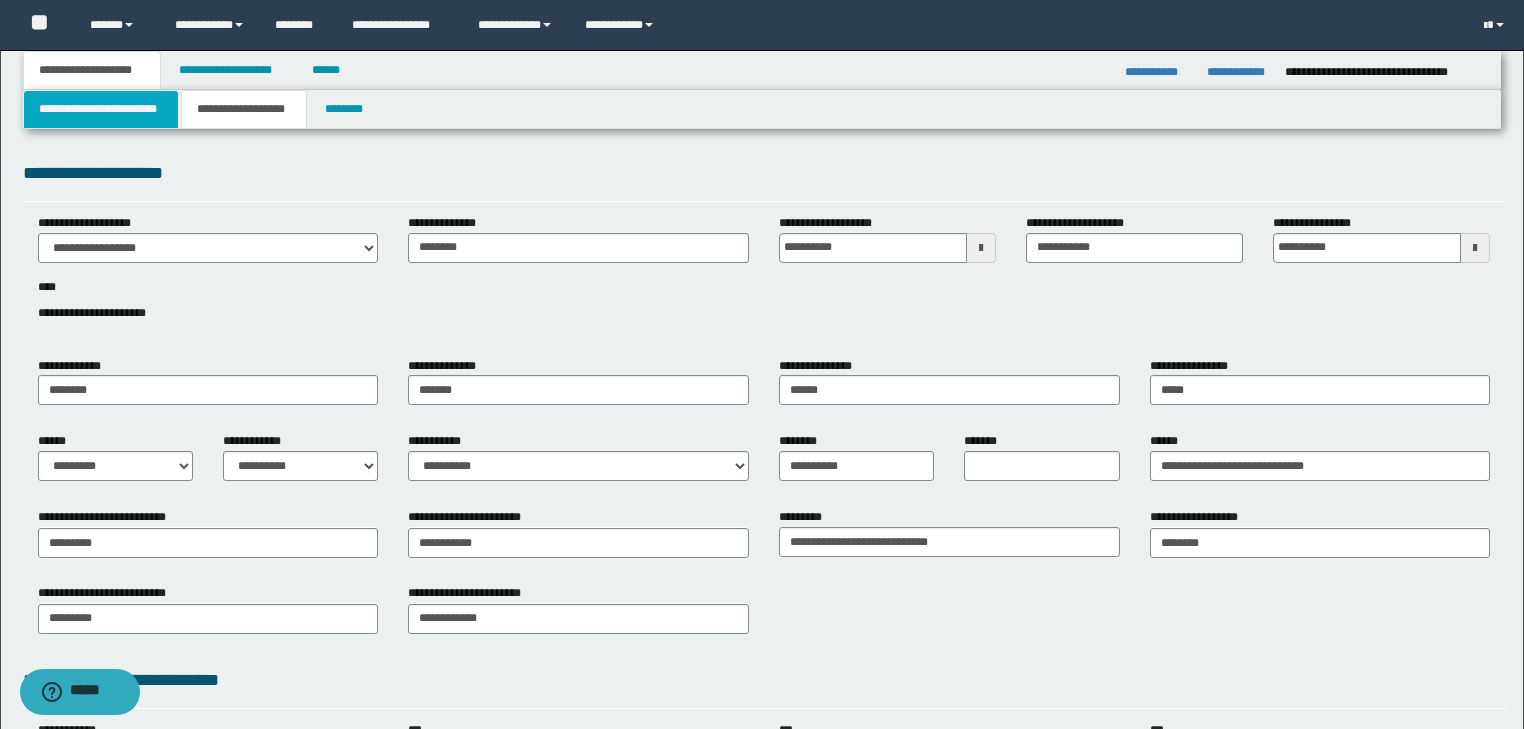 click on "**********" at bounding box center (101, 109) 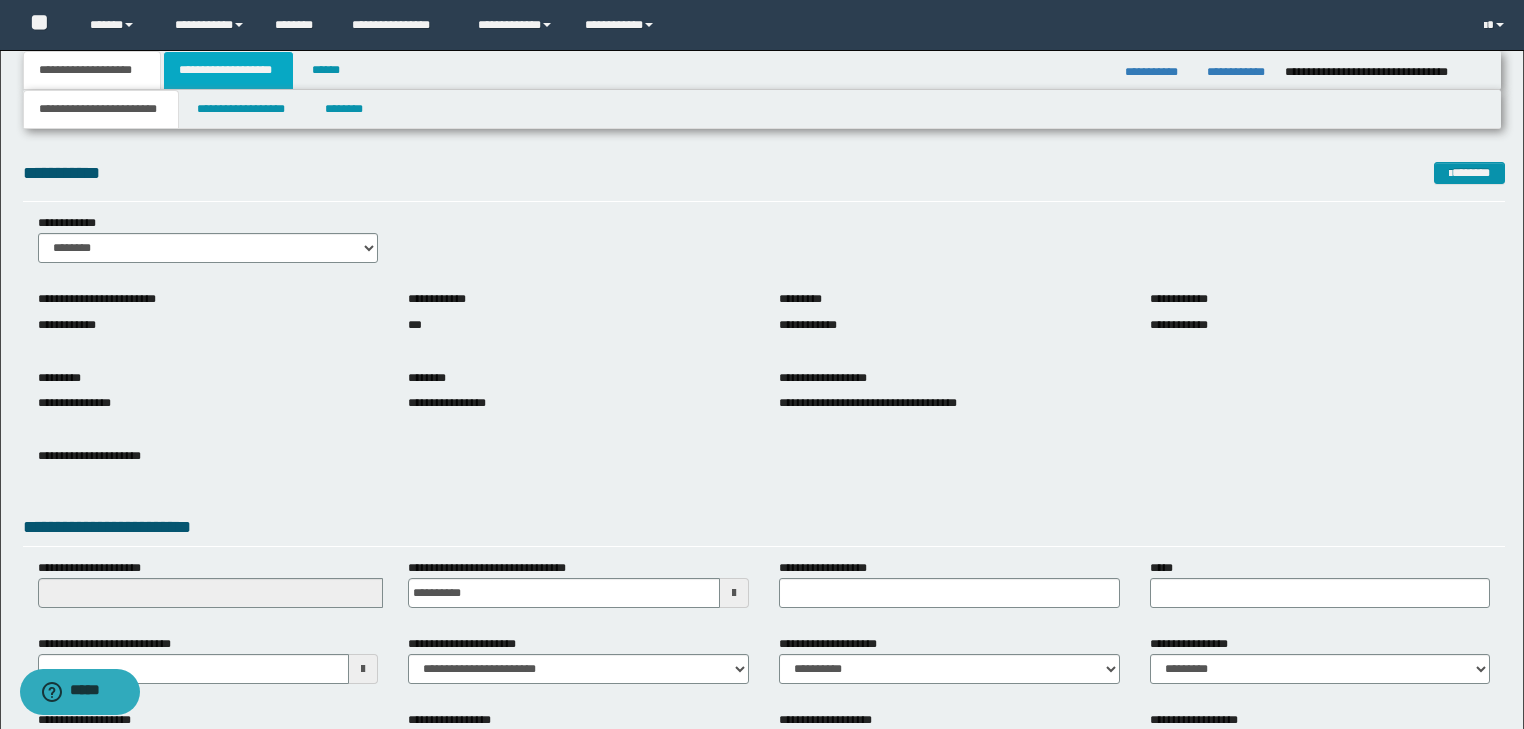 click on "**********" at bounding box center (228, 70) 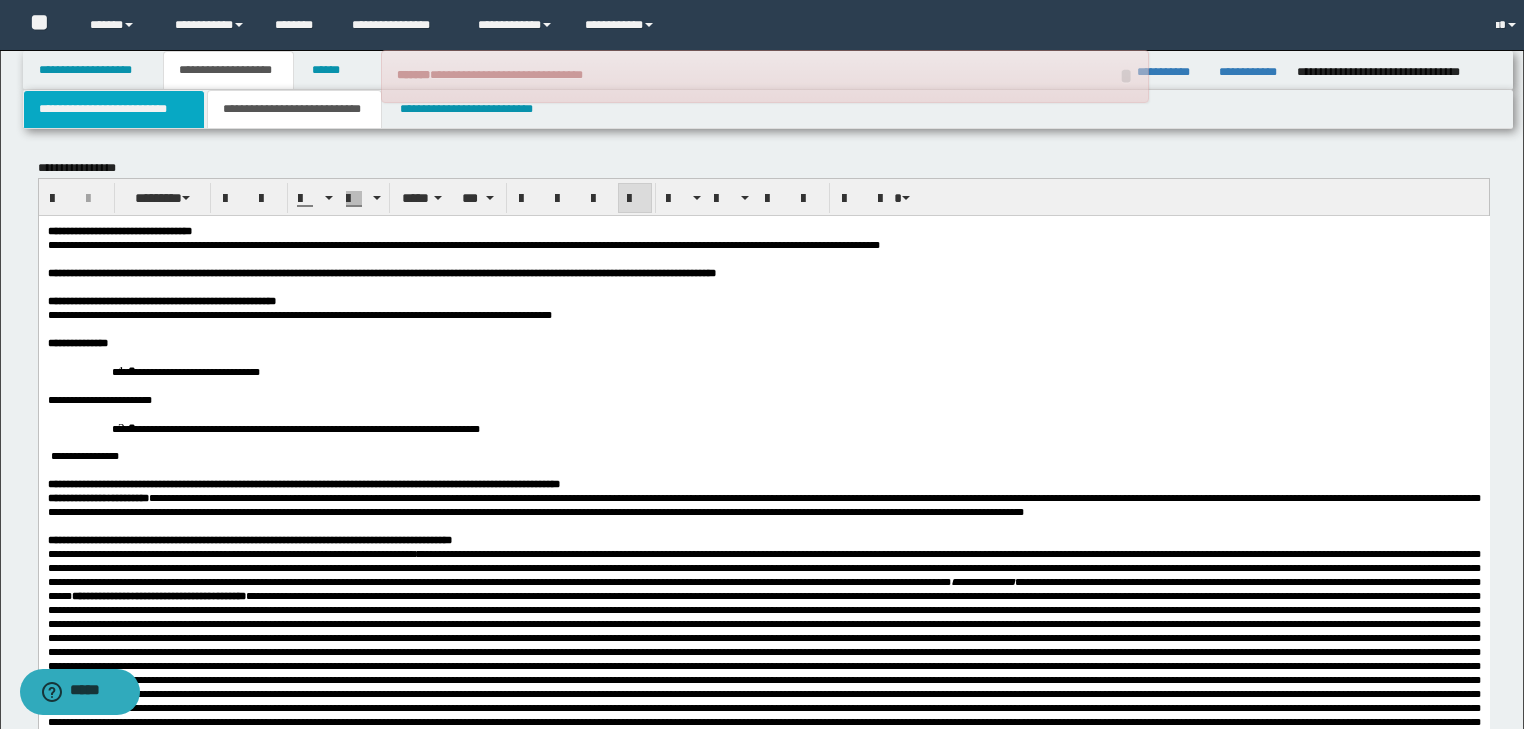 click on "**********" at bounding box center [114, 109] 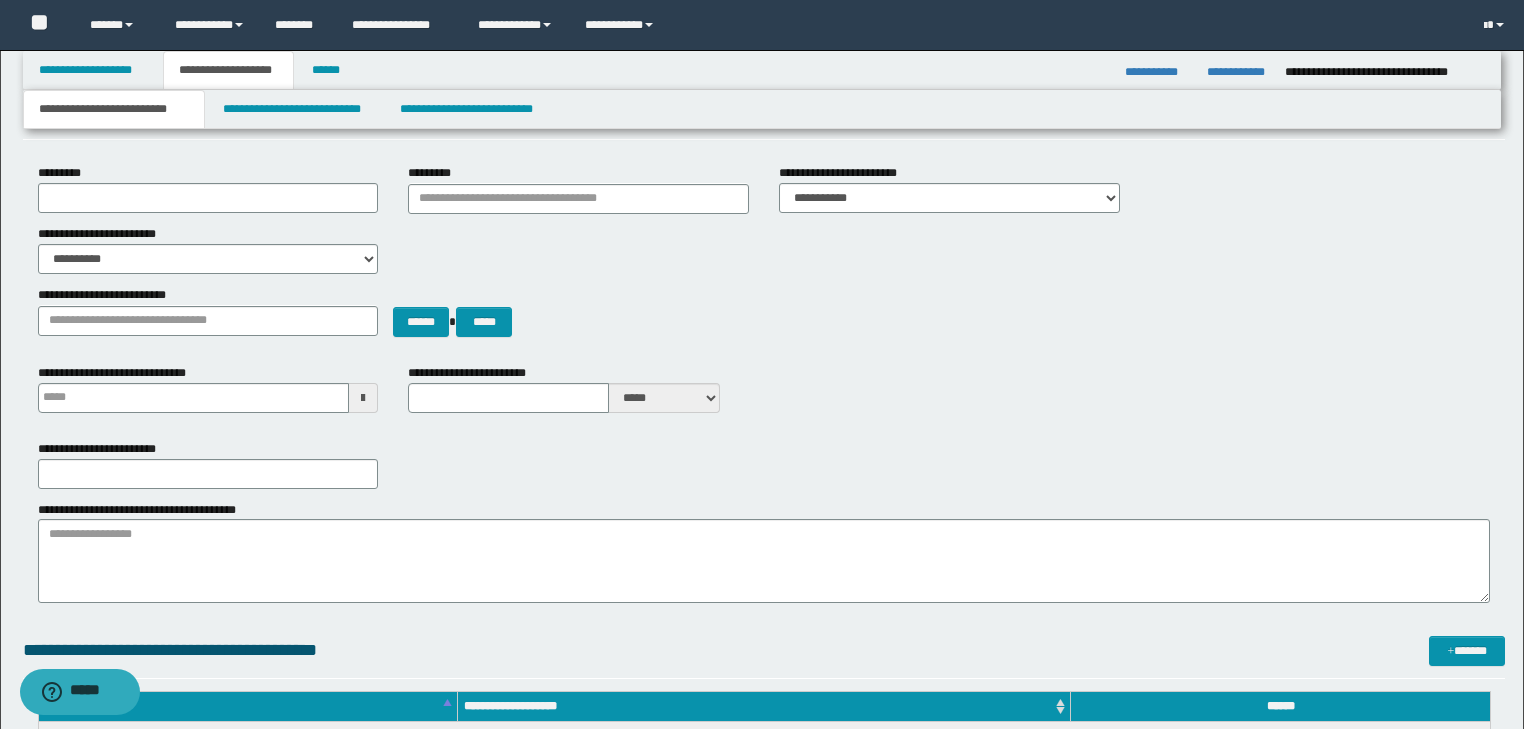 type 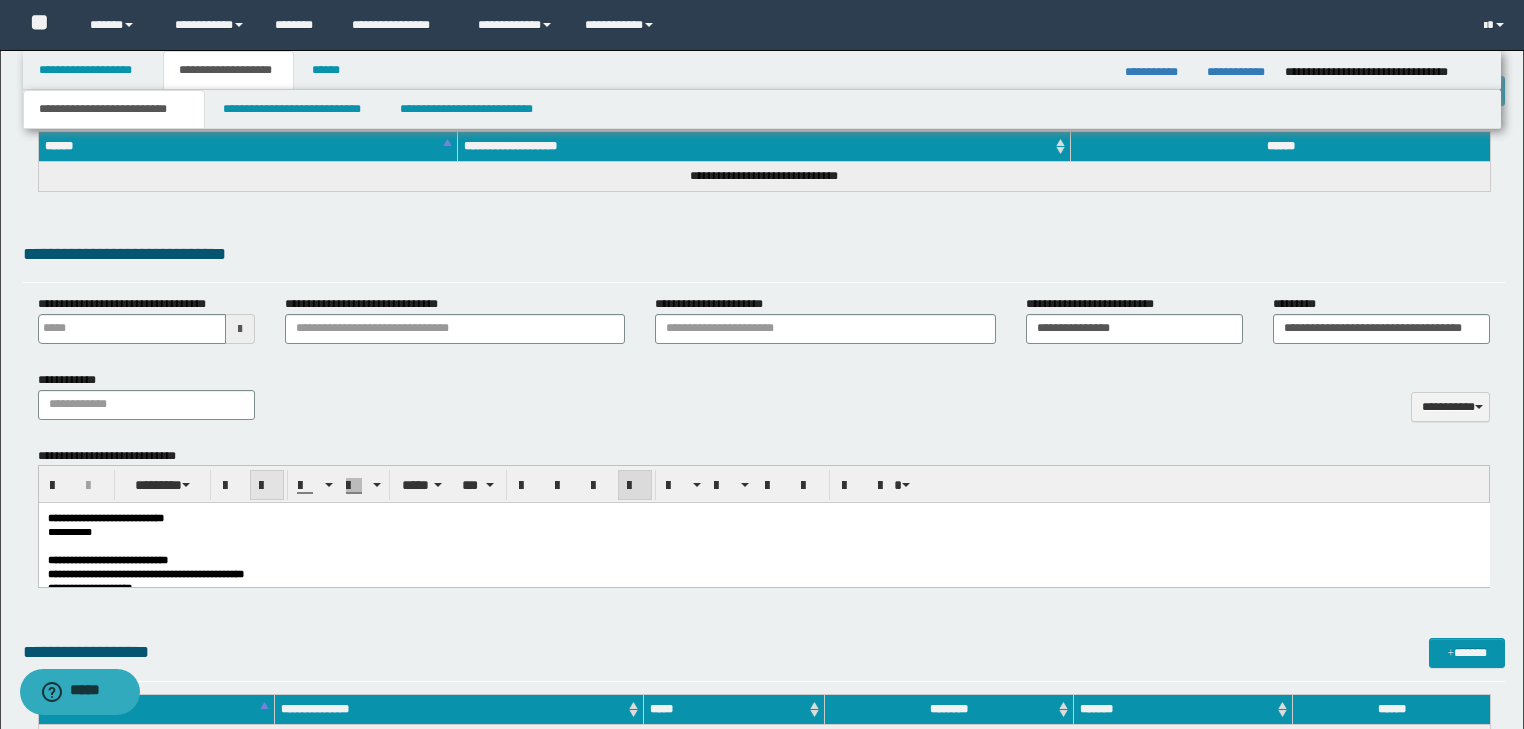 scroll, scrollTop: 880, scrollLeft: 0, axis: vertical 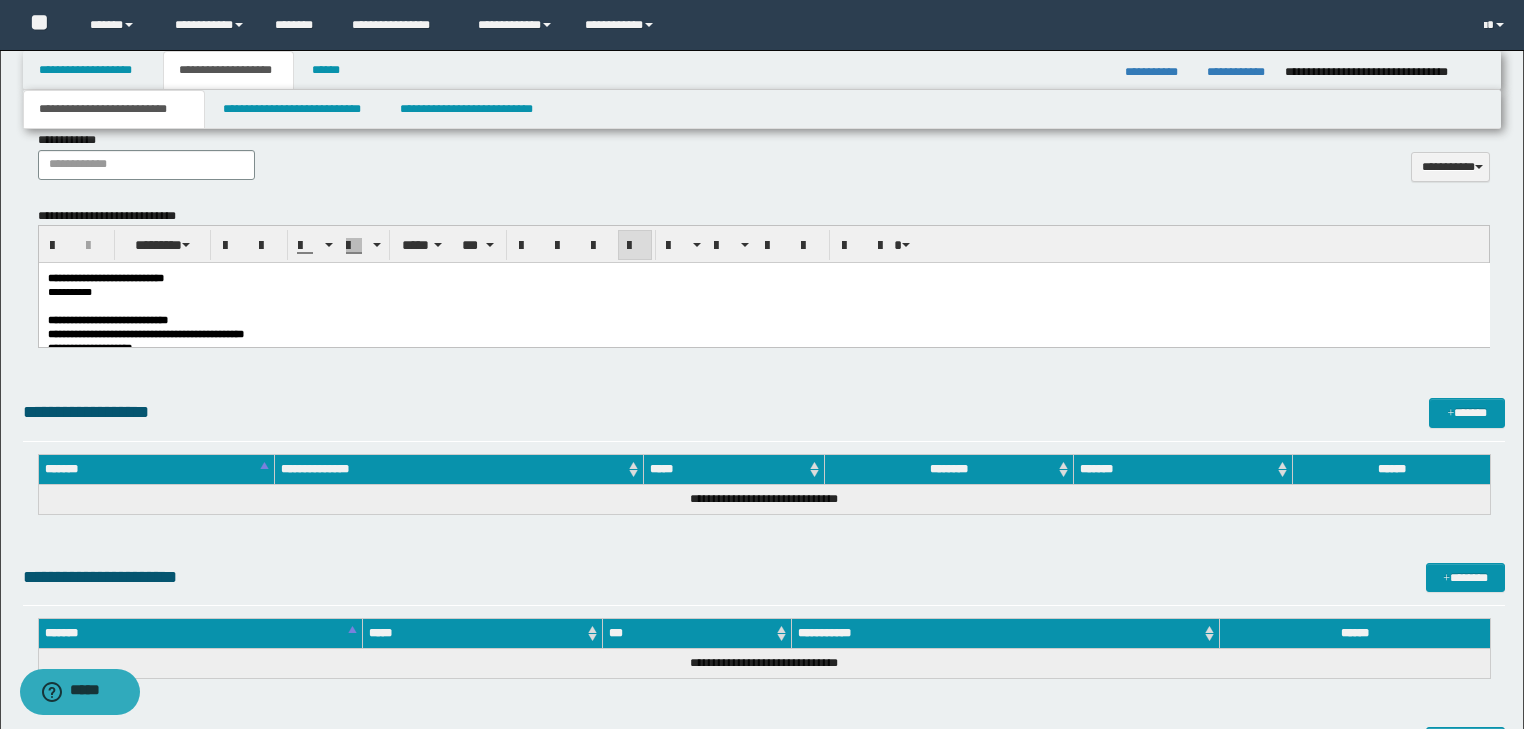 click on "**********" at bounding box center (763, 292) 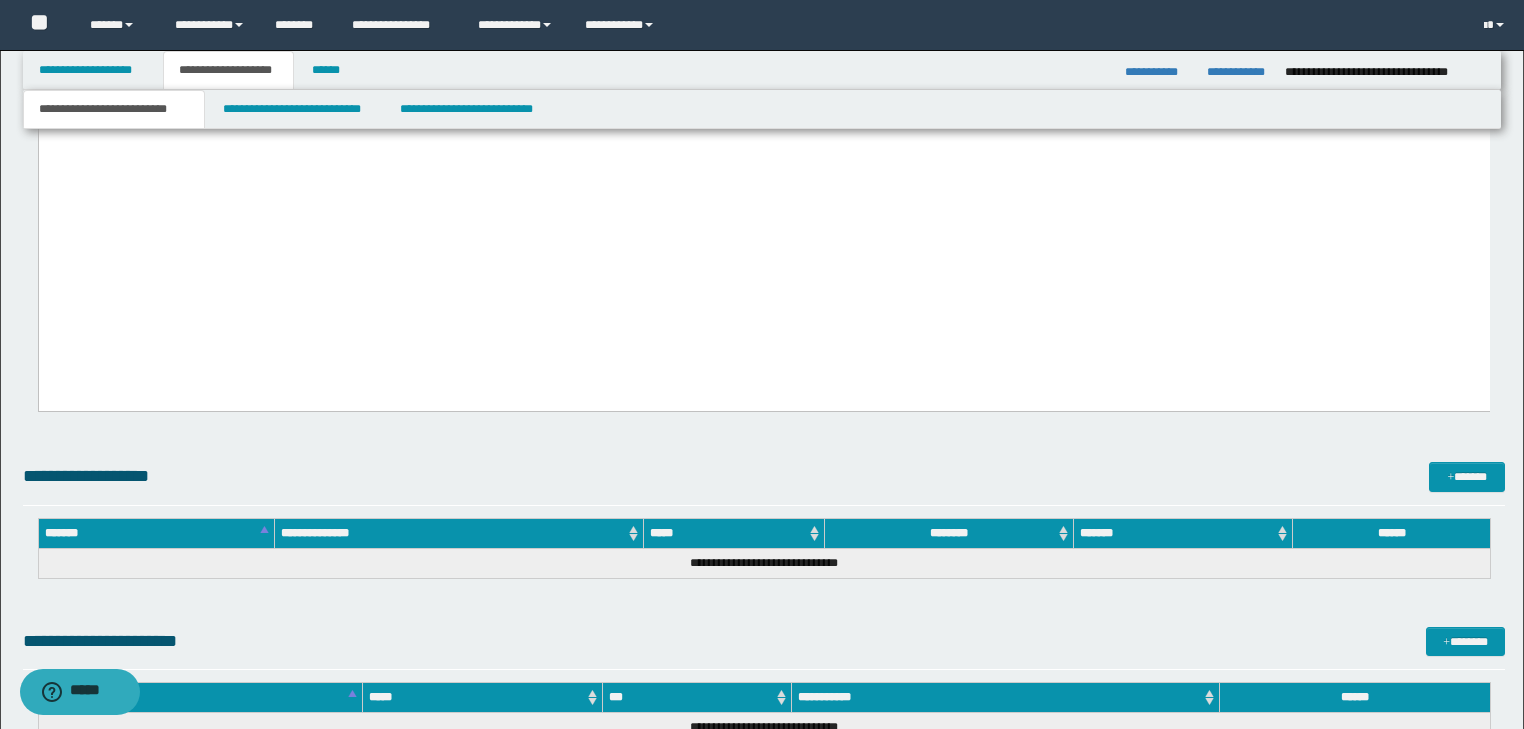 scroll, scrollTop: 5047, scrollLeft: 0, axis: vertical 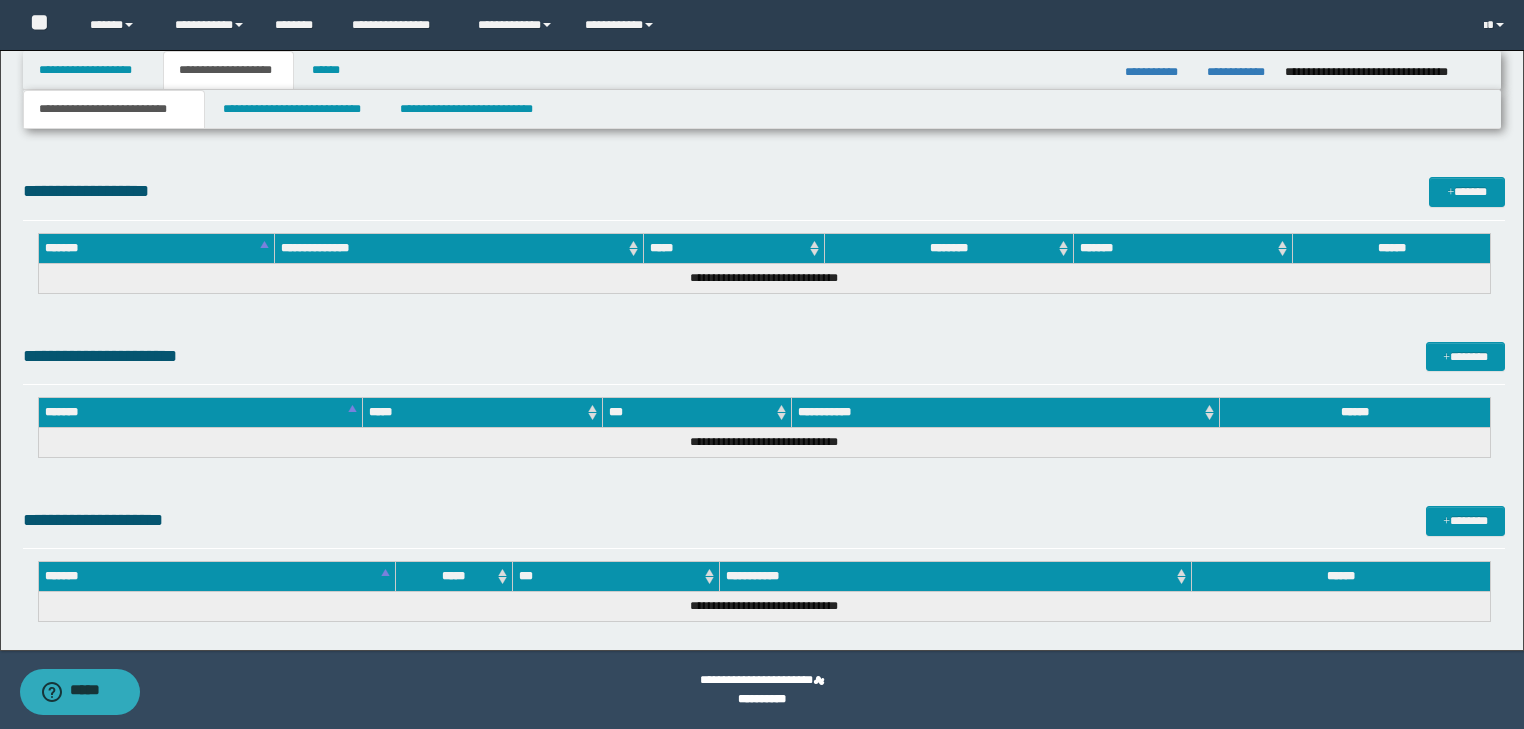 drag, startPoint x: 49, startPoint y: -3896, endPoint x: 530, endPoint y: 768, distance: 4688.7373 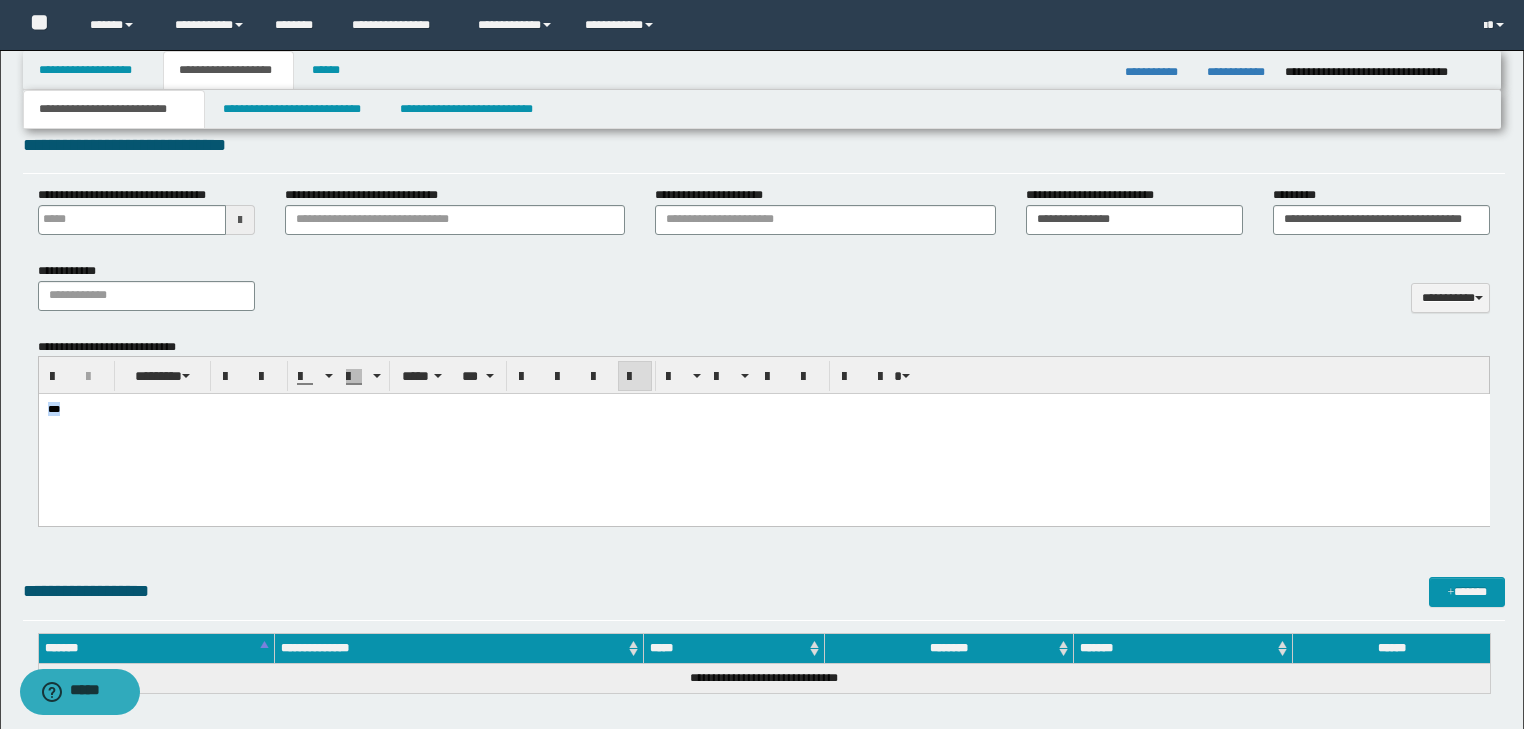 drag, startPoint x: 59, startPoint y: 399, endPoint x: 44, endPoint y: 395, distance: 15.524175 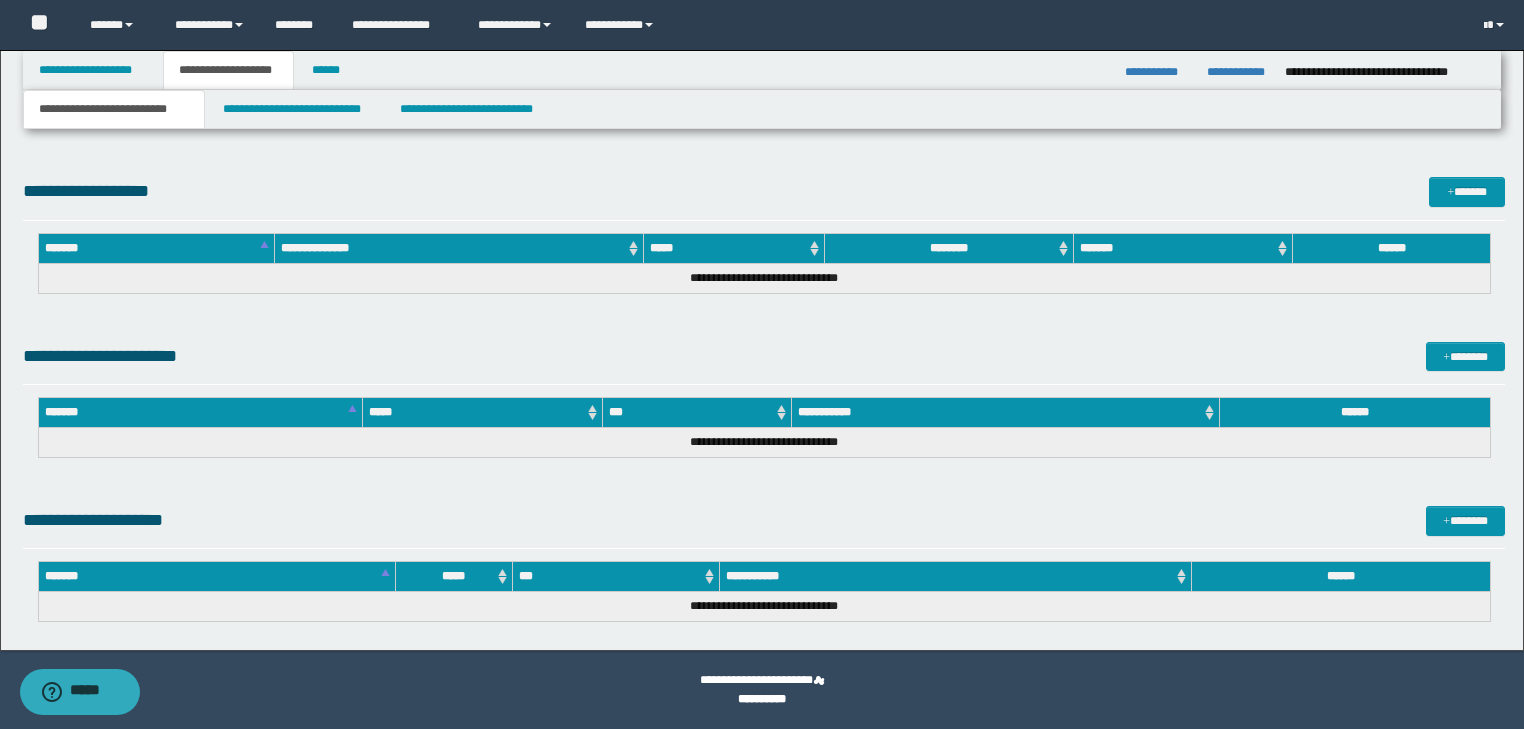 drag, startPoint x: 47, startPoint y: -8313, endPoint x: 718, endPoint y: 722, distance: 9059.882 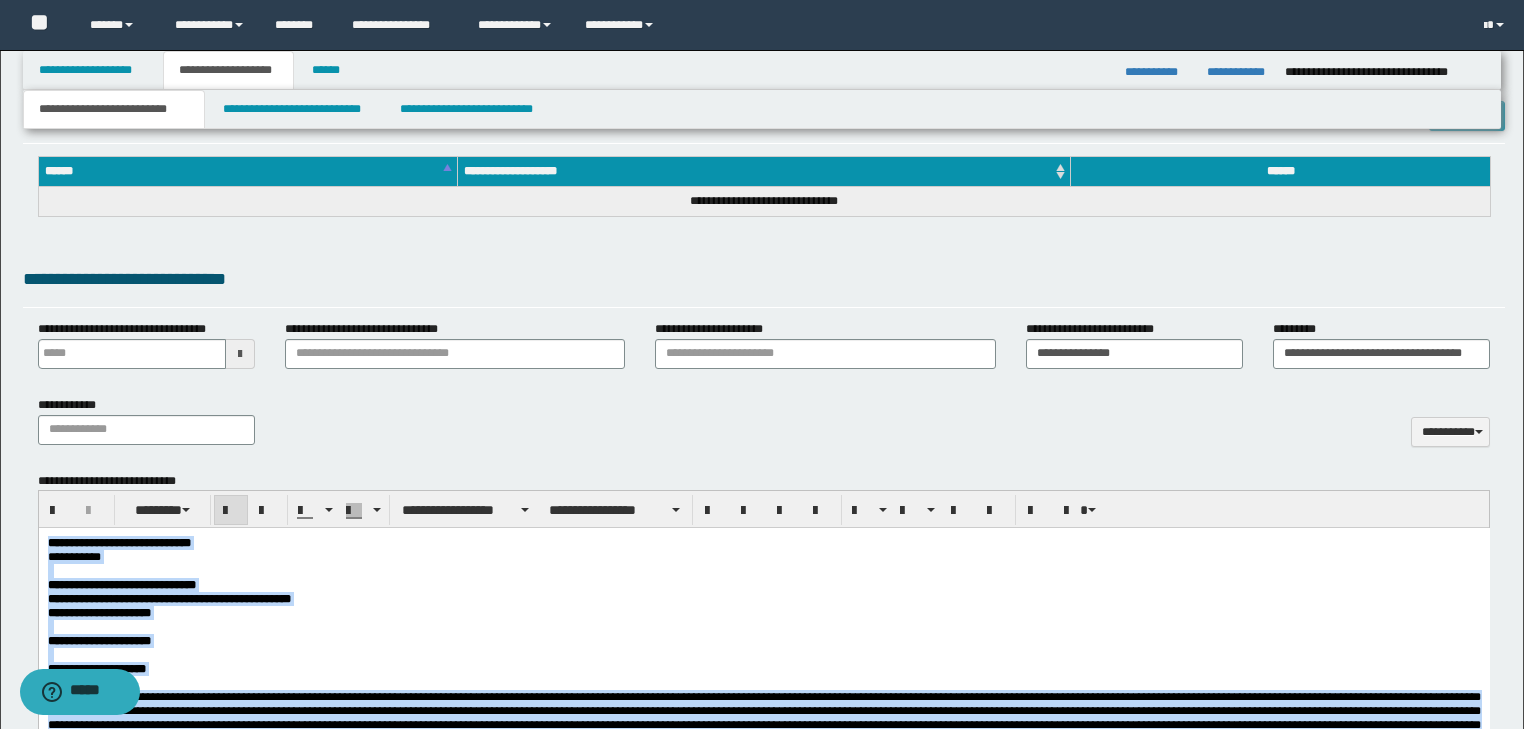 scroll, scrollTop: 590, scrollLeft: 0, axis: vertical 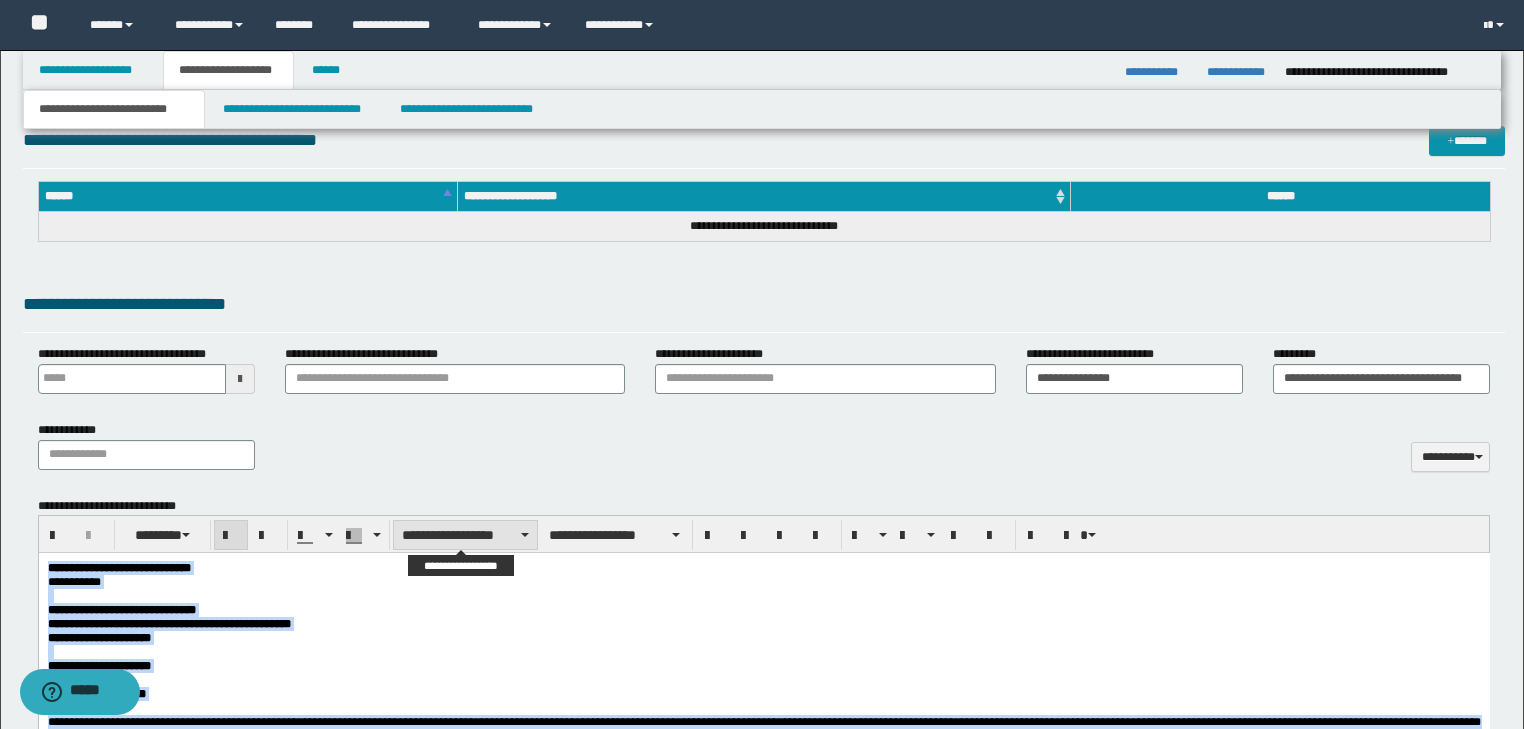 click on "**********" at bounding box center (465, 535) 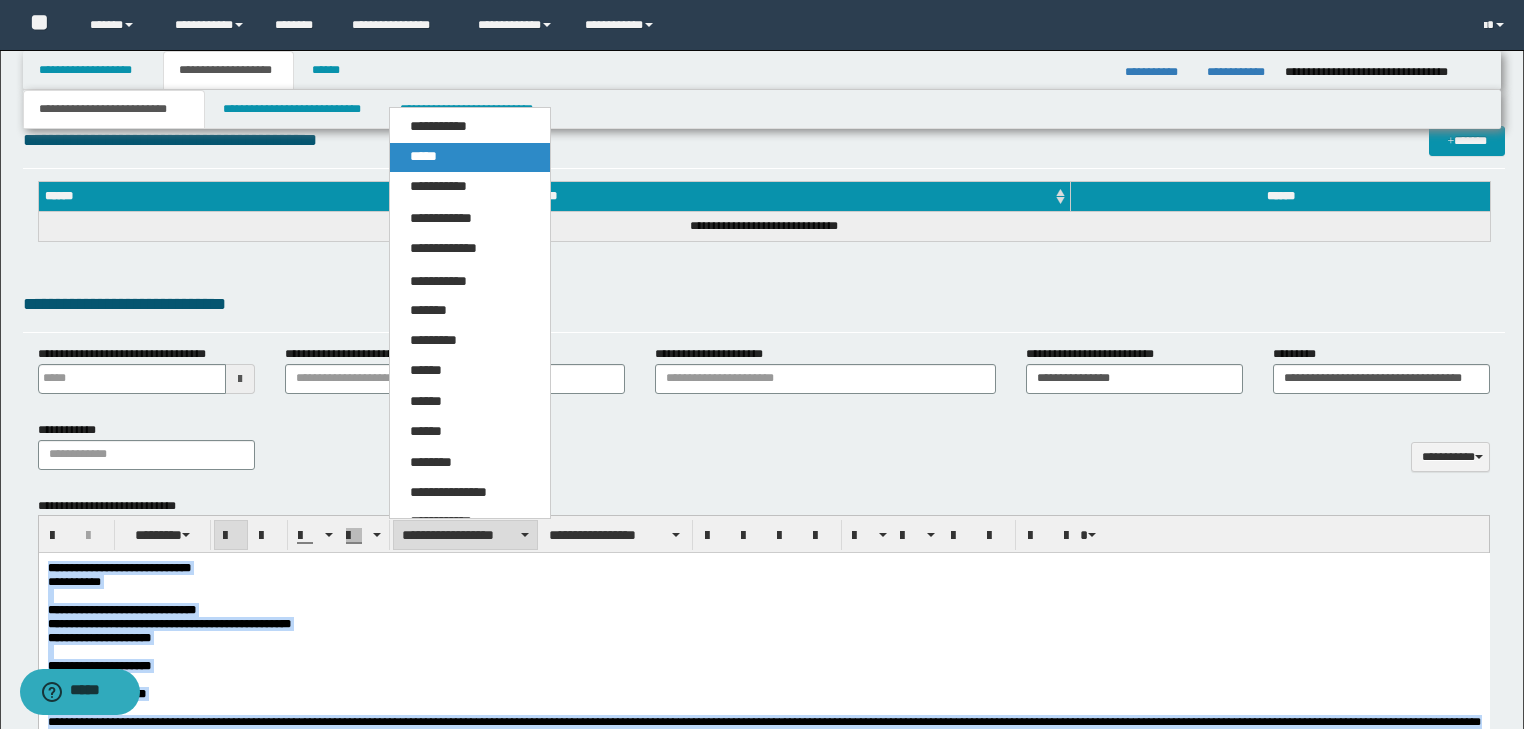 click on "*****" at bounding box center [423, 156] 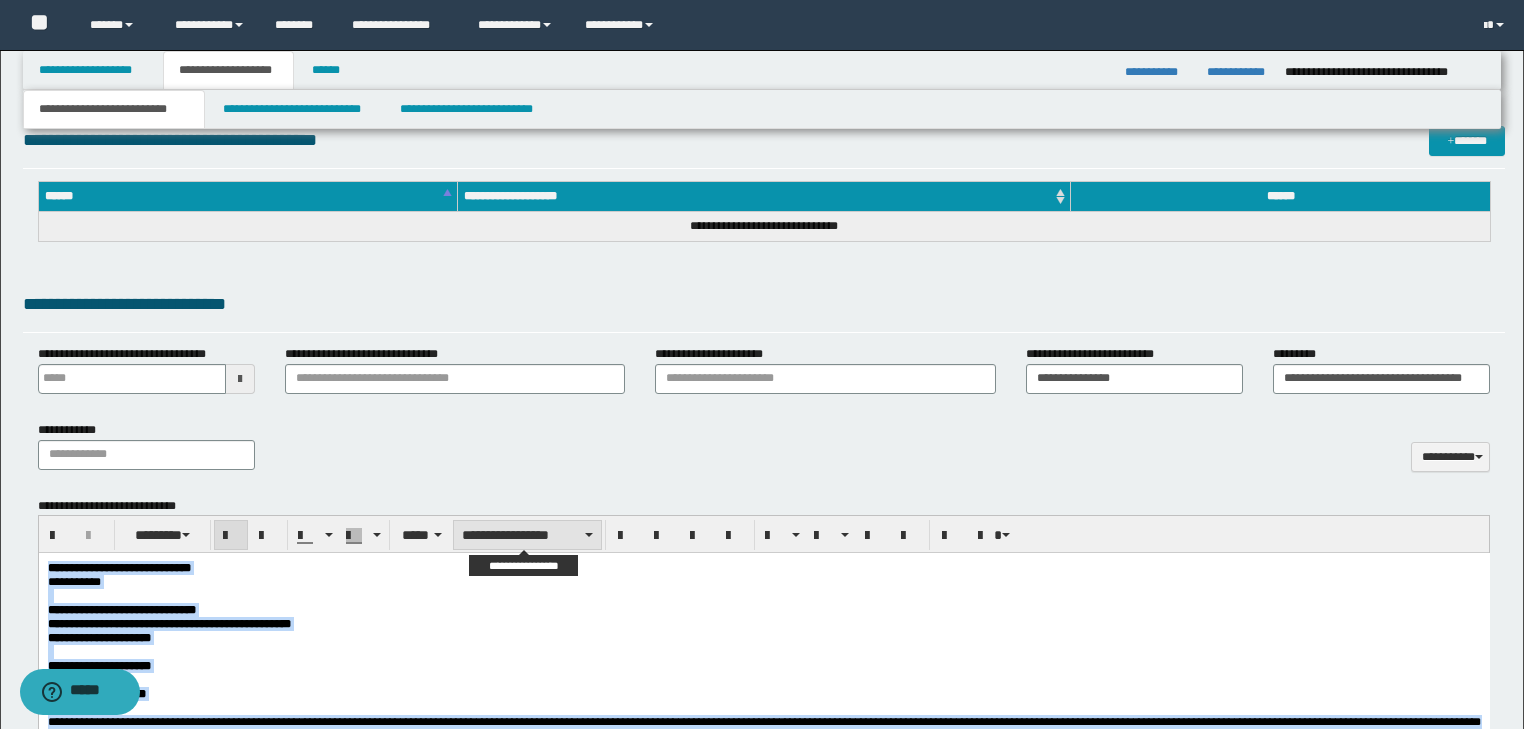 click on "**********" at bounding box center (527, 535) 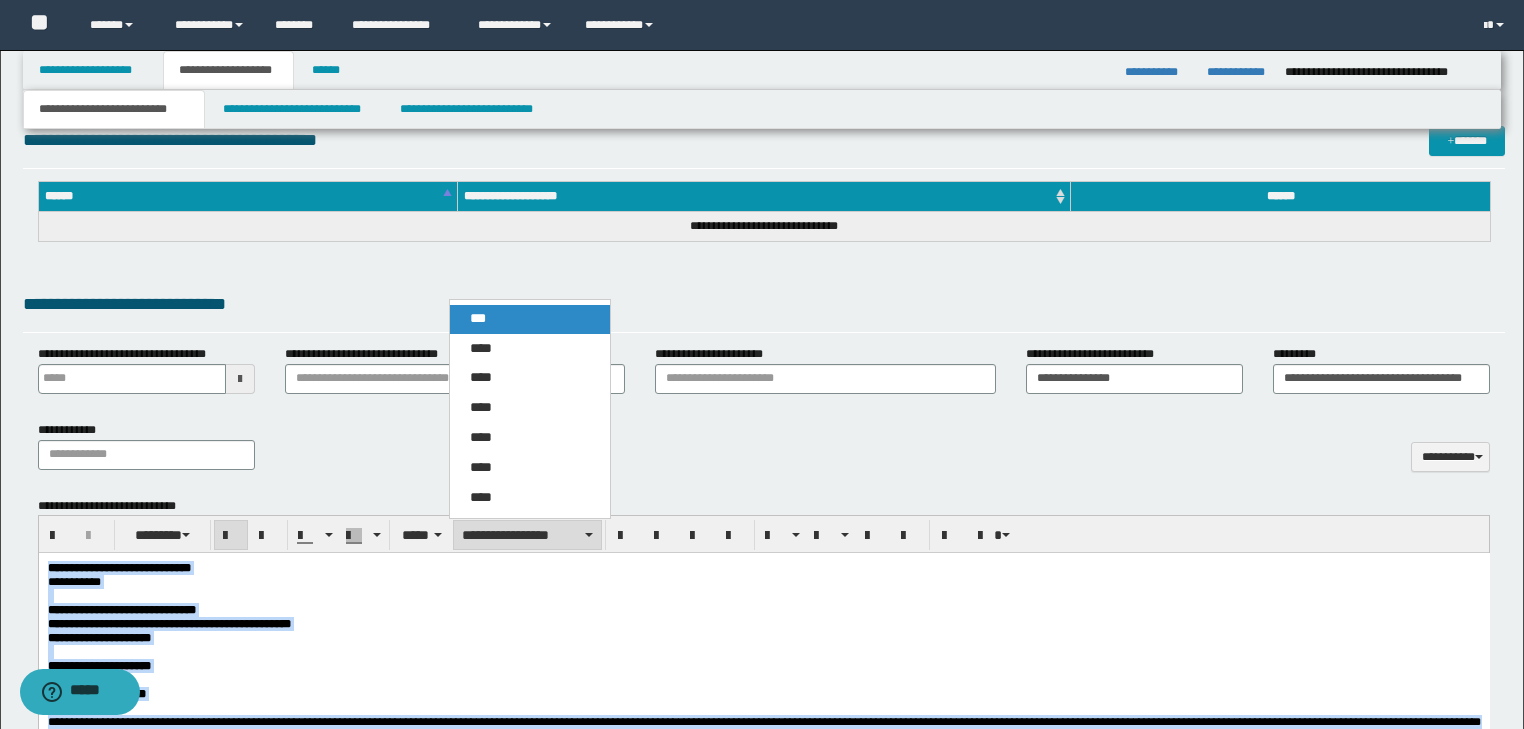 click on "***" at bounding box center [530, 319] 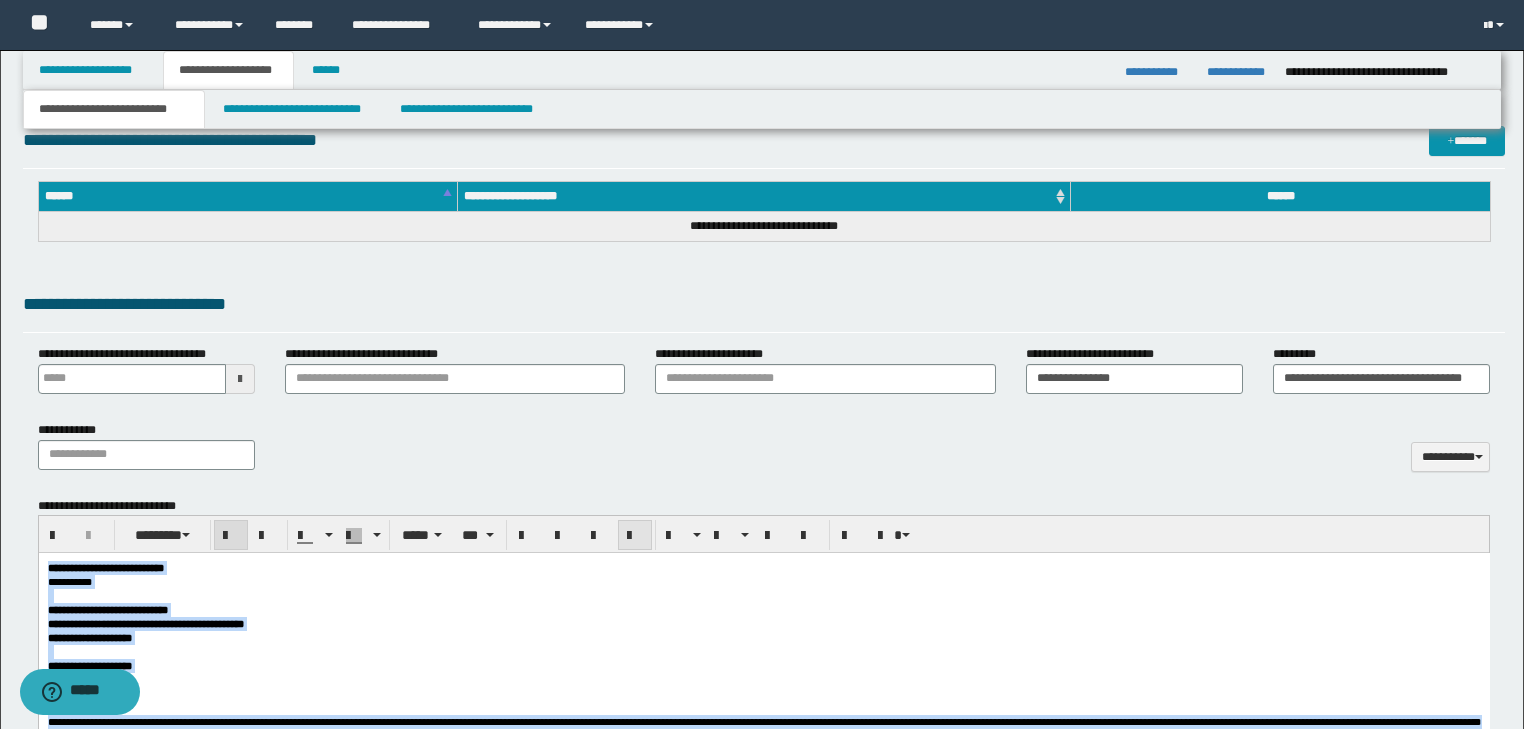 click at bounding box center [635, 536] 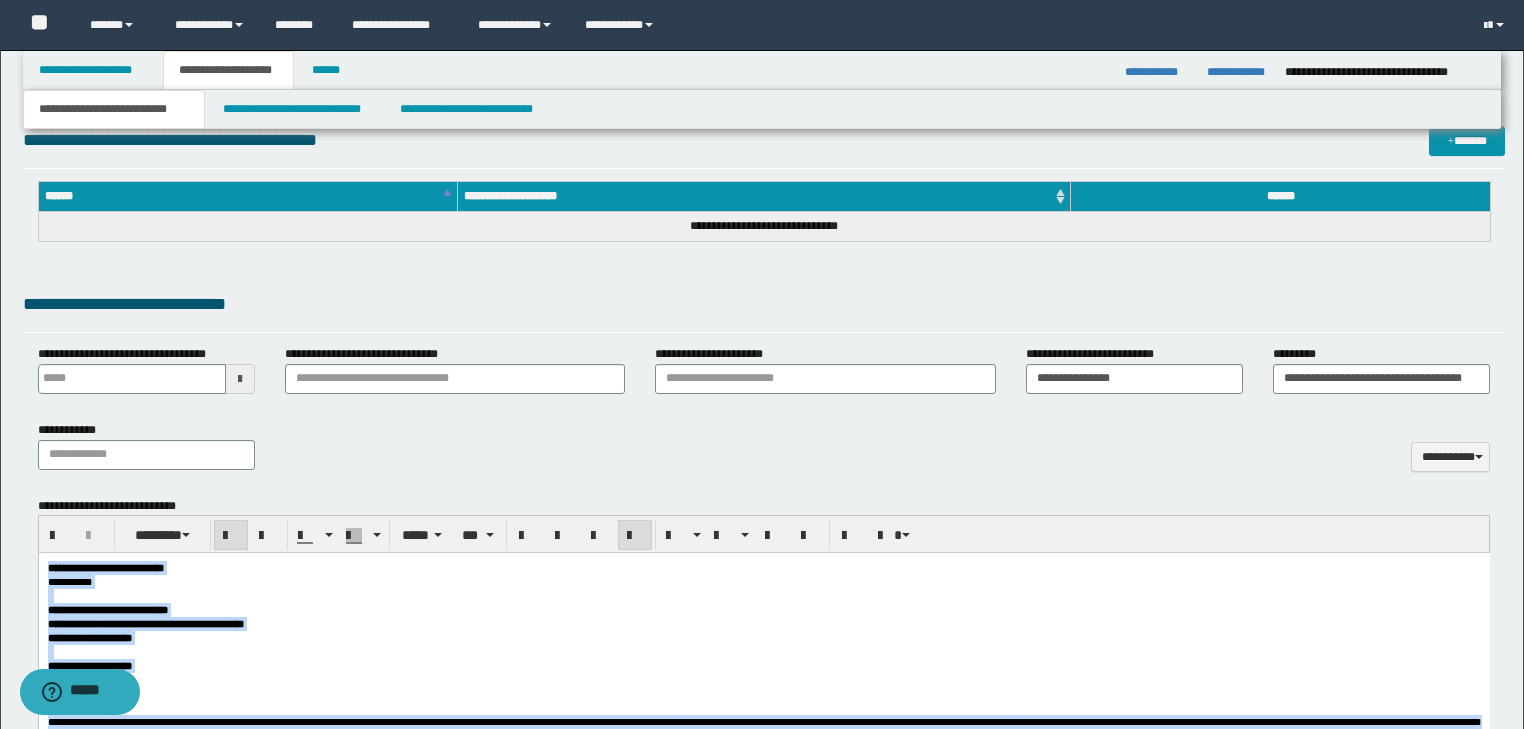 click on "**********" at bounding box center [763, 624] 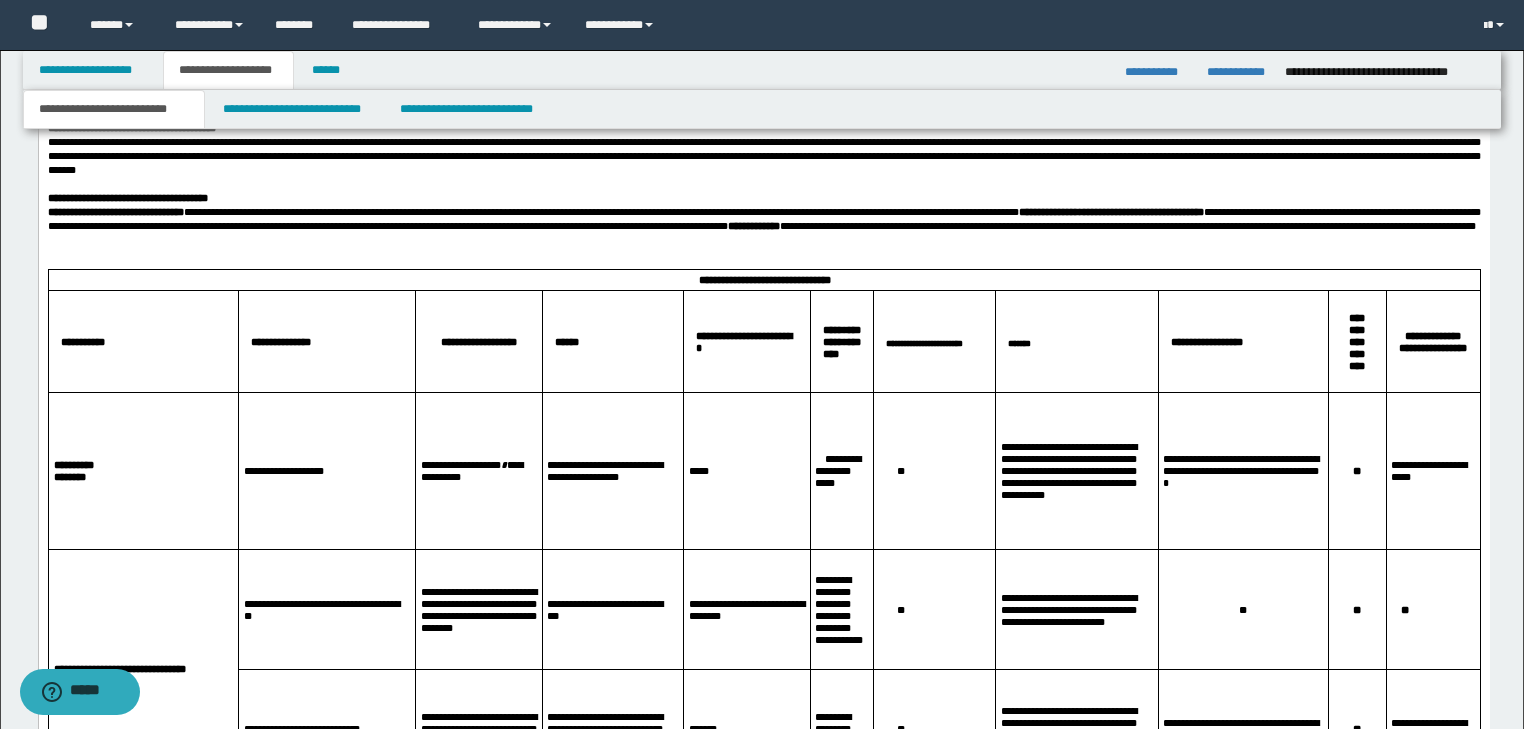 scroll, scrollTop: 1710, scrollLeft: 0, axis: vertical 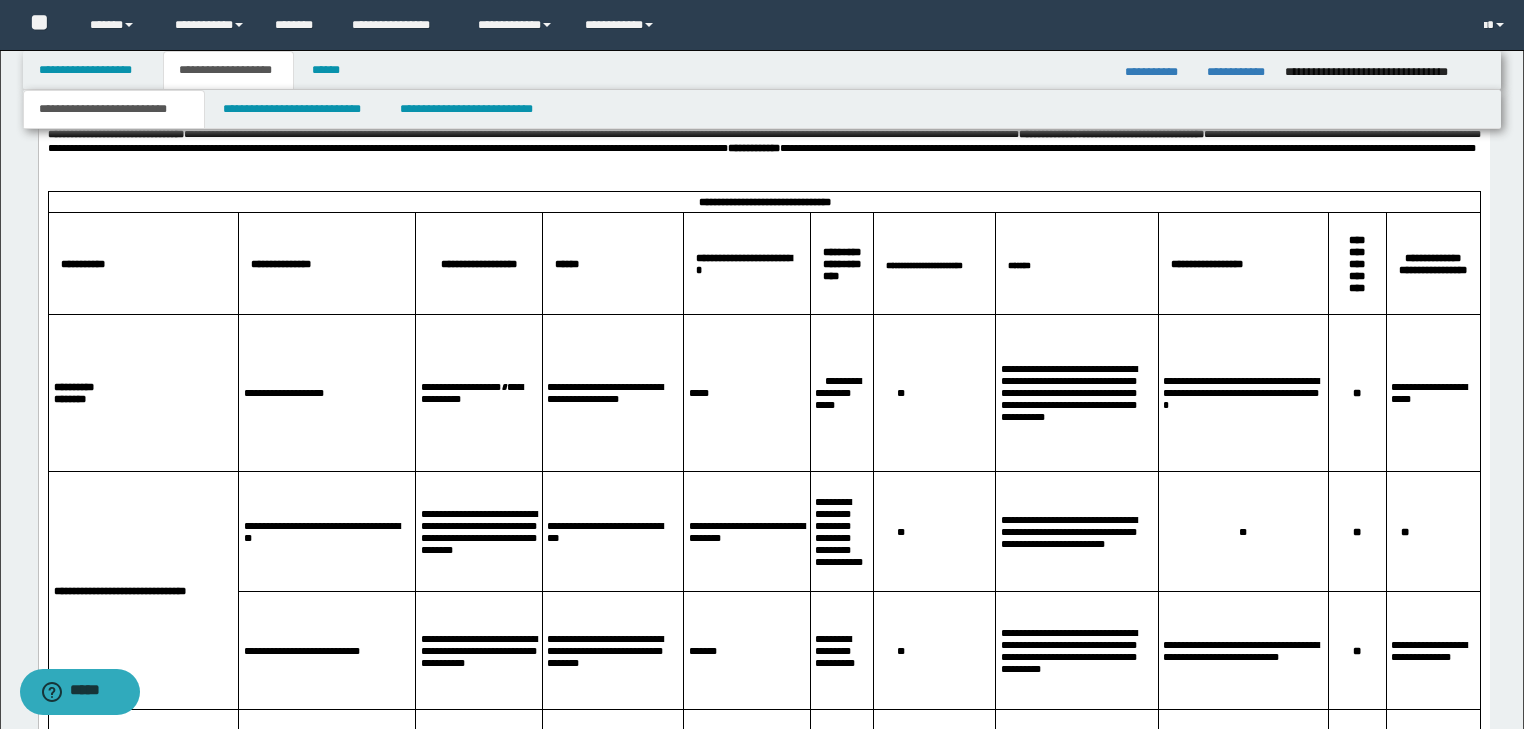 click on "**********" at bounding box center [763, 142] 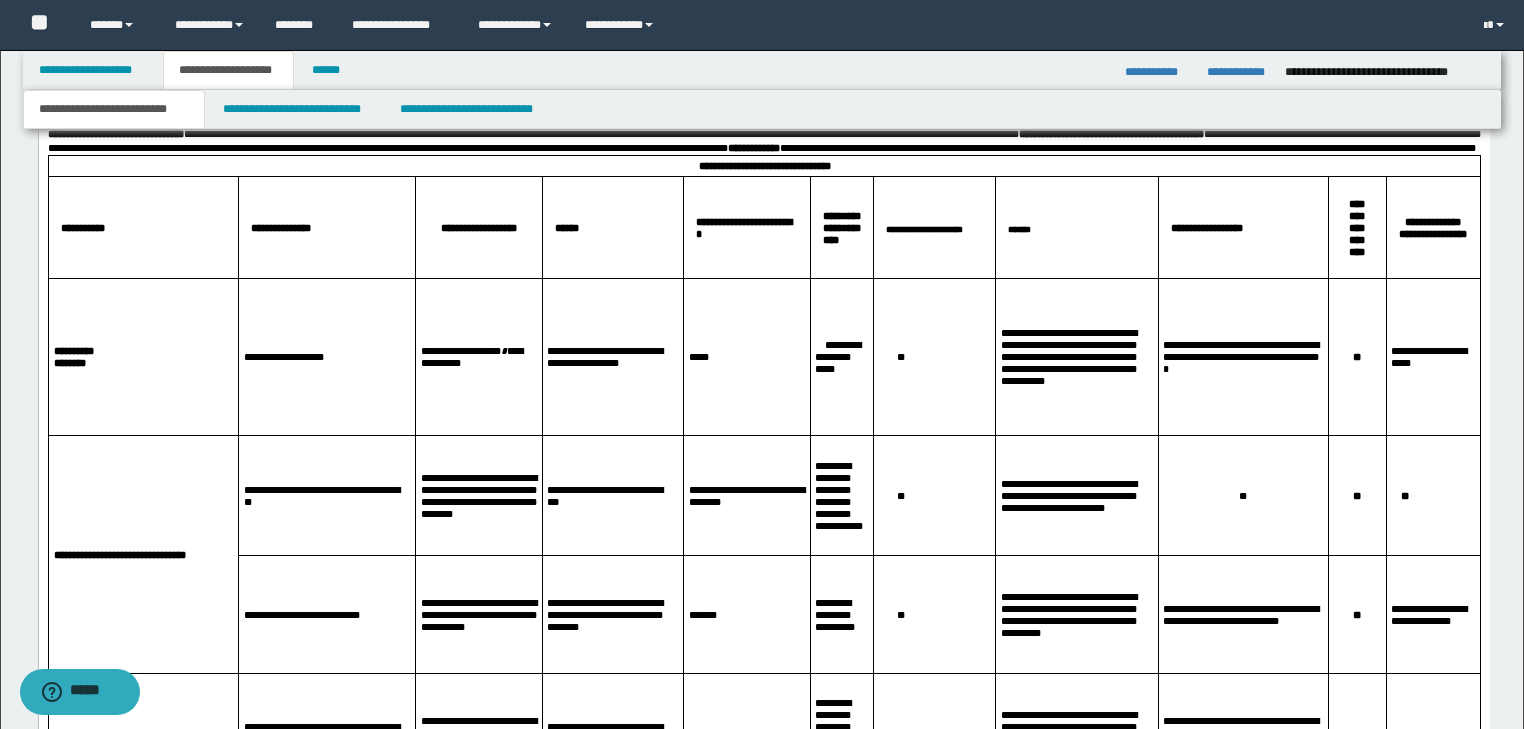 scroll, scrollTop: 1950, scrollLeft: 0, axis: vertical 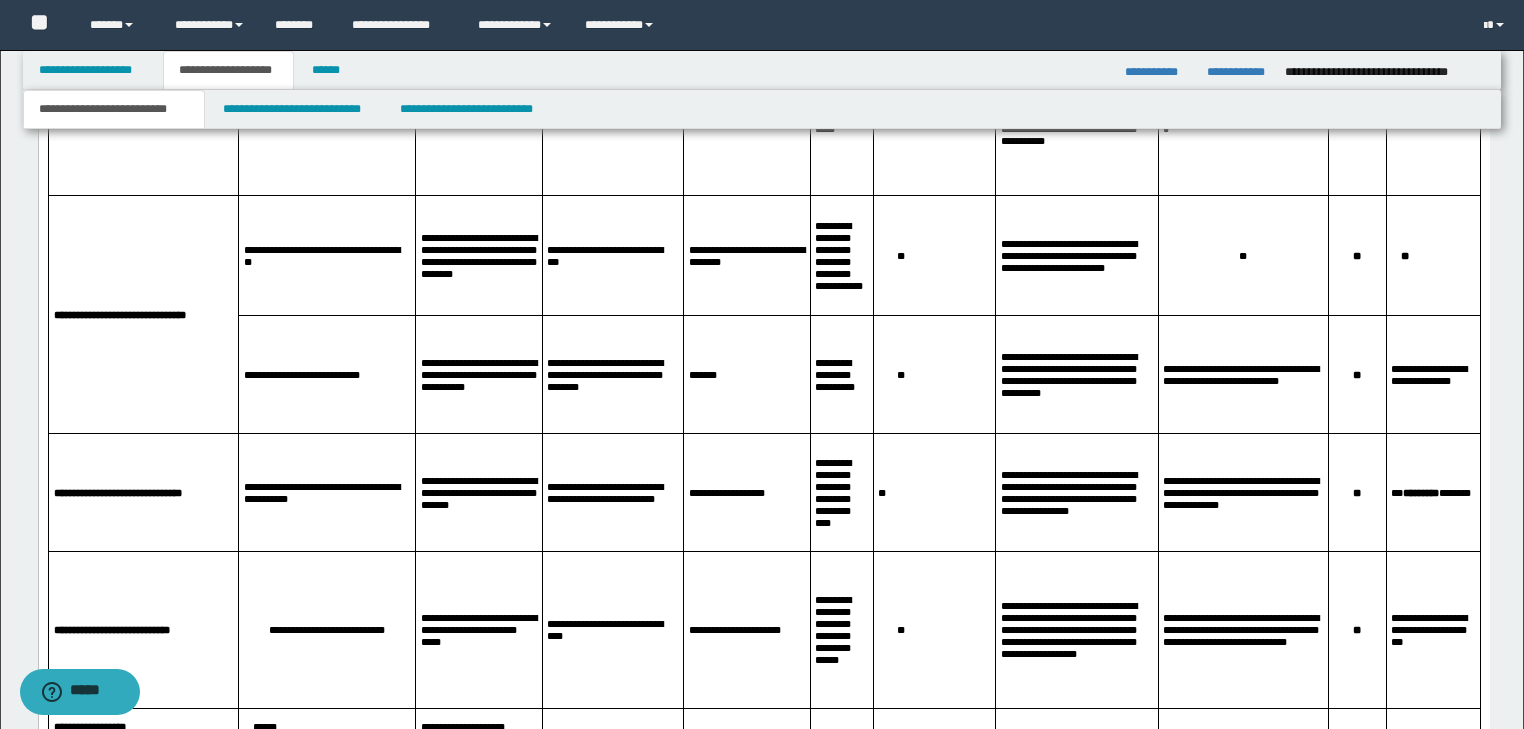 click on "**********" at bounding box center (1068, 118) 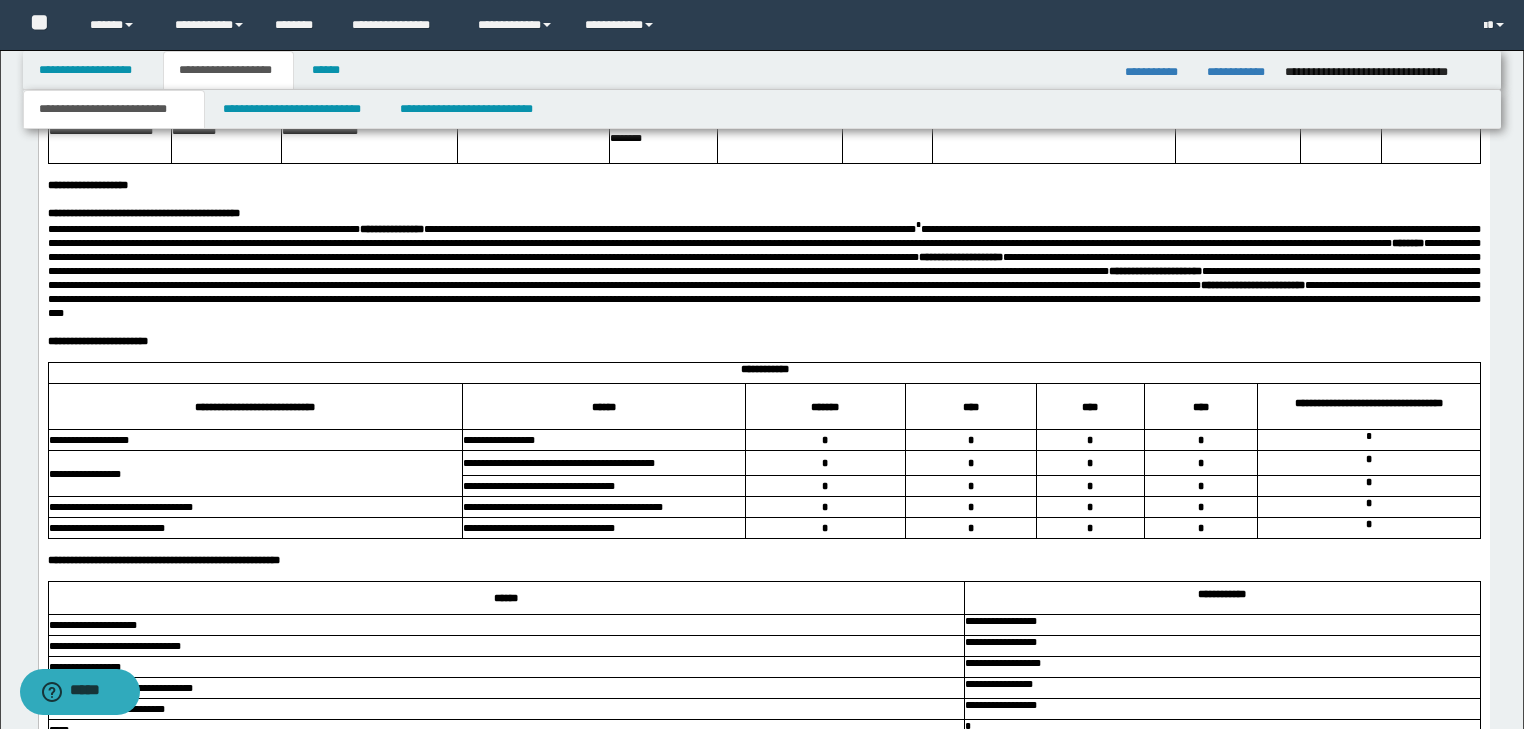 scroll, scrollTop: 4510, scrollLeft: 0, axis: vertical 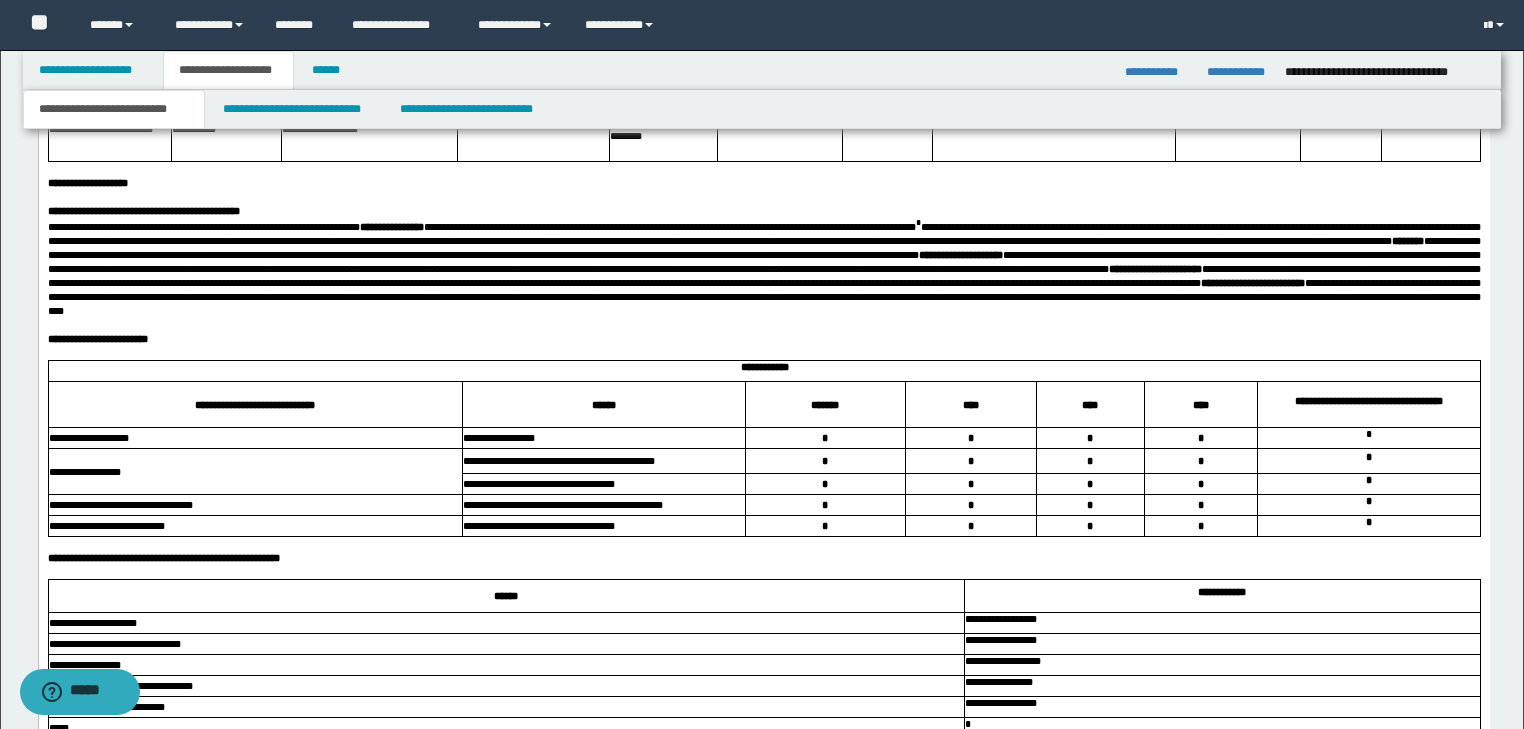 click on "**********" at bounding box center (763, 518) 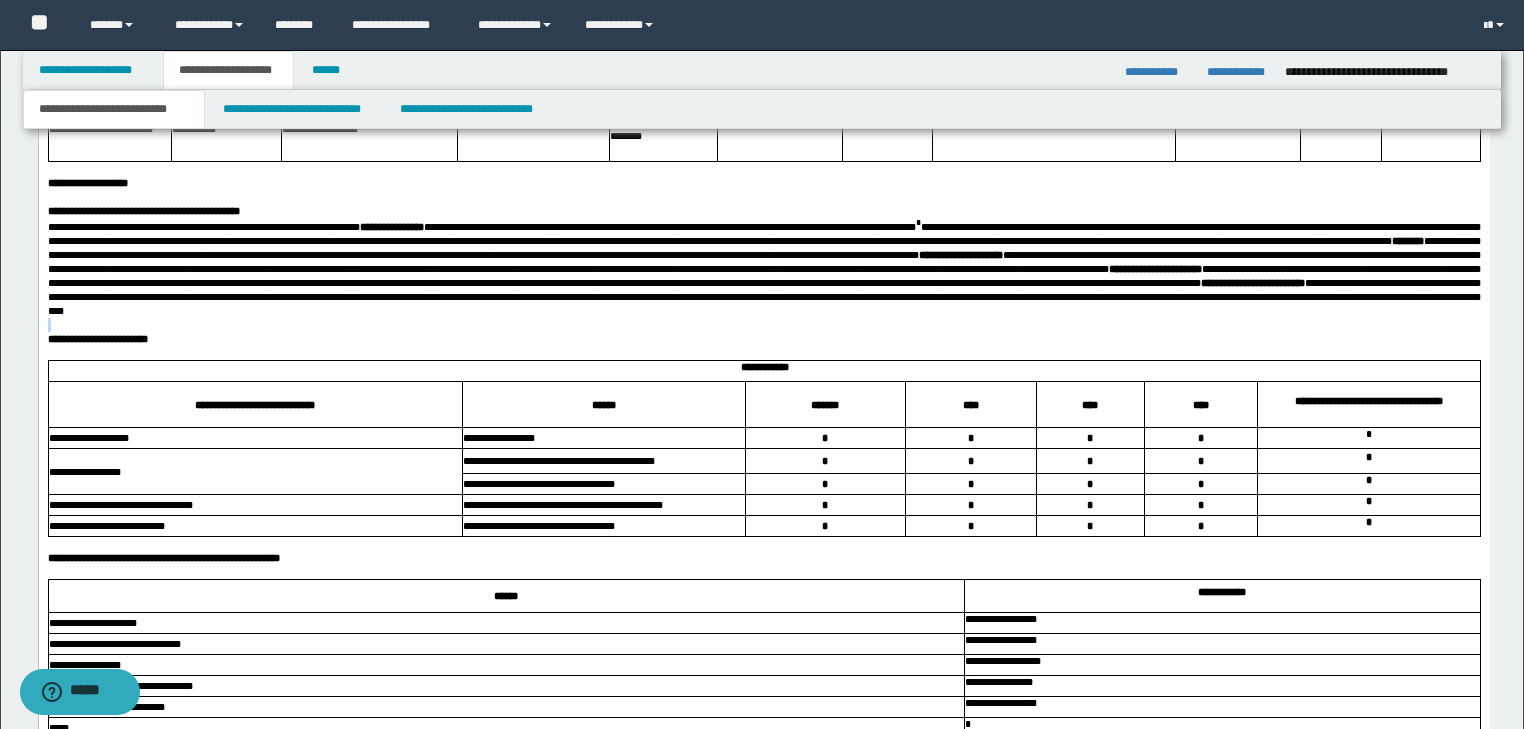 click at bounding box center [763, 326] 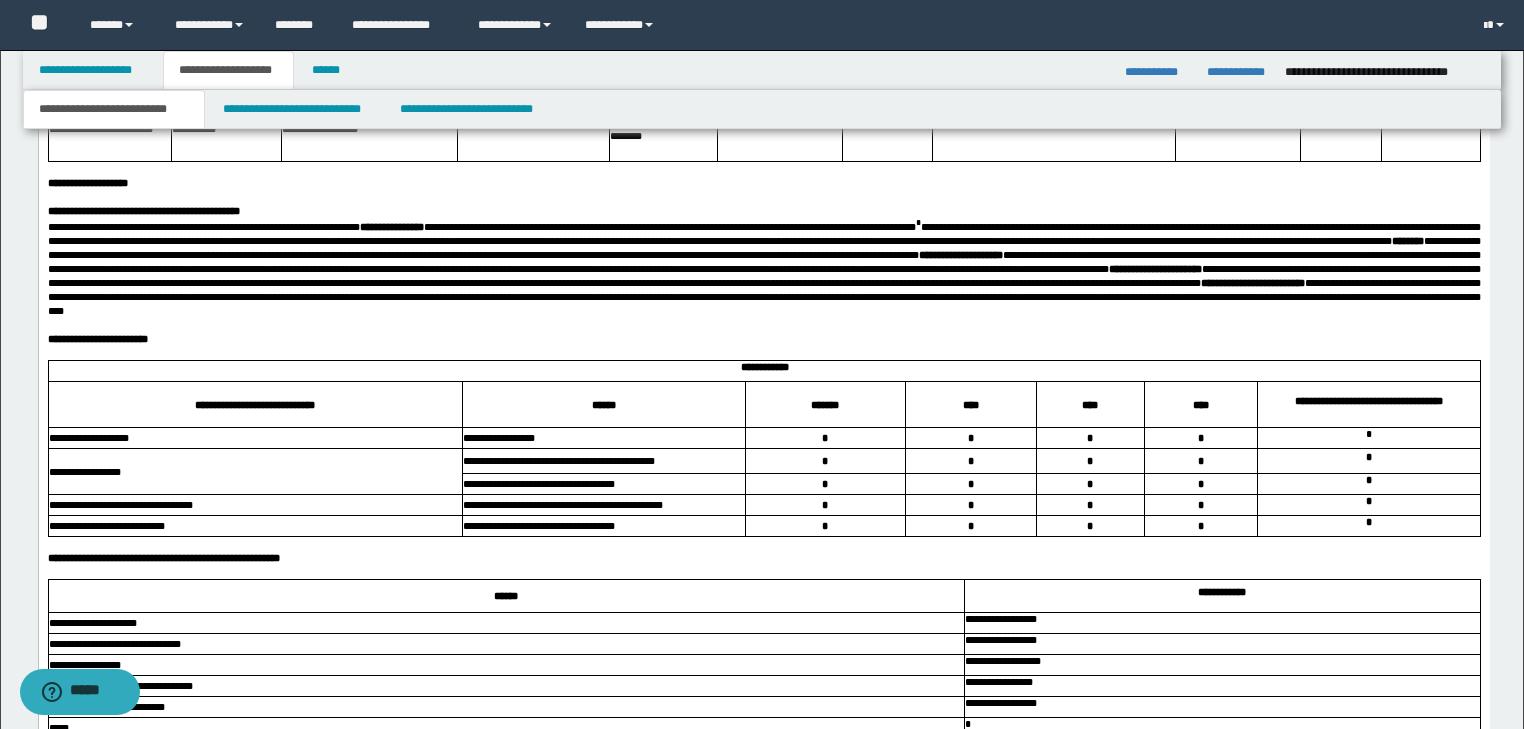click on "**********" at bounding box center (763, 340) 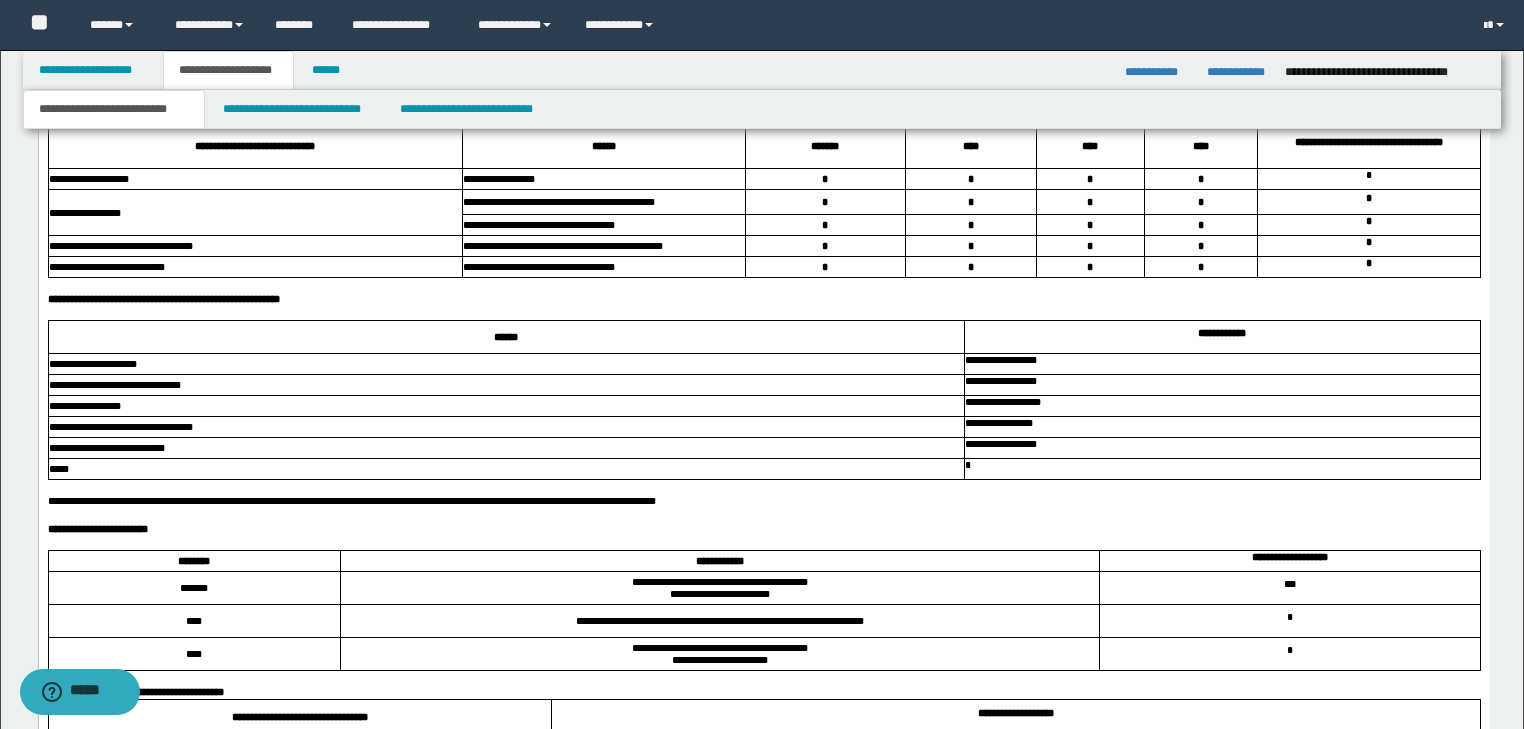 scroll, scrollTop: 4990, scrollLeft: 0, axis: vertical 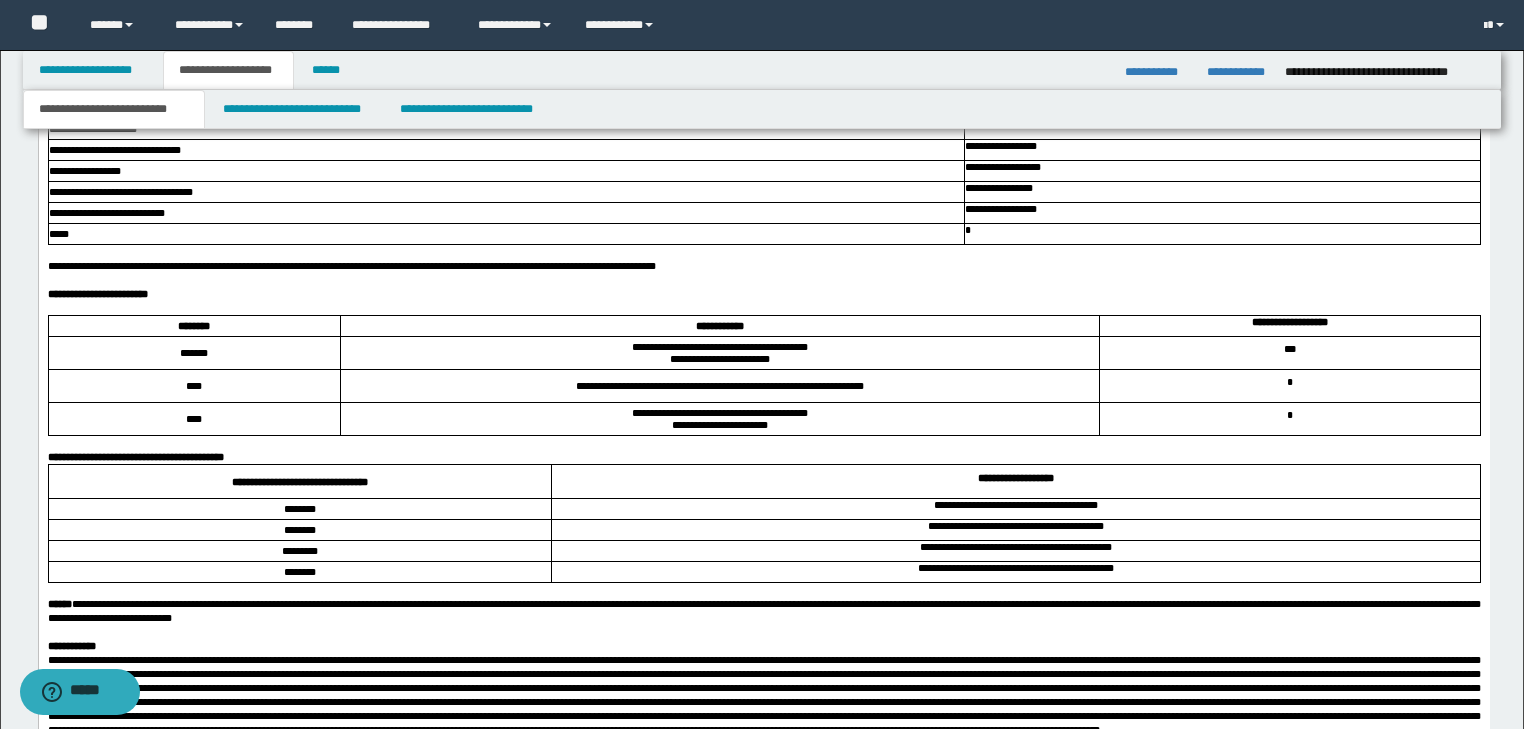 click on "**********" at bounding box center (763, 295) 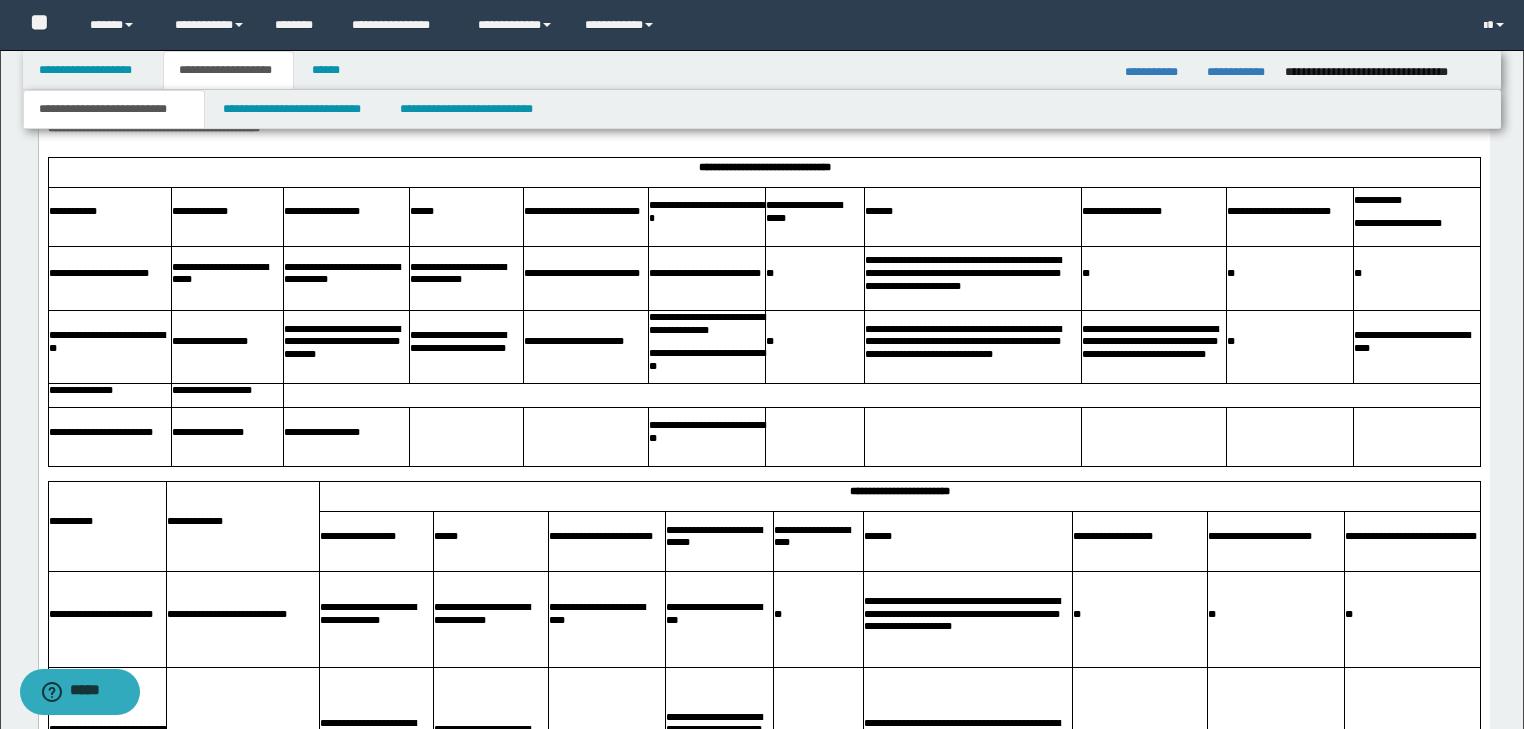 scroll, scrollTop: 6350, scrollLeft: 0, axis: vertical 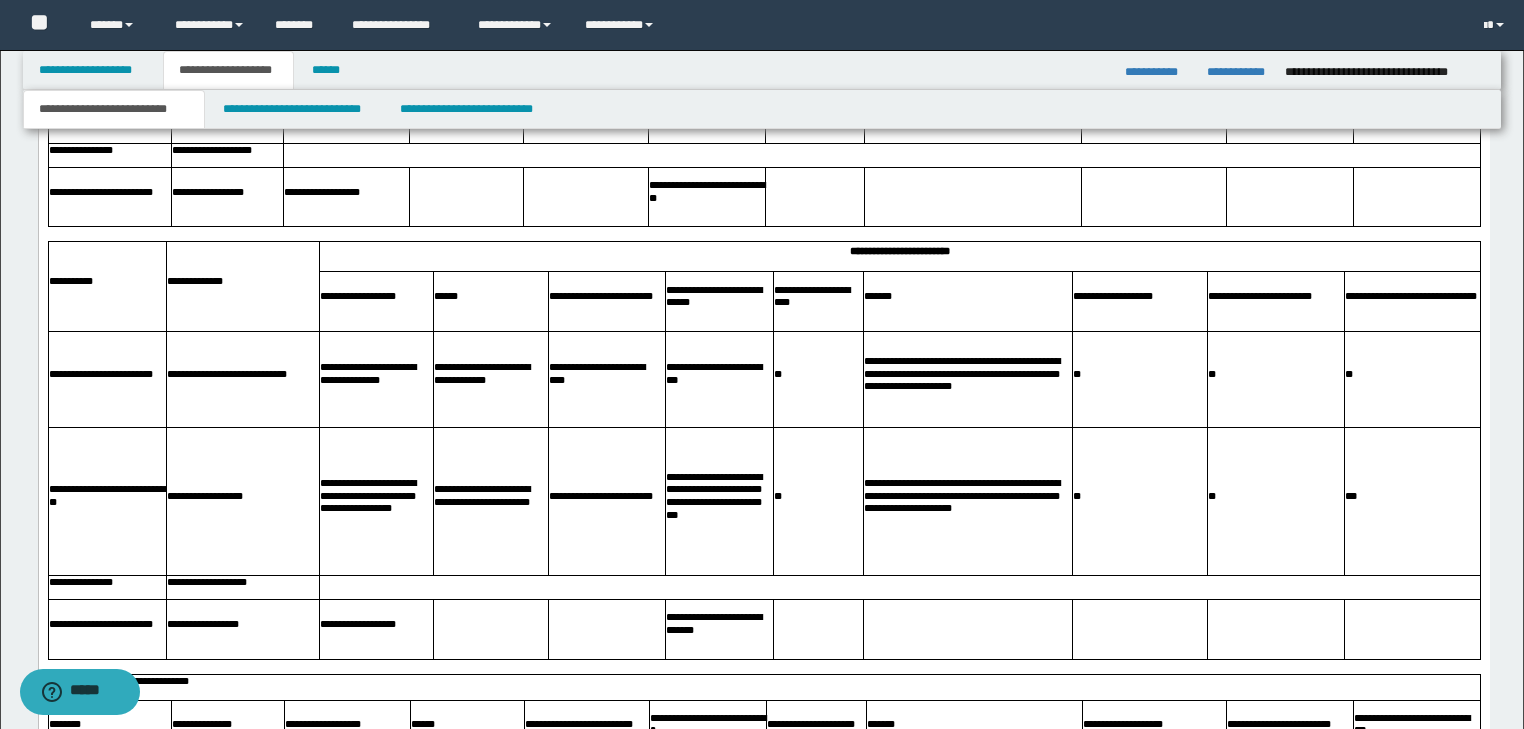 click on "**********" at bounding box center (763, -111) 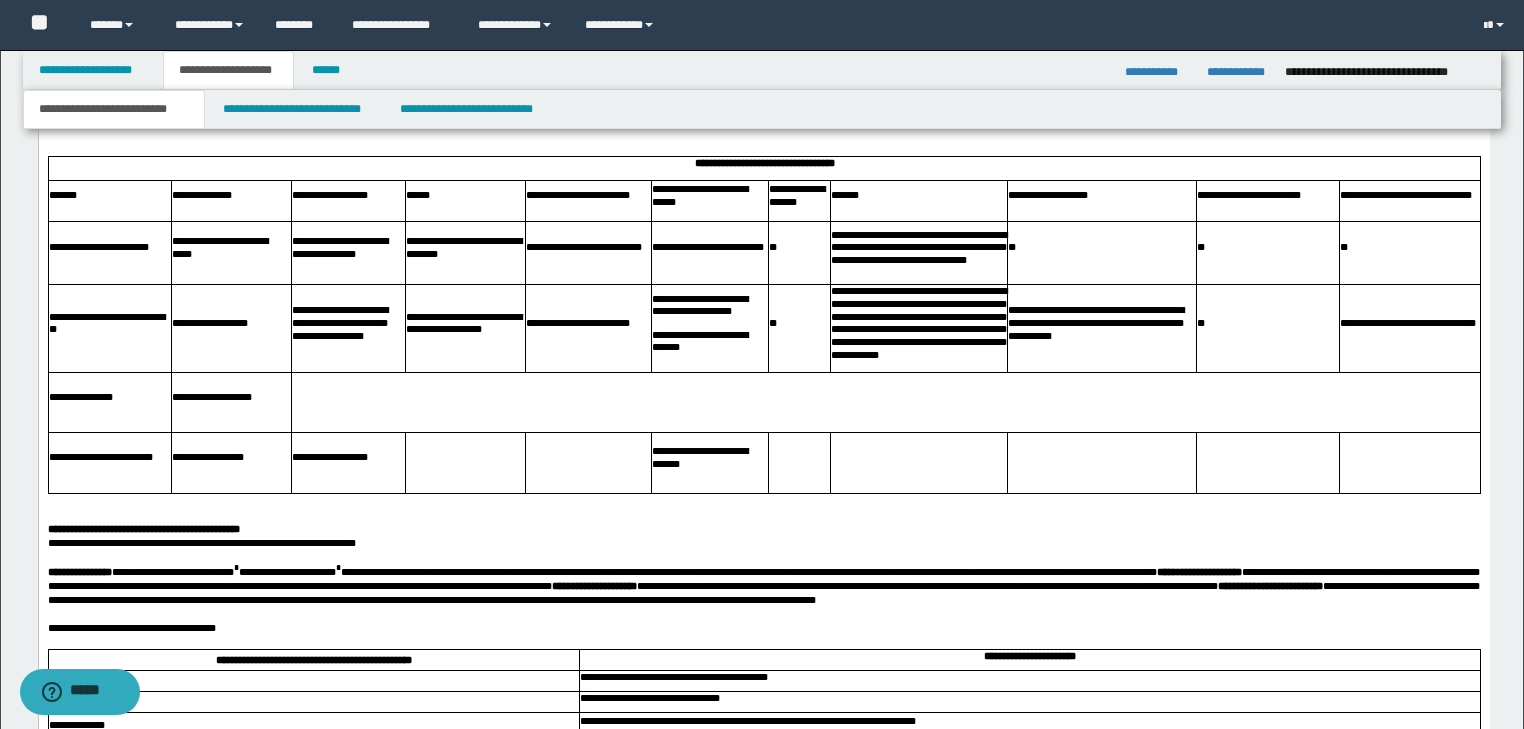 scroll, scrollTop: 7310, scrollLeft: 0, axis: vertical 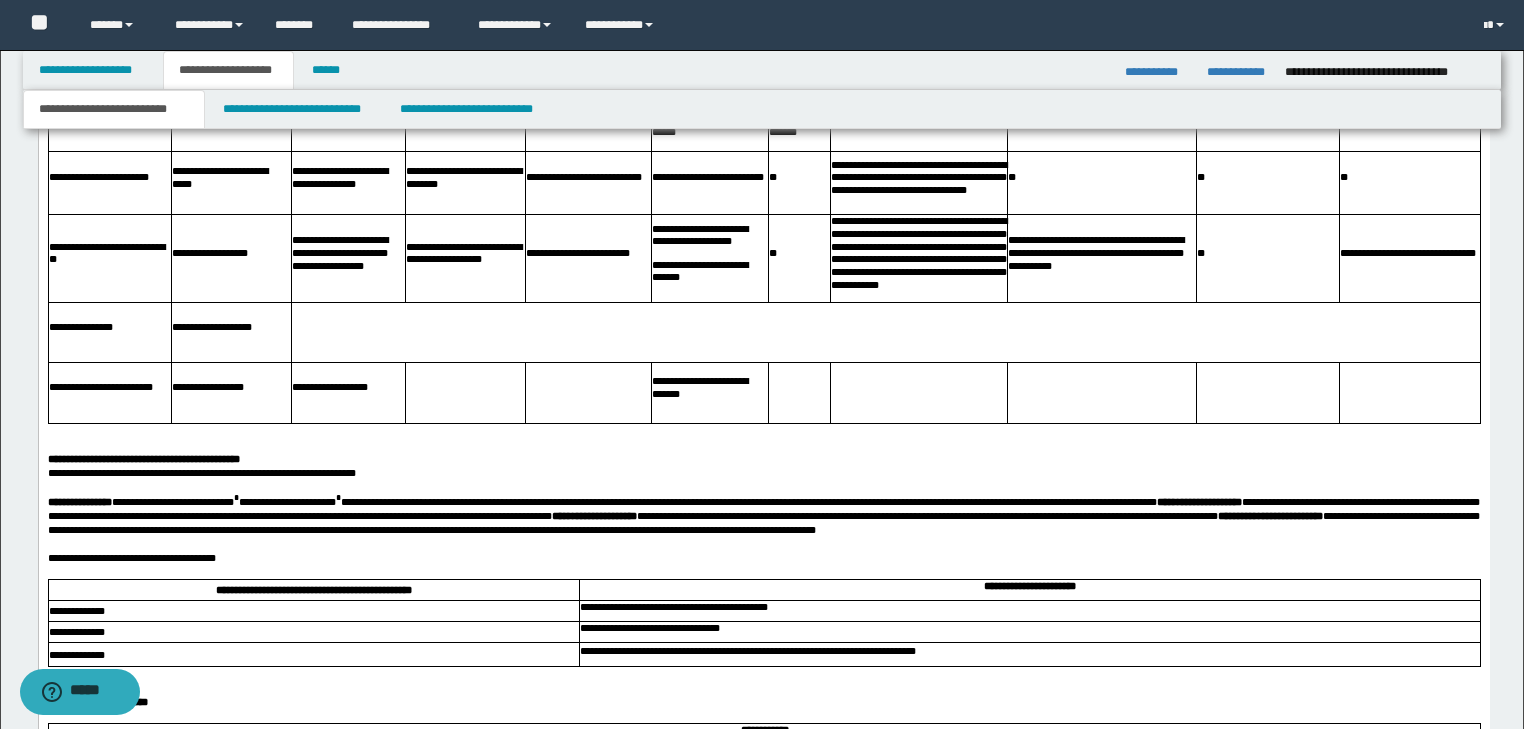 click at bounding box center [763, 52] 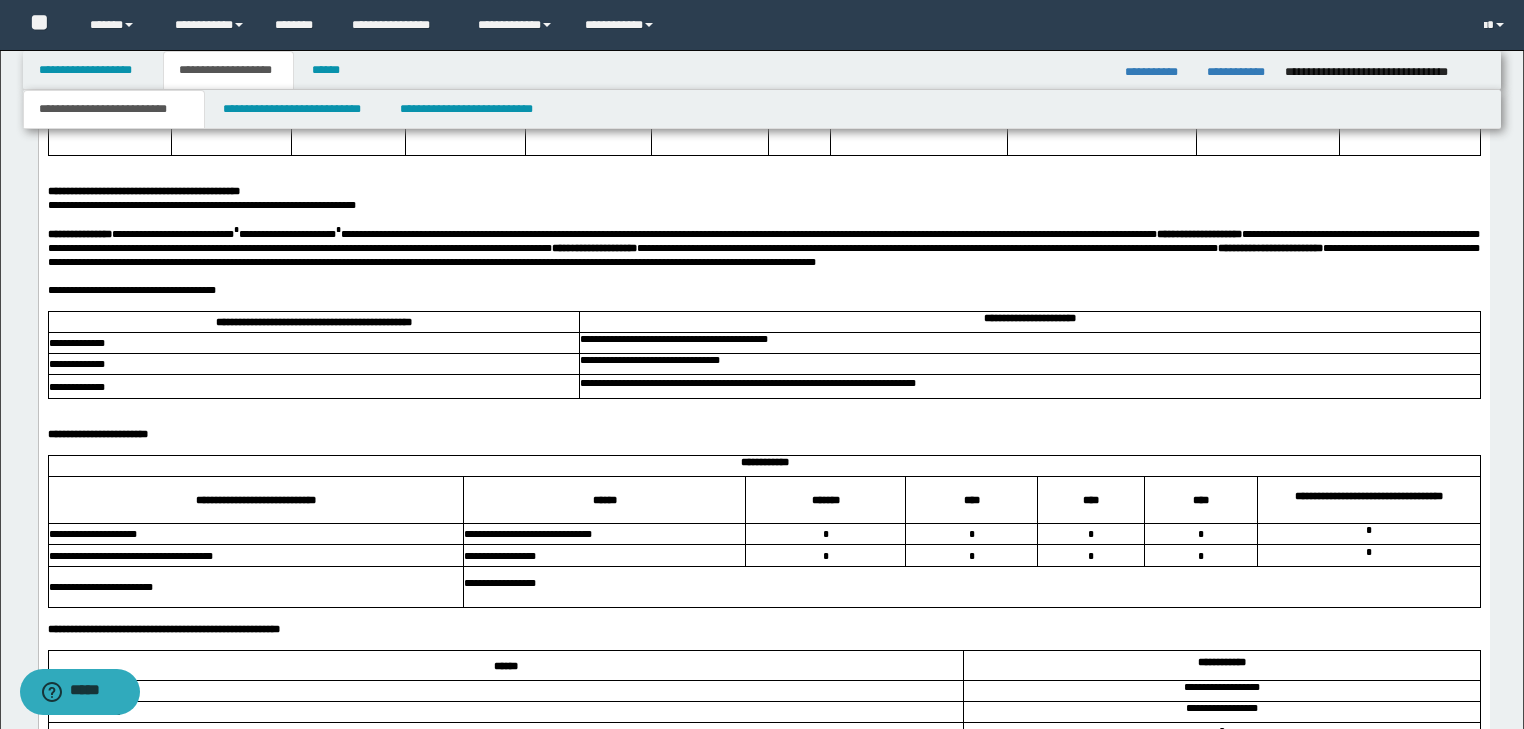 scroll, scrollTop: 7790, scrollLeft: 0, axis: vertical 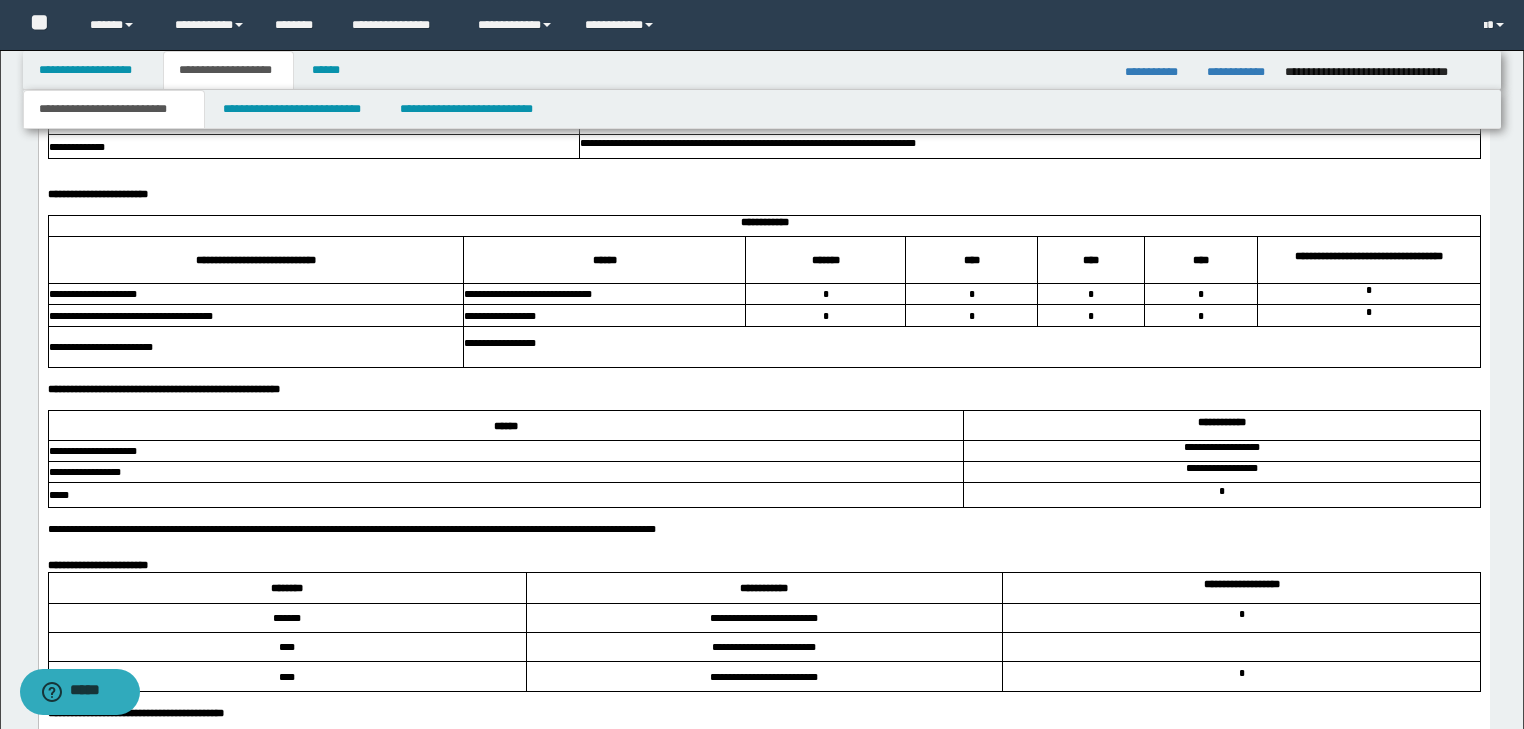 click at bounding box center [763, -62] 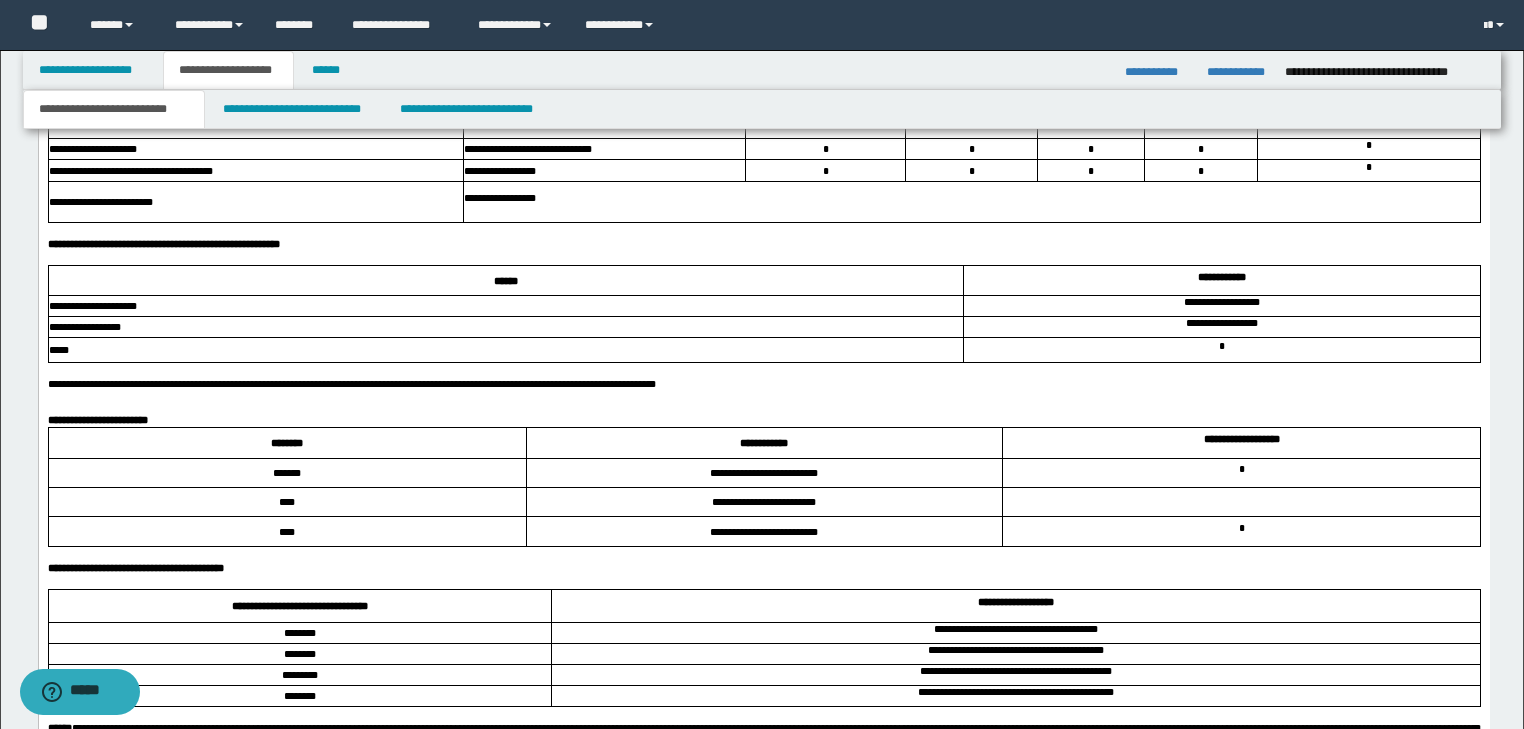 scroll, scrollTop: 8110, scrollLeft: 0, axis: vertical 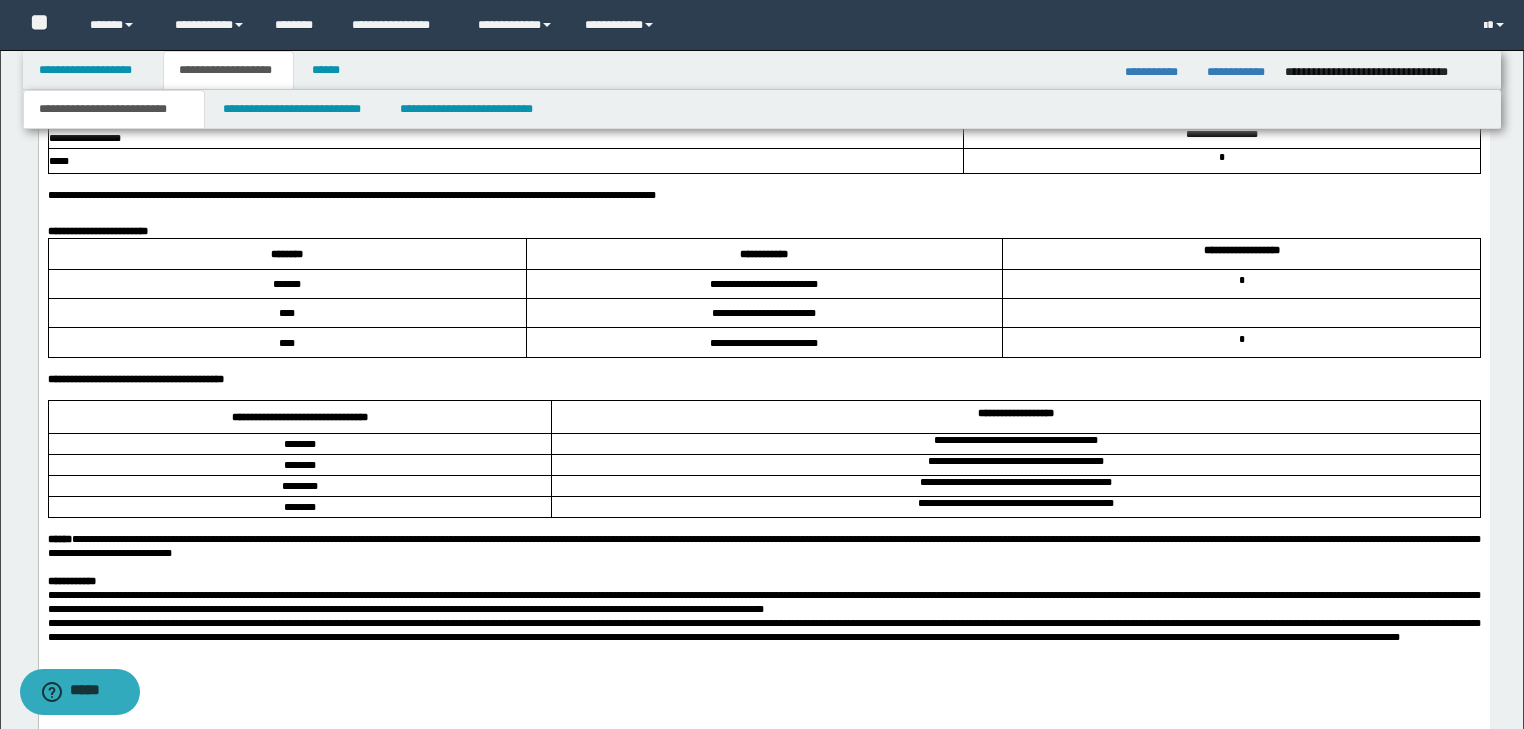 click at bounding box center (763, -153) 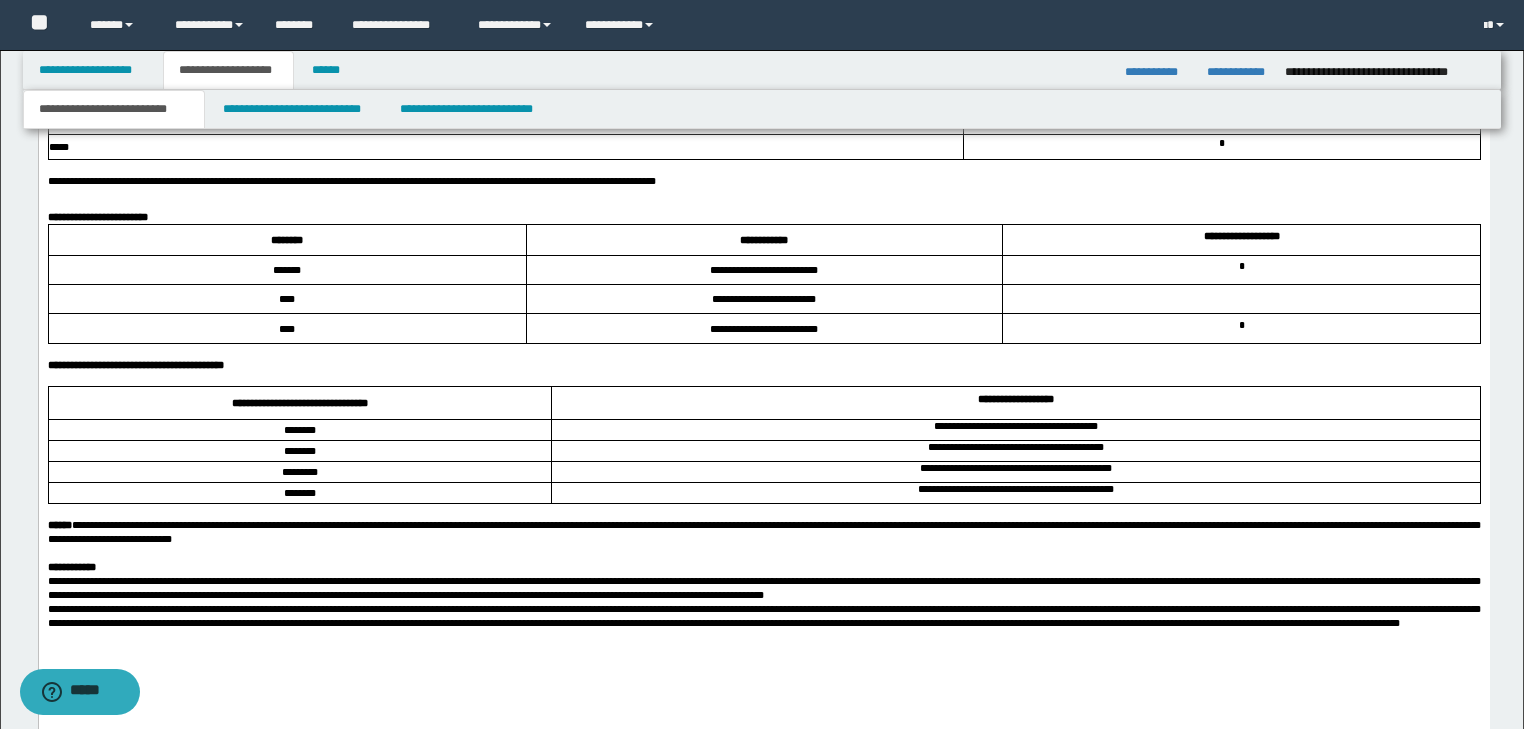 click at bounding box center (763, -139) 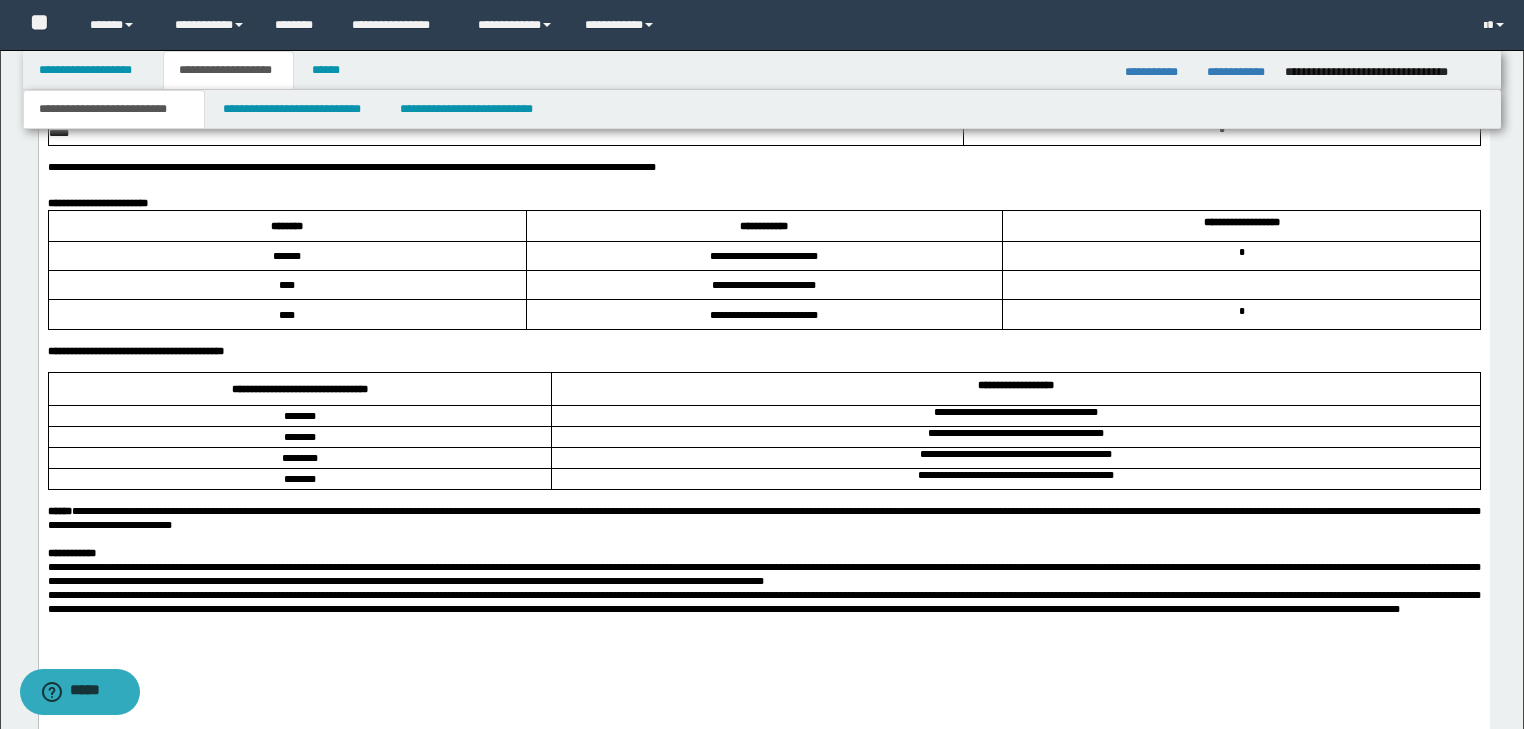 scroll, scrollTop: 8270, scrollLeft: 0, axis: vertical 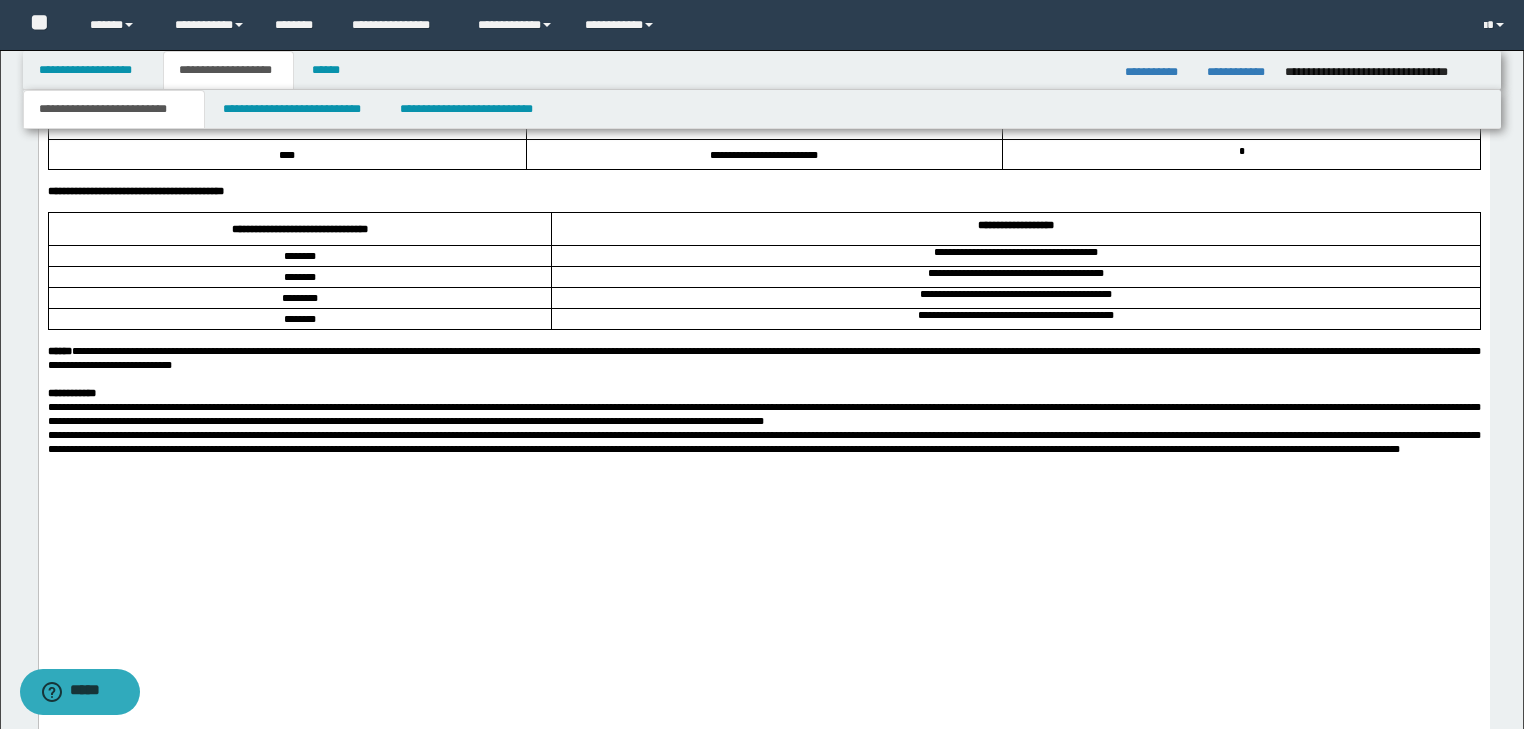 click on "**********" at bounding box center (763, -132) 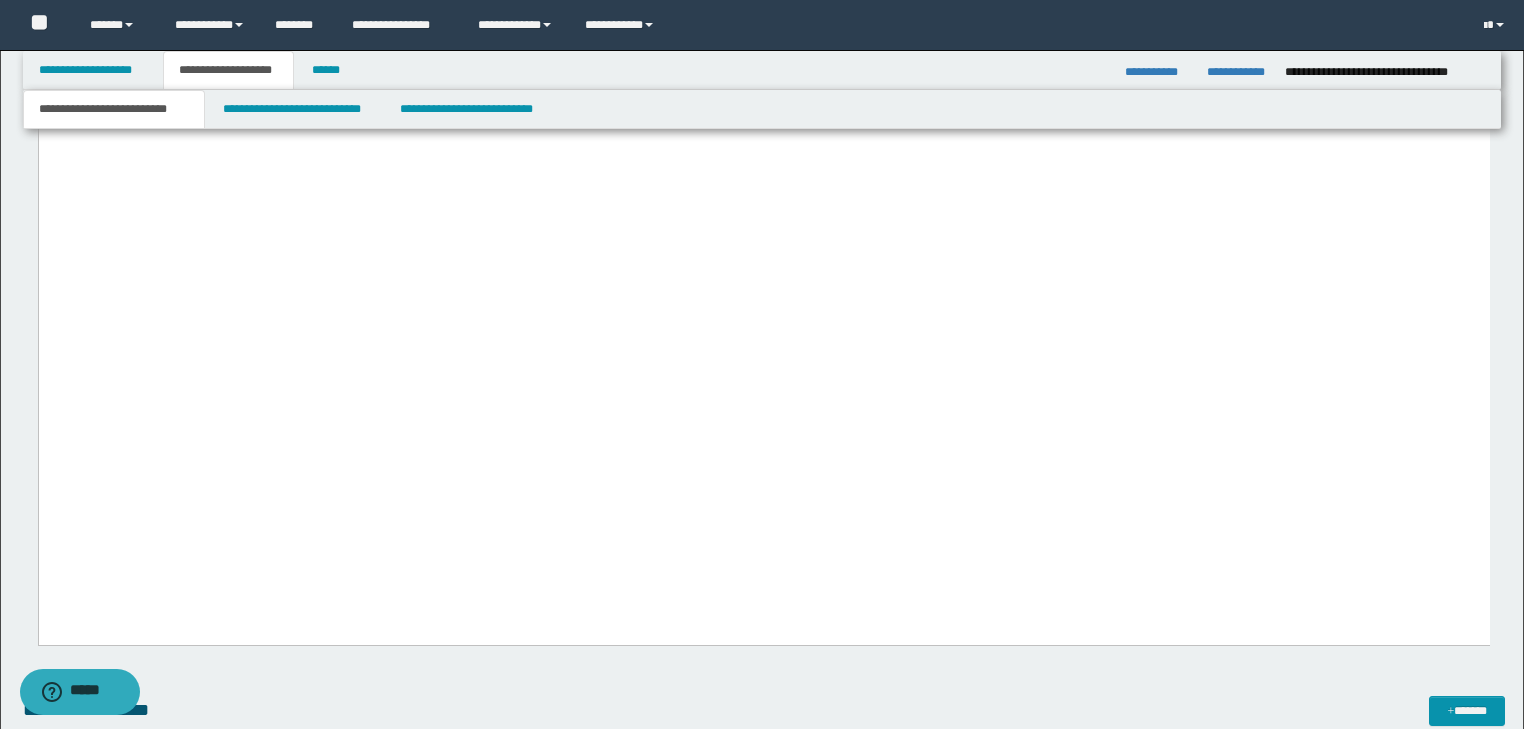 scroll, scrollTop: 8750, scrollLeft: 0, axis: vertical 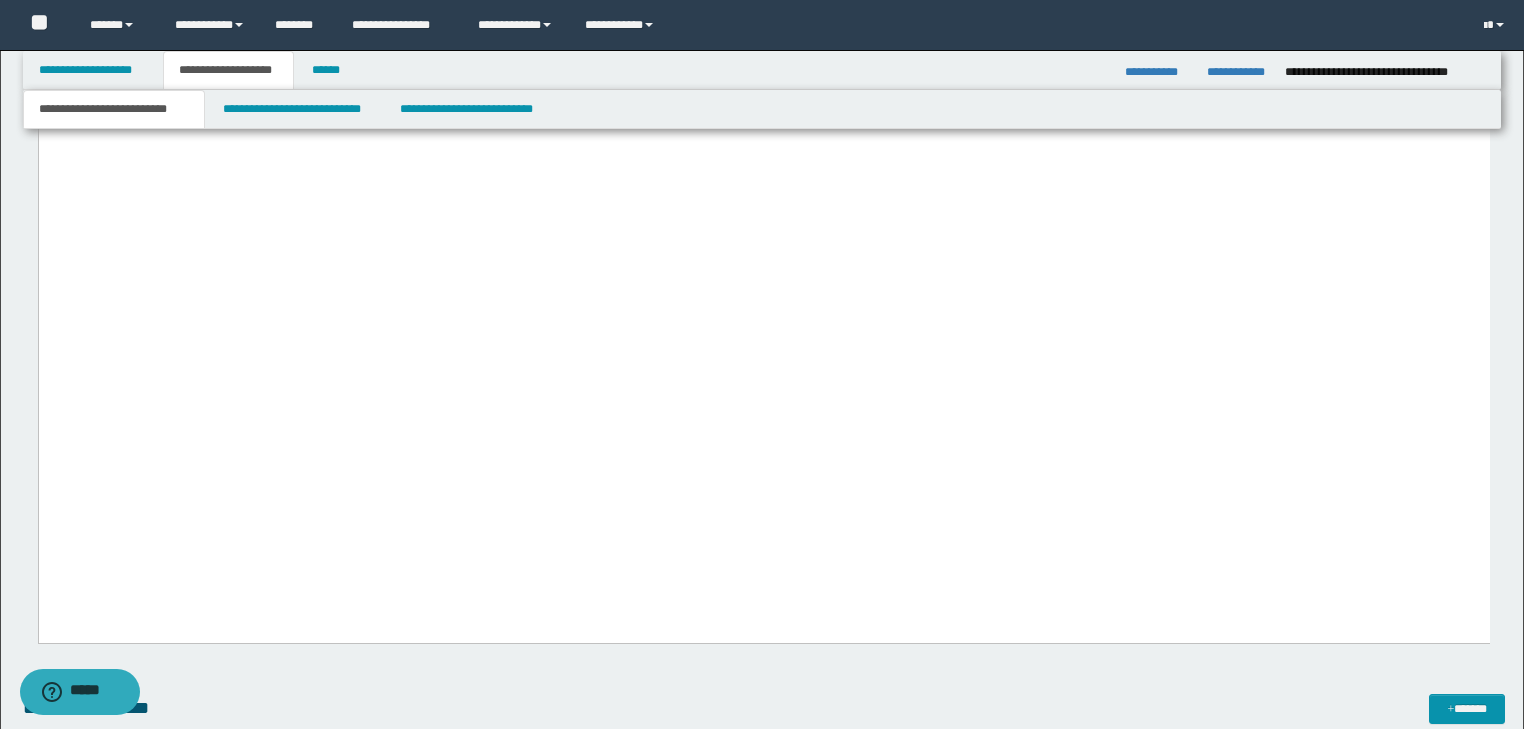 click on "**********" at bounding box center (763, -51) 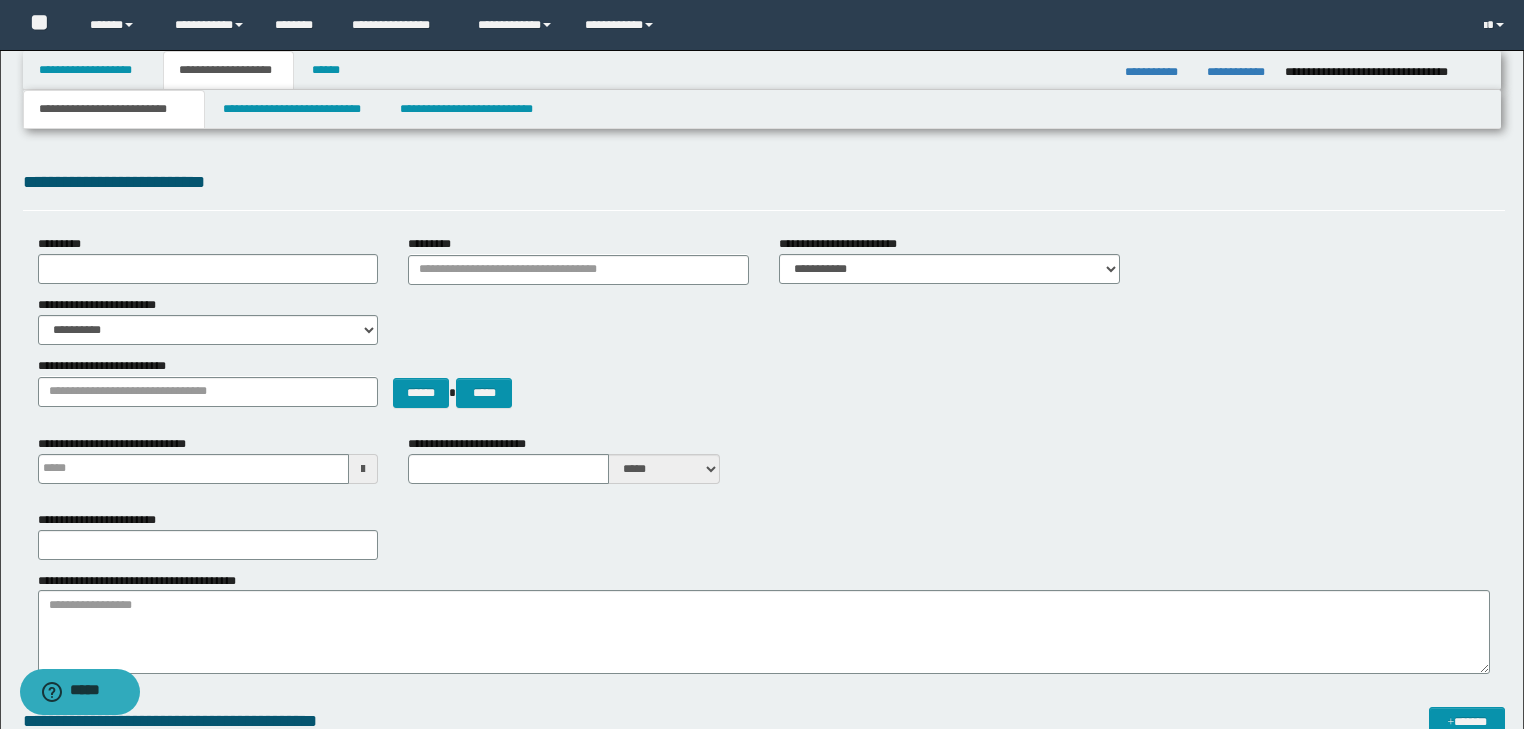 scroll, scrollTop: 0, scrollLeft: 0, axis: both 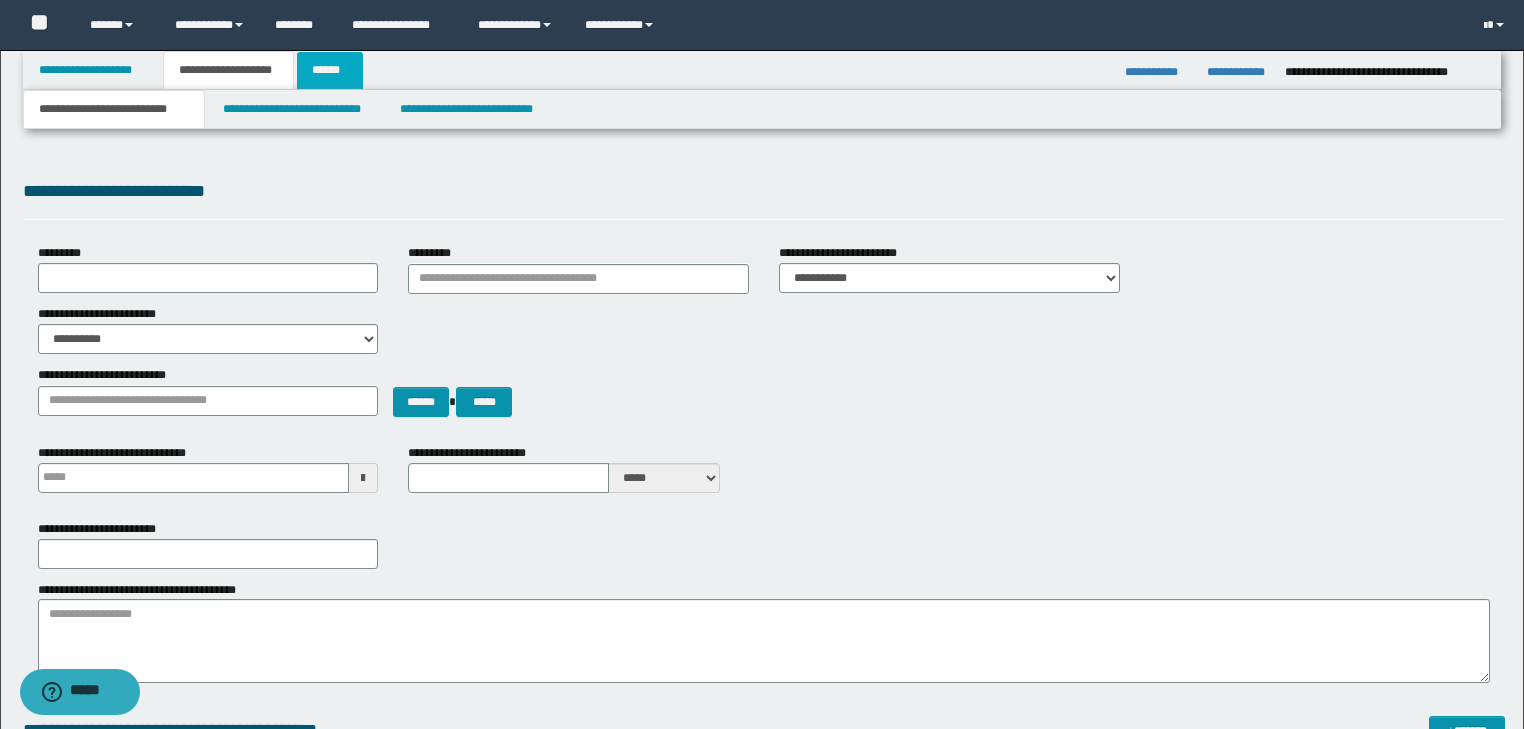 click on "******" at bounding box center [330, 70] 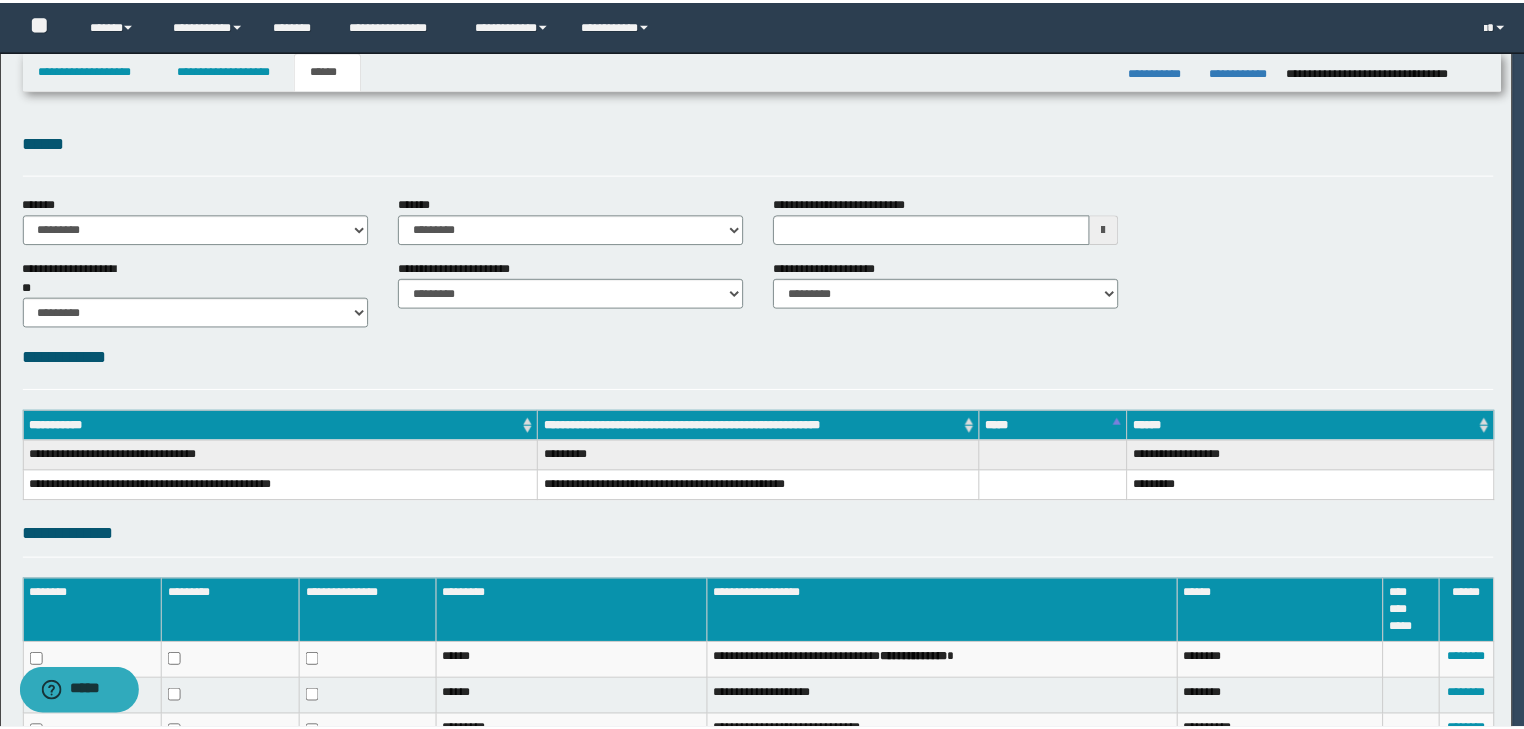scroll, scrollTop: 0, scrollLeft: 0, axis: both 